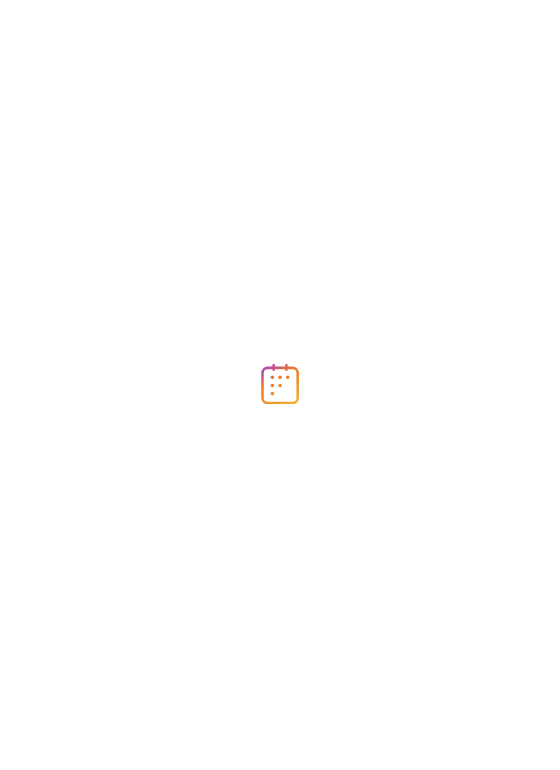 scroll, scrollTop: 0, scrollLeft: 0, axis: both 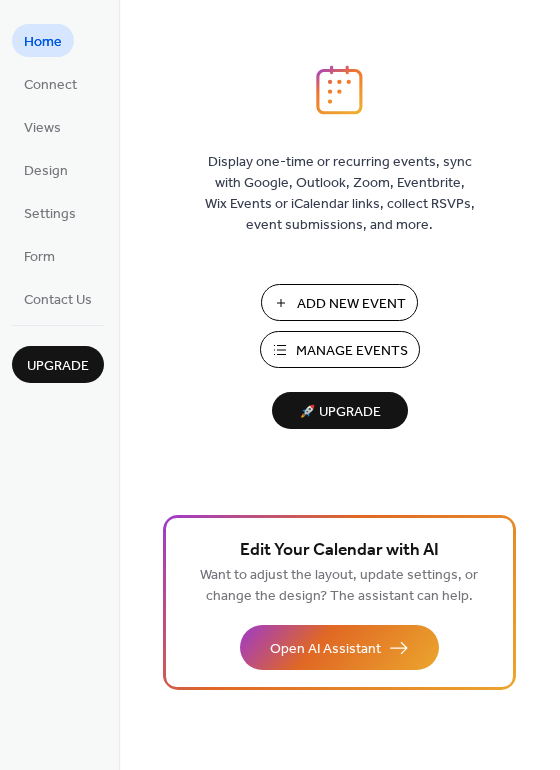 click on "Manage Events" at bounding box center (352, 351) 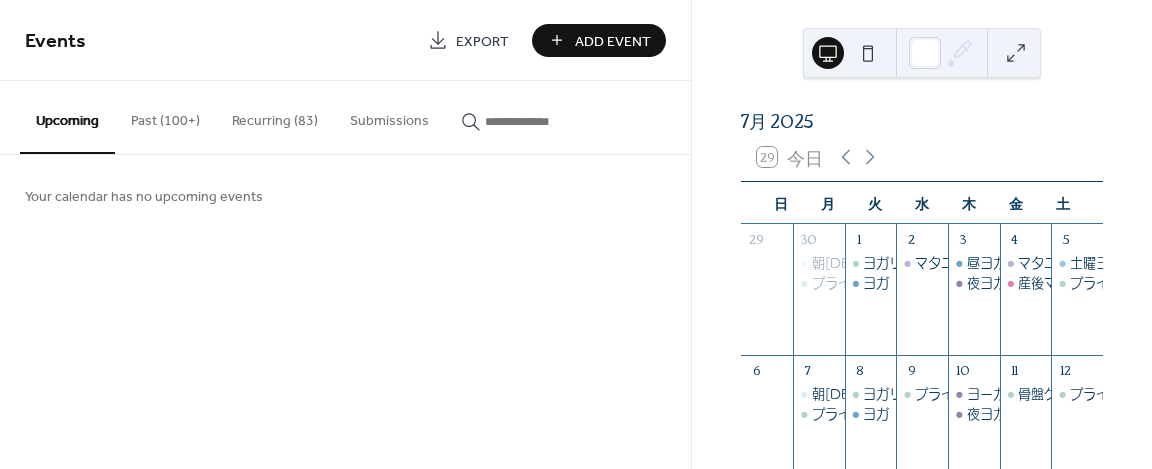 scroll, scrollTop: 0, scrollLeft: 0, axis: both 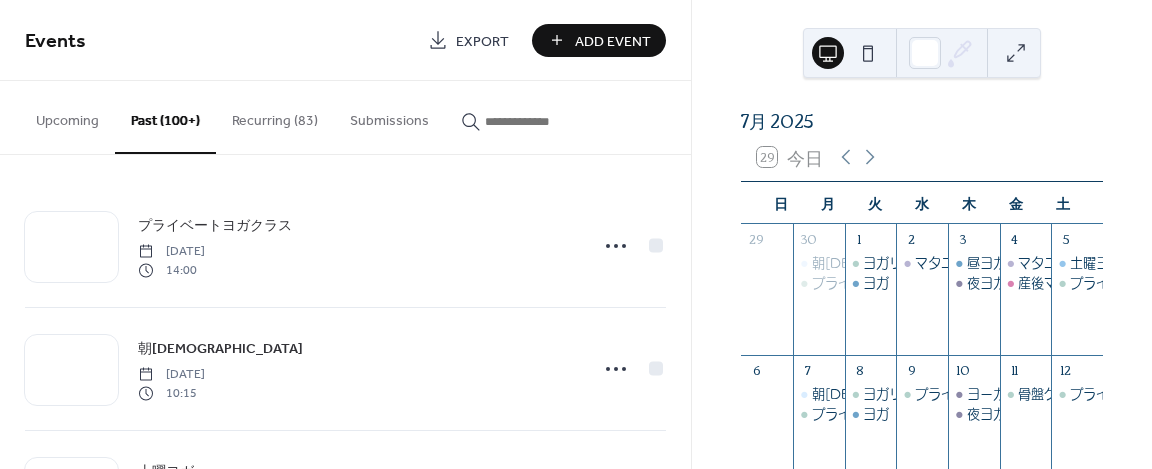 click on "Recurring (83)" at bounding box center (275, 116) 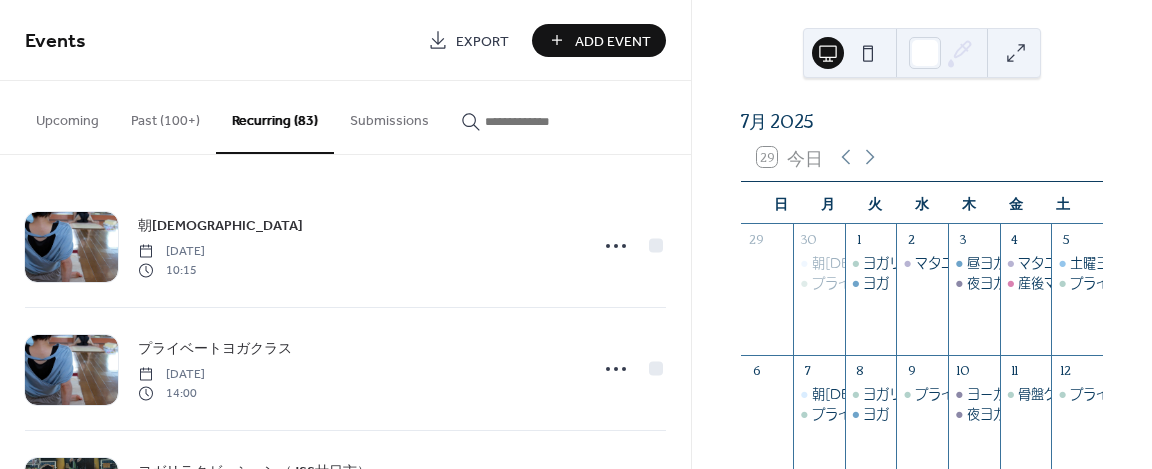 drag, startPoint x: 261, startPoint y: 124, endPoint x: 214, endPoint y: 170, distance: 65.76473 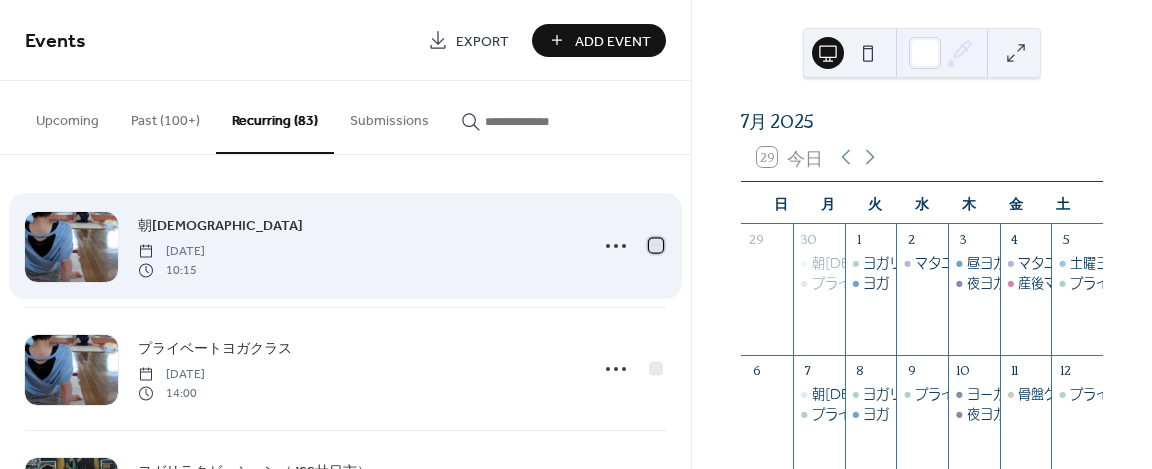 click at bounding box center (656, 245) 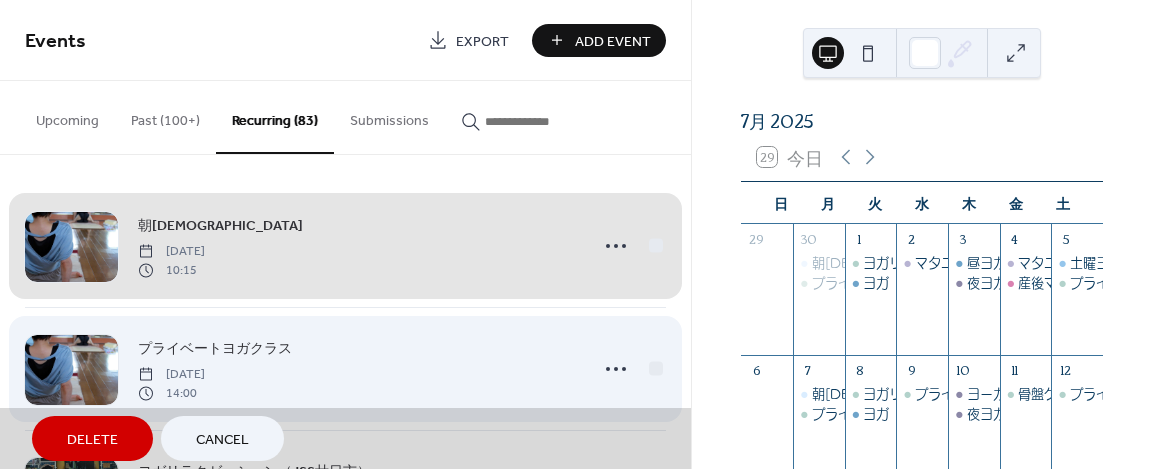 click on "プライベートヨガクラス [DATE] 14:00" at bounding box center [345, 368] 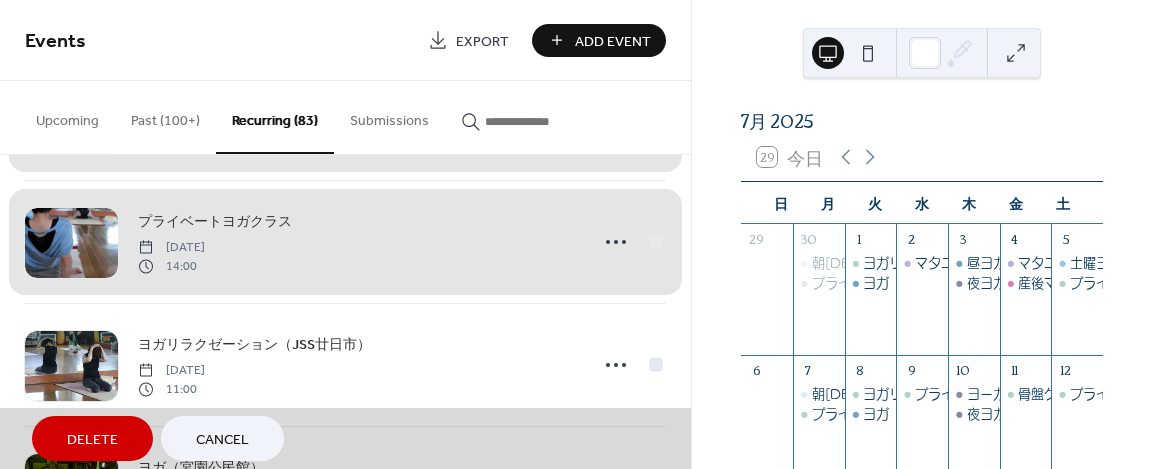 scroll, scrollTop: 128, scrollLeft: 0, axis: vertical 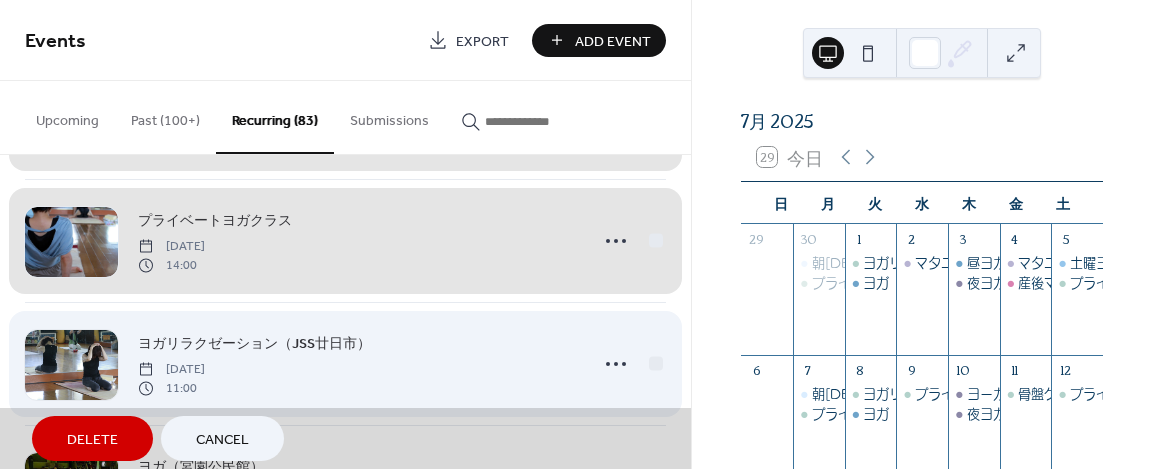 click on "ヨガリラクゼーション（JSS廿日市） [DATE] 11:00" at bounding box center (345, 363) 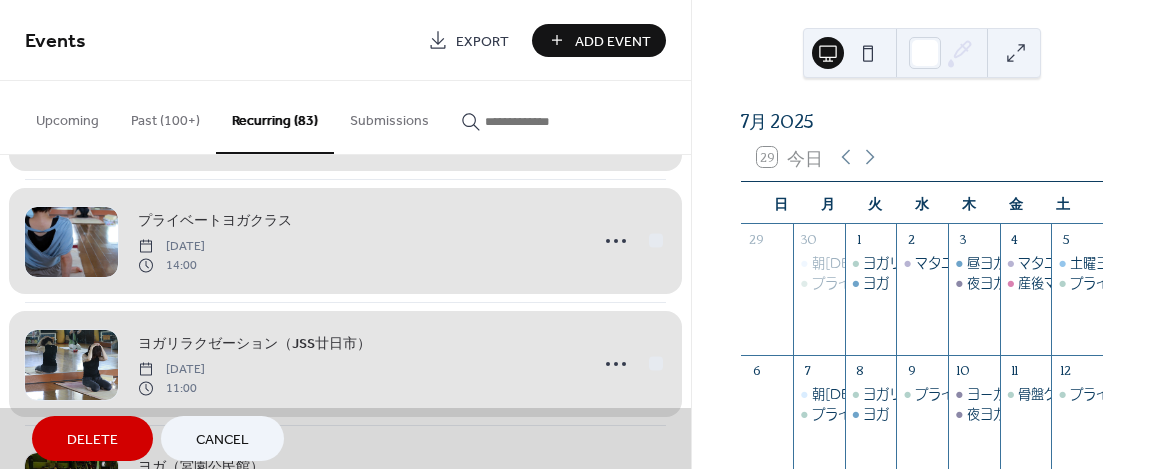 click on "Cancel" at bounding box center (222, 440) 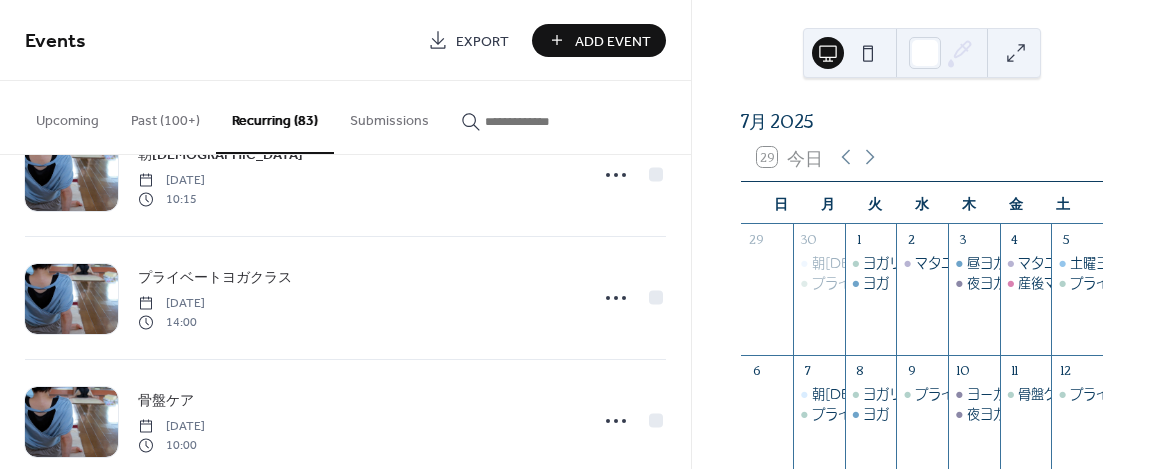 scroll, scrollTop: 3225, scrollLeft: 0, axis: vertical 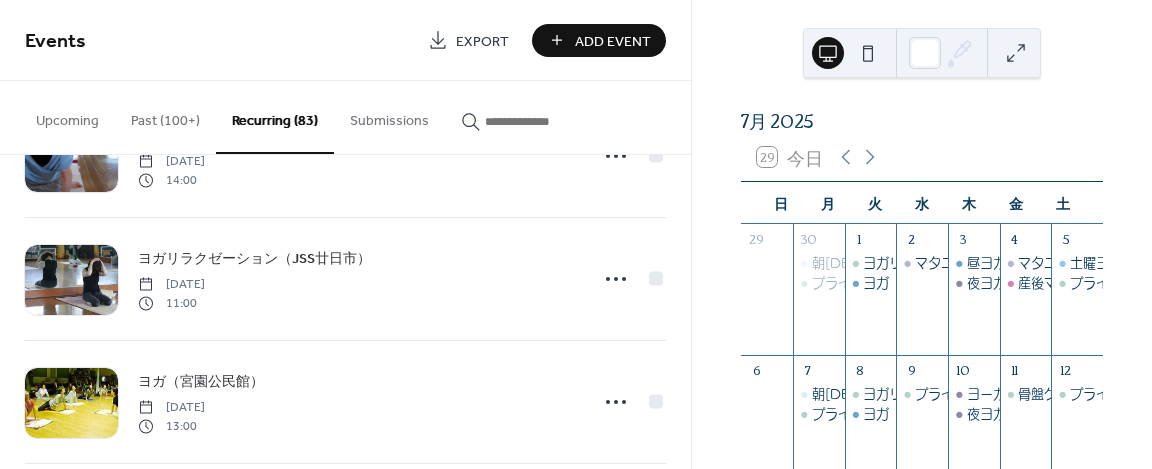 click on "朝ヨガ [DATE] 10:15 プライベートヨガクラス [DATE] 14:00 ヨガリラクゼーション（JSS廿日市） [DATE] 11:00 [GEOGRAPHIC_DATA]（宮園公民館） [DATE] 13:00 プライベートヨガクラス [DATE] 10:00 夜ヨガ [DATE] 19:30 骨盤ケア [DATE] 10:00 プライベートヨガクラス [DATE] 10:00 昼ヨガ [DATE] 13:00 ヨガリラクゼーション（JSS廿日市） [DATE] 11:00 [GEOGRAPHIC_DATA]（宮園公民館） [DATE] 13:00 プライベートヨガクラス [DATE] 10:00 夜ヨガ [DATE] 19:30 土曜ヨガ [DATE] 09:00 プライベートヨガクラス [DATE] 10:00 昼ヨガ [DATE] 13:00 朝ヨガ [DATE] 10:15 プライベートヨガクラス 14:00 夜ヨガ 19:30" at bounding box center [345, 312] 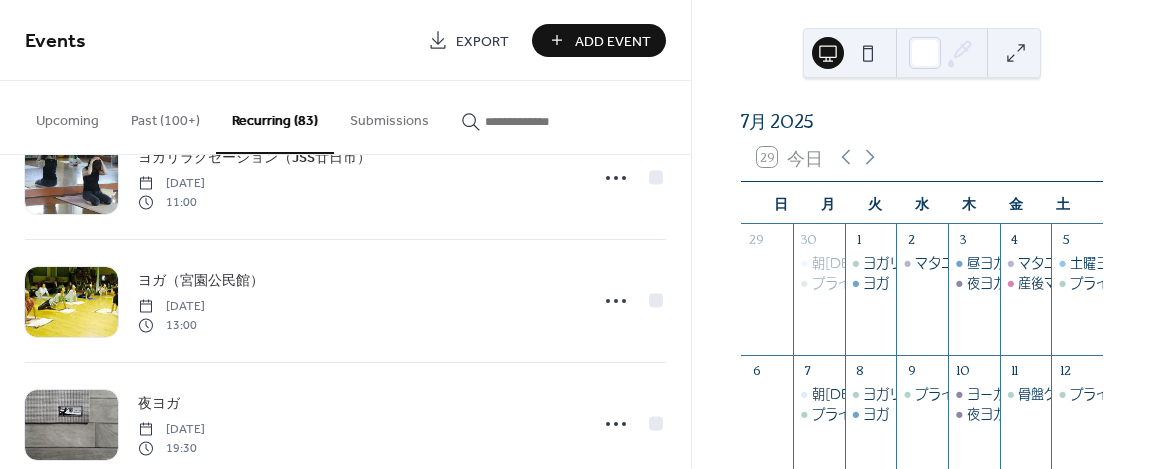 scroll, scrollTop: 9432, scrollLeft: 0, axis: vertical 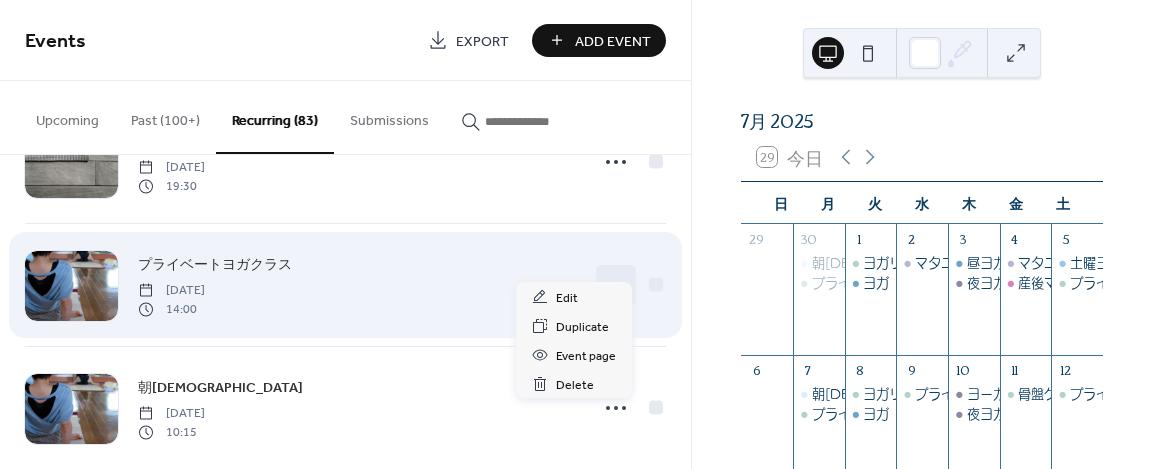 click 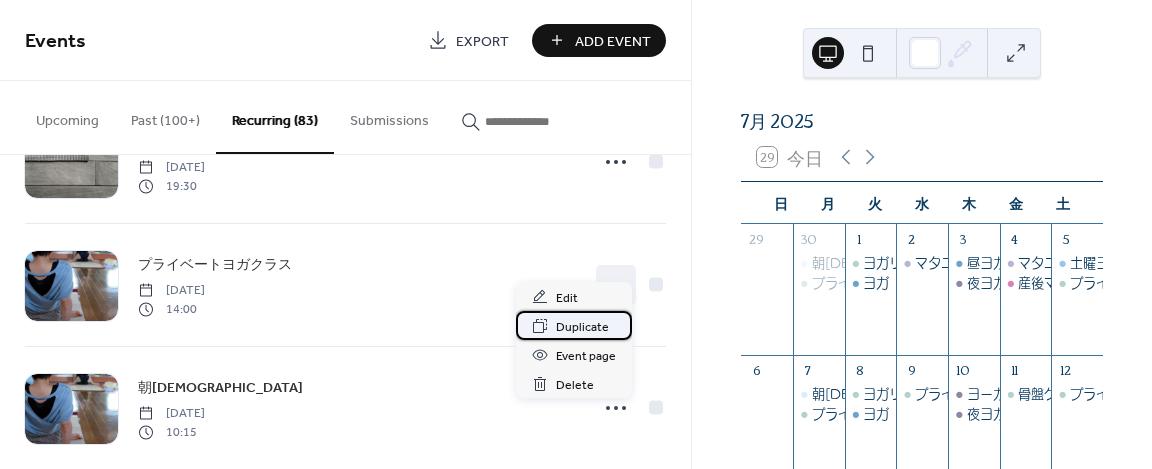 click on "Duplicate" at bounding box center [582, 327] 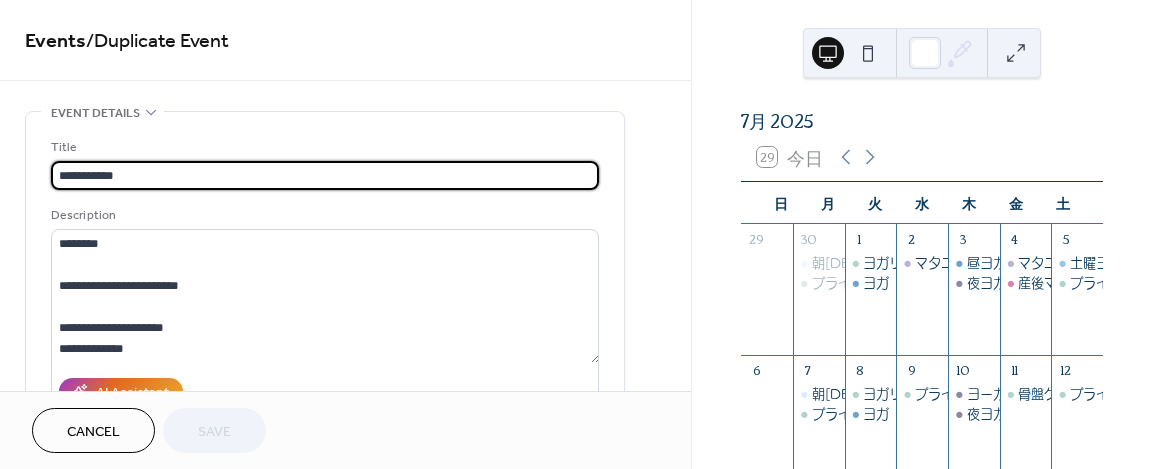 scroll, scrollTop: 126, scrollLeft: 0, axis: vertical 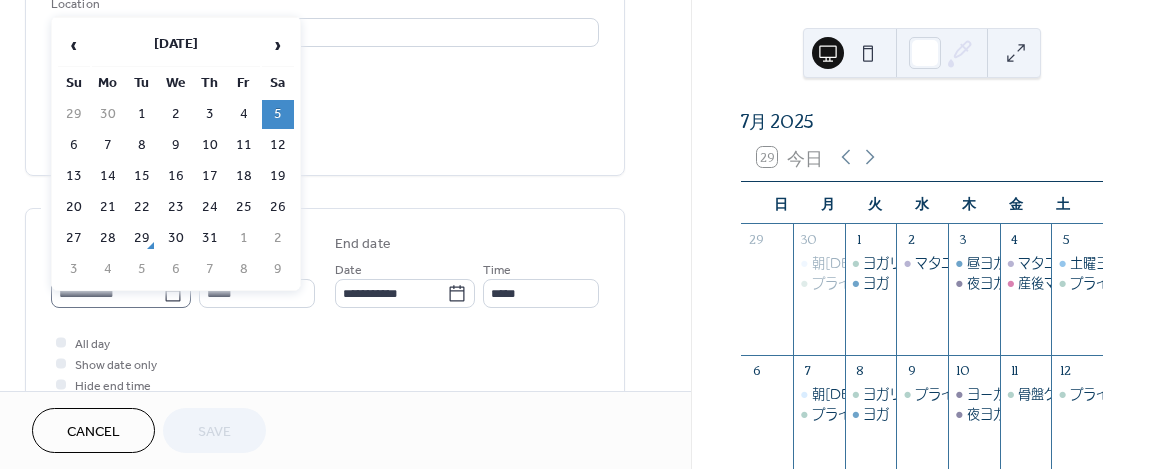 click 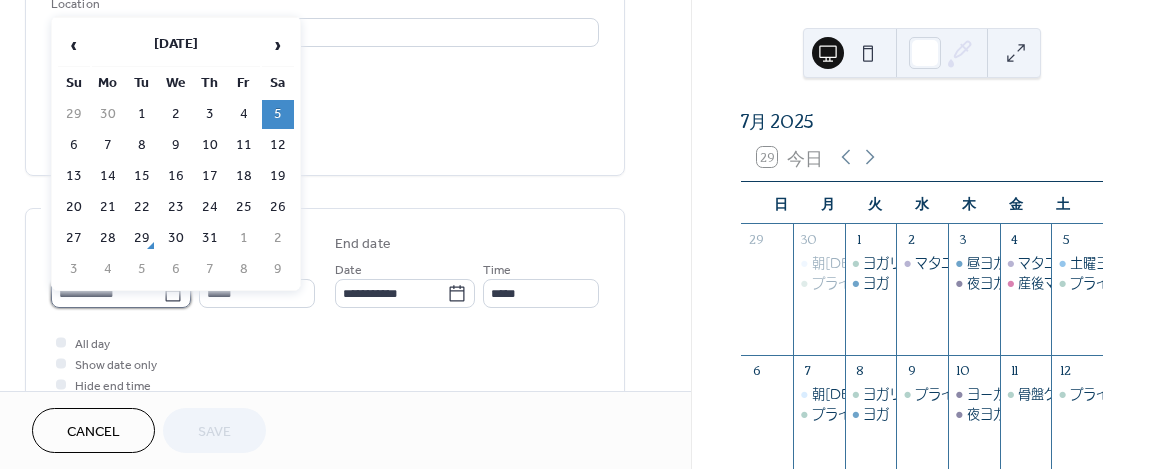 click on "**********" at bounding box center [107, 293] 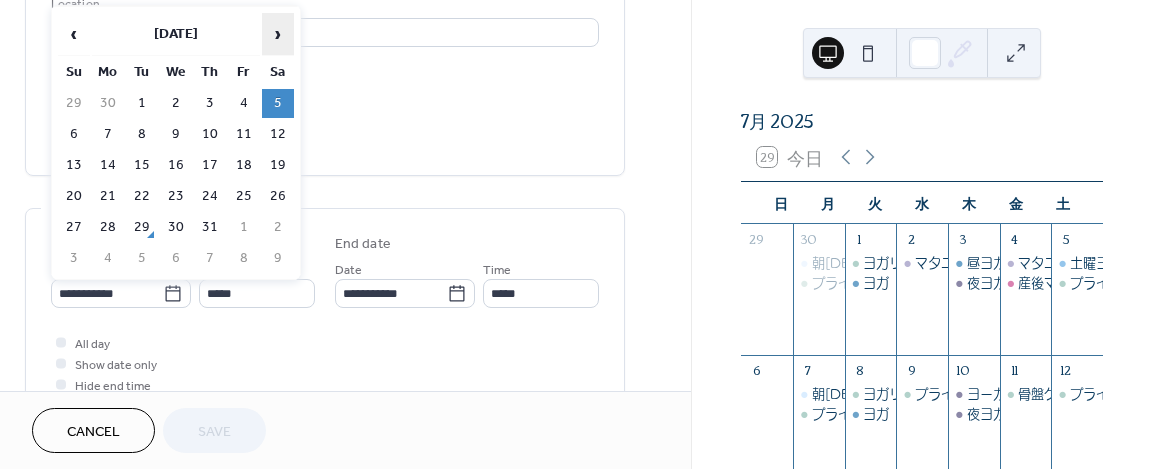 click on "›" at bounding box center (278, 34) 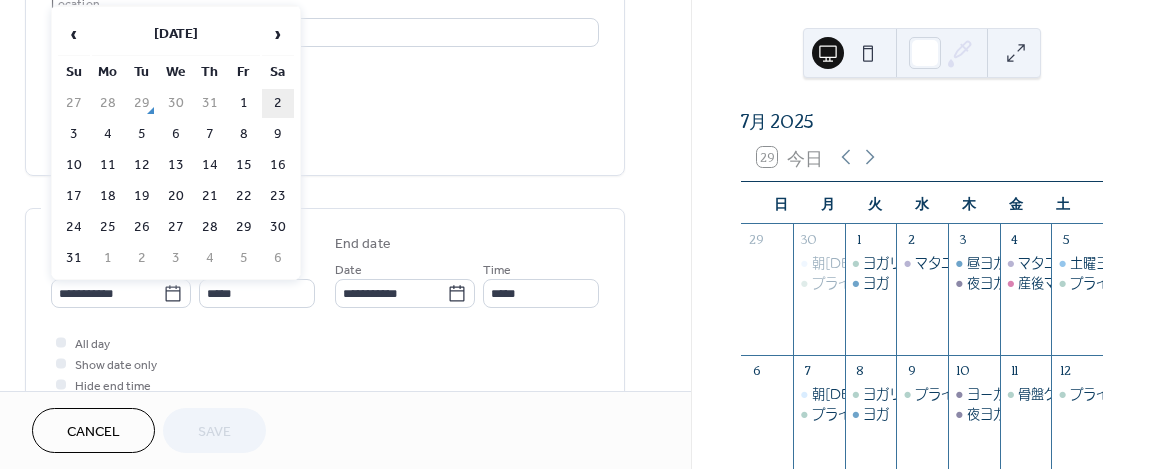 click on "2" at bounding box center (278, 103) 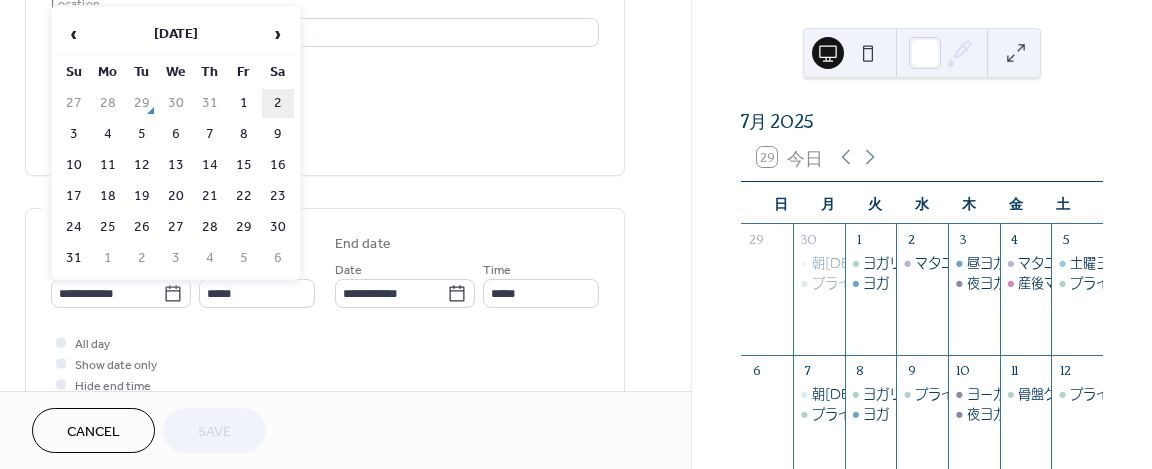 type on "**********" 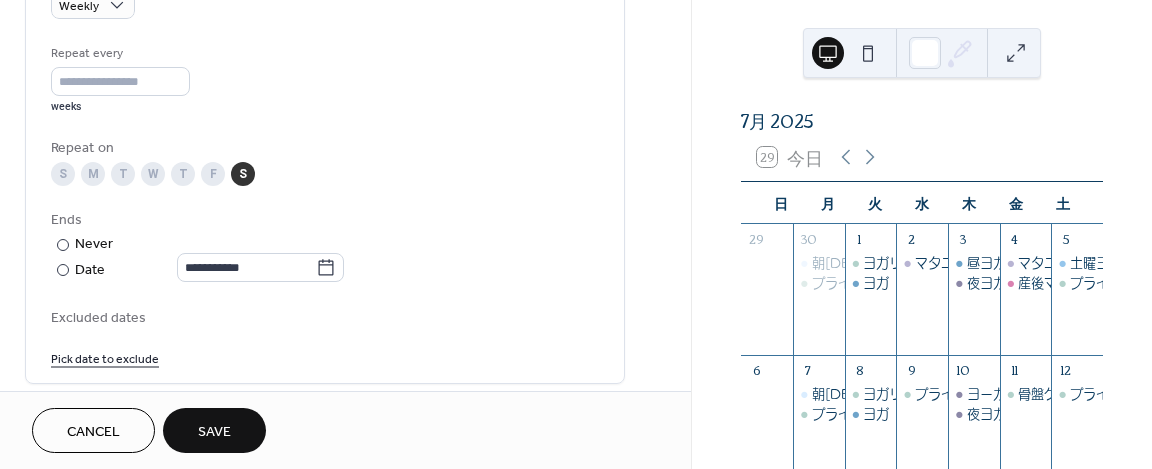 scroll, scrollTop: 923, scrollLeft: 0, axis: vertical 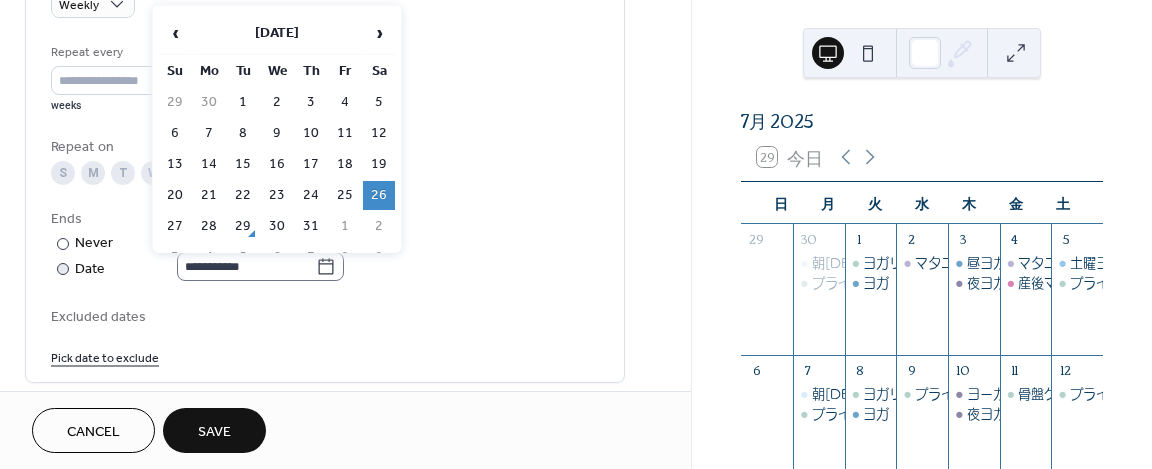 click 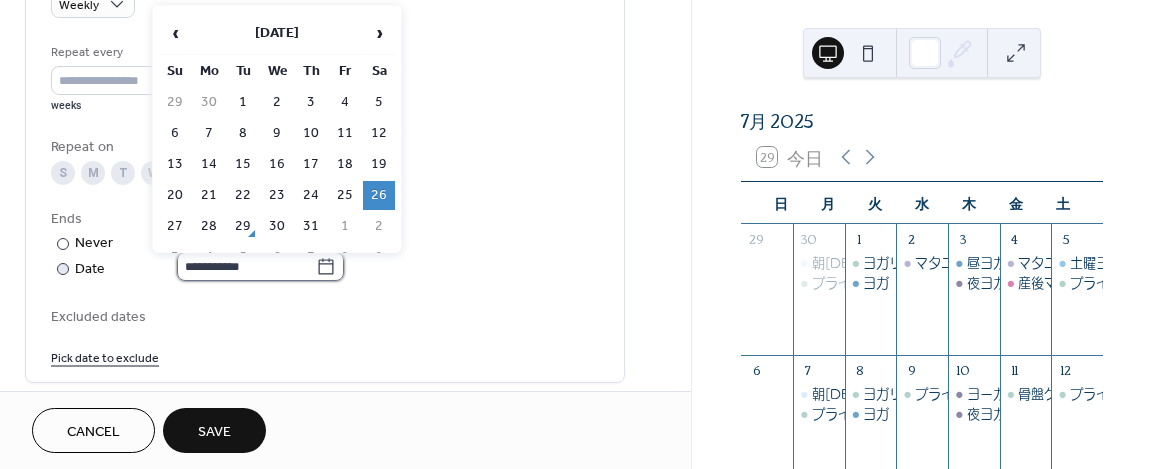 click on "**********" at bounding box center (246, 266) 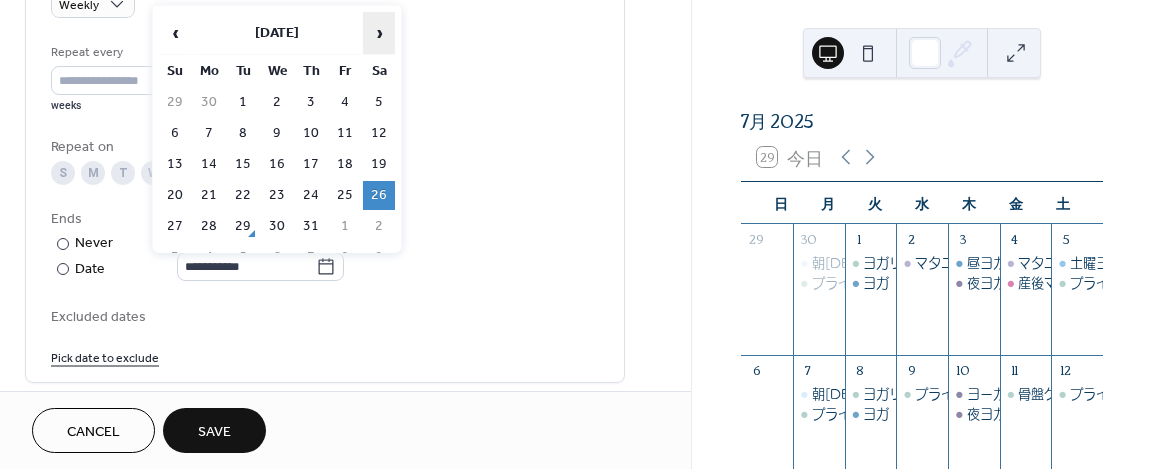 click on "›" at bounding box center [379, 33] 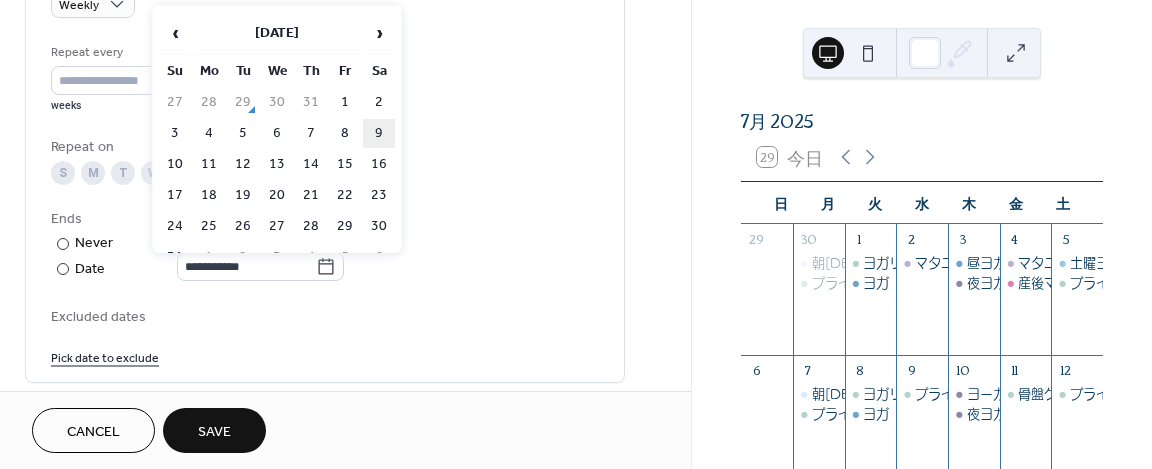 click on "9" at bounding box center (379, 133) 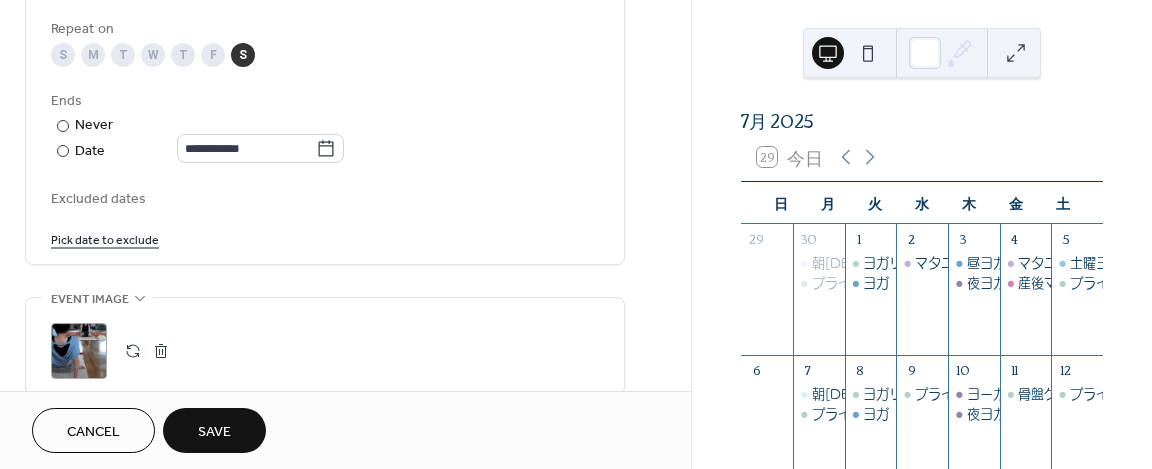 scroll, scrollTop: 1042, scrollLeft: 0, axis: vertical 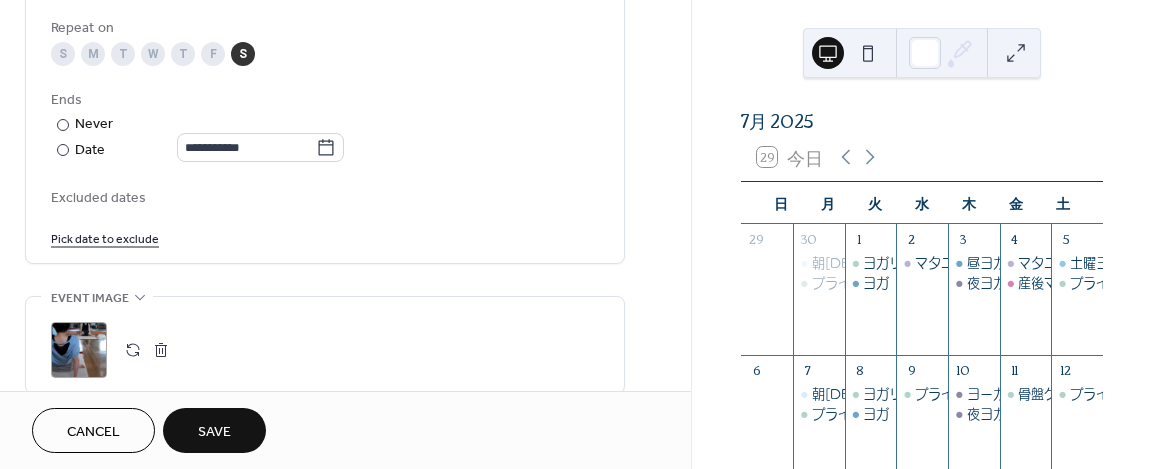 click on "Save" at bounding box center (214, 430) 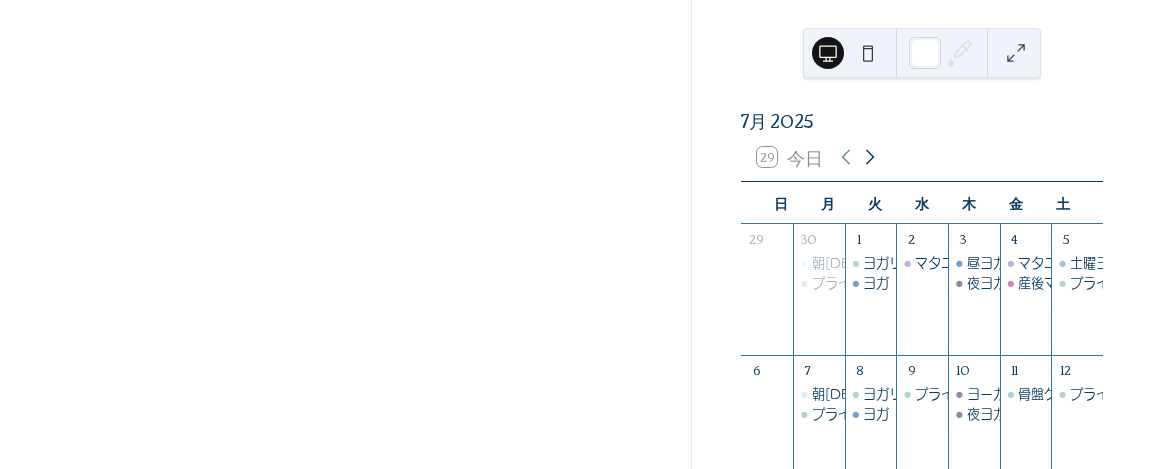 click 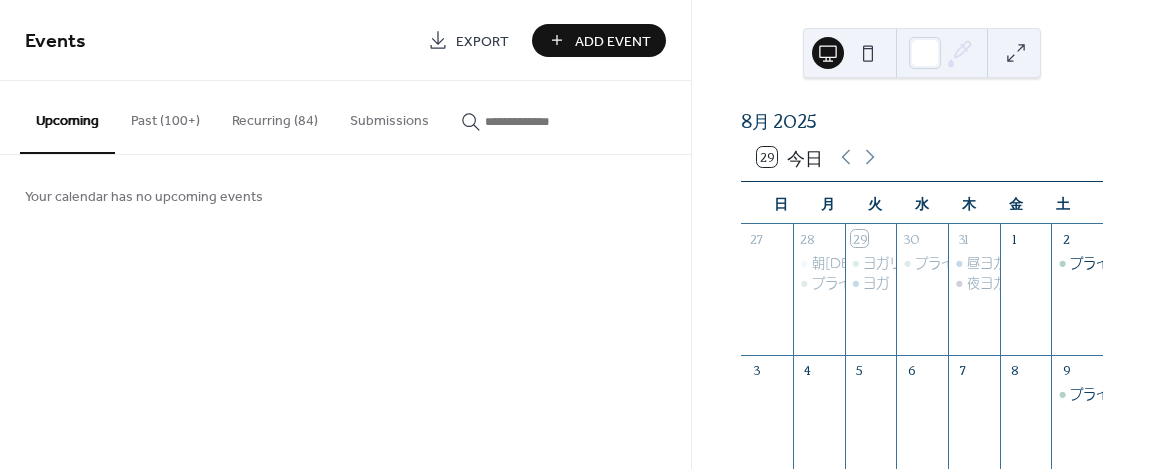 click on "Recurring (84)" at bounding box center [275, 116] 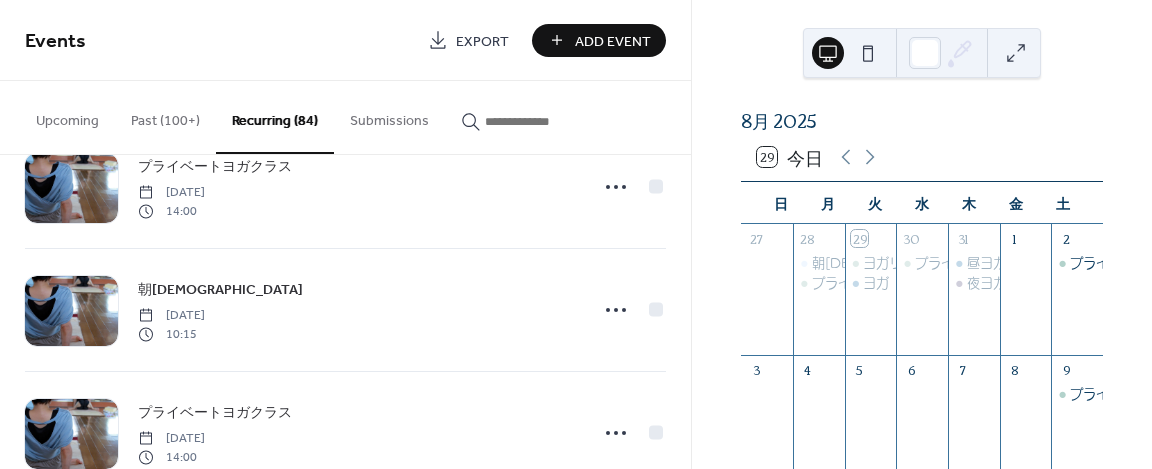 scroll, scrollTop: 9560, scrollLeft: 0, axis: vertical 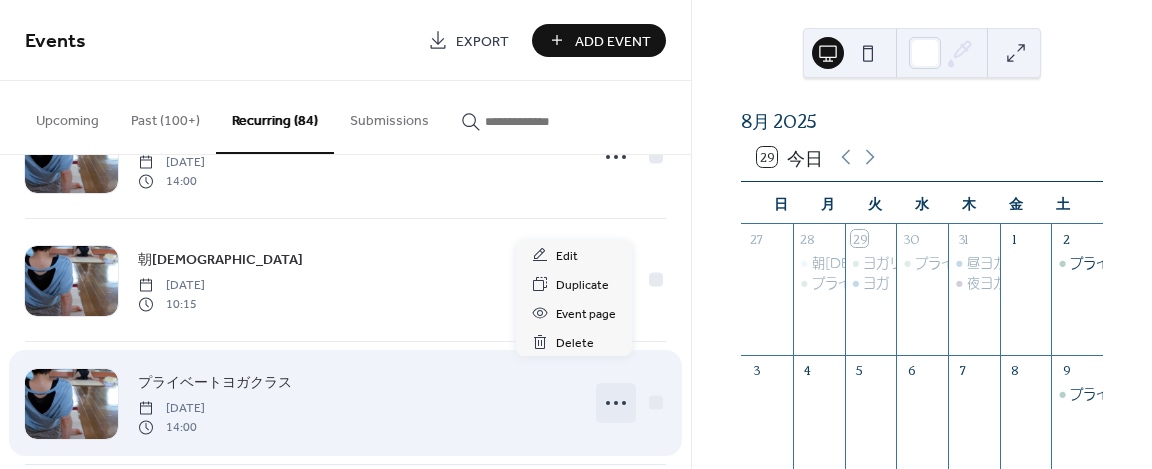 click 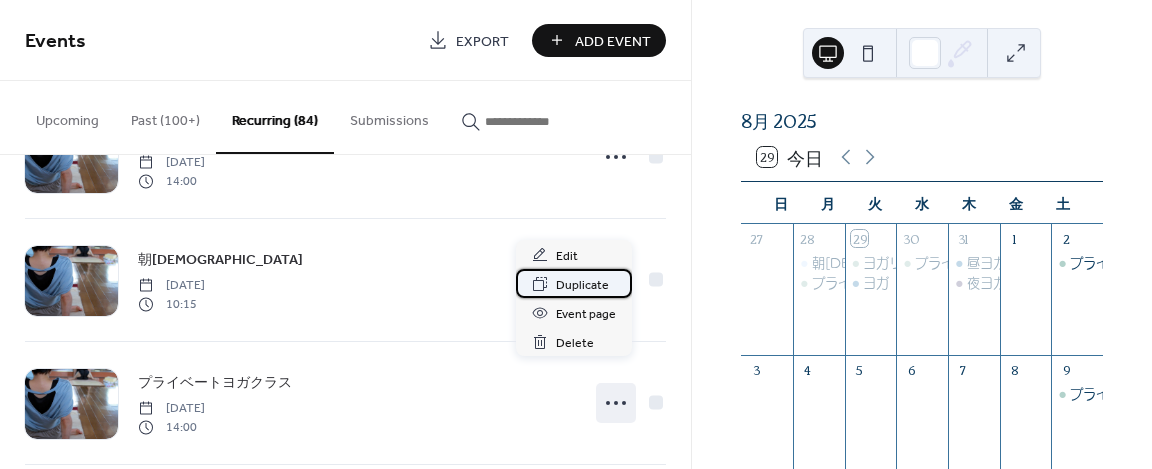 click on "Duplicate" at bounding box center [582, 285] 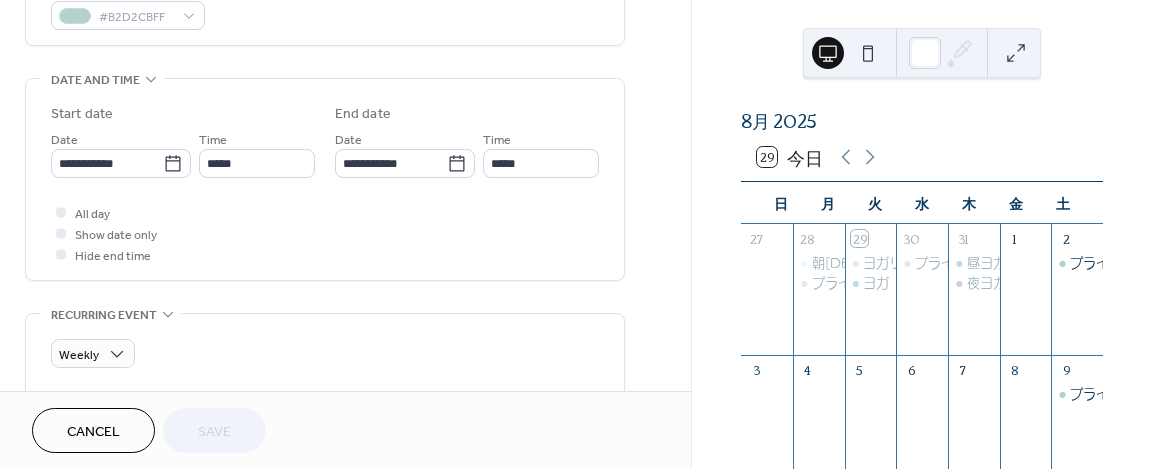 scroll, scrollTop: 588, scrollLeft: 0, axis: vertical 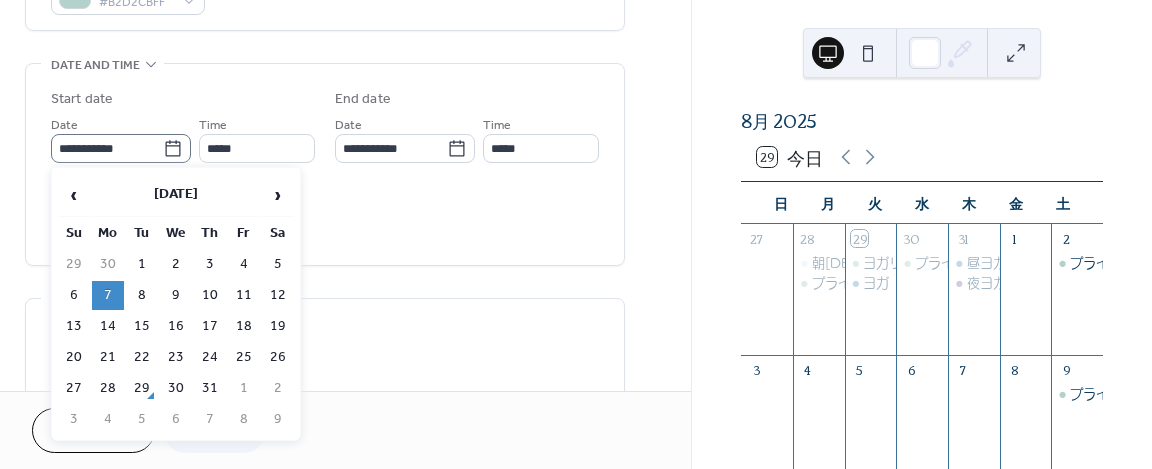 click 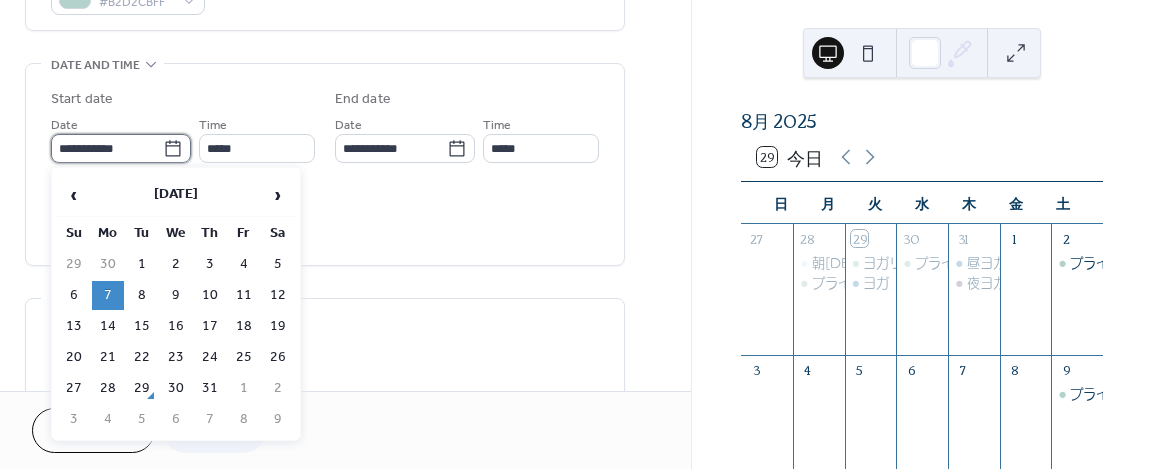 click on "**********" at bounding box center (107, 148) 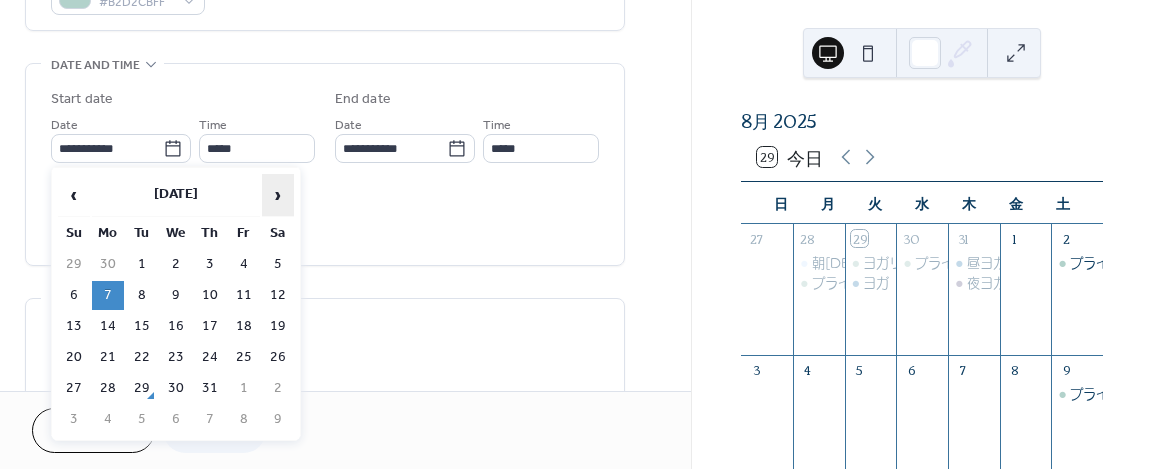 click on "›" at bounding box center [278, 195] 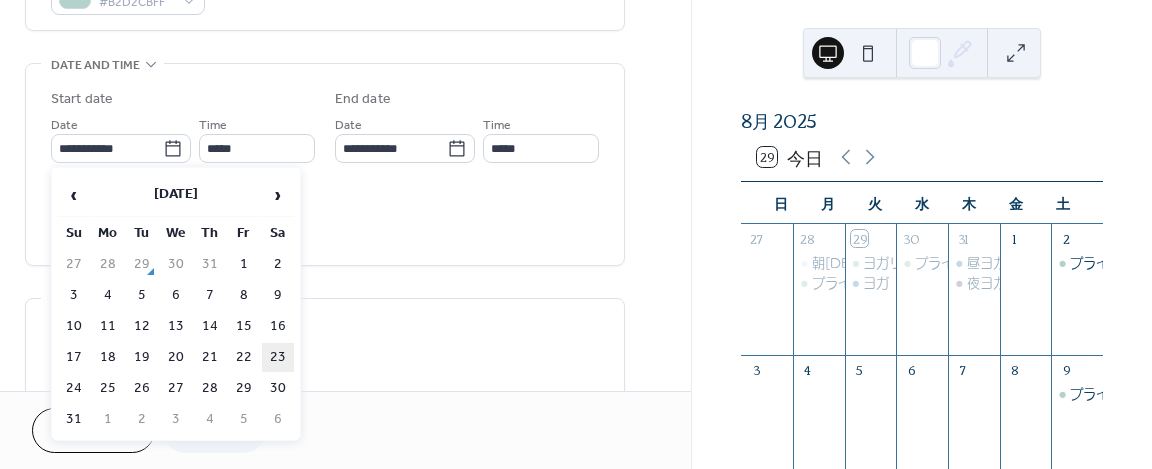click on "23" at bounding box center [278, 357] 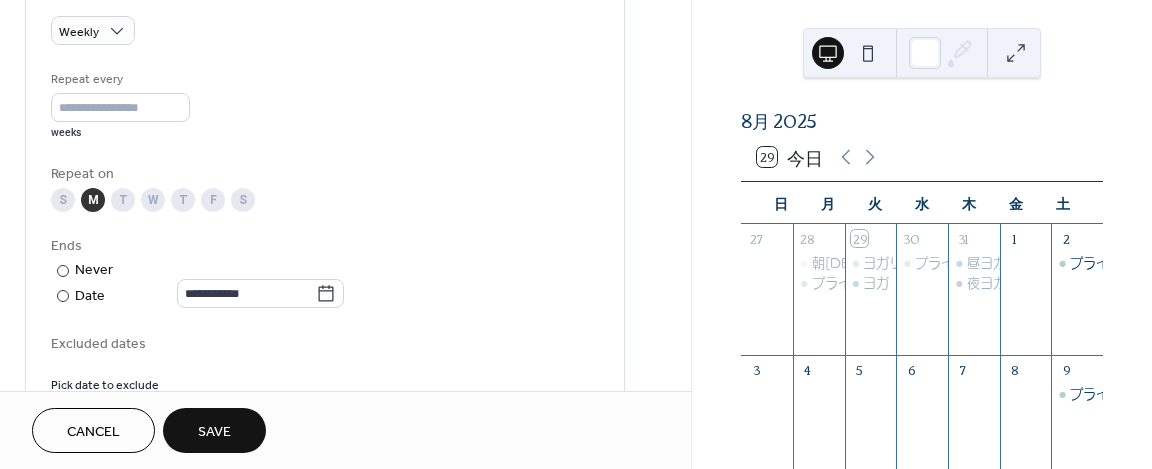 scroll, scrollTop: 897, scrollLeft: 0, axis: vertical 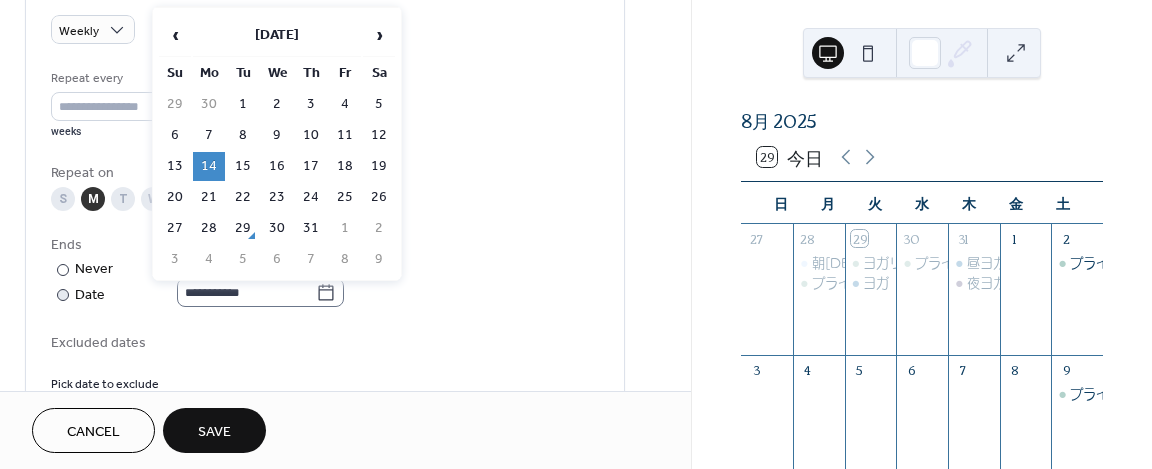 click 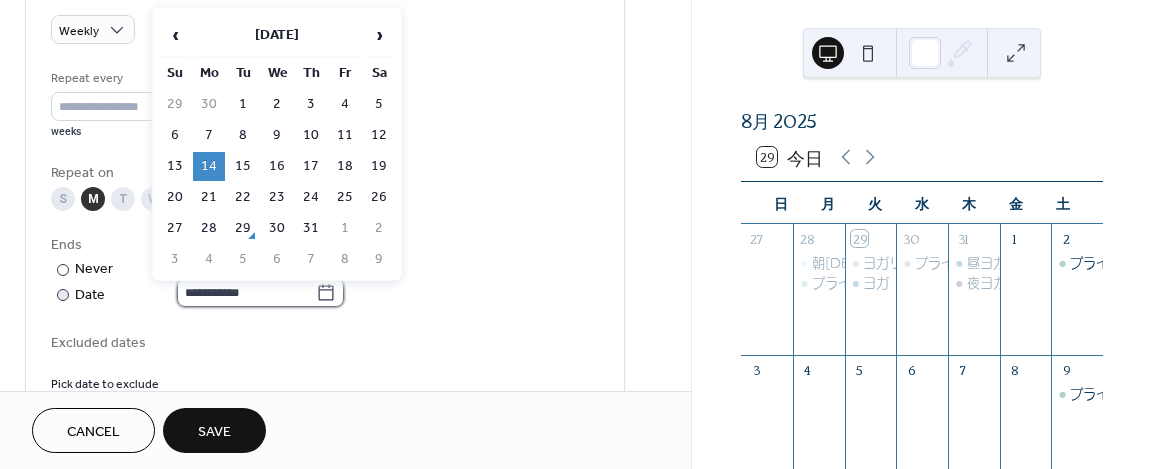 click on "**********" at bounding box center [246, 292] 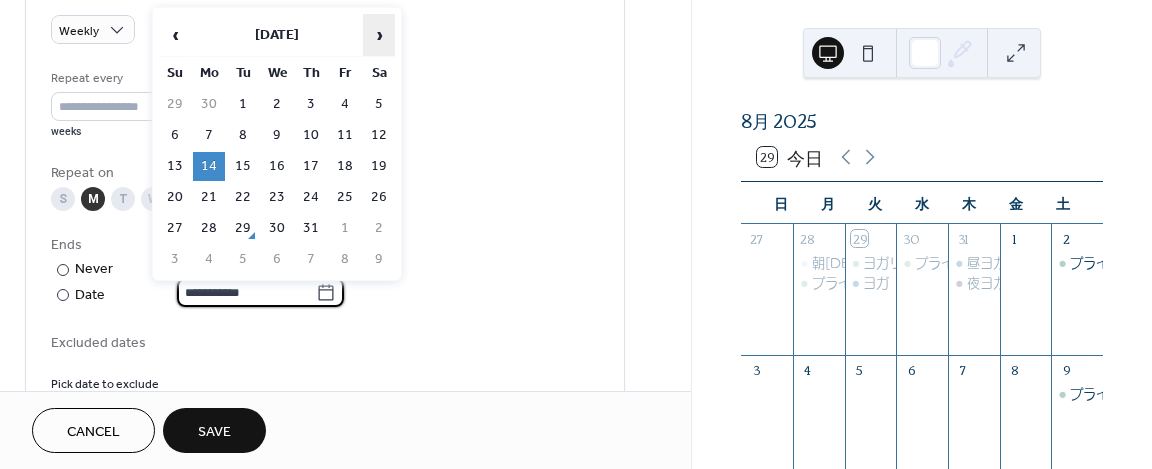 click on "›" at bounding box center [379, 35] 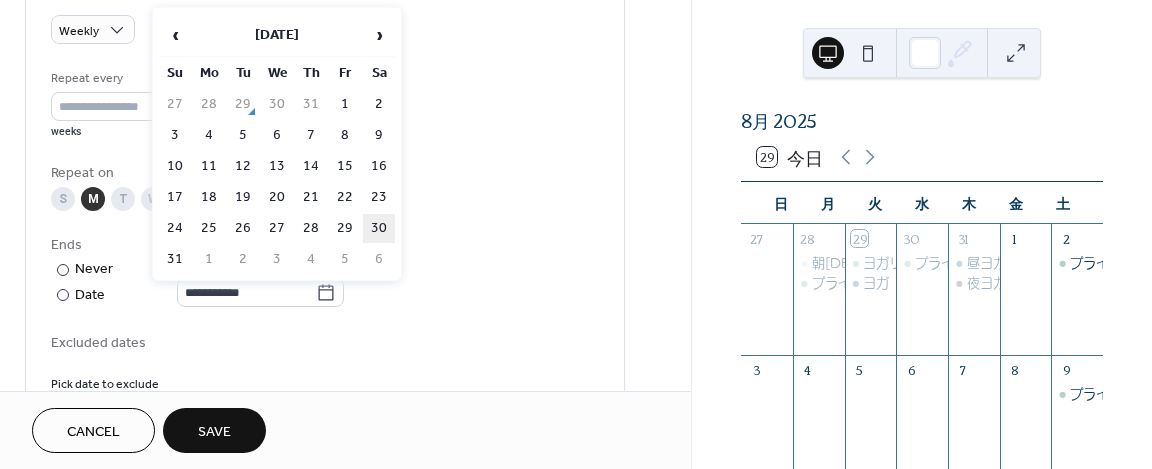 click on "30" at bounding box center (379, 228) 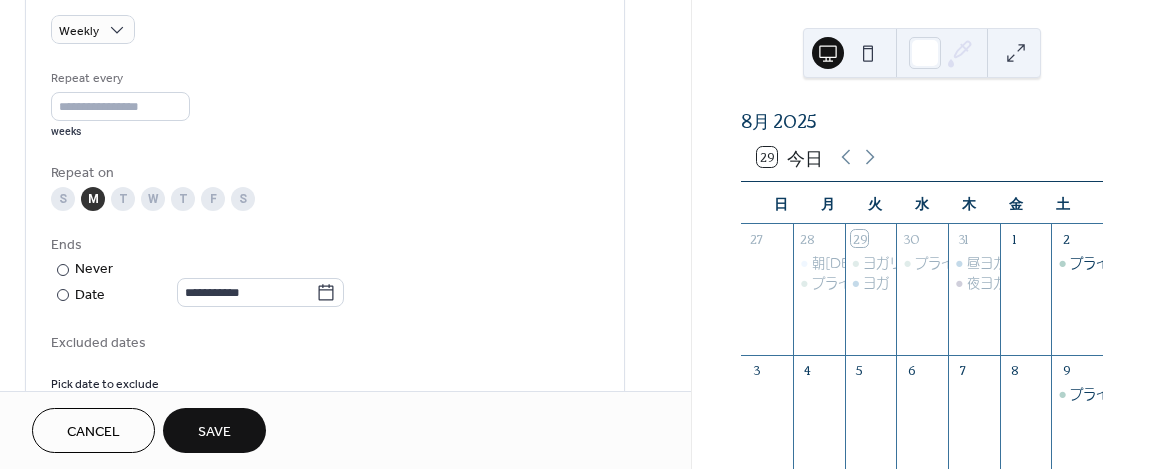 click on "S" at bounding box center [243, 199] 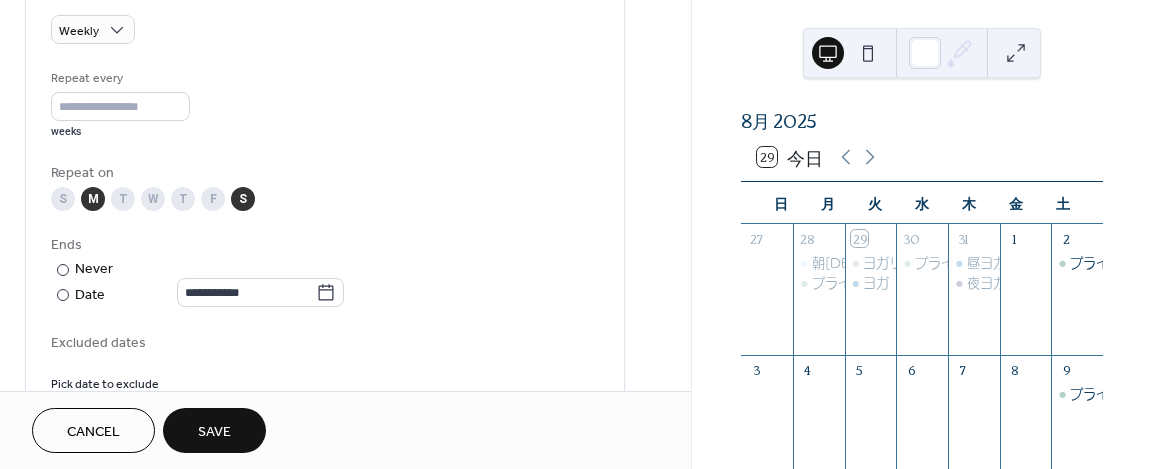 click on "M" at bounding box center [93, 199] 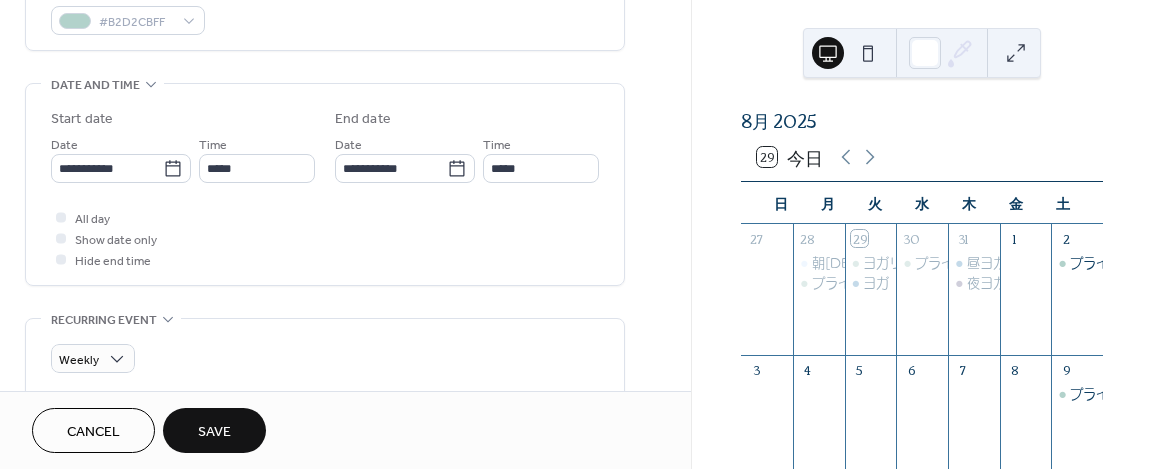 scroll, scrollTop: 565, scrollLeft: 0, axis: vertical 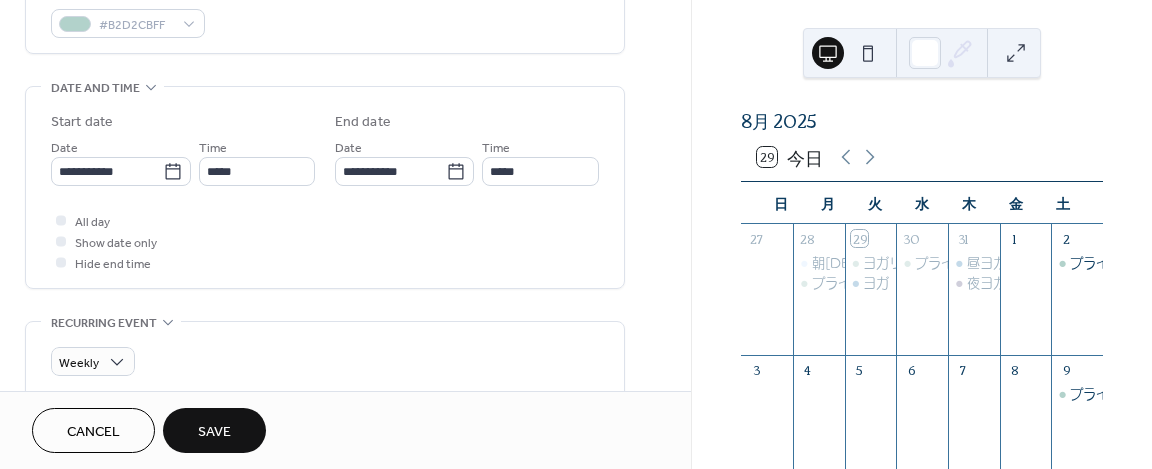 click on "Save" at bounding box center [214, 432] 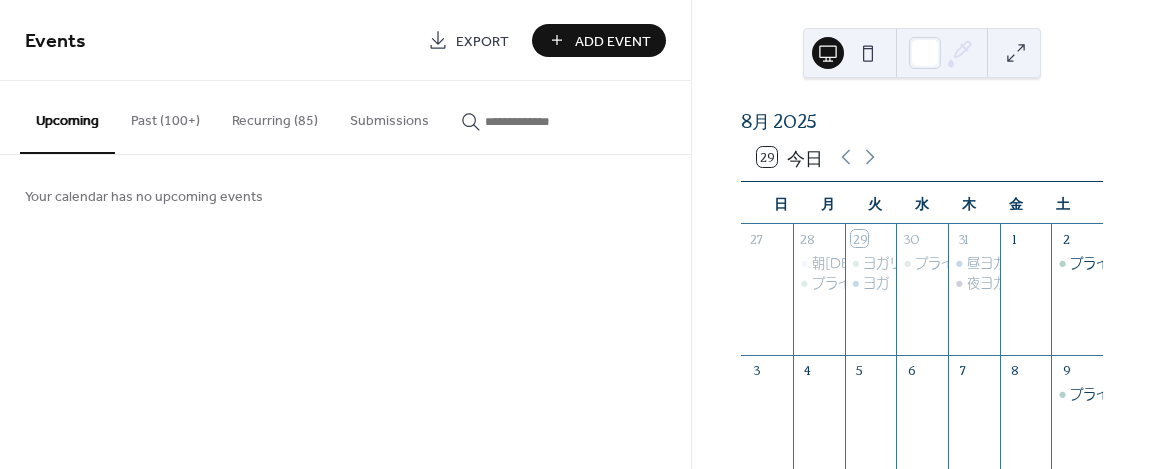 click on "Recurring (85)" at bounding box center [275, 116] 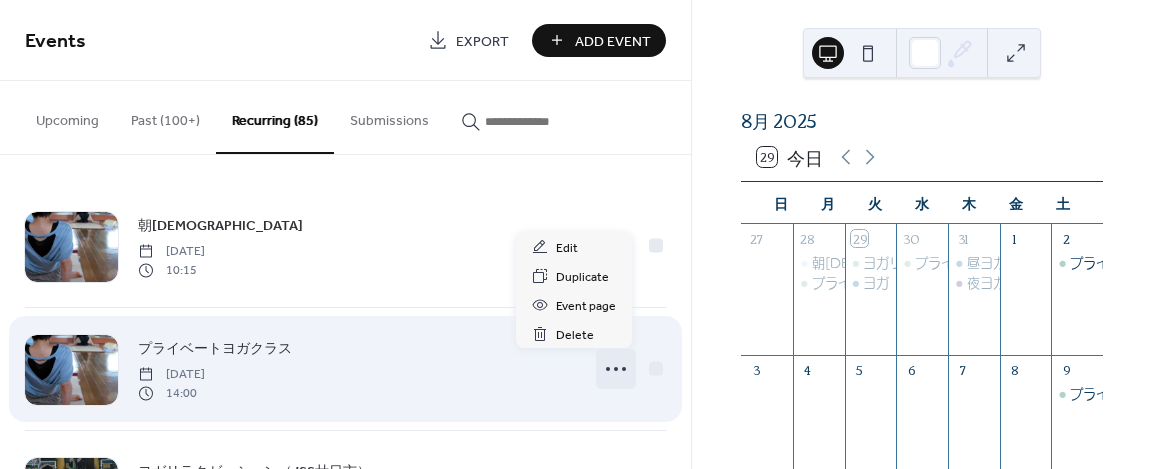click 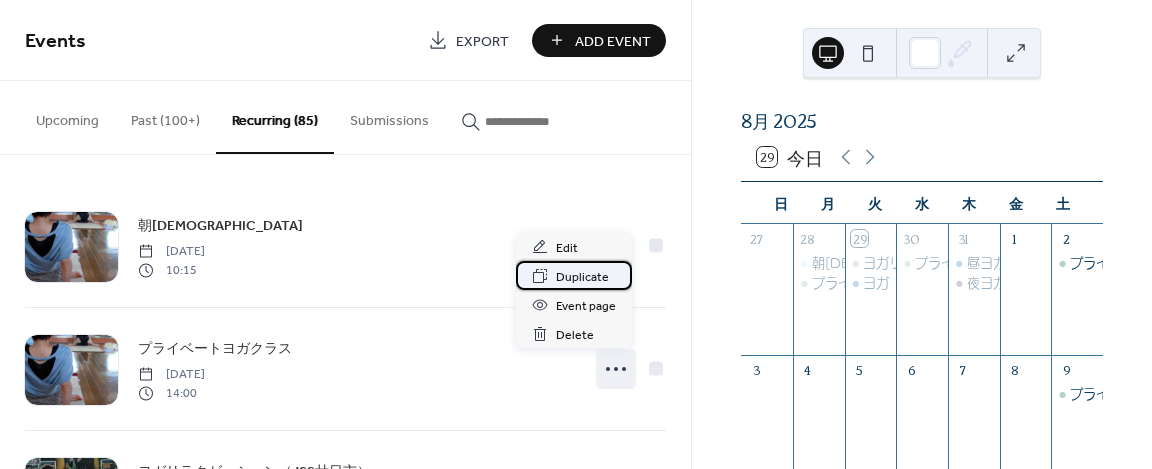 click on "Duplicate" at bounding box center (582, 277) 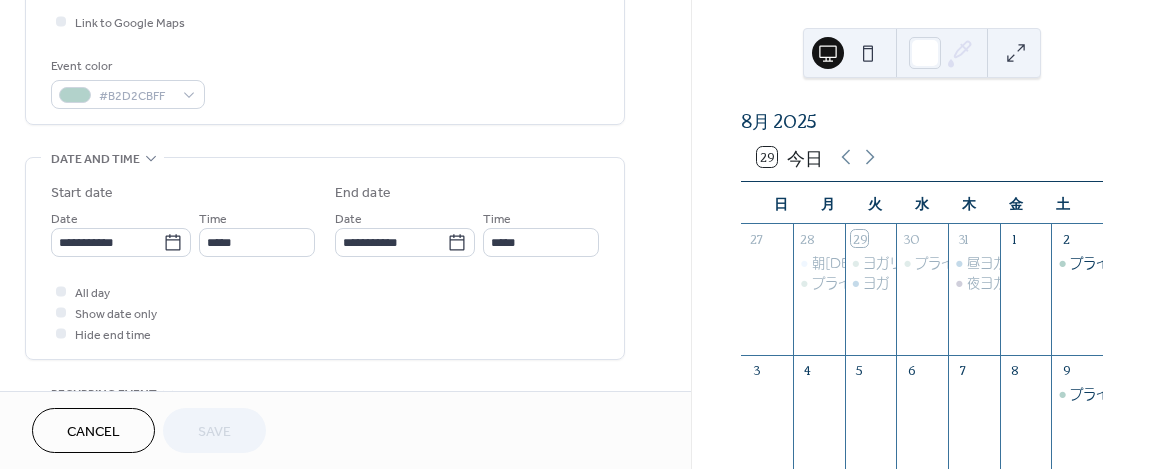 scroll, scrollTop: 500, scrollLeft: 0, axis: vertical 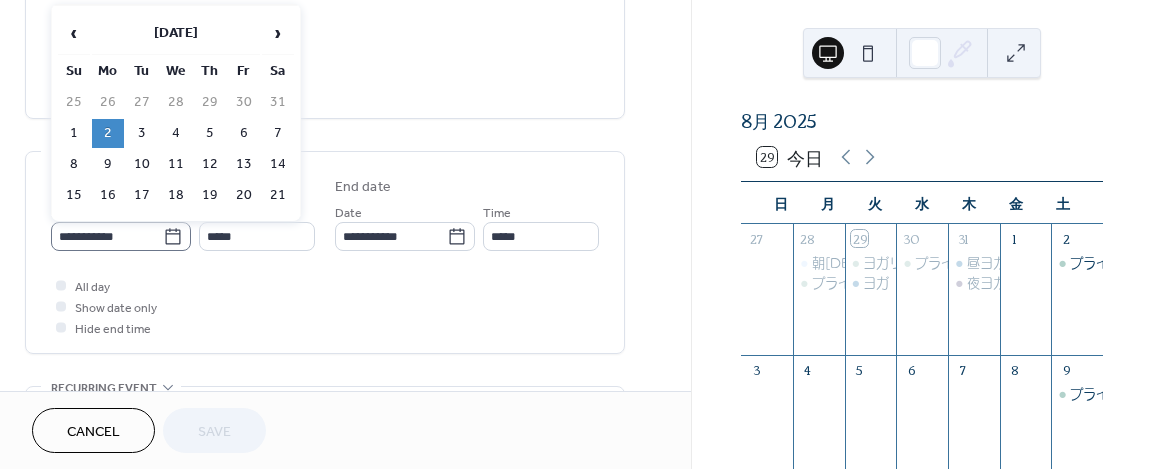 click 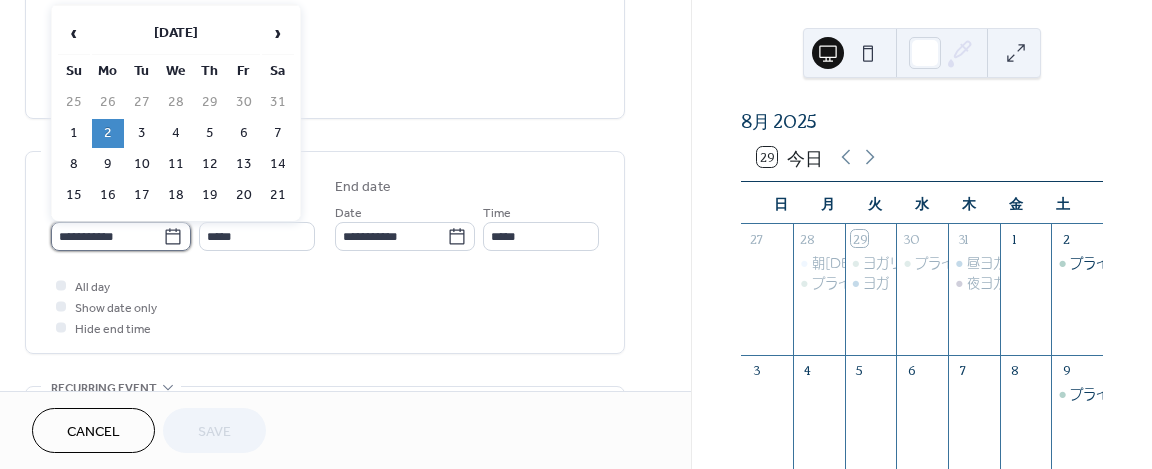click on "**********" at bounding box center (107, 236) 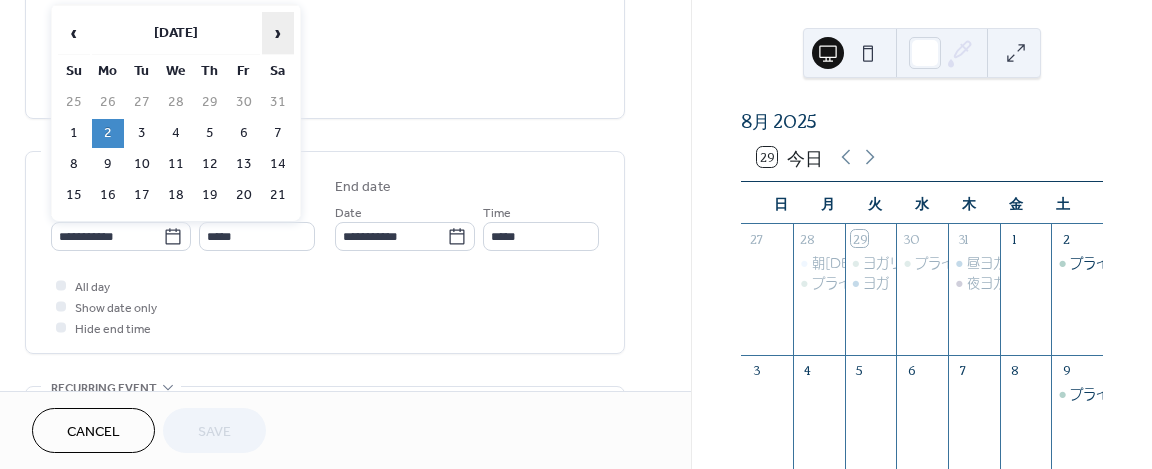 click on "›" at bounding box center (278, 33) 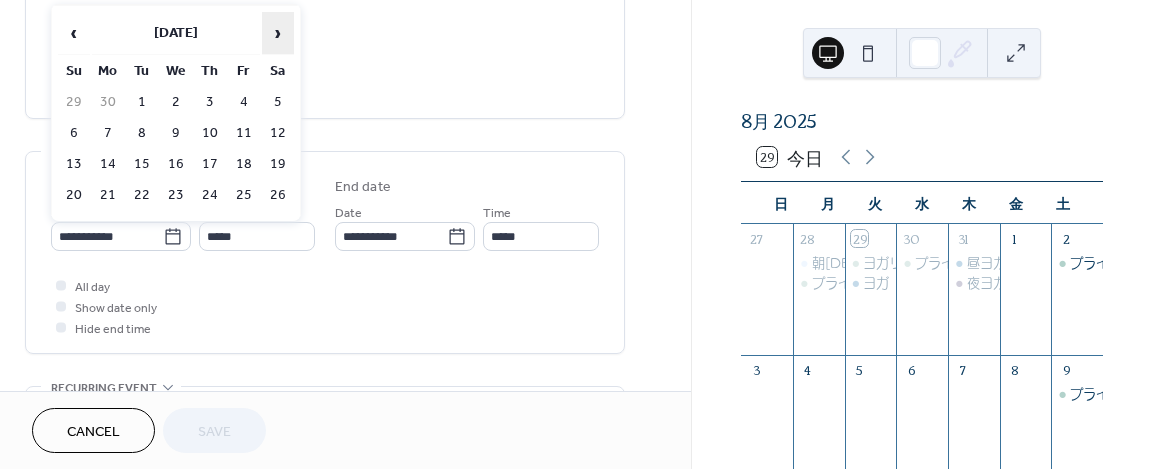 click on "›" at bounding box center (278, 33) 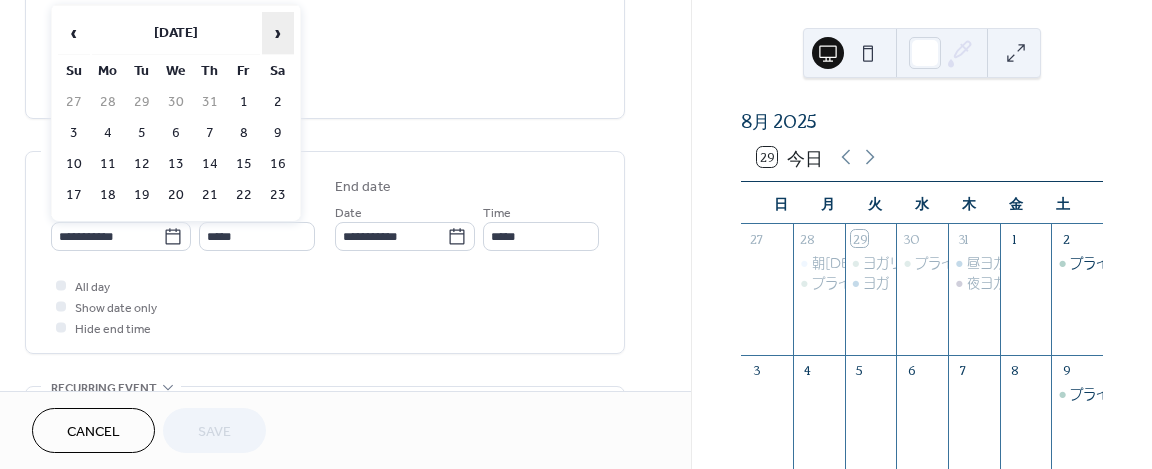 click on "›" at bounding box center (278, 33) 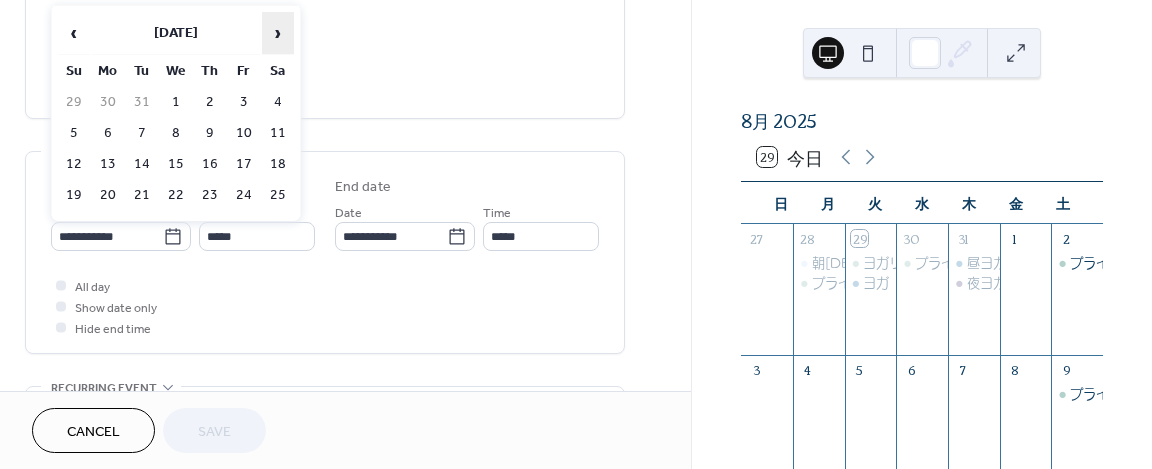 click on "›" at bounding box center [278, 33] 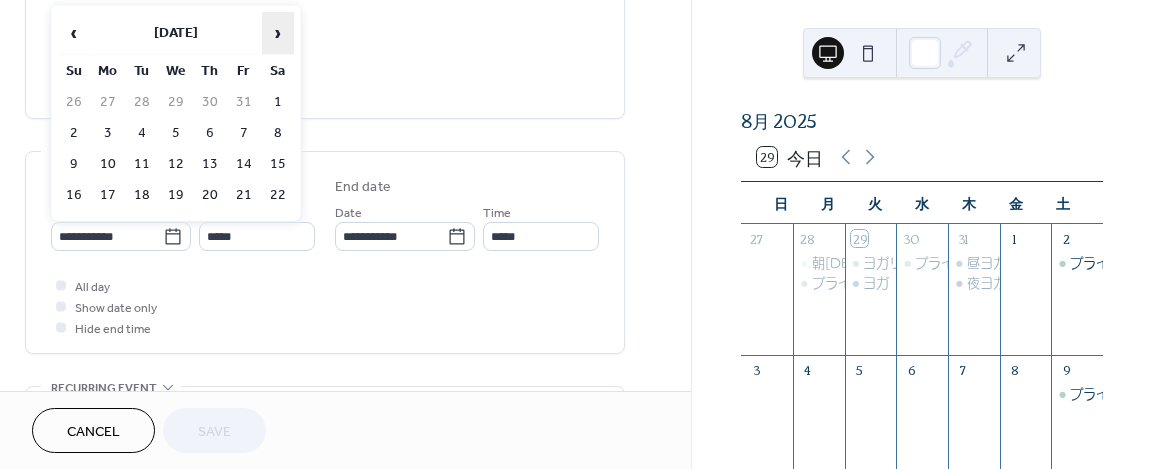 click on "›" at bounding box center (278, 33) 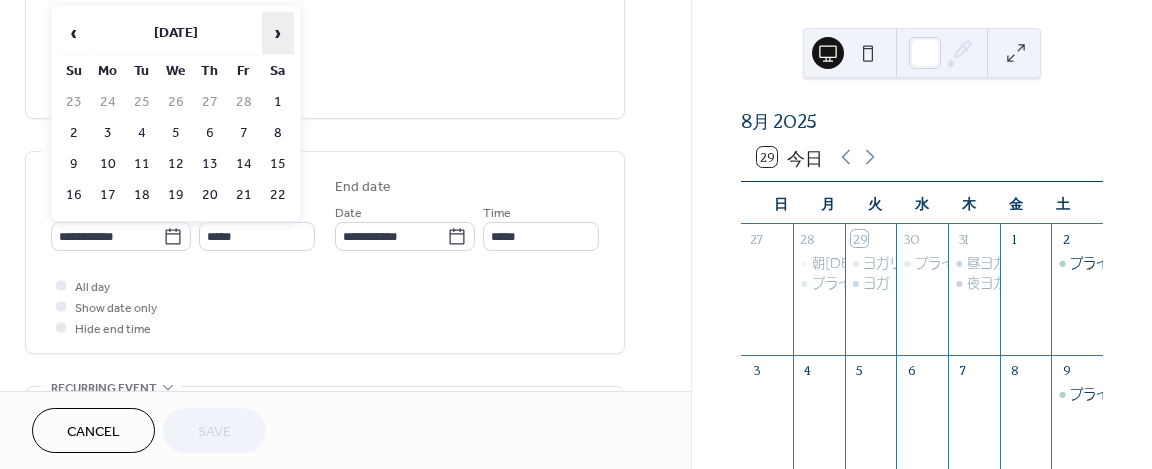 click on "›" at bounding box center (278, 33) 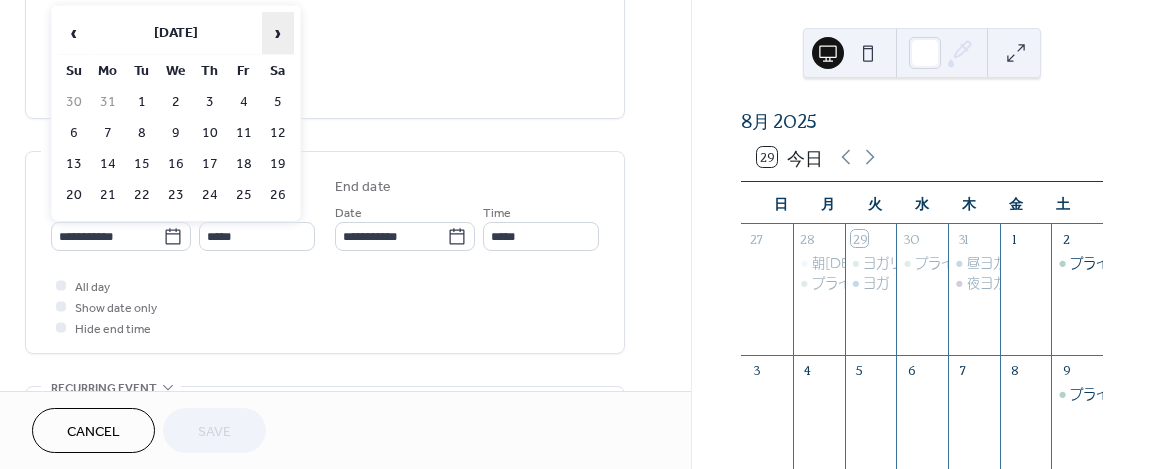 click on "›" at bounding box center [278, 33] 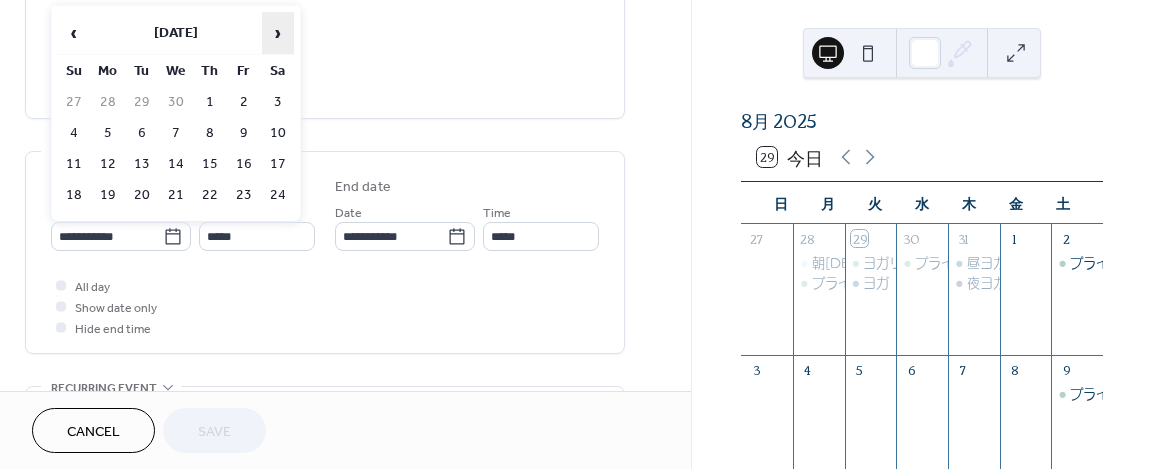 click on "›" at bounding box center [278, 33] 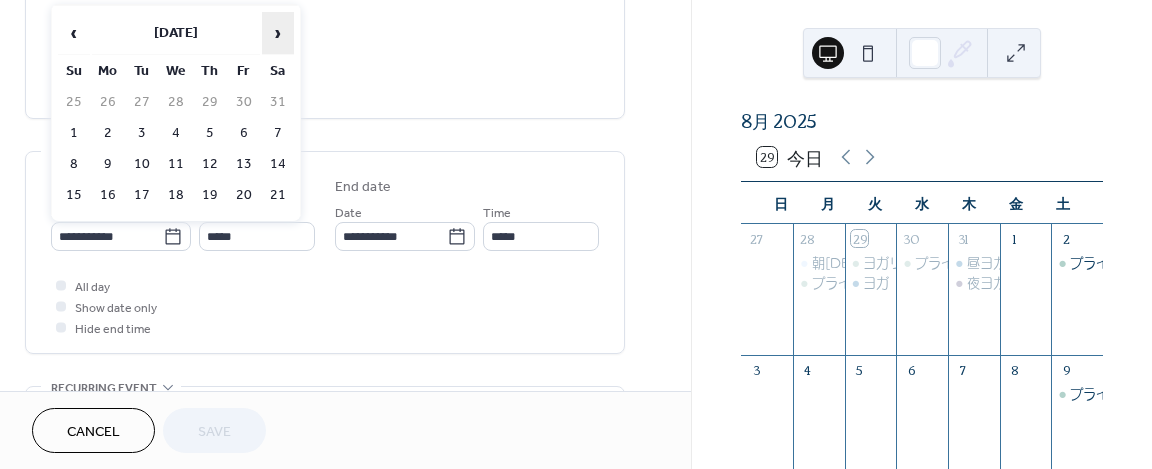 click on "›" at bounding box center (278, 33) 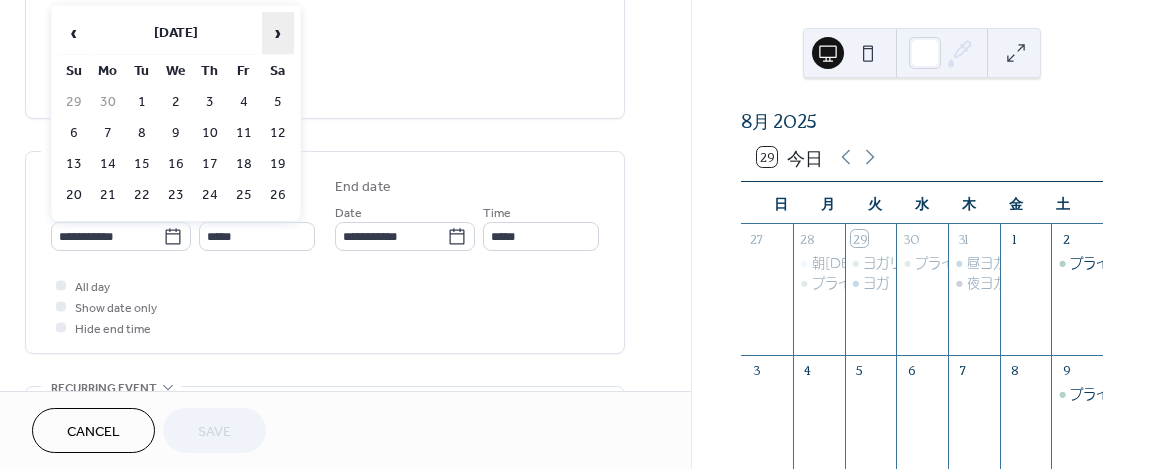 click on "›" at bounding box center [278, 33] 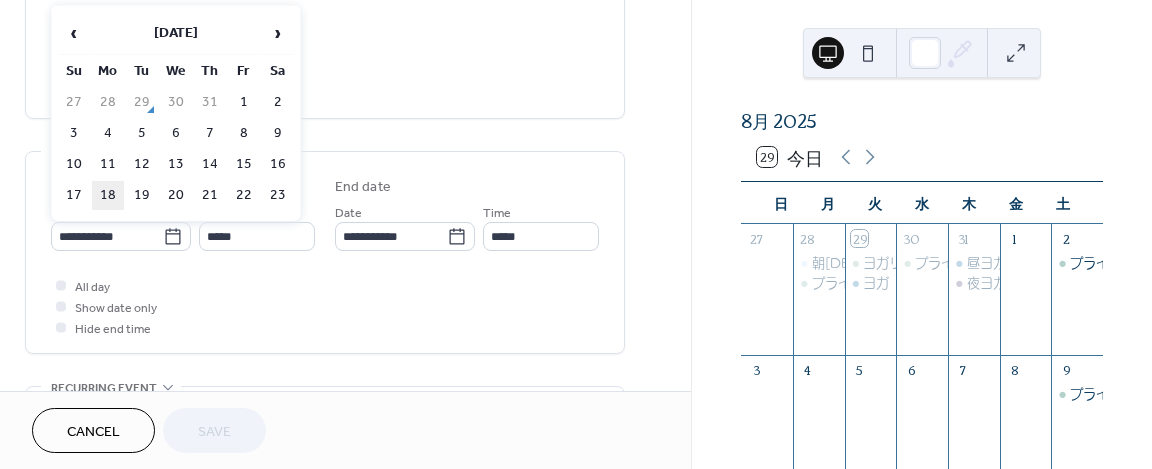 click on "18" at bounding box center (108, 195) 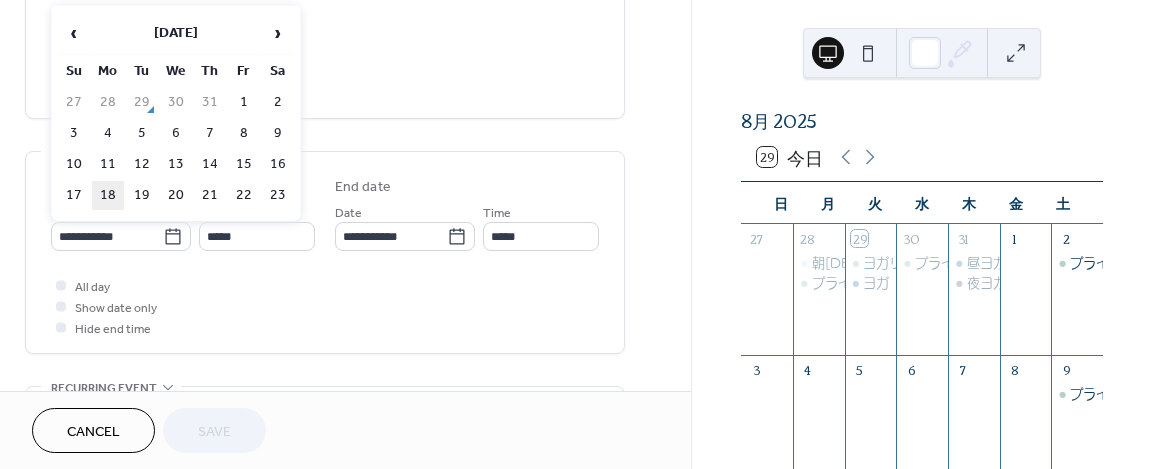 type on "**********" 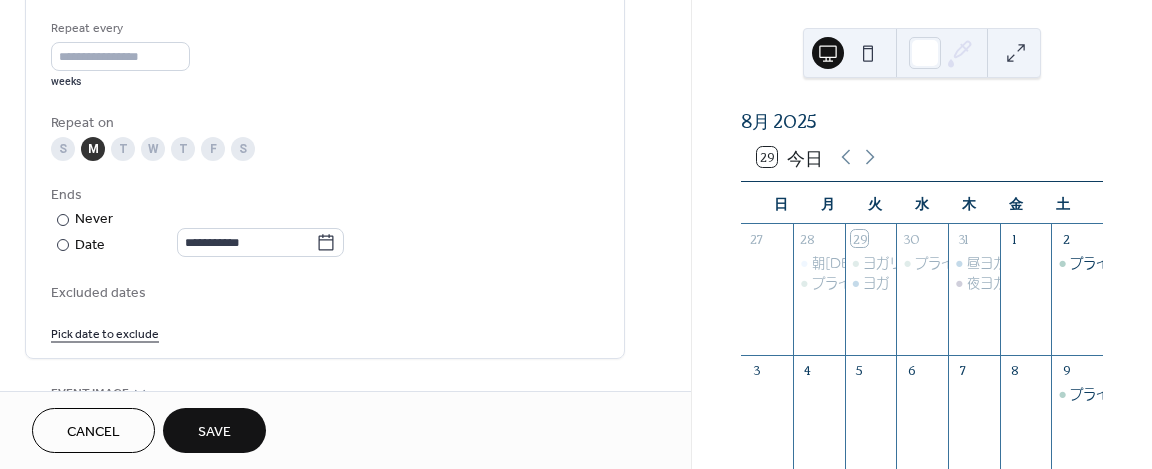 scroll, scrollTop: 953, scrollLeft: 0, axis: vertical 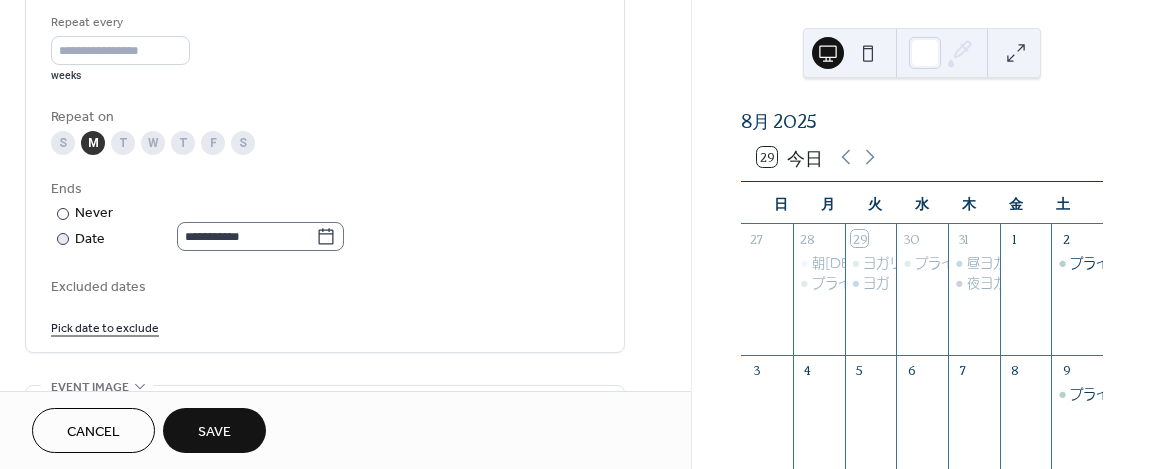click on "**********" at bounding box center (260, 236) 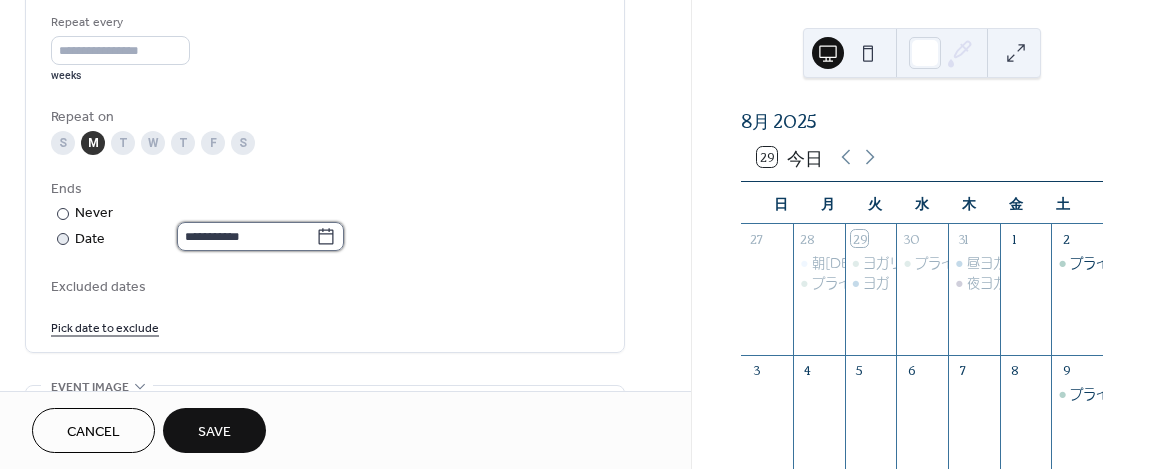 click on "**********" at bounding box center (246, 236) 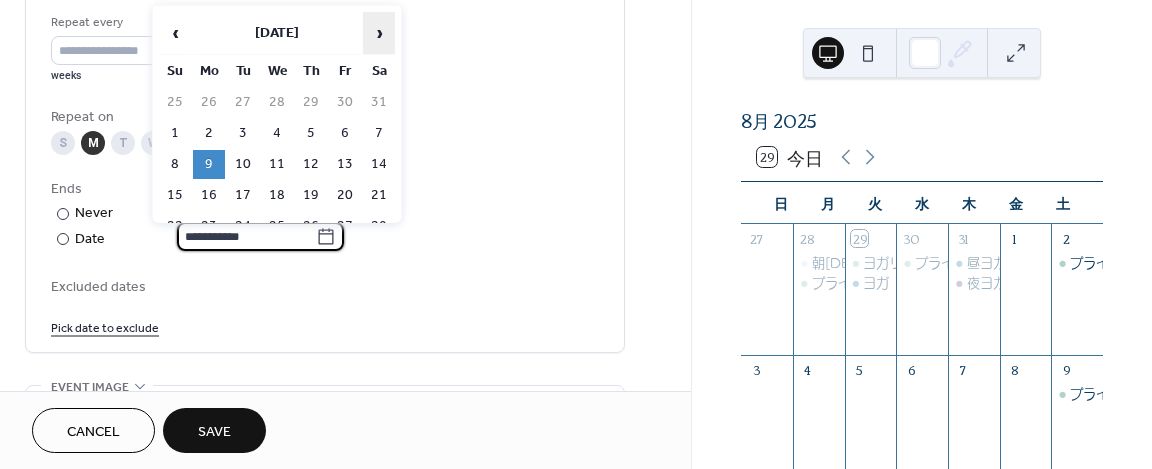 click on "›" at bounding box center (379, 33) 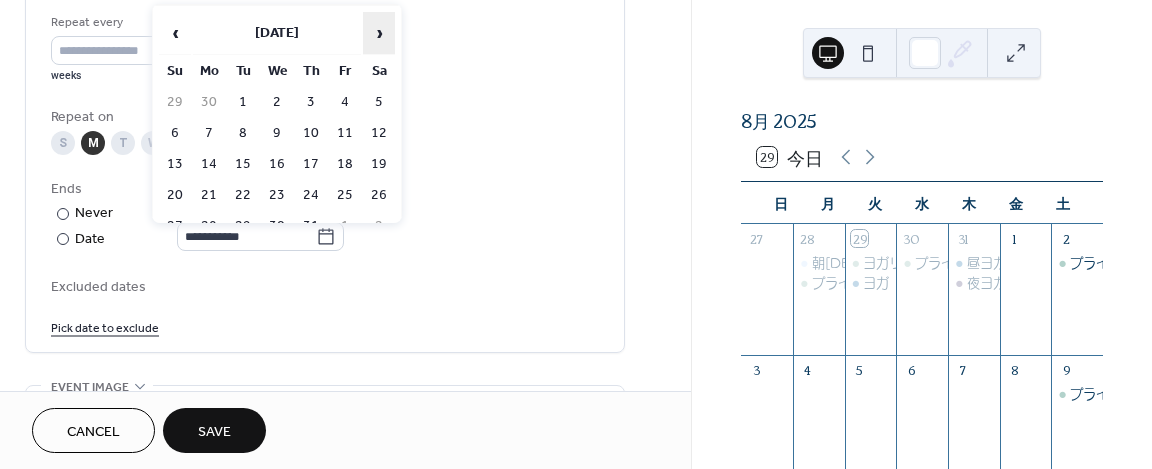 click on "›" at bounding box center [379, 33] 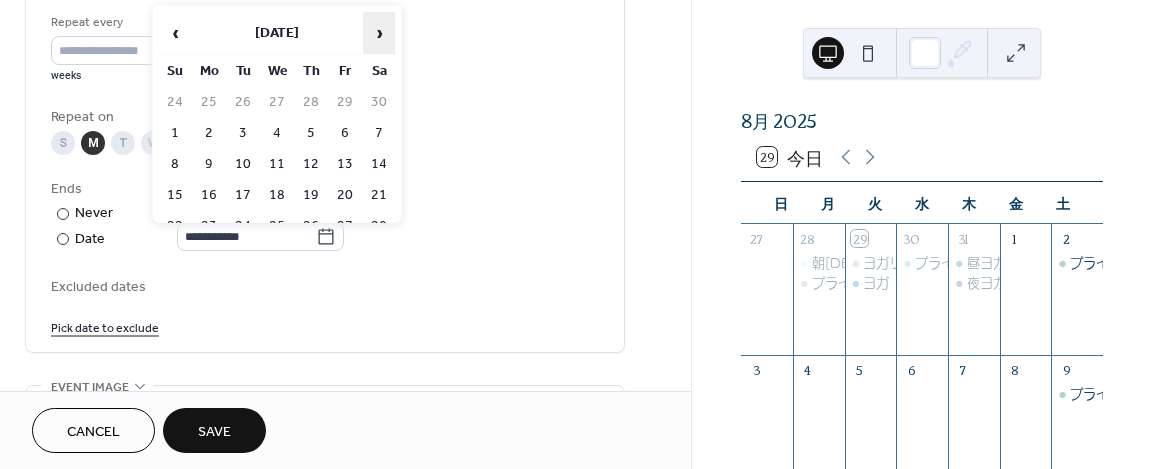 click on "›" at bounding box center [379, 33] 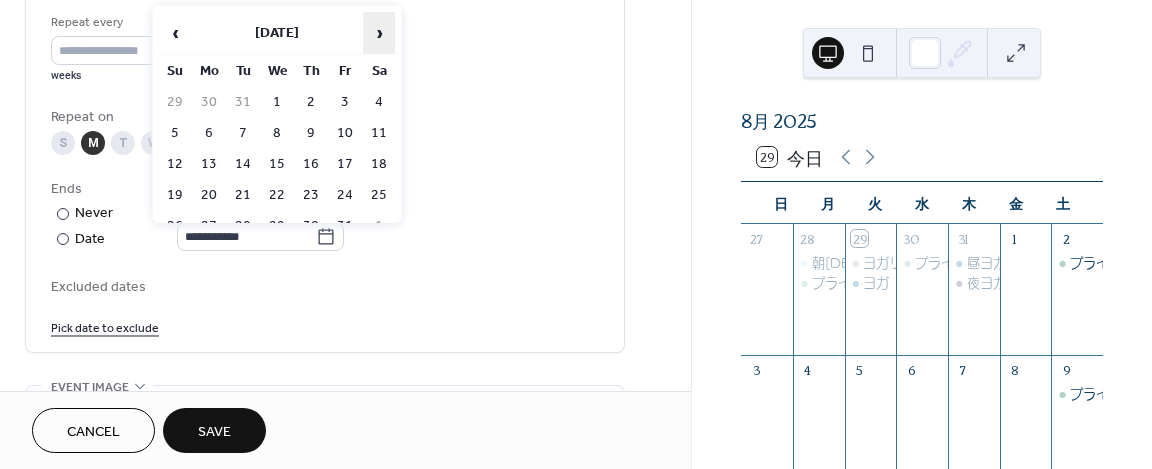 click on "›" at bounding box center [379, 33] 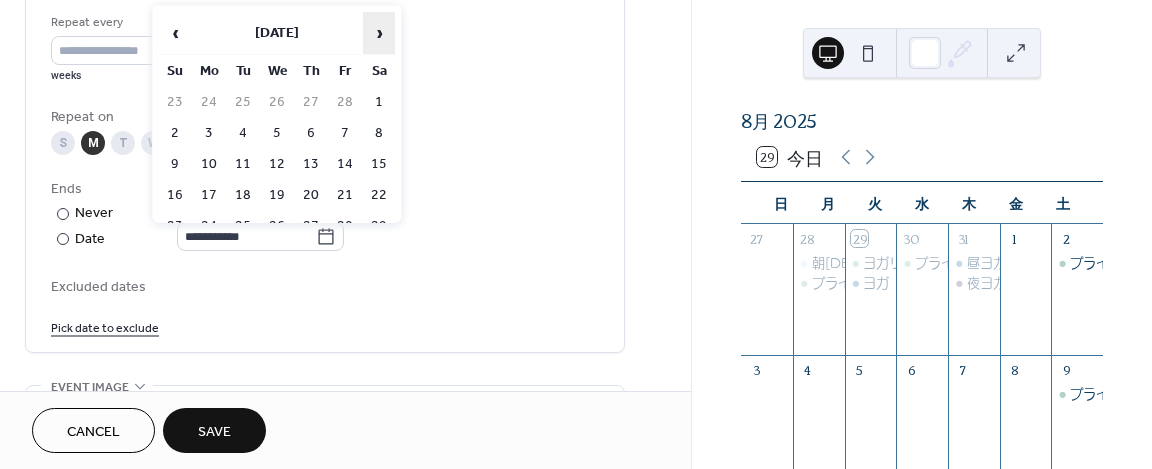 click on "›" at bounding box center (379, 33) 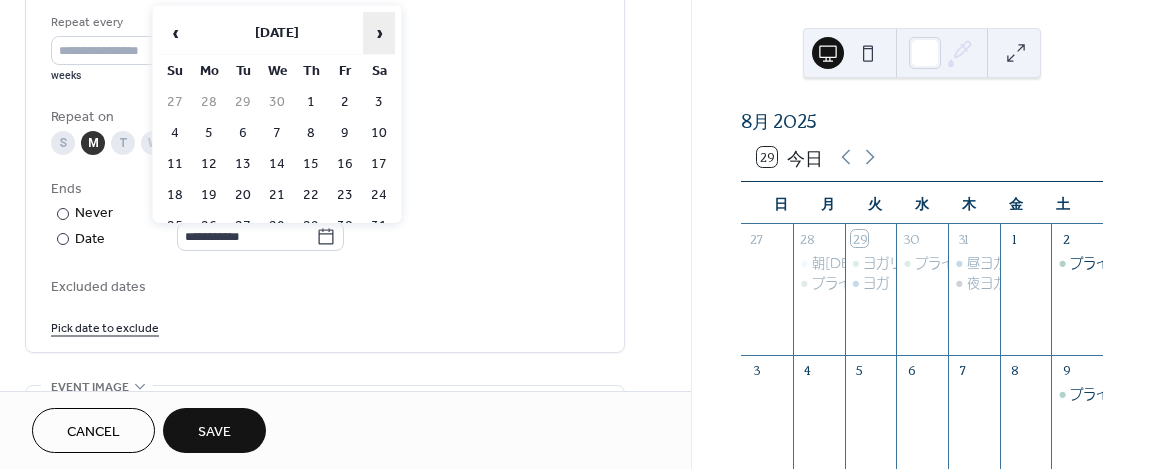 click on "›" at bounding box center [379, 33] 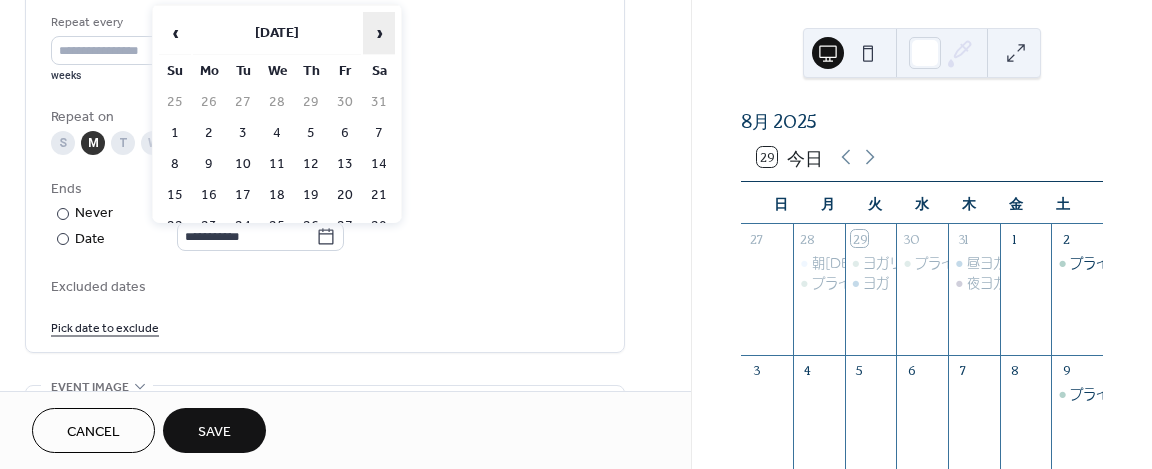 click on "›" at bounding box center [379, 33] 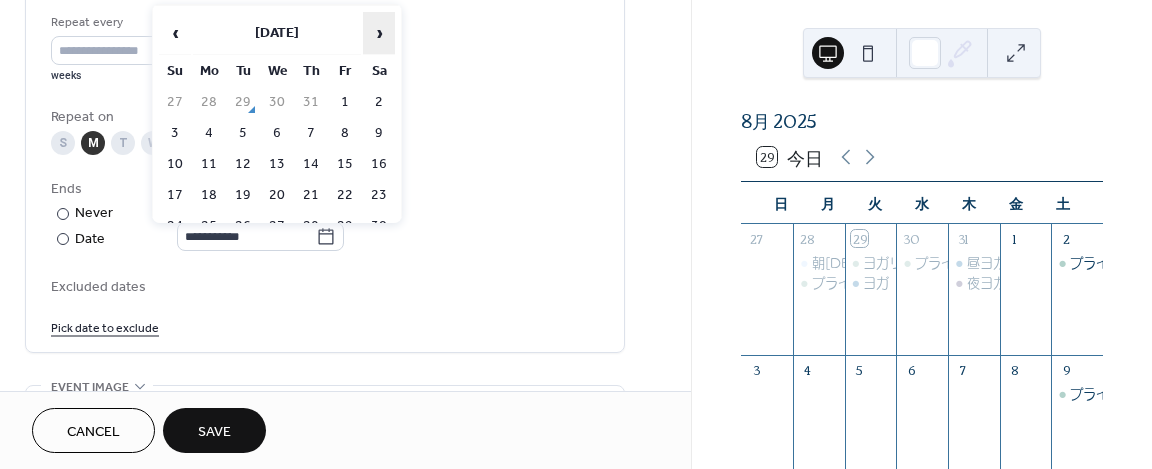 click on "›" at bounding box center [379, 33] 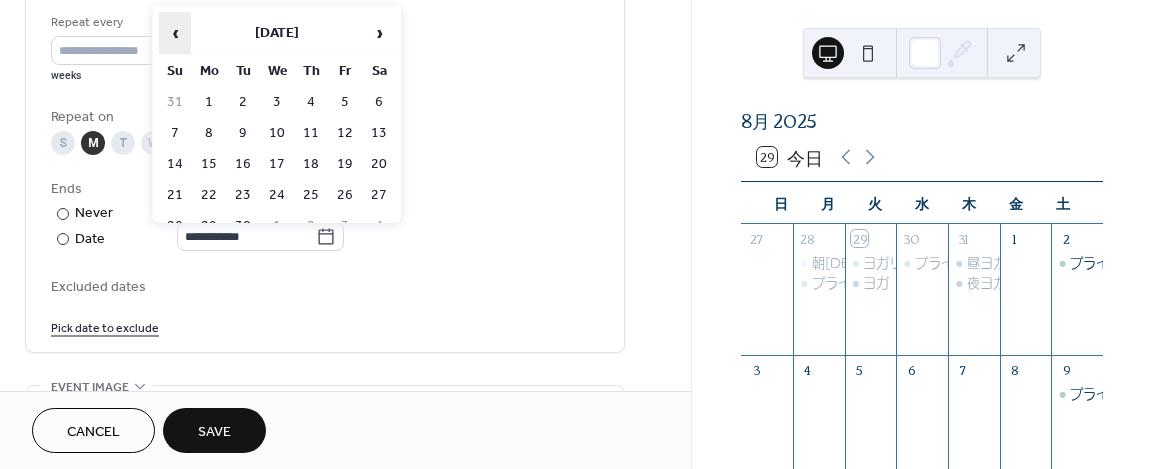 click on "‹" at bounding box center (175, 33) 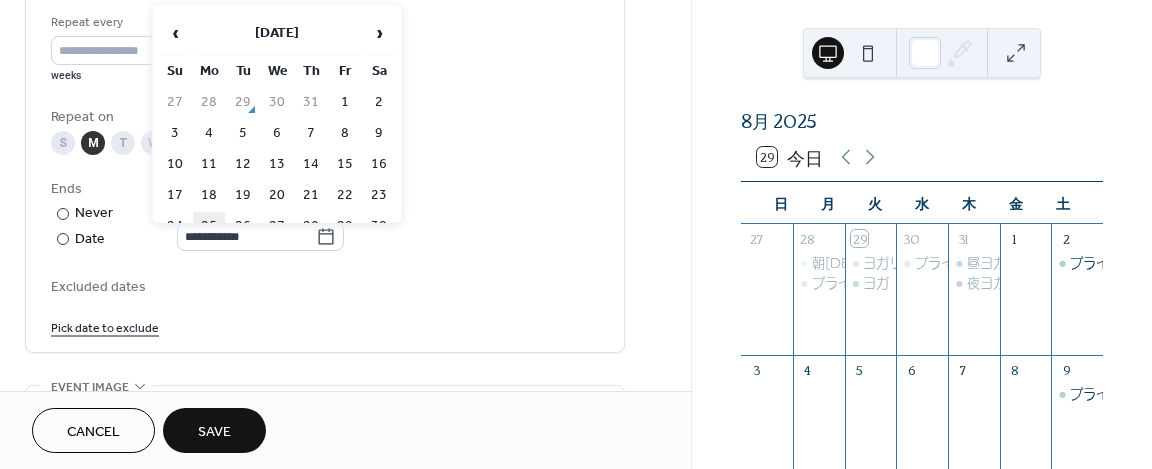 click on "25" at bounding box center (209, 226) 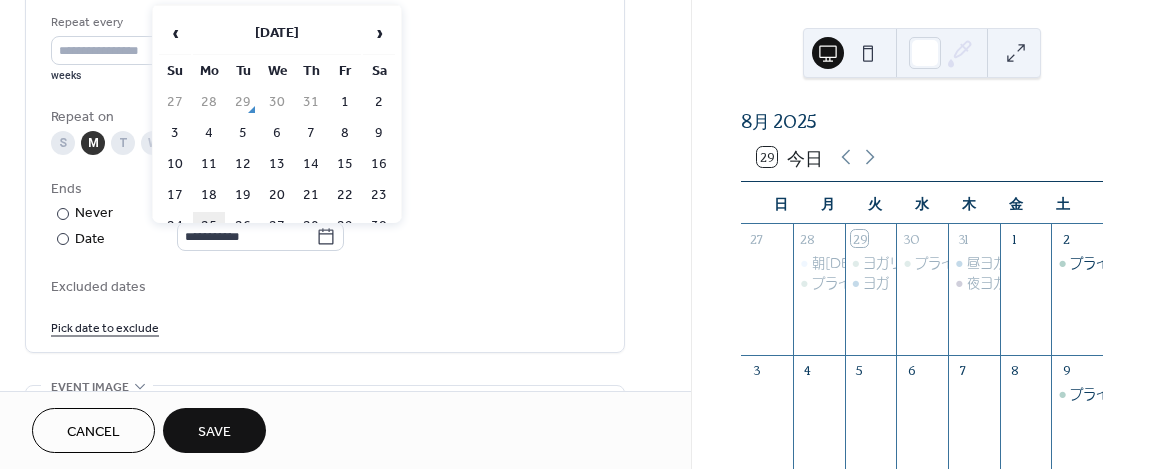 type on "**********" 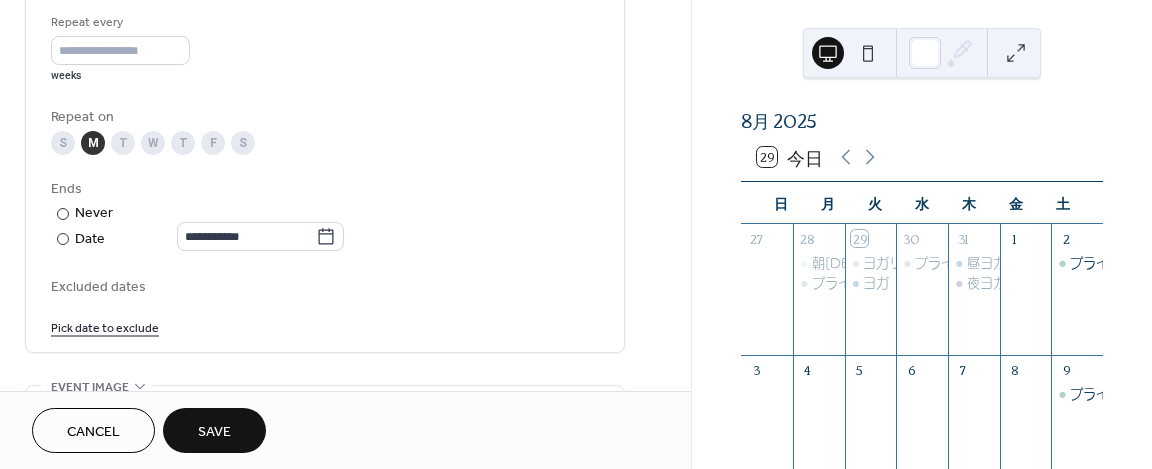 click on "Save" at bounding box center (214, 432) 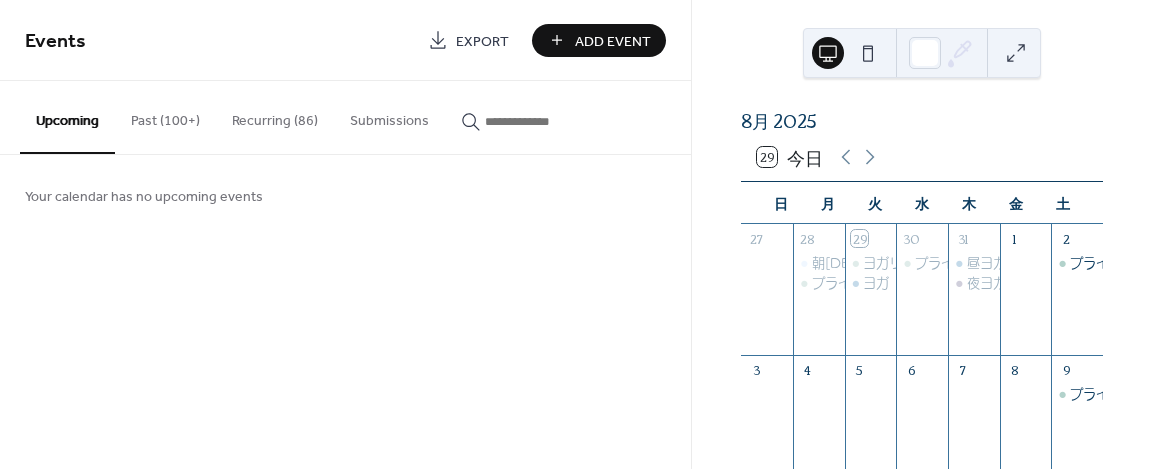 click on "Past (100+)" at bounding box center [165, 116] 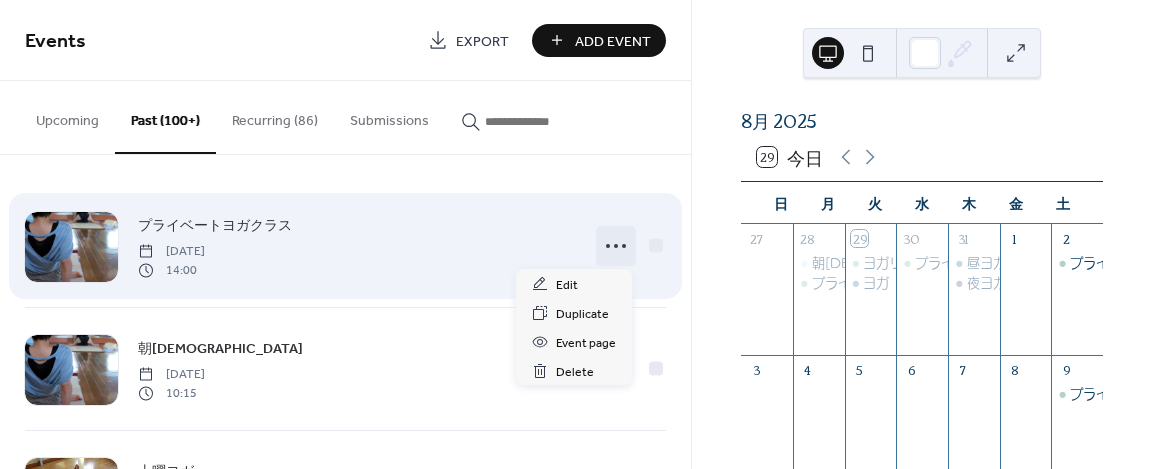 click 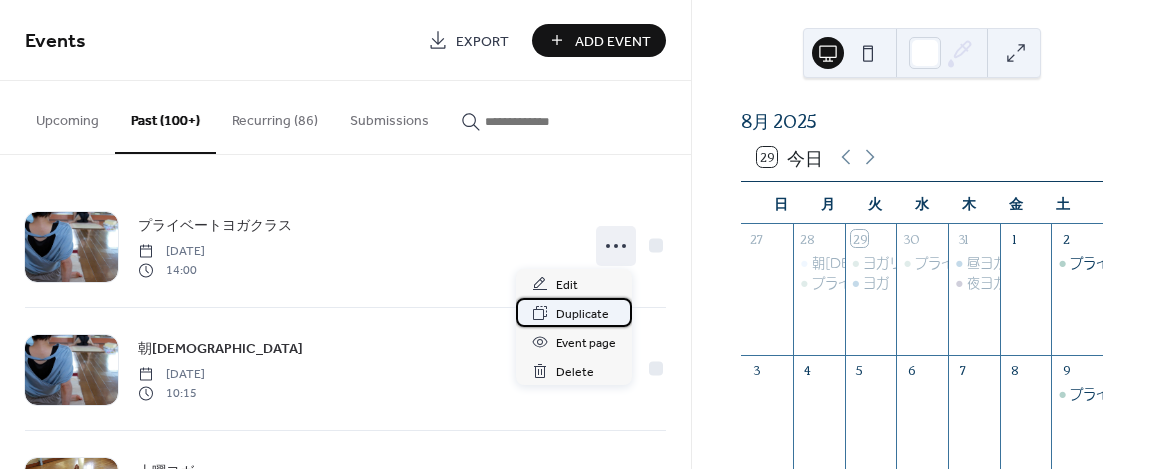click on "Duplicate" at bounding box center [582, 314] 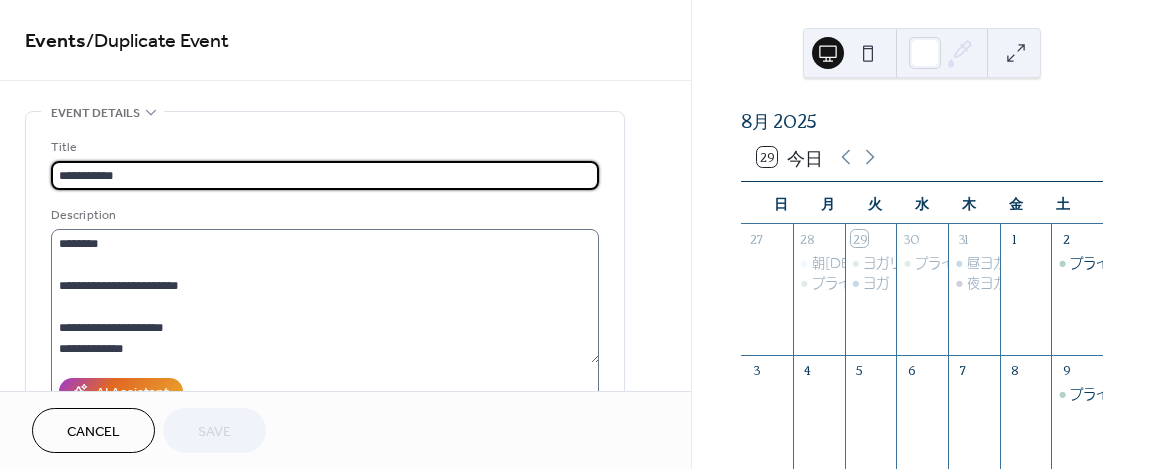 scroll, scrollTop: 126, scrollLeft: 0, axis: vertical 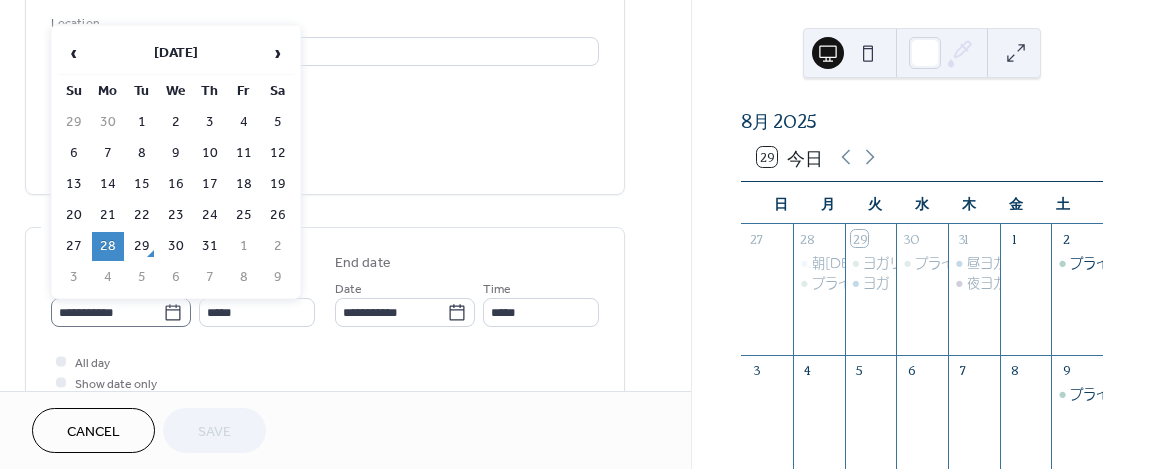 click 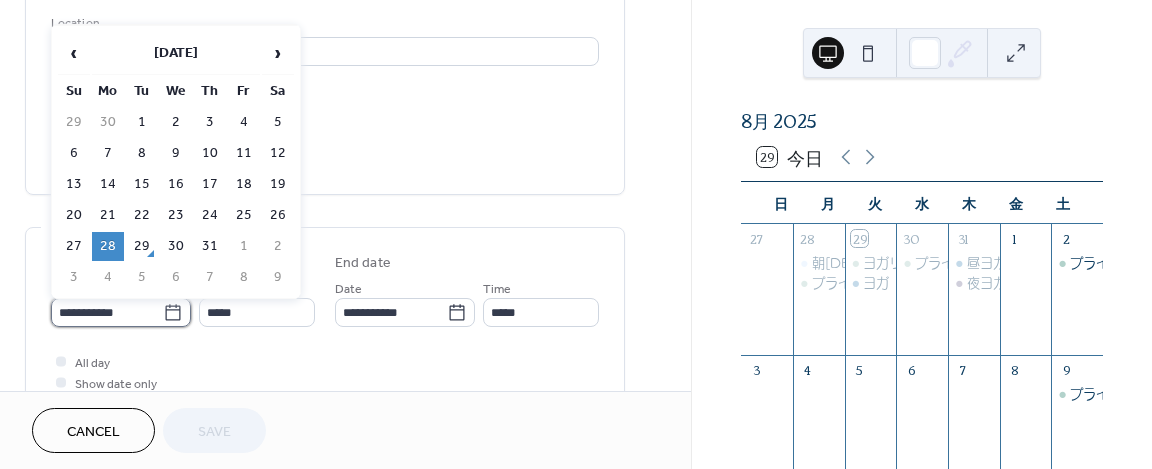 click on "**********" at bounding box center [107, 312] 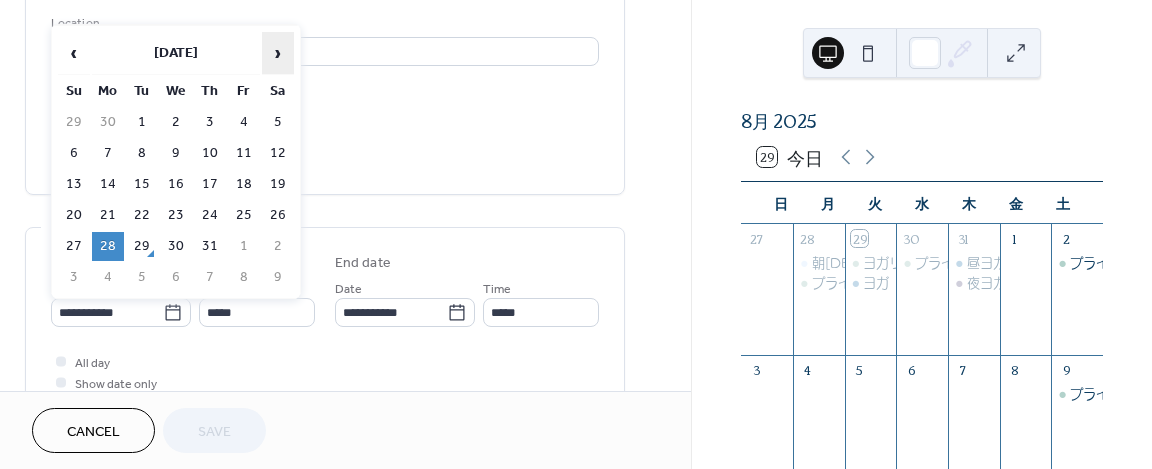 click on "›" at bounding box center [278, 53] 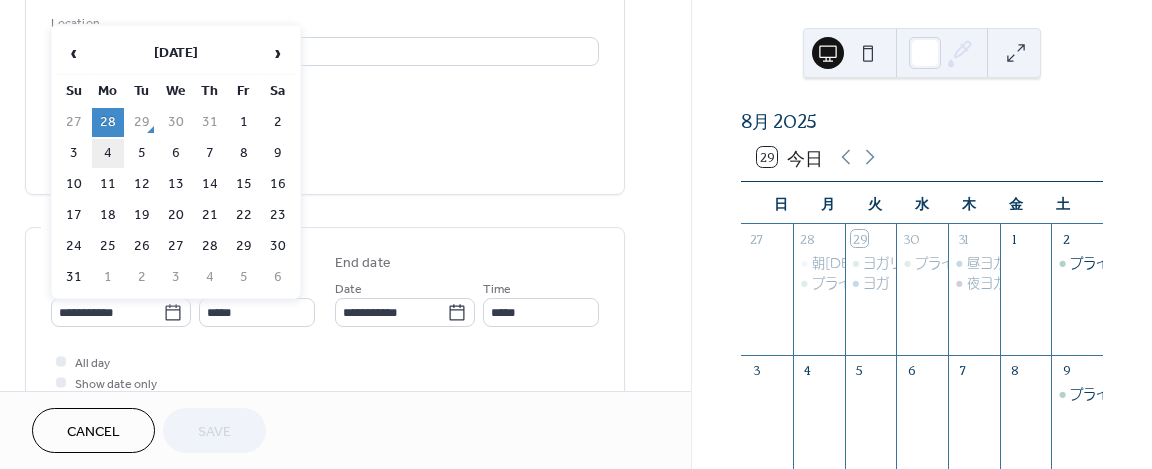 click on "4" at bounding box center [108, 153] 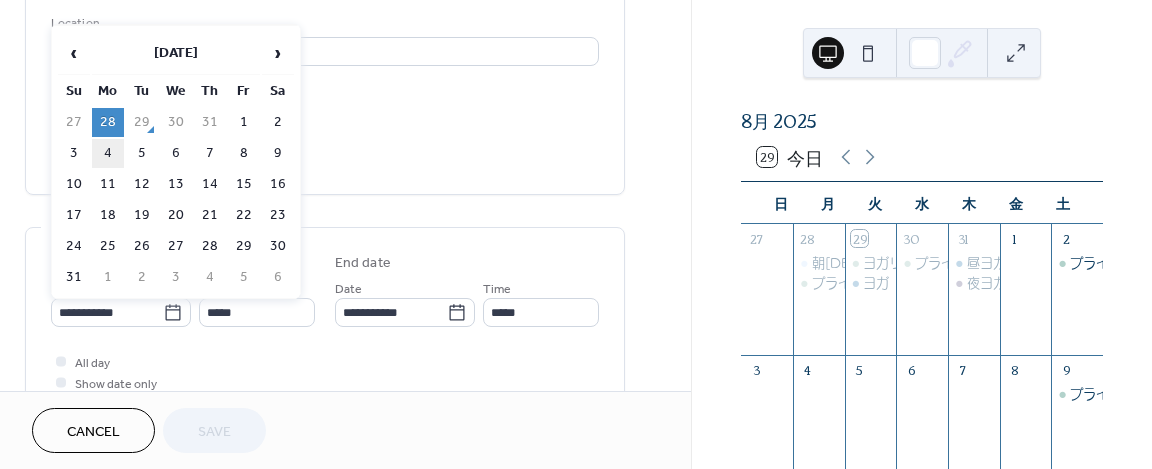 type on "**********" 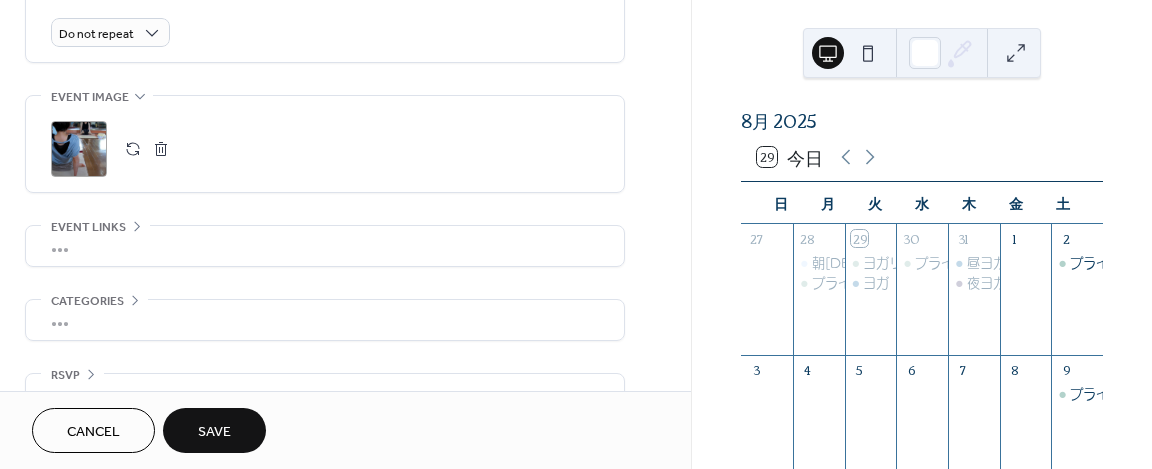 scroll, scrollTop: 895, scrollLeft: 0, axis: vertical 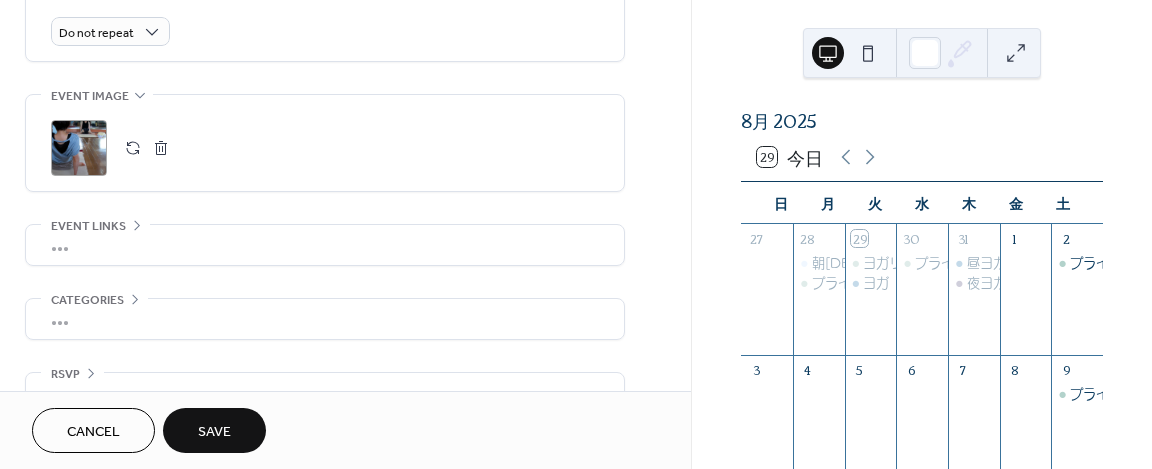click on "Save" at bounding box center (214, 432) 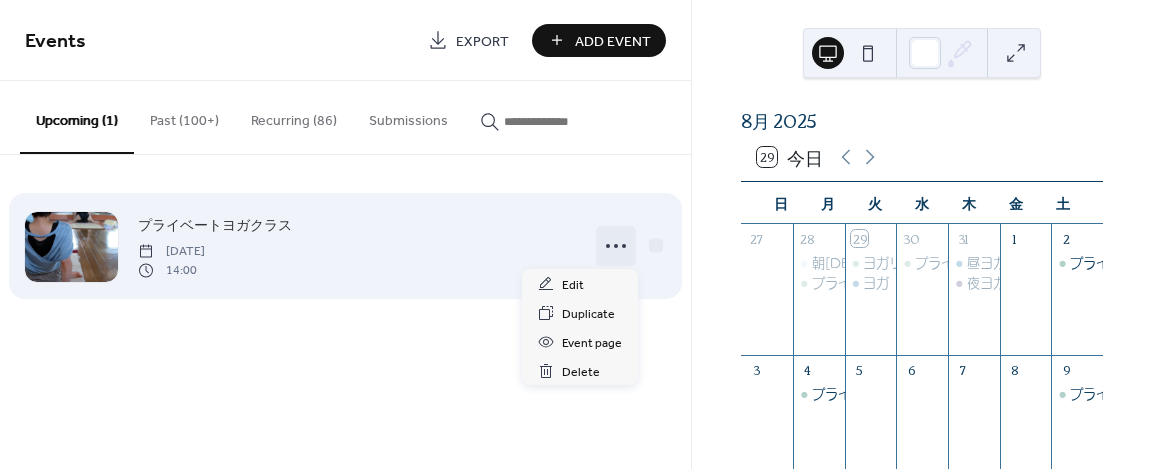 click 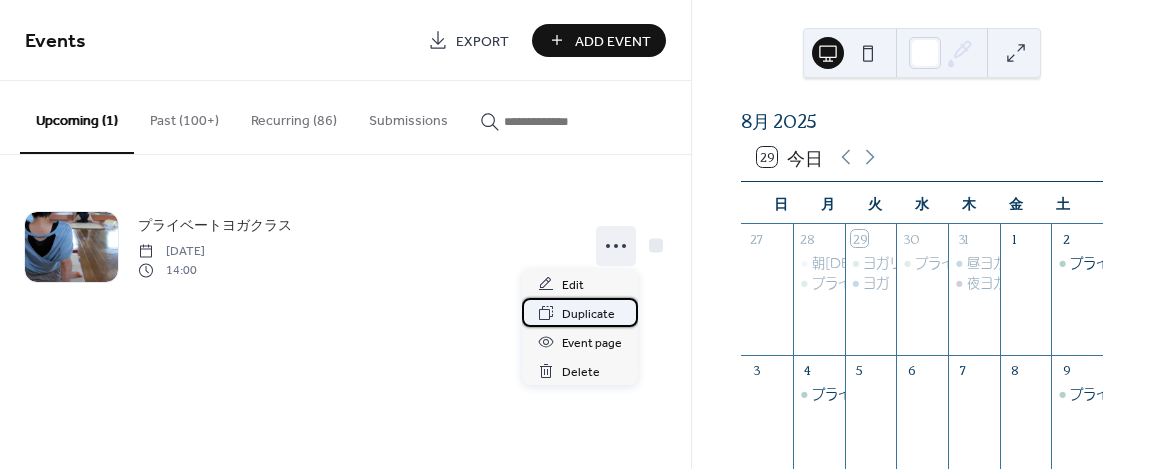 click on "Duplicate" at bounding box center [588, 314] 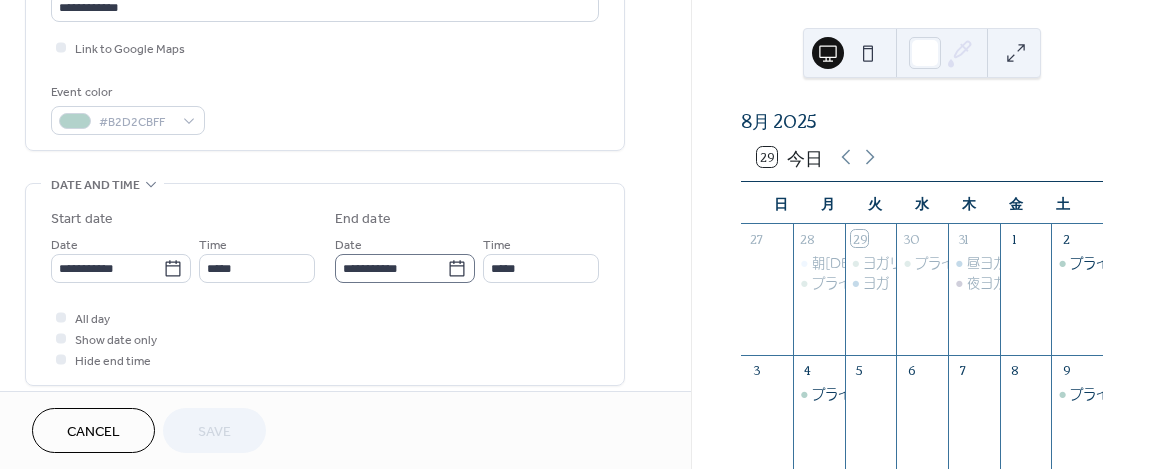 scroll, scrollTop: 489, scrollLeft: 0, axis: vertical 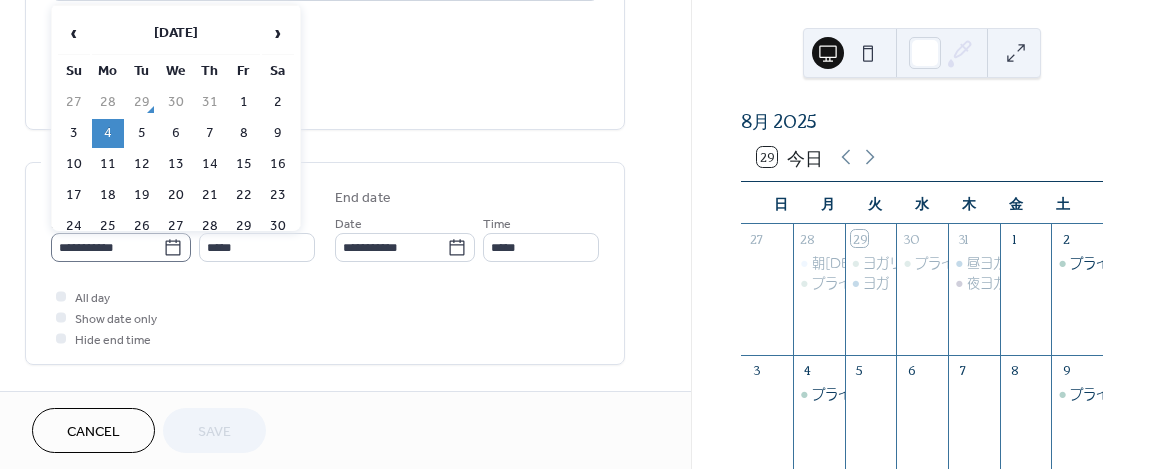 click 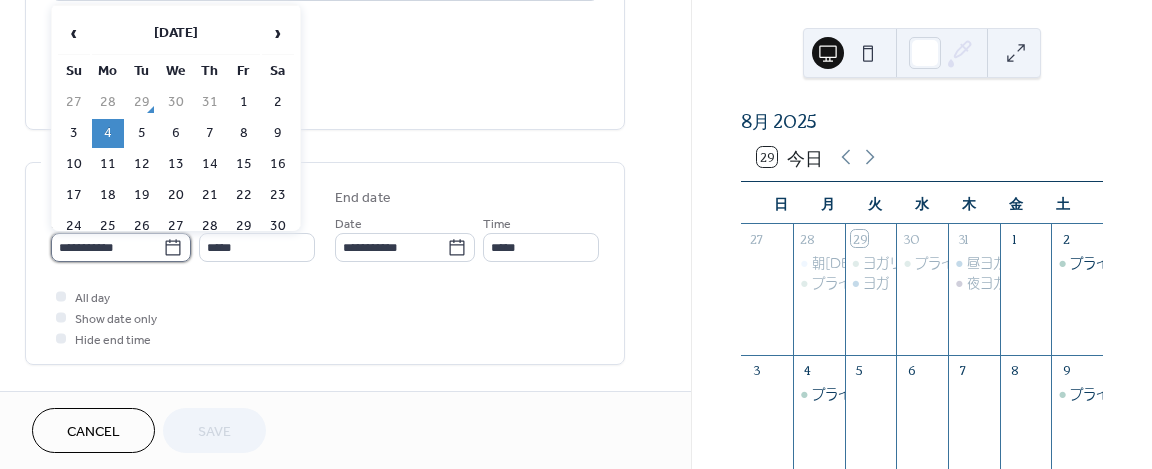 click on "**********" at bounding box center [107, 247] 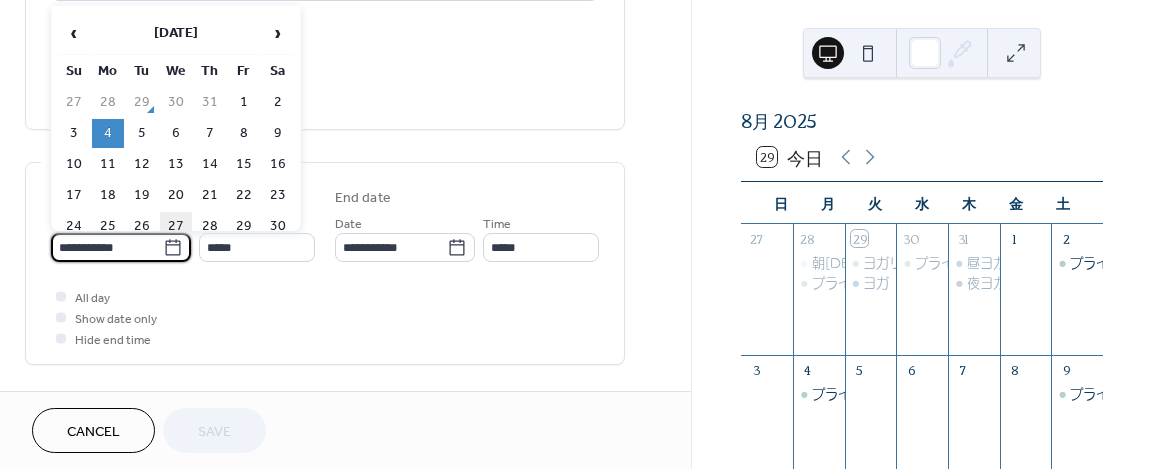click on "27" at bounding box center (176, 226) 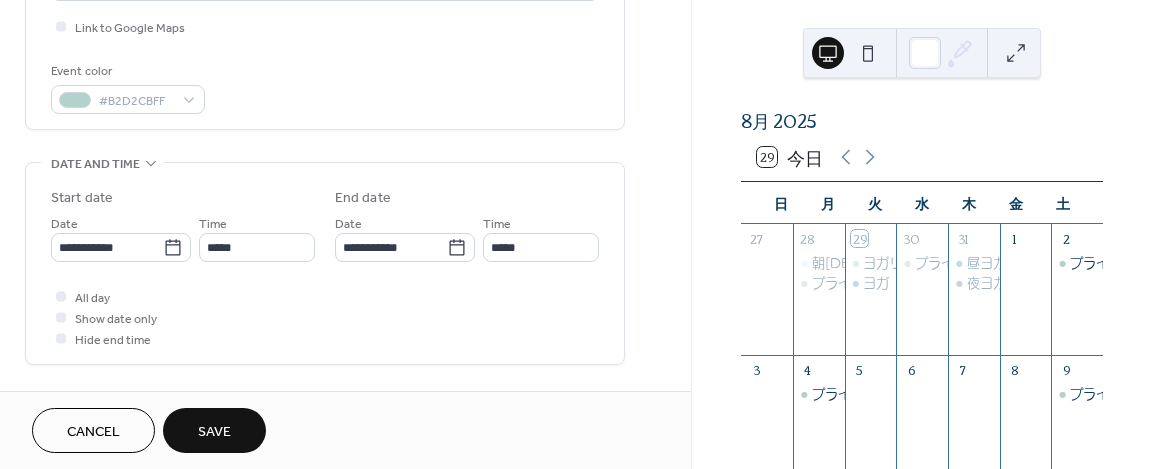 click on "Save" at bounding box center [214, 432] 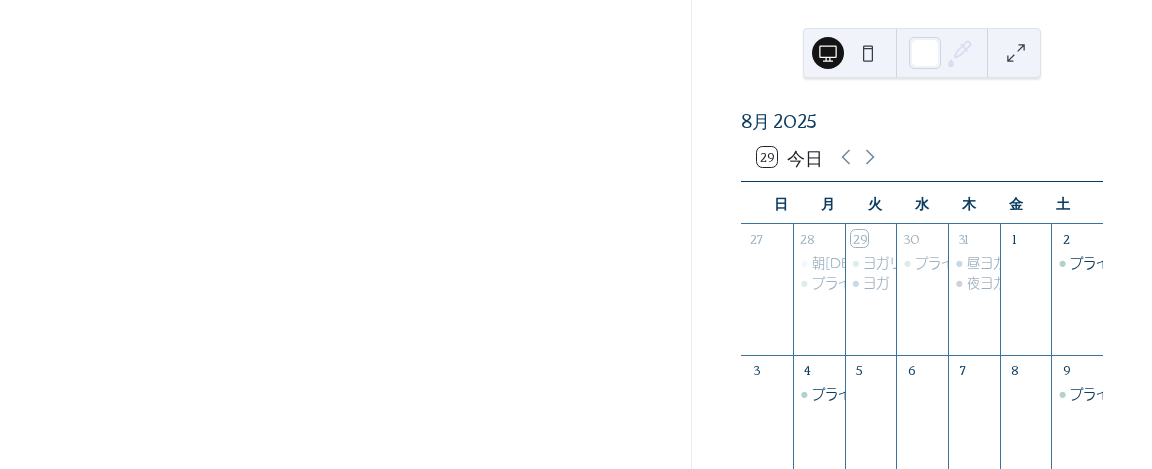 click 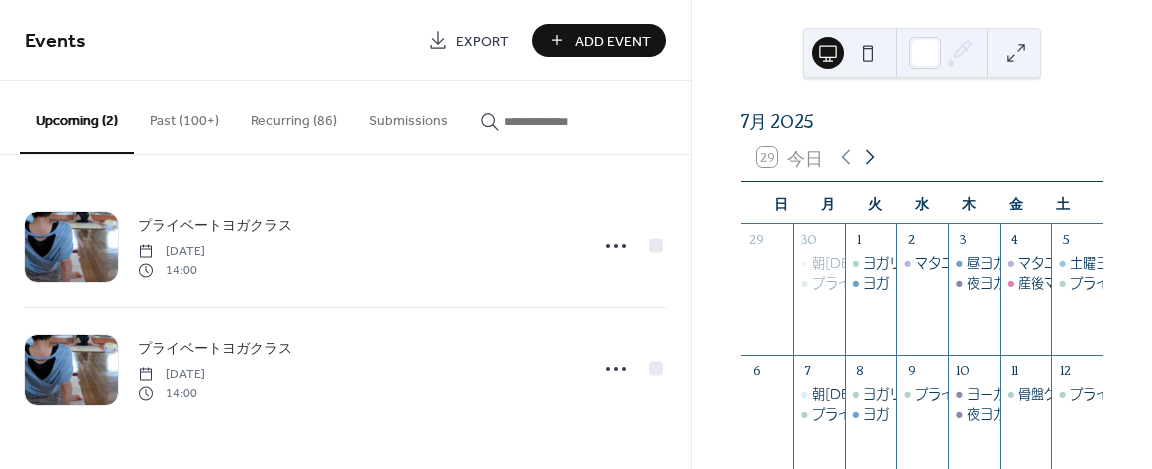 click 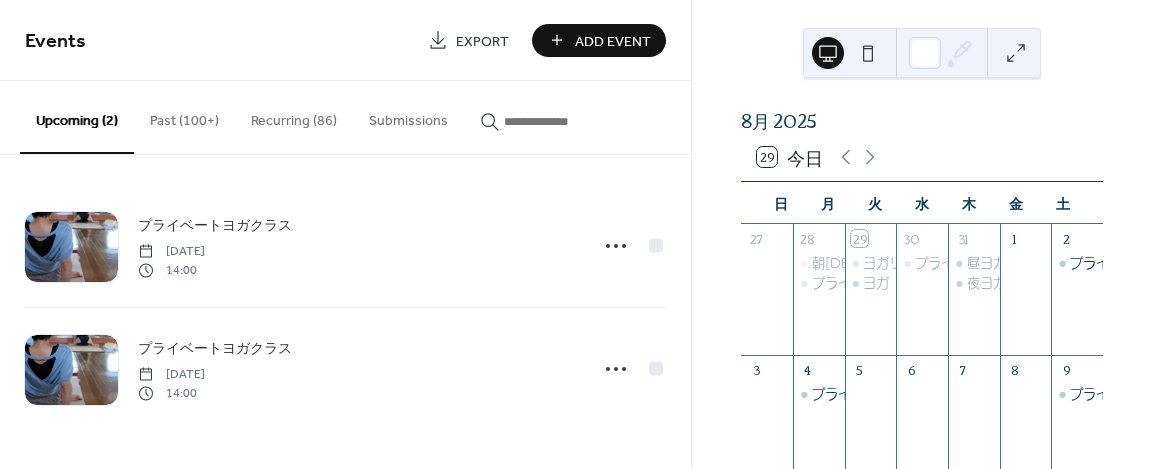 click on "Past (100+)" at bounding box center [184, 116] 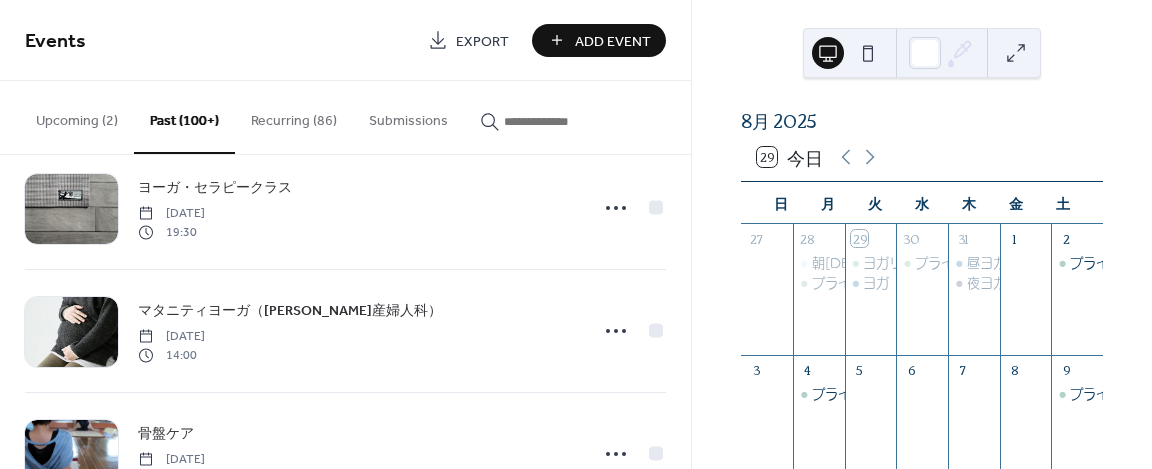 scroll, scrollTop: 900, scrollLeft: 0, axis: vertical 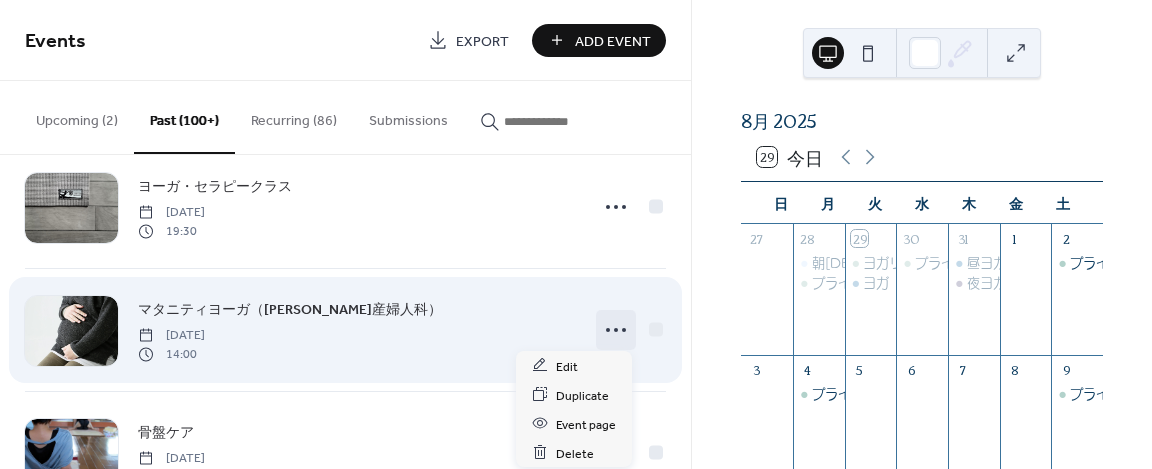 click 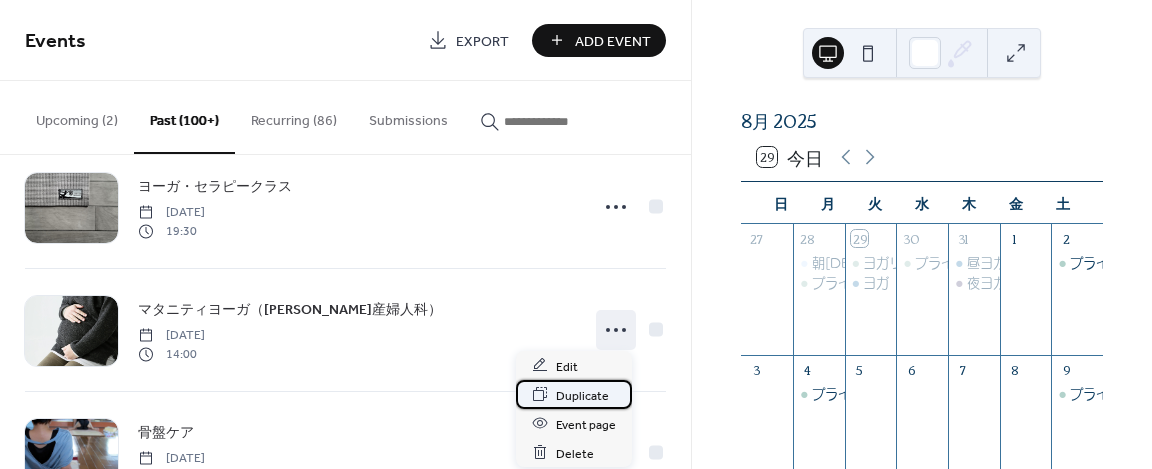 click on "Duplicate" at bounding box center (582, 395) 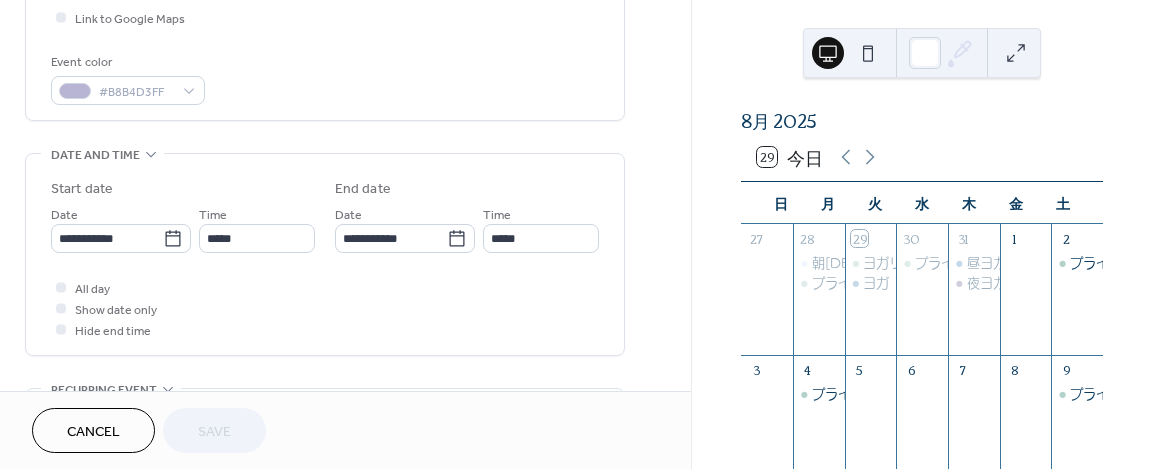scroll, scrollTop: 499, scrollLeft: 0, axis: vertical 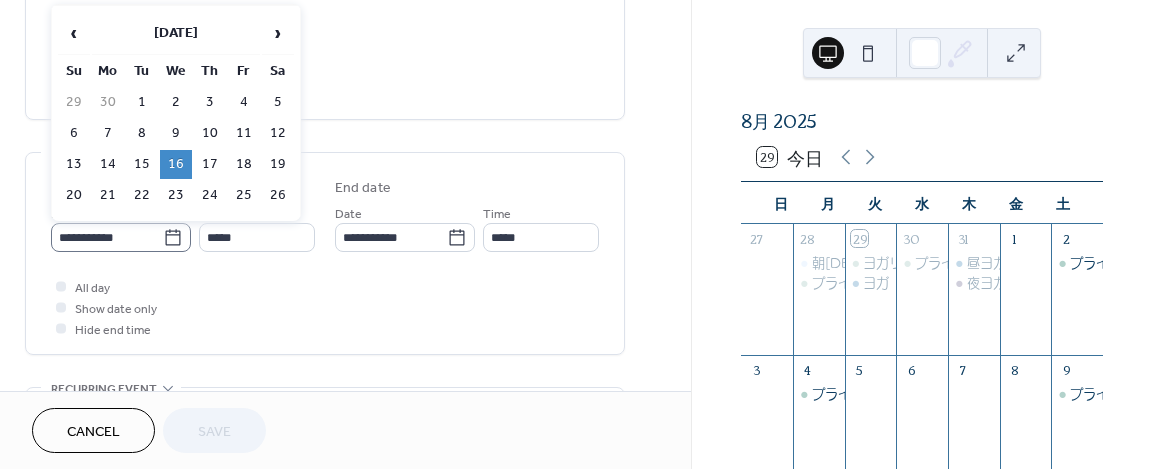 click 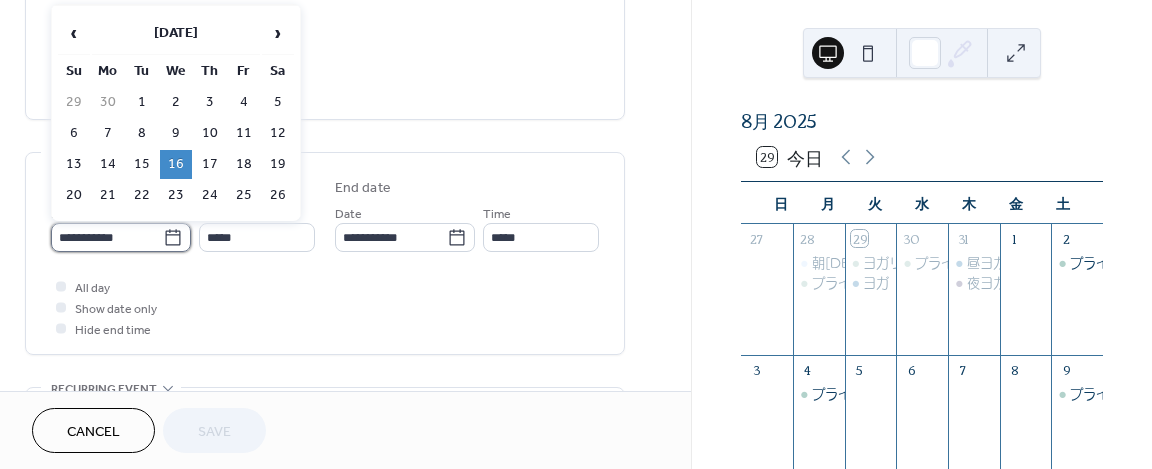 click on "**********" at bounding box center [107, 237] 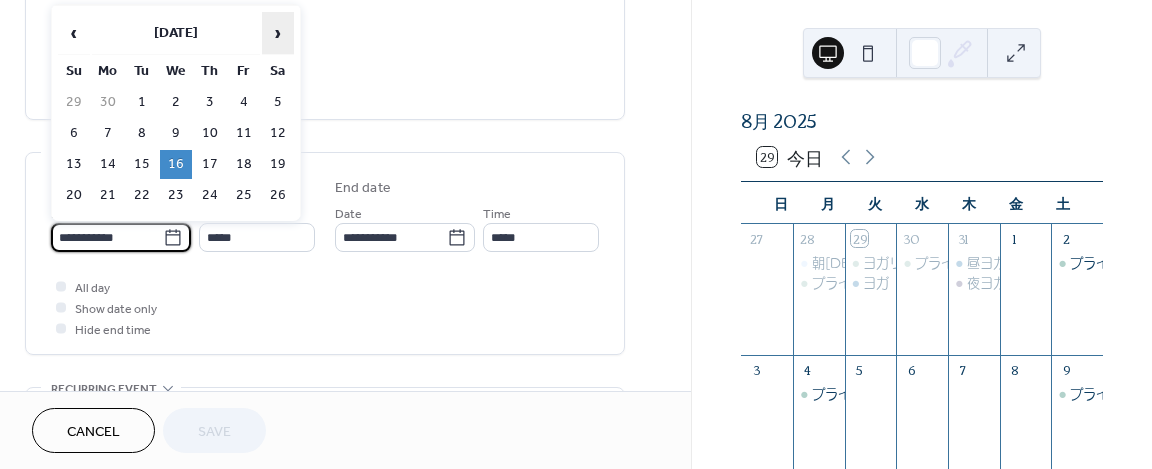 click on "›" at bounding box center [278, 33] 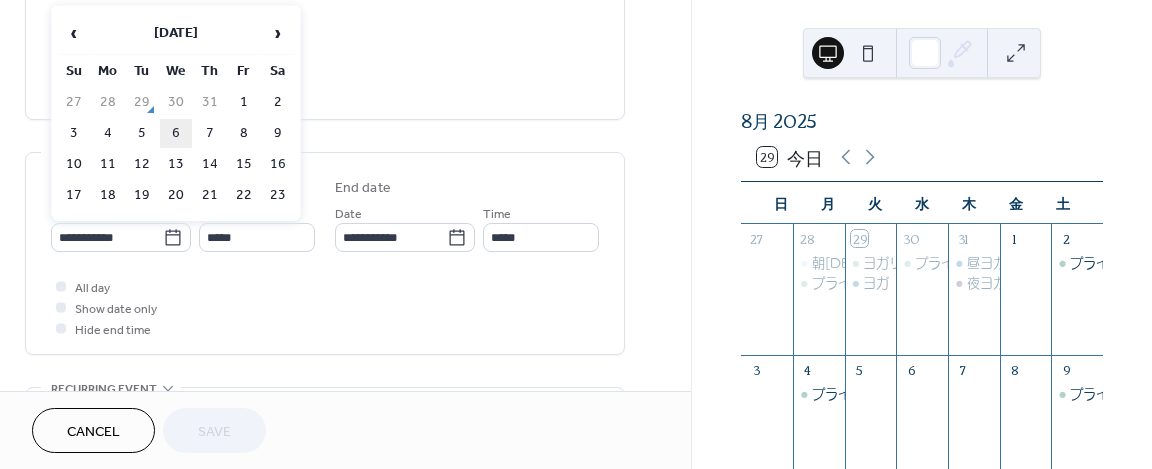 click on "6" at bounding box center (176, 133) 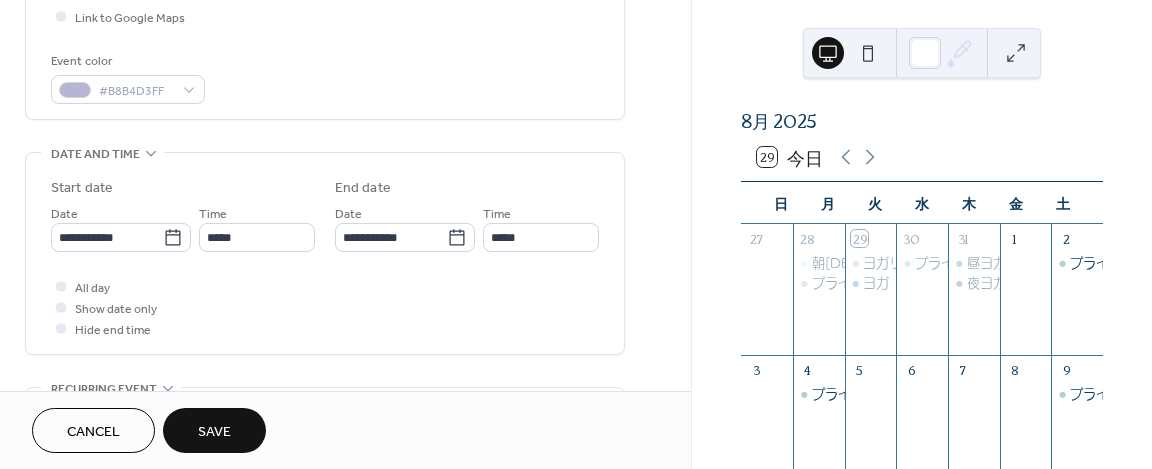 click on "Save" at bounding box center [214, 432] 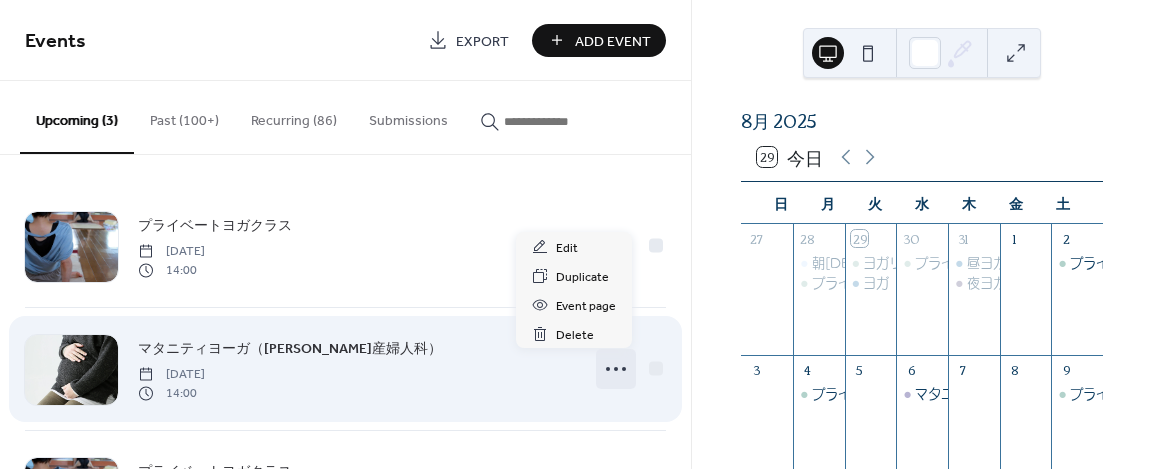 click 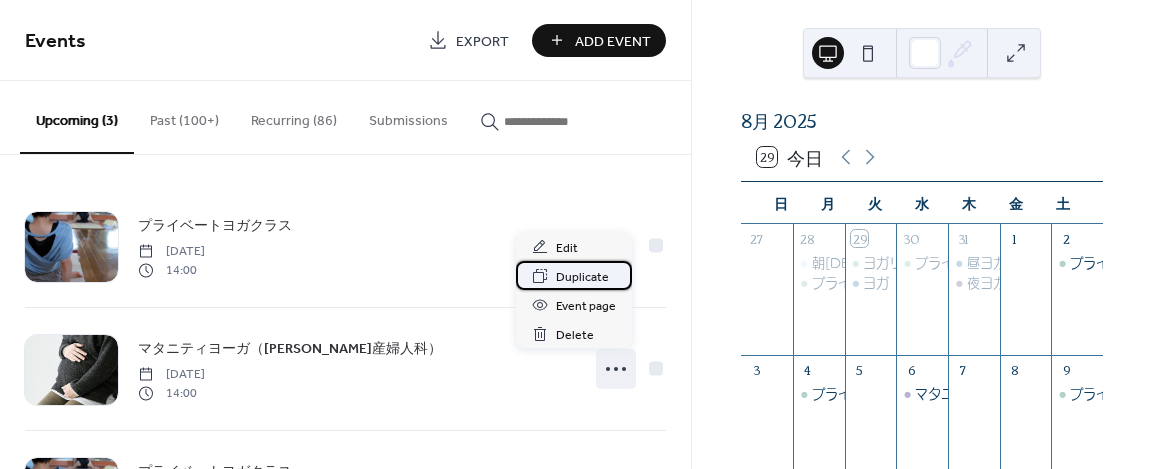 click on "Duplicate" at bounding box center [574, 275] 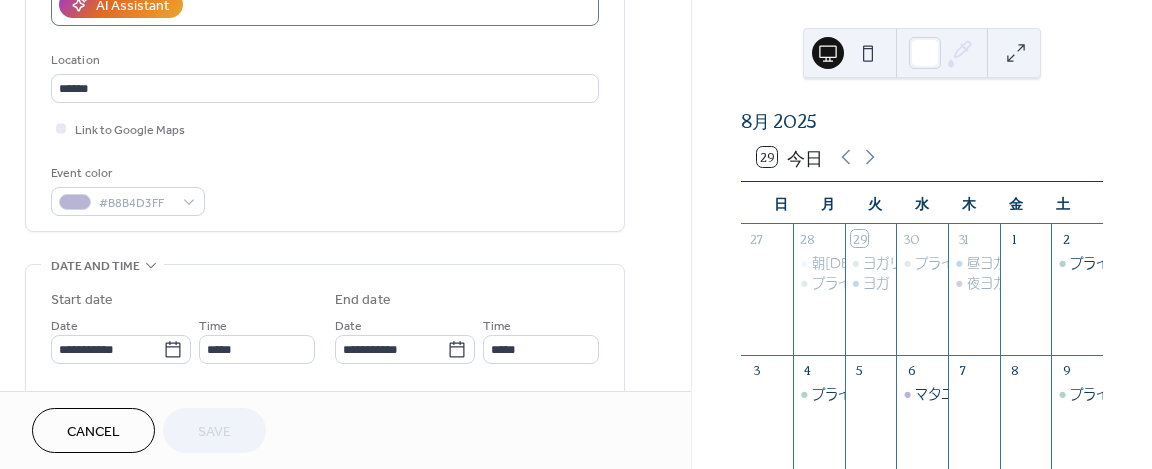 scroll, scrollTop: 390, scrollLeft: 0, axis: vertical 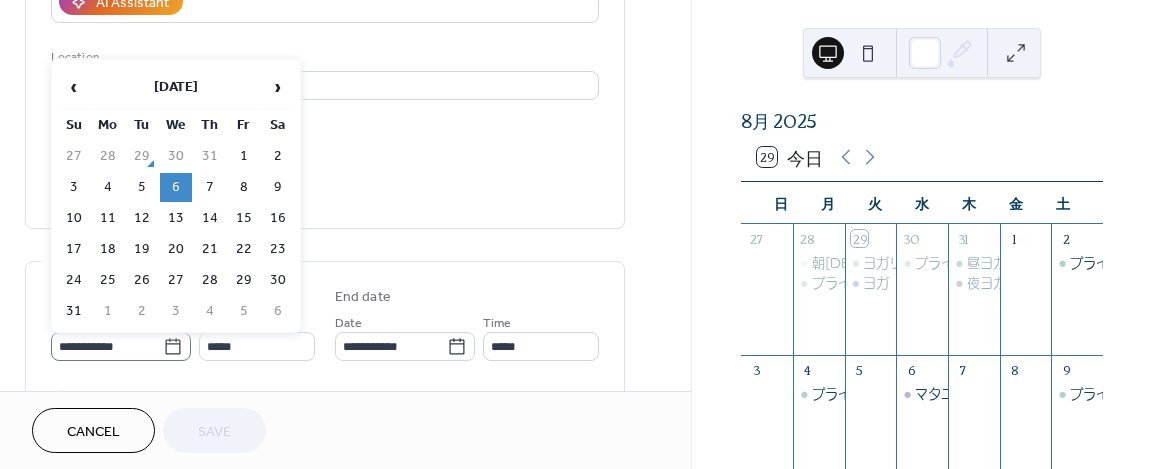 click 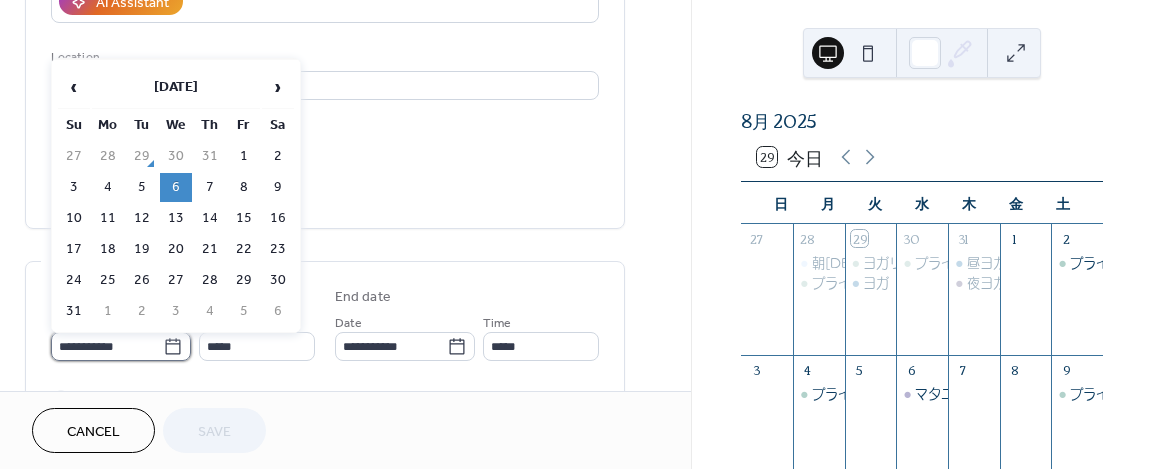 click on "**********" at bounding box center (107, 346) 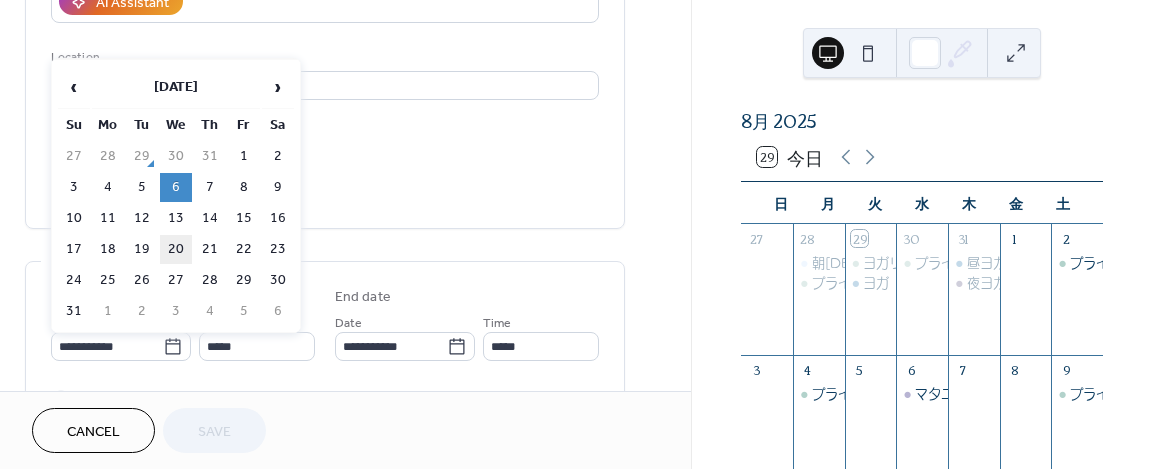click on "20" at bounding box center (176, 249) 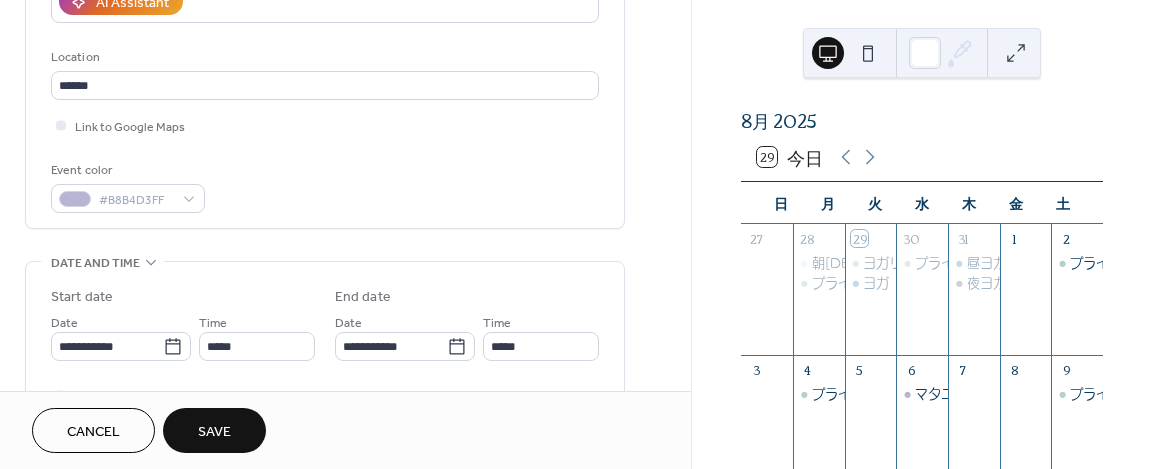 click on "Save" at bounding box center [214, 432] 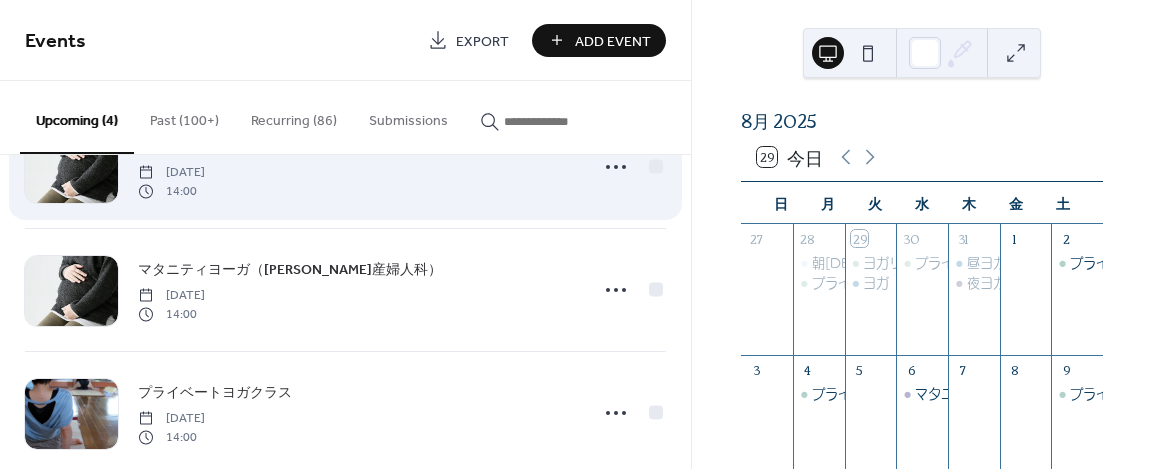scroll, scrollTop: 234, scrollLeft: 0, axis: vertical 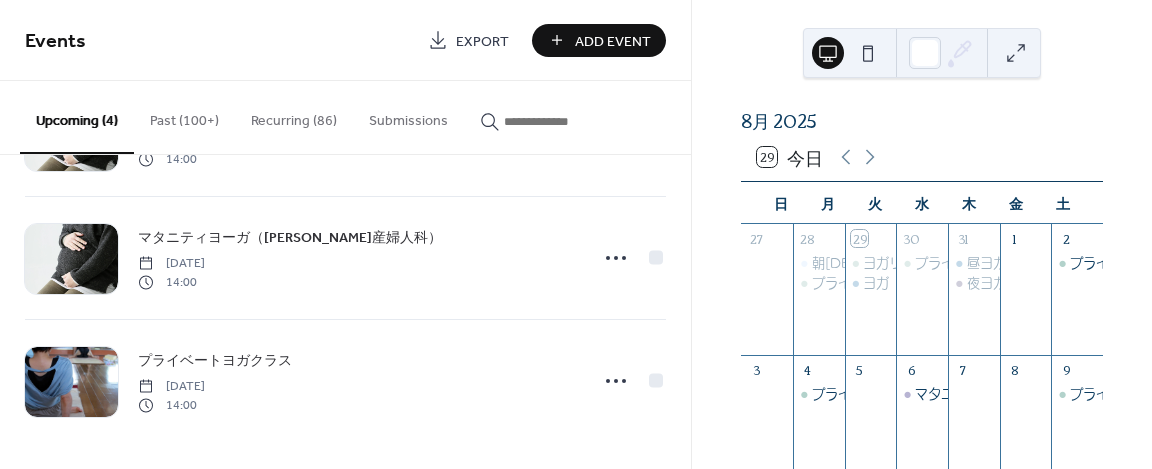 click on "Past (100+)" at bounding box center (184, 116) 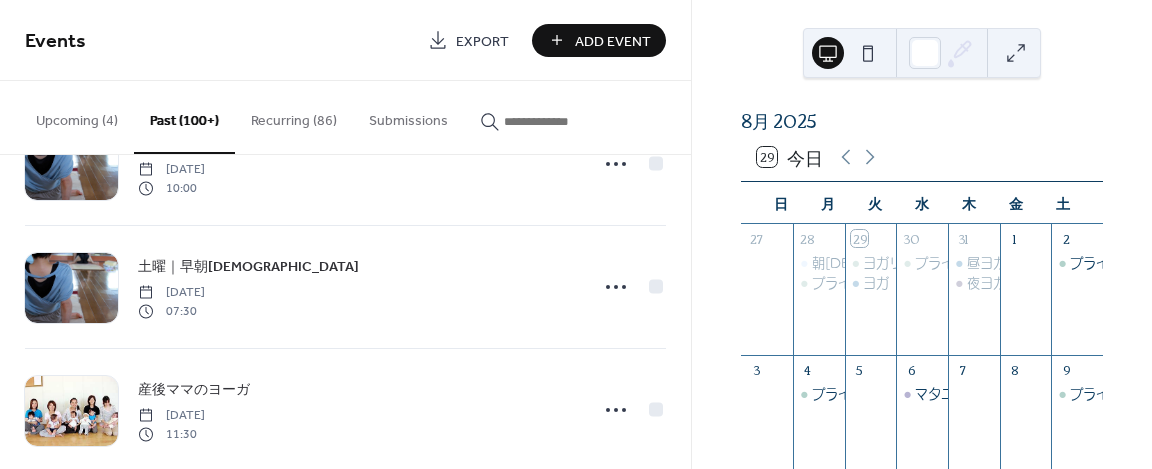 scroll, scrollTop: 454, scrollLeft: 0, axis: vertical 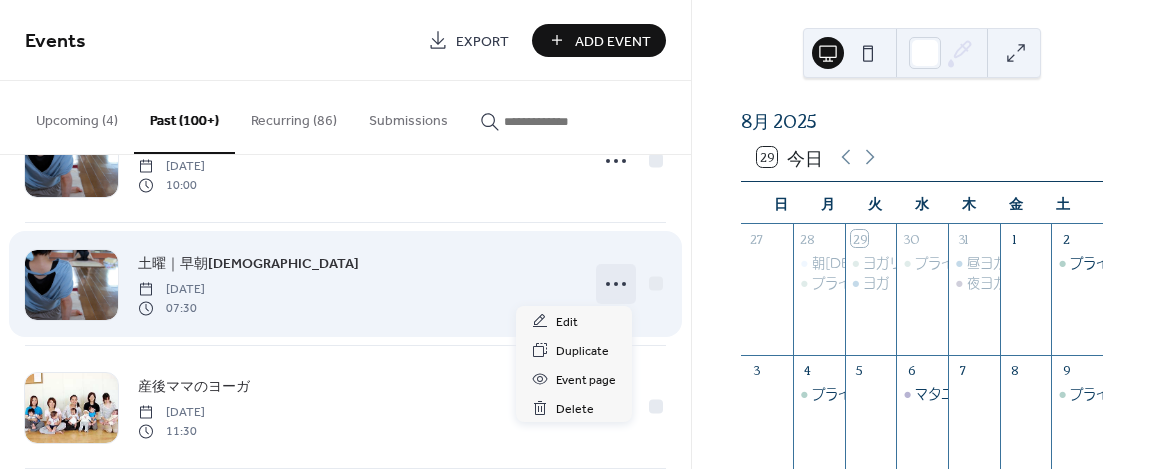 click 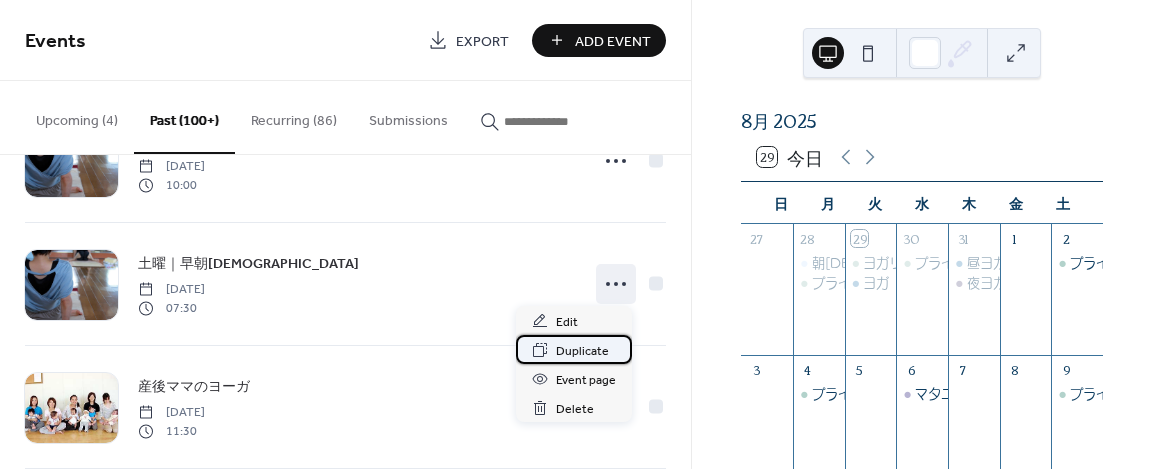 click on "Duplicate" at bounding box center (582, 351) 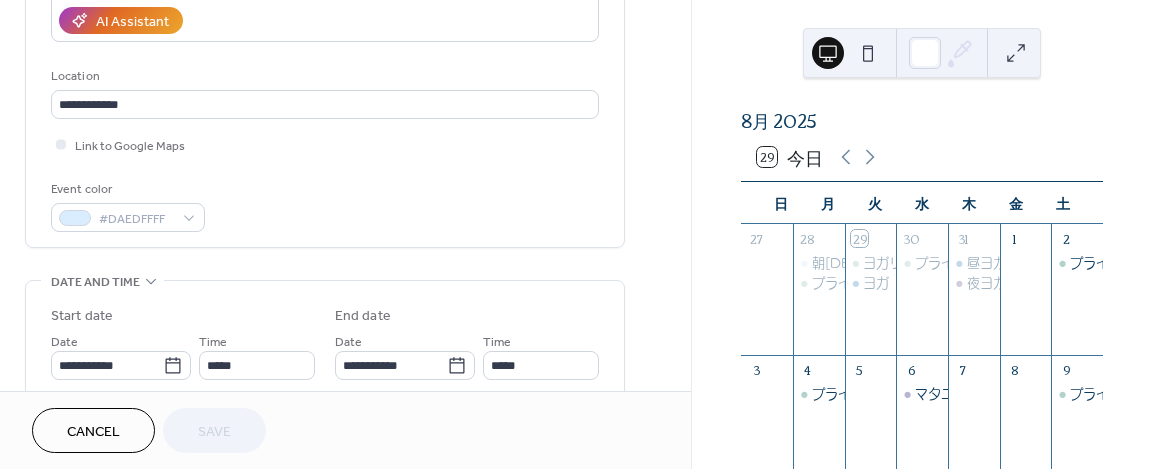 scroll, scrollTop: 448, scrollLeft: 0, axis: vertical 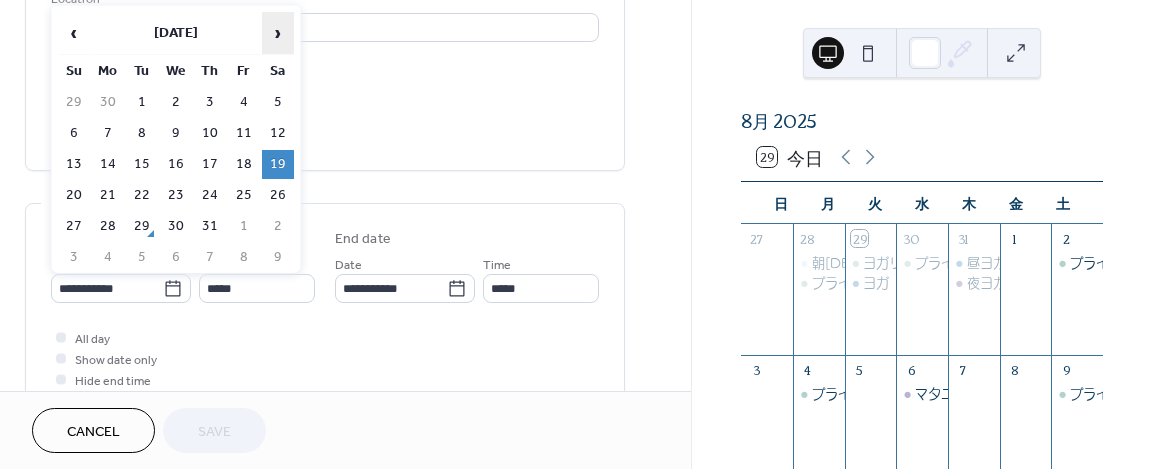 drag, startPoint x: 173, startPoint y: 286, endPoint x: 282, endPoint y: 34, distance: 274.5633 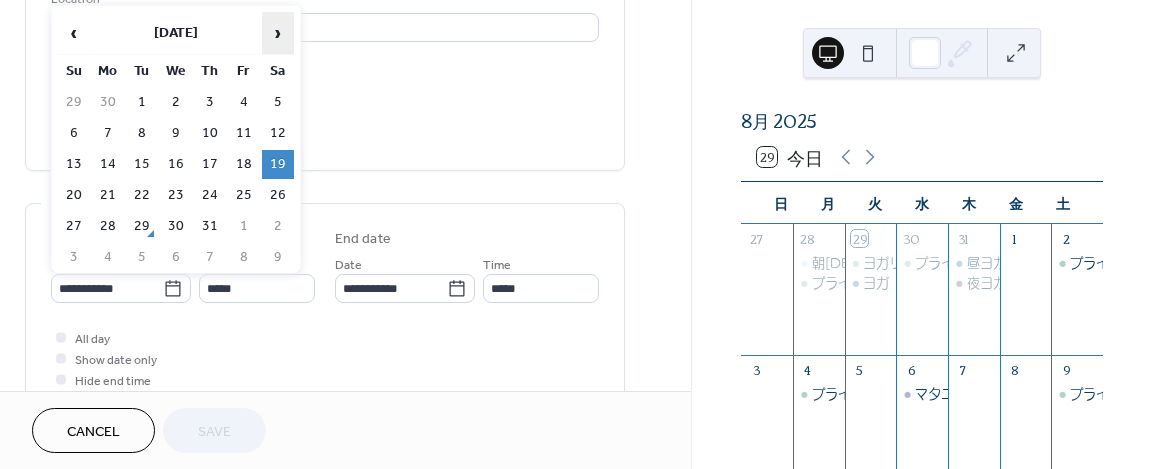 click on "**********" at bounding box center (576, 234) 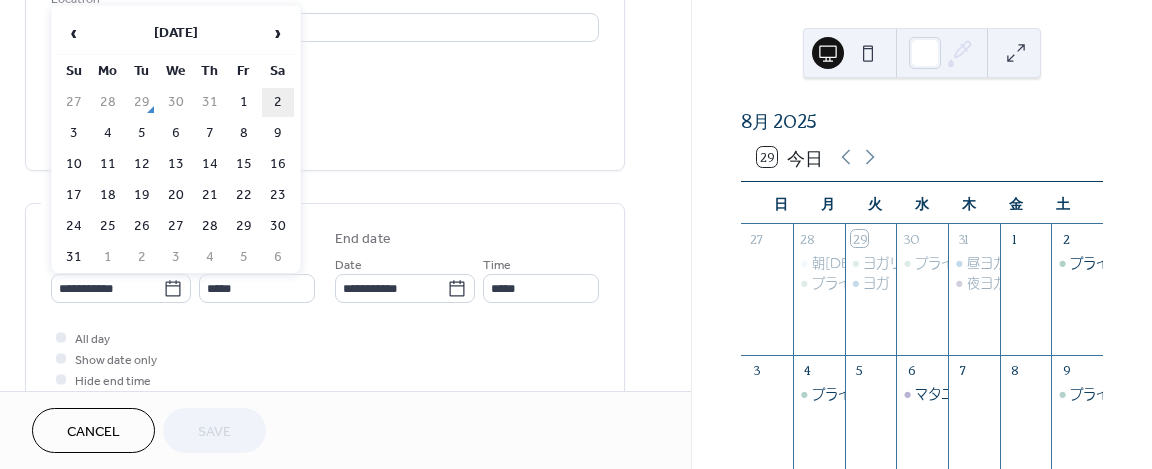 click on "2" at bounding box center [278, 102] 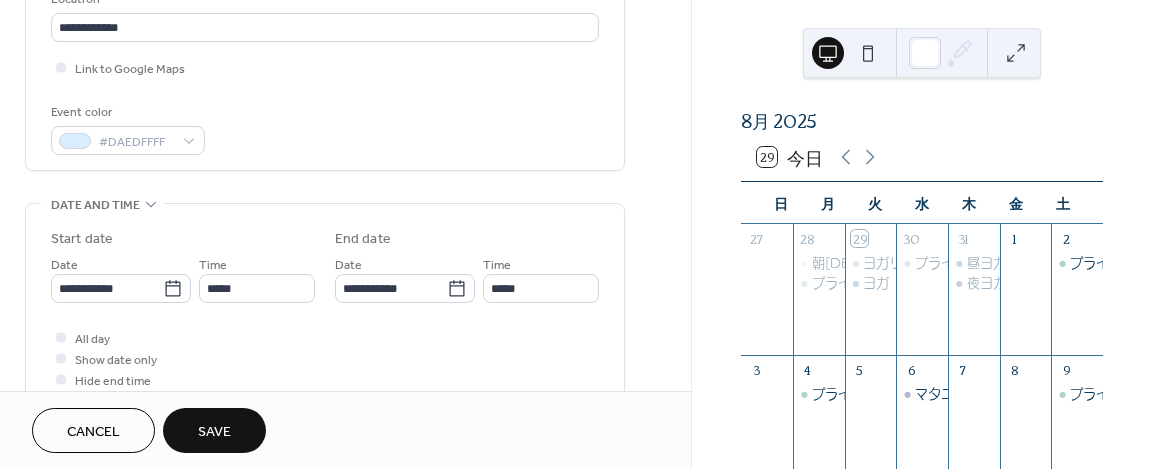 click on "Save" at bounding box center (214, 430) 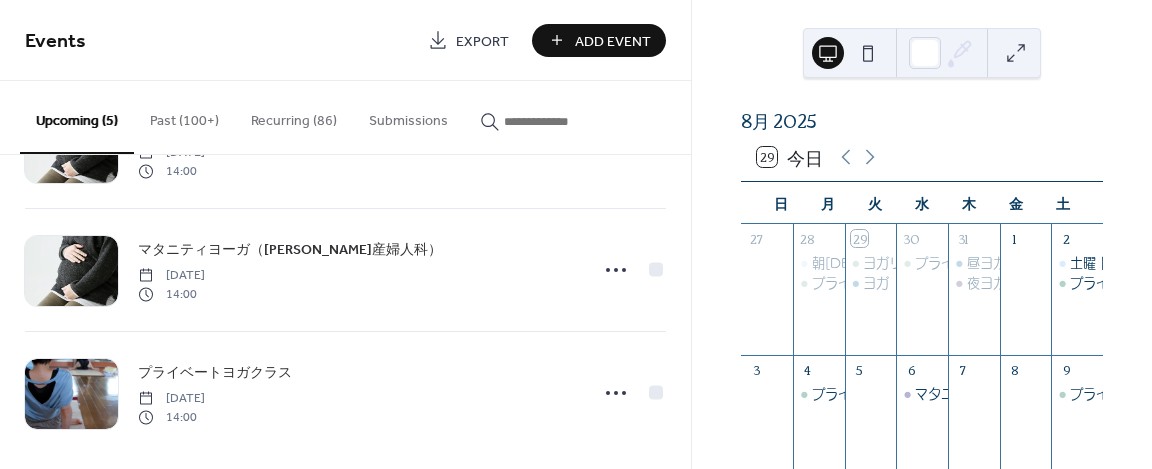 scroll, scrollTop: 357, scrollLeft: 0, axis: vertical 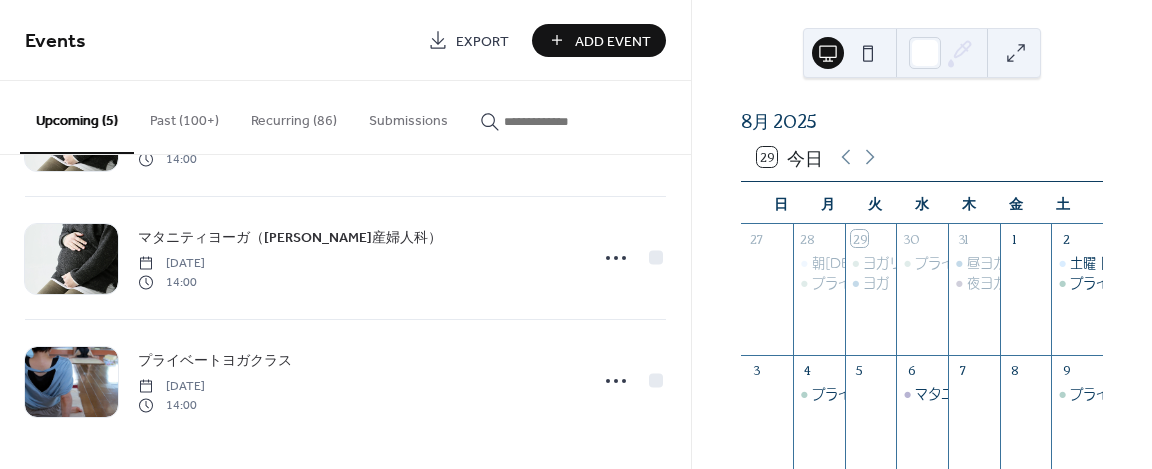 click on "Past (100+)" at bounding box center [184, 116] 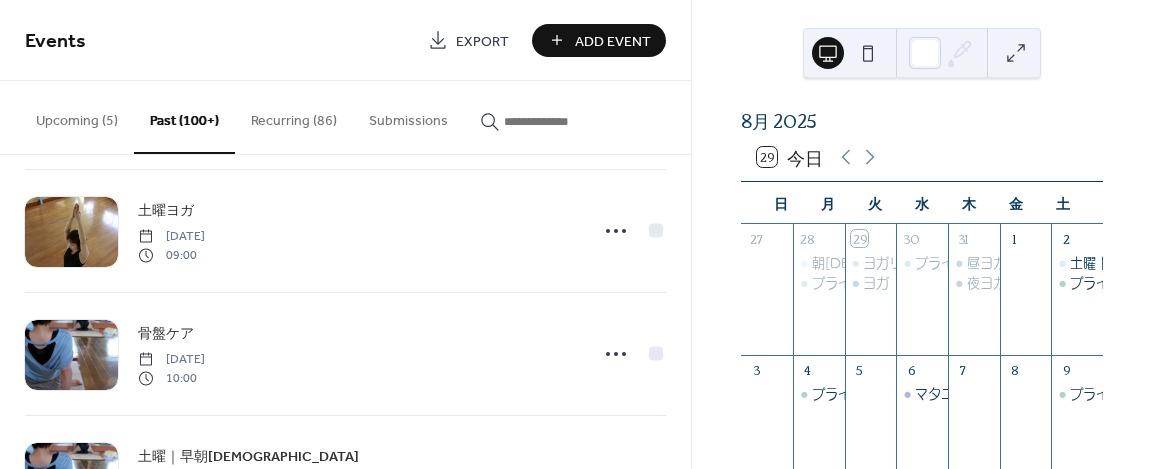 scroll, scrollTop: 262, scrollLeft: 0, axis: vertical 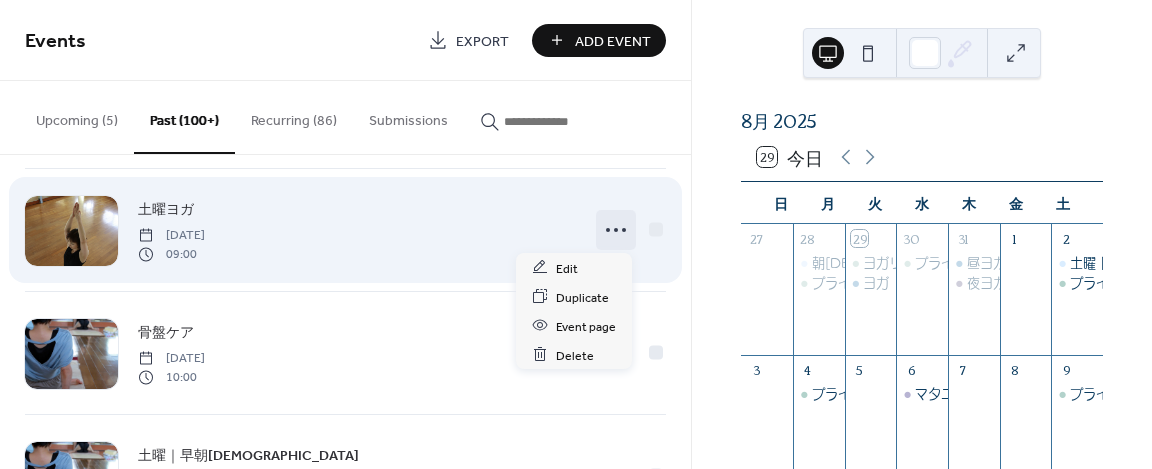 click 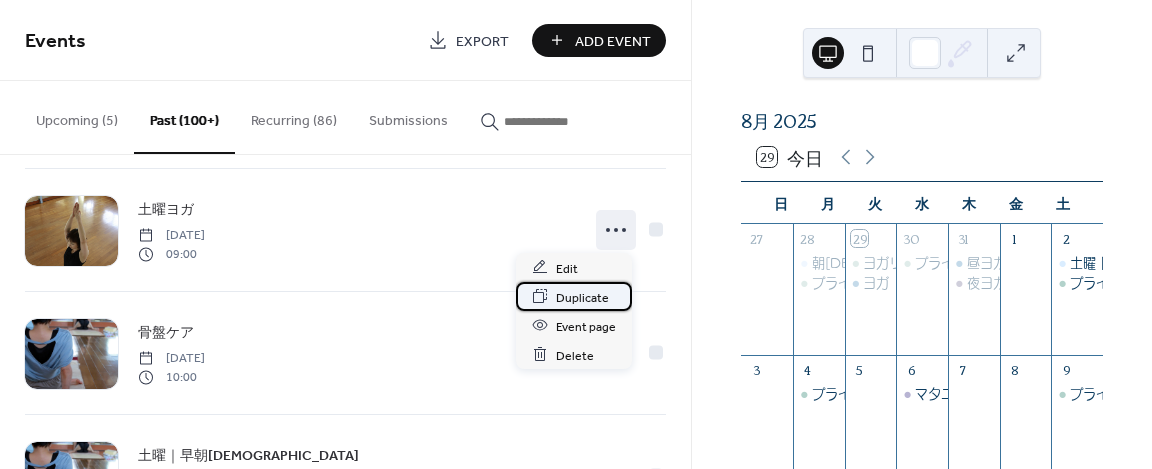 click on "Duplicate" at bounding box center (582, 297) 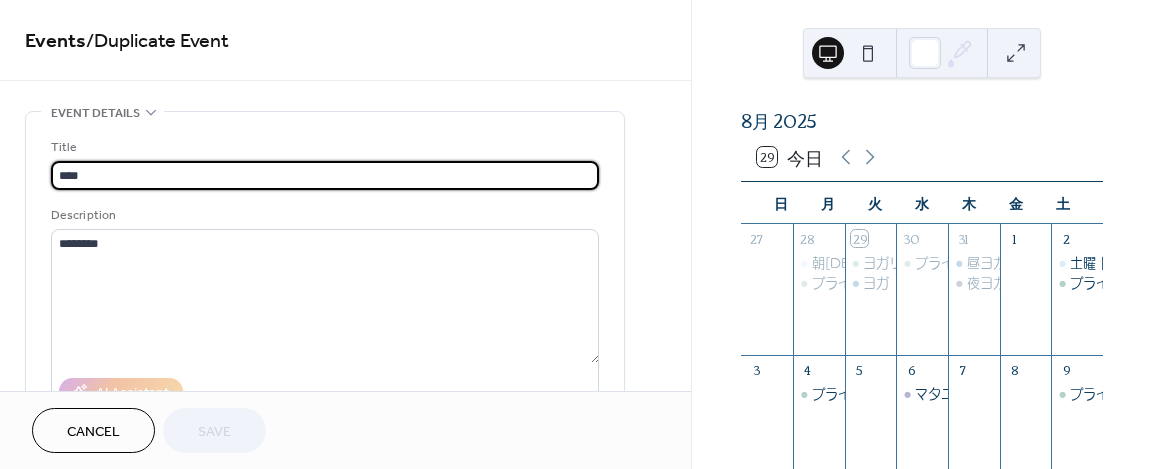 scroll, scrollTop: 0, scrollLeft: 0, axis: both 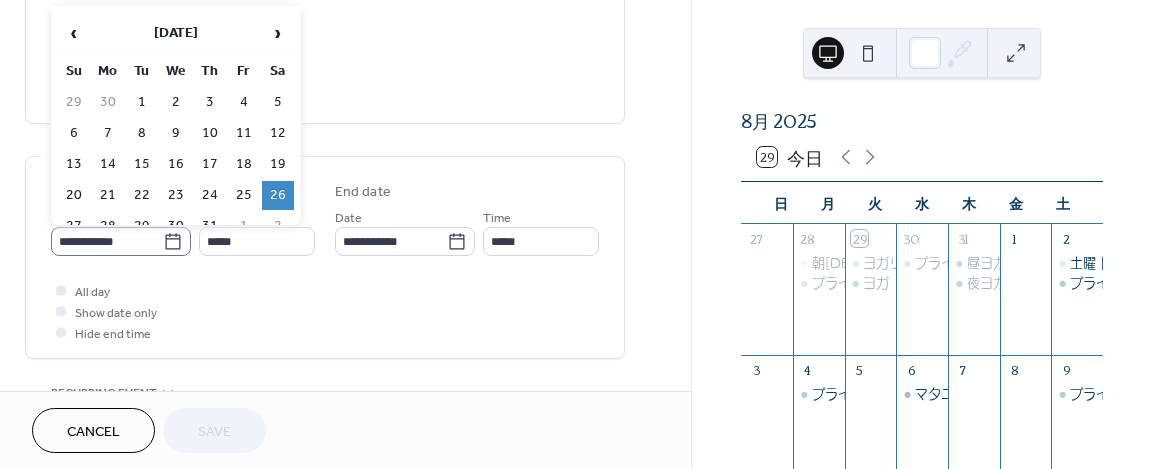 click 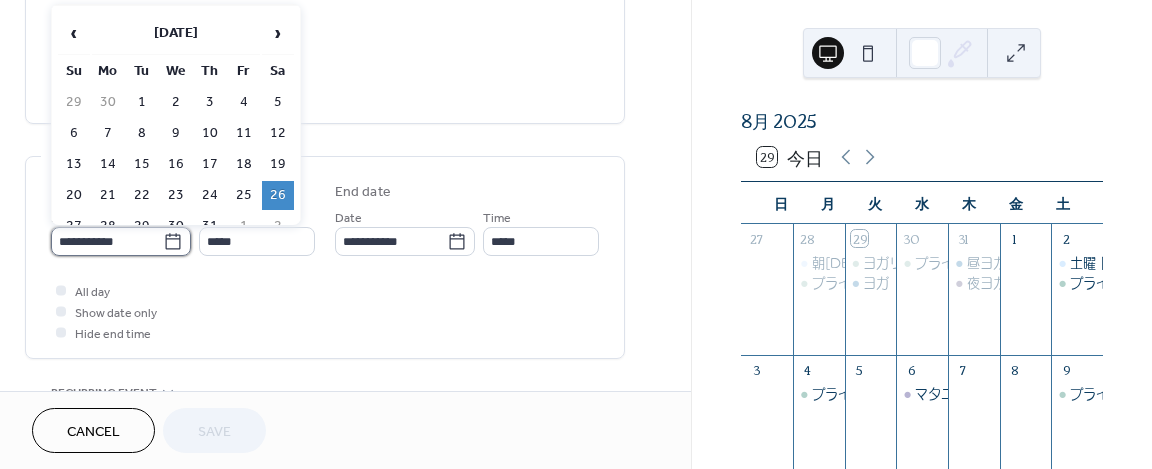 click on "**********" at bounding box center (107, 241) 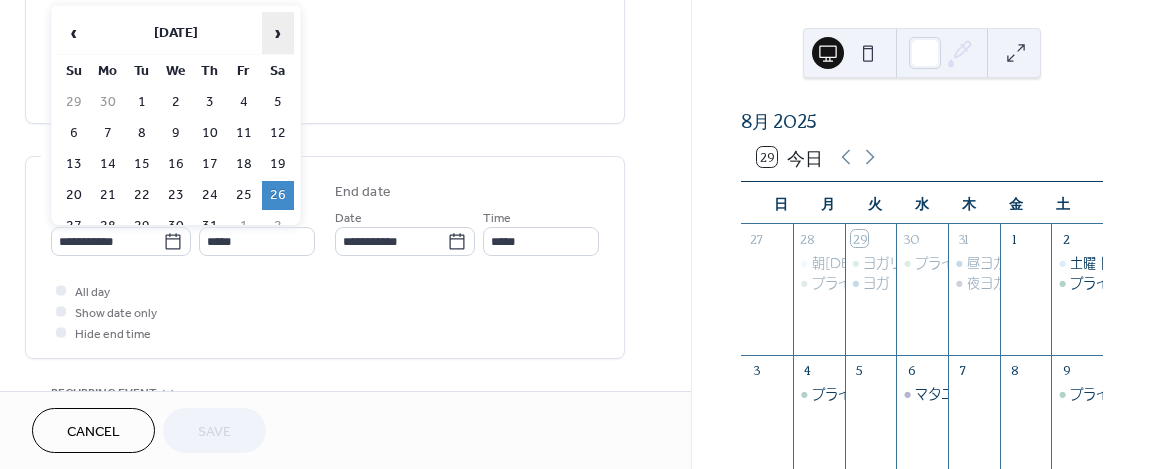 click on "›" at bounding box center [278, 33] 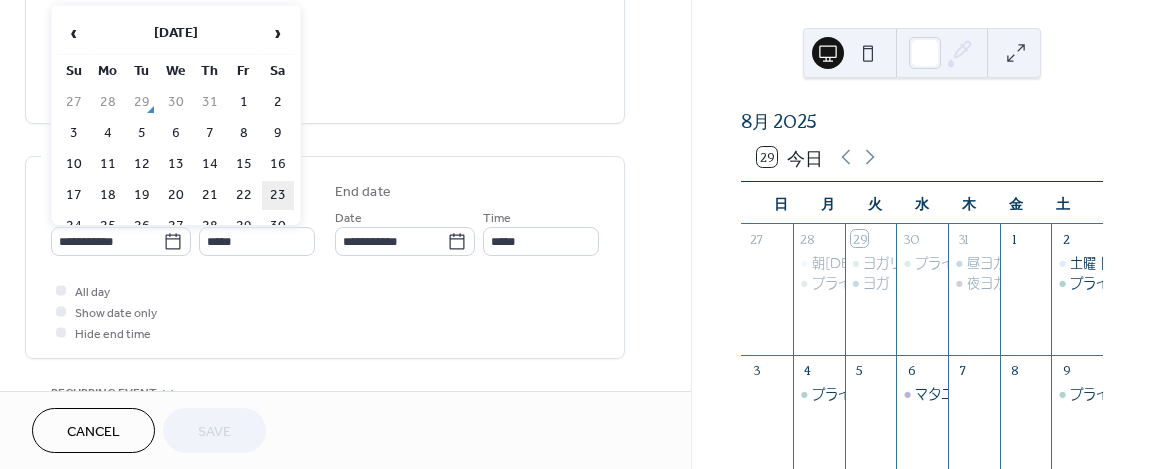 click on "23" at bounding box center (278, 195) 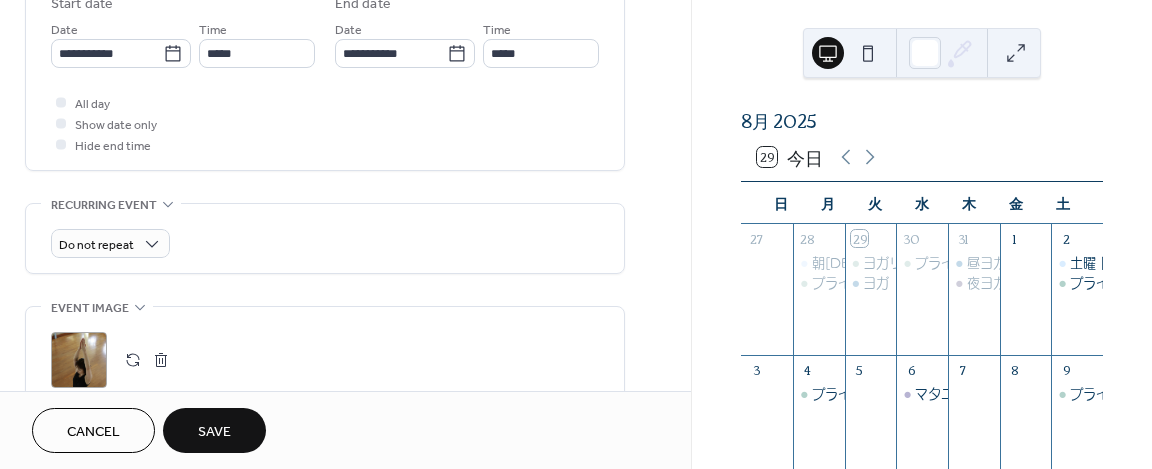 scroll, scrollTop: 684, scrollLeft: 0, axis: vertical 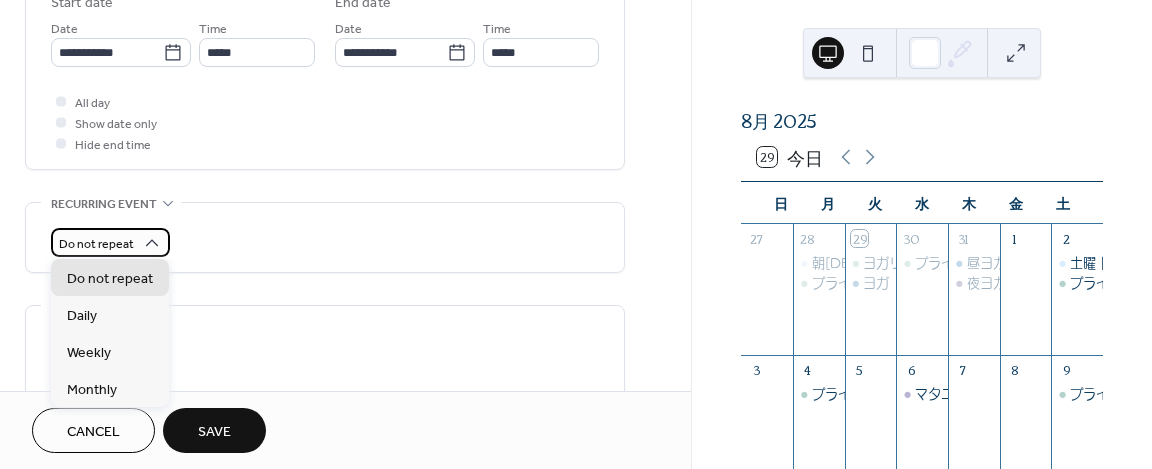 click on "Do not repeat" at bounding box center (96, 244) 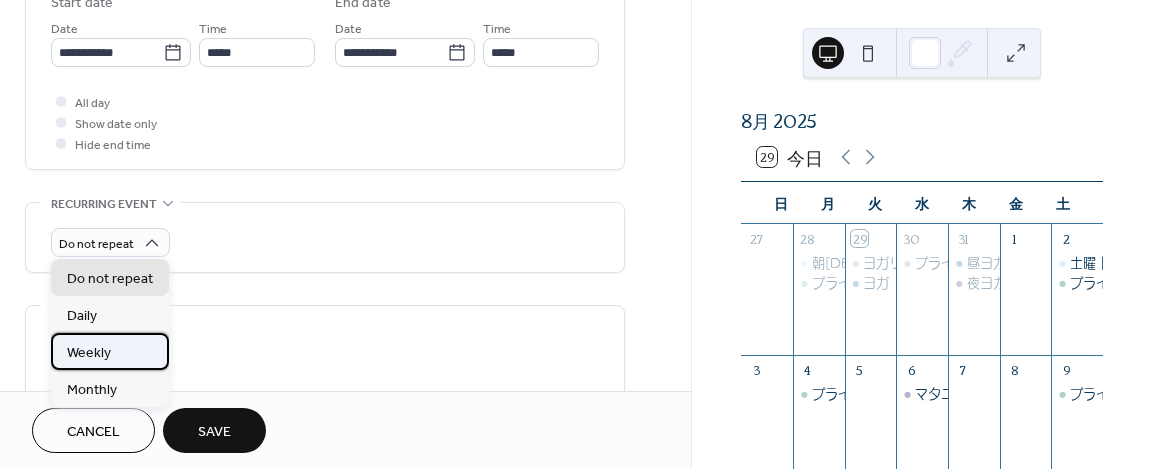 click on "Weekly" at bounding box center [89, 353] 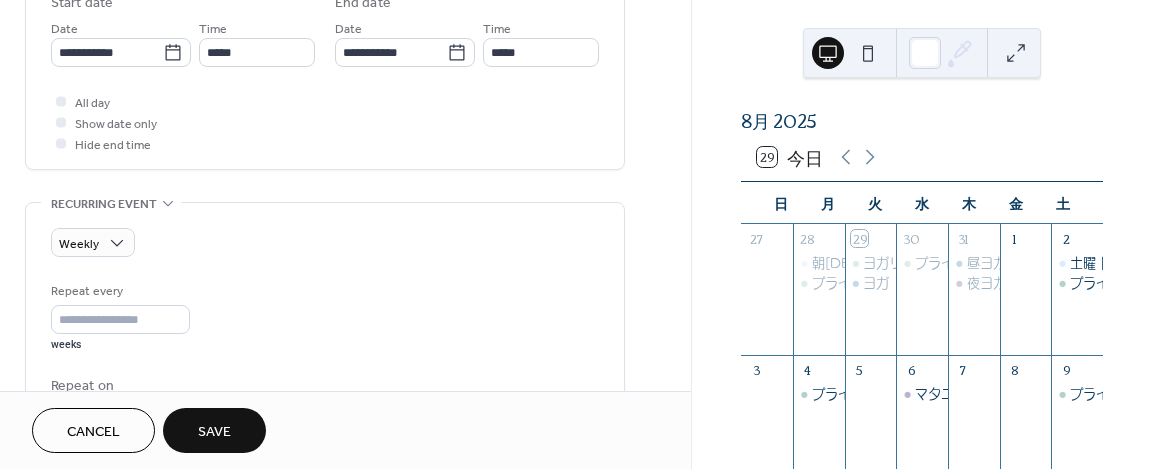 scroll, scrollTop: 825, scrollLeft: 0, axis: vertical 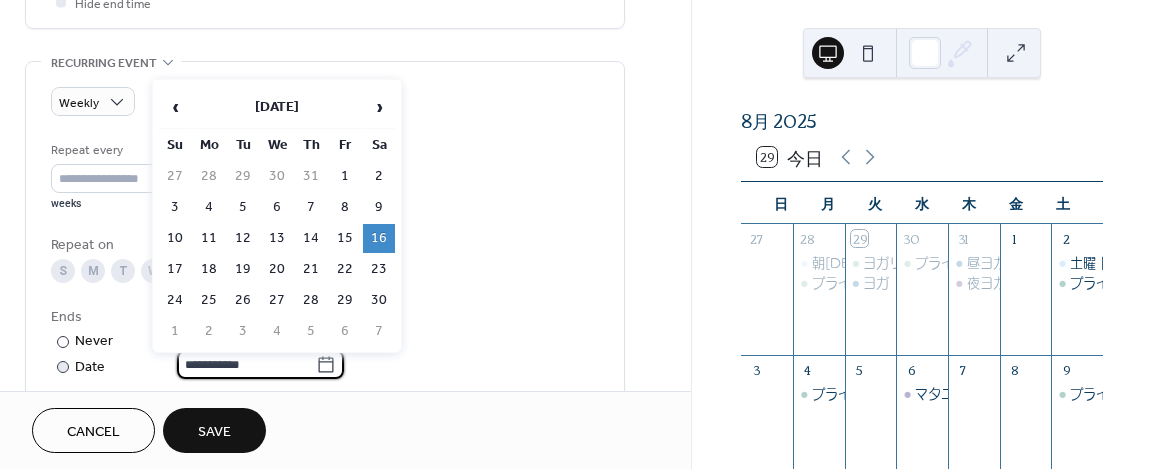 click on "**********" at bounding box center (246, 364) 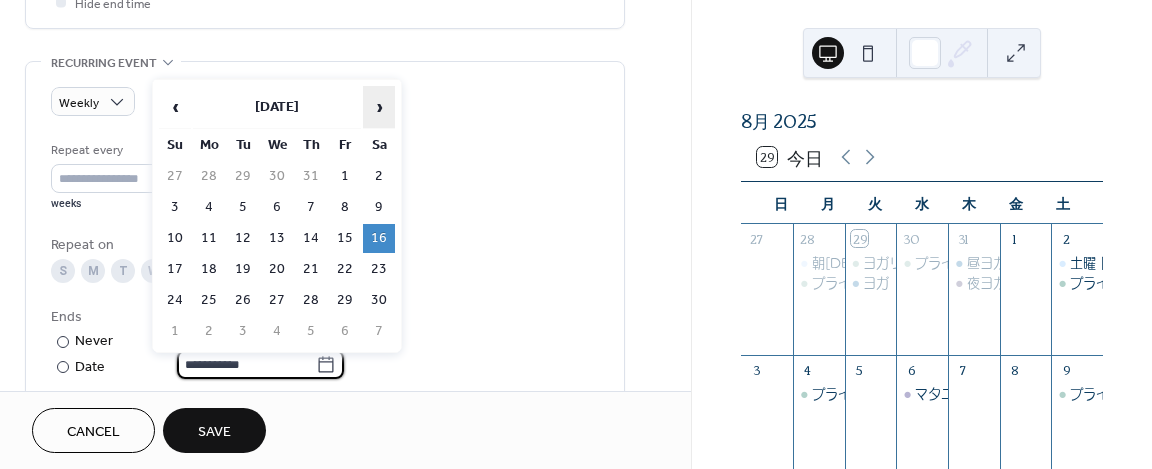 click on "›" at bounding box center [379, 107] 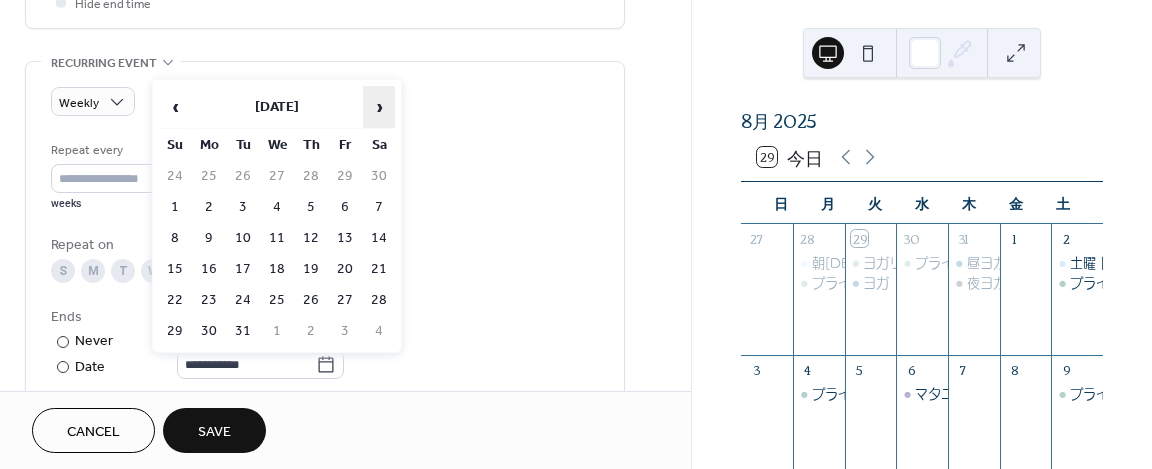 click on "›" at bounding box center [379, 107] 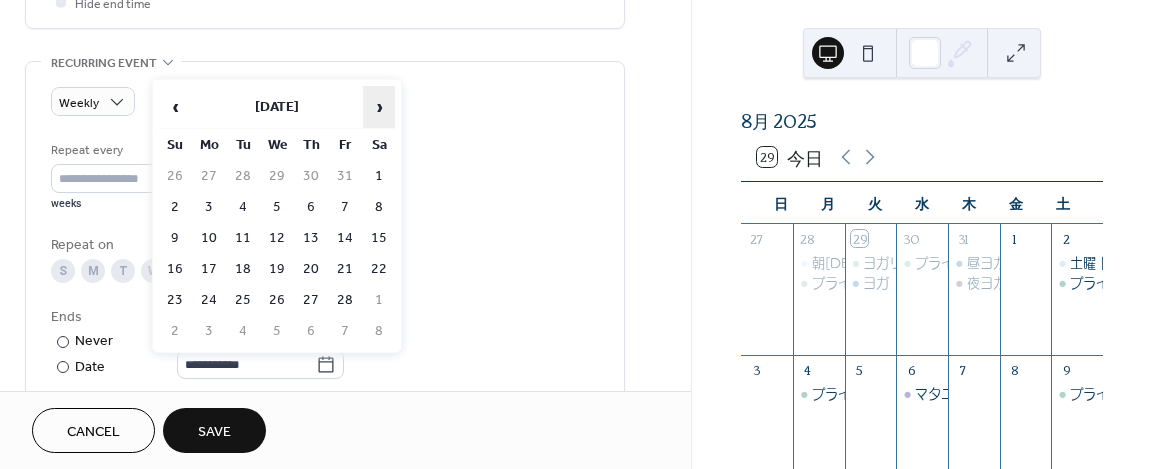 click on "›" at bounding box center (379, 107) 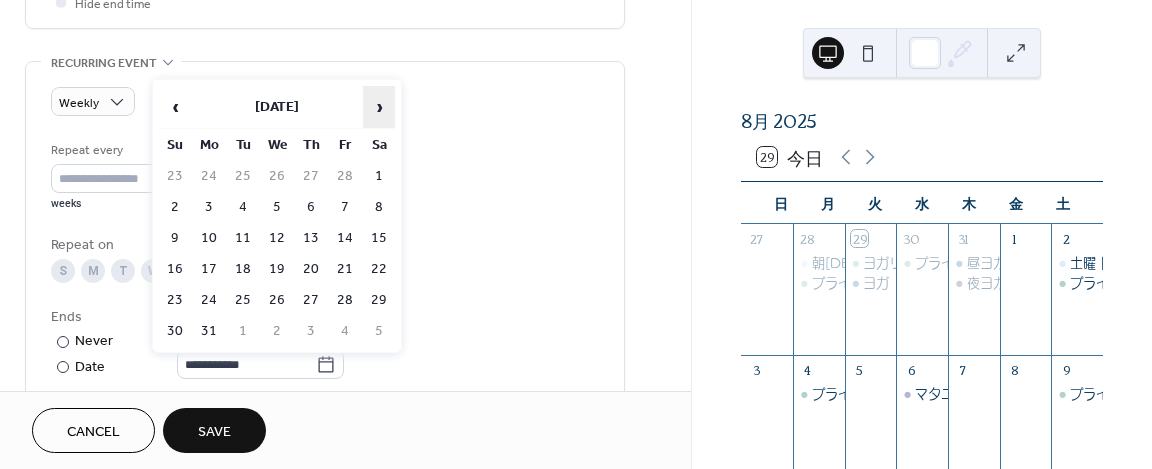 click on "›" at bounding box center (379, 107) 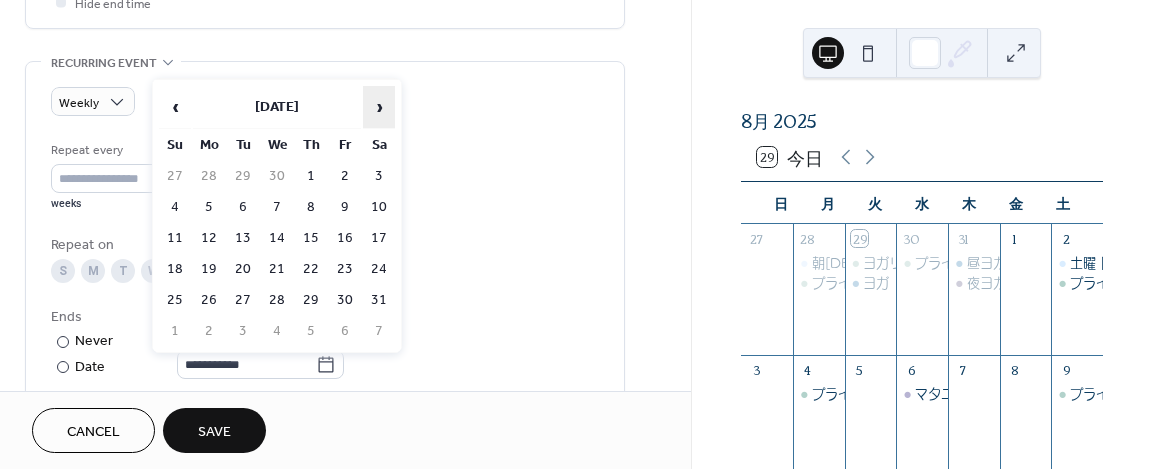 click on "›" at bounding box center (379, 107) 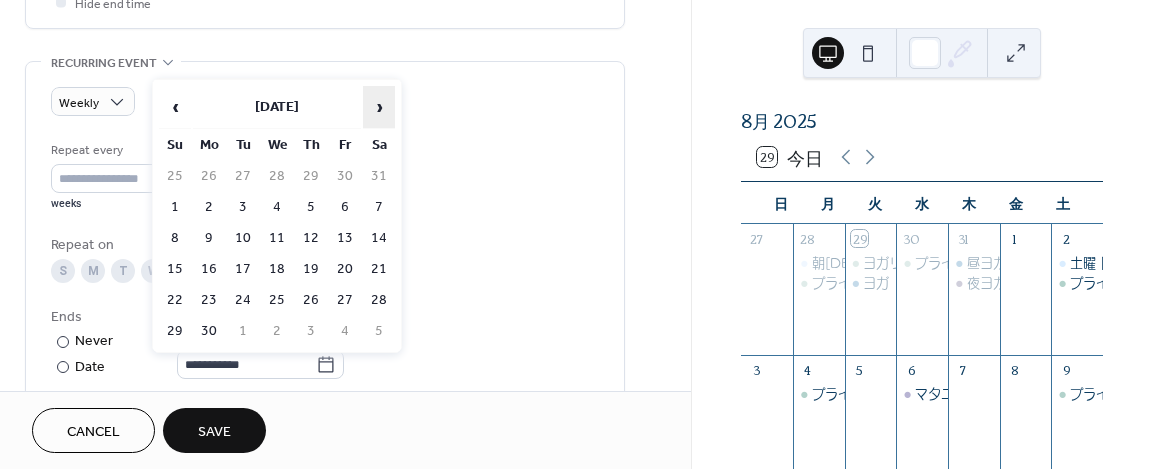 click on "›" at bounding box center [379, 107] 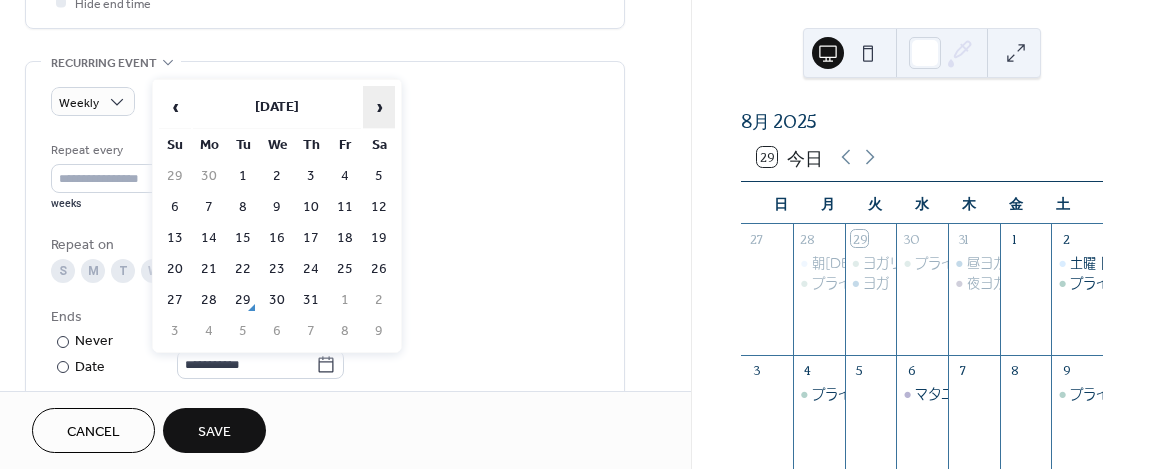click on "›" at bounding box center (379, 107) 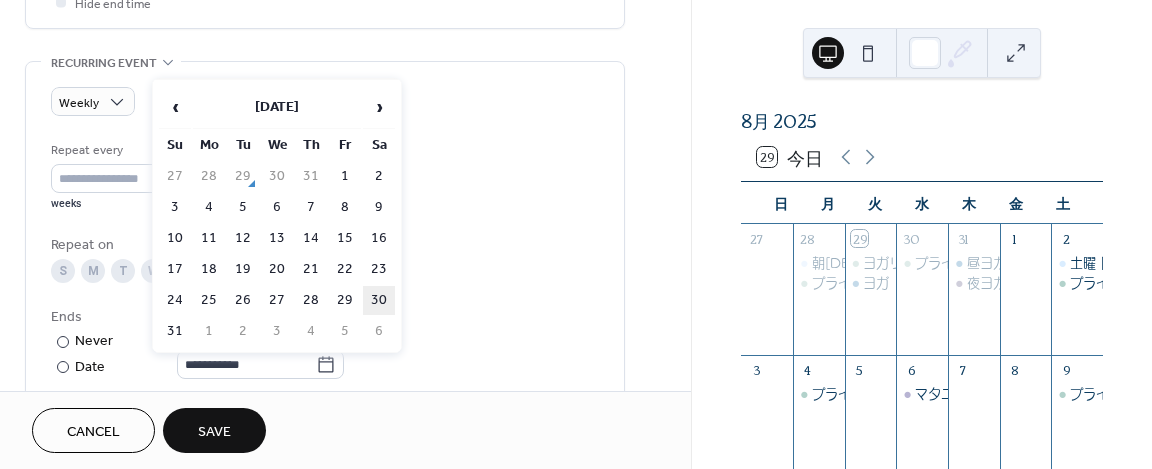 click on "30" at bounding box center [379, 300] 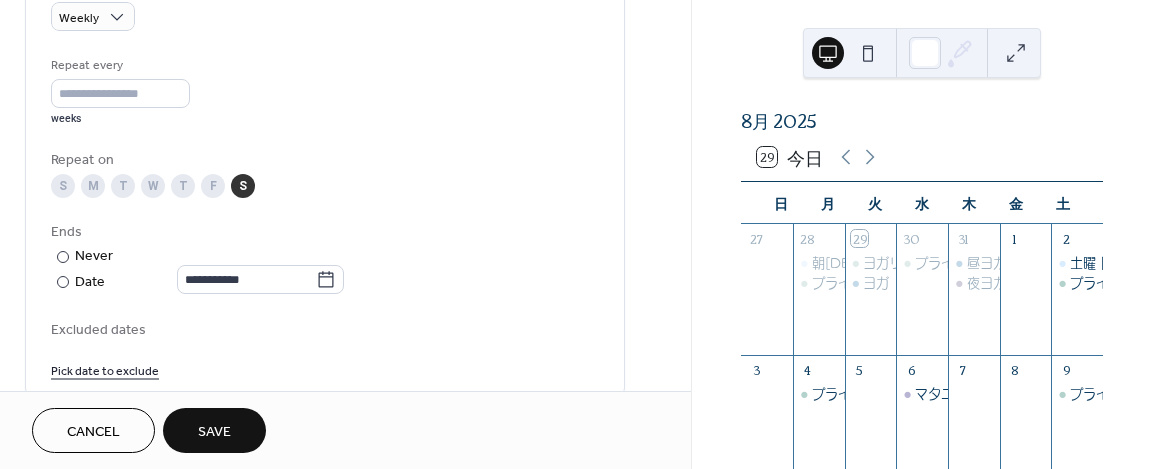 scroll, scrollTop: 912, scrollLeft: 0, axis: vertical 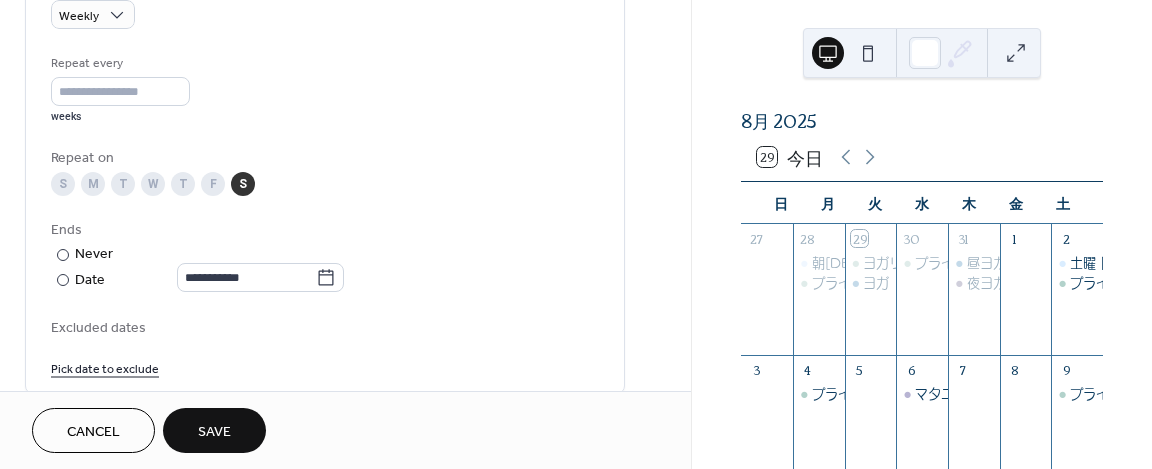 click on "Save" at bounding box center [214, 432] 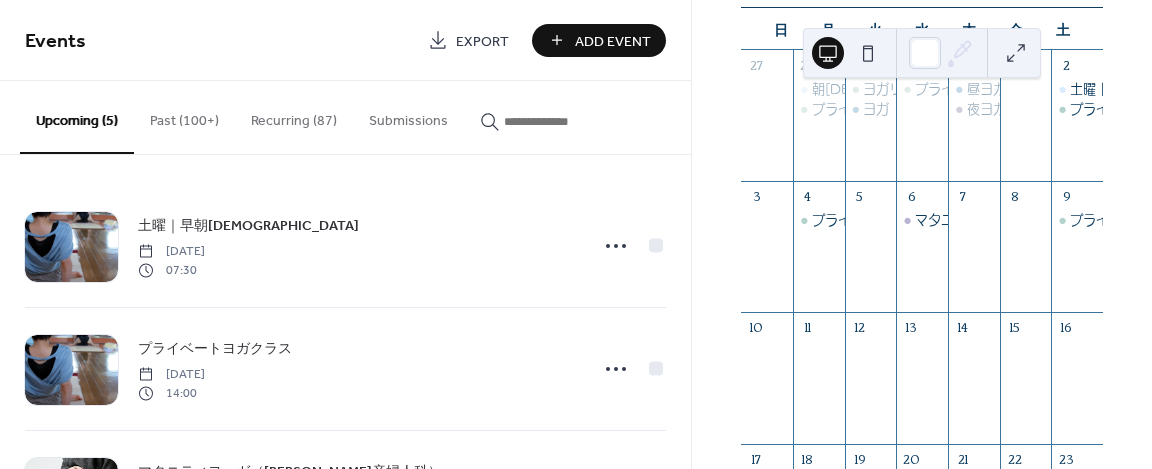 scroll, scrollTop: 173, scrollLeft: 0, axis: vertical 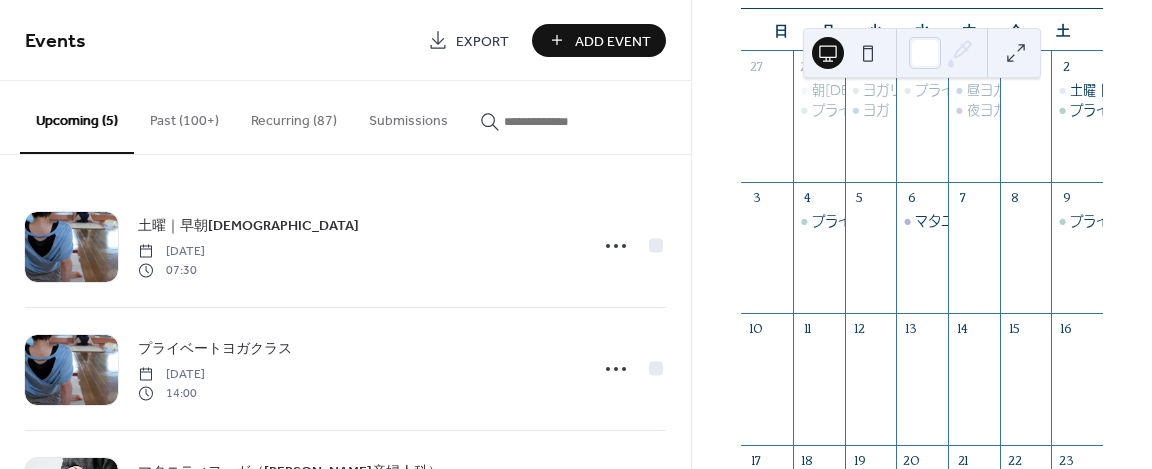 click on "Past (100+)" at bounding box center [184, 116] 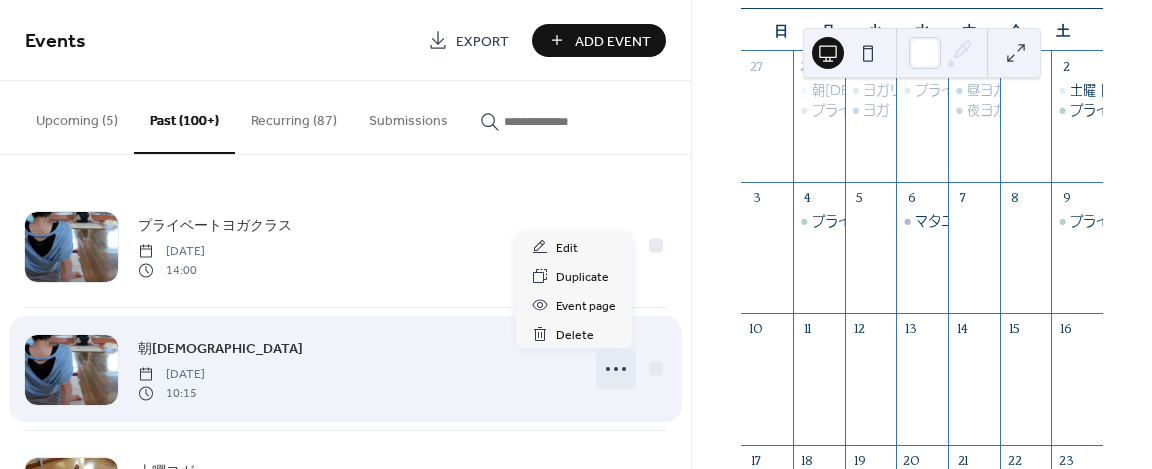 click 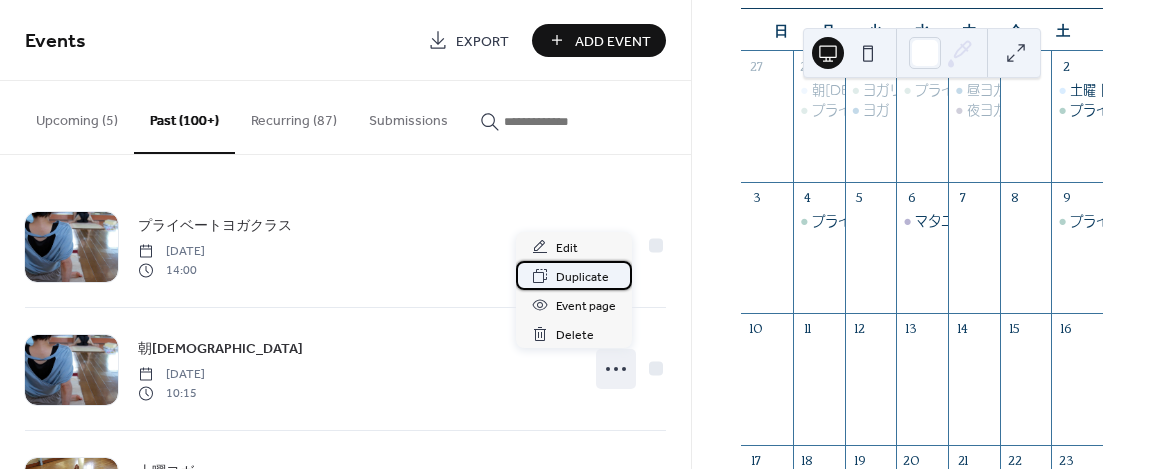 click on "Duplicate" at bounding box center [582, 277] 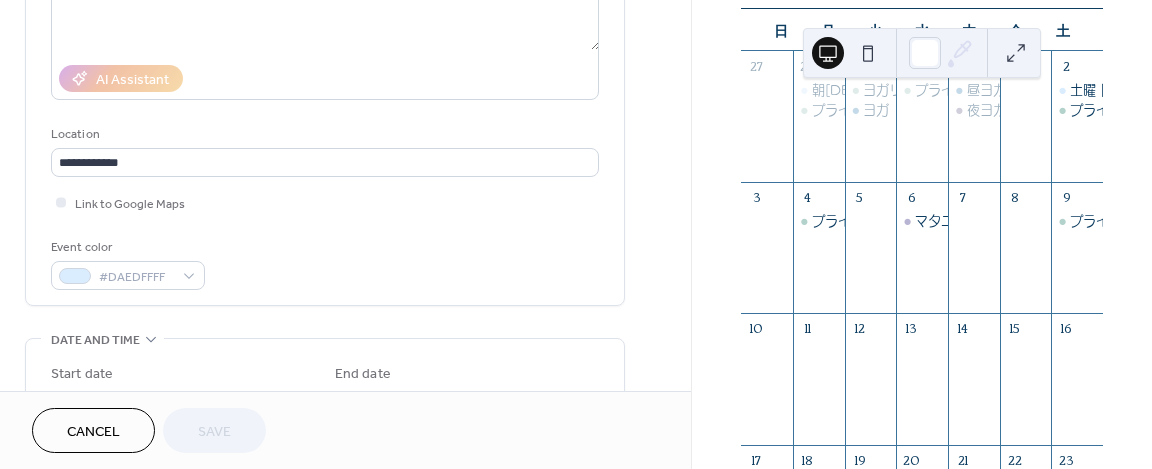 scroll, scrollTop: 416, scrollLeft: 0, axis: vertical 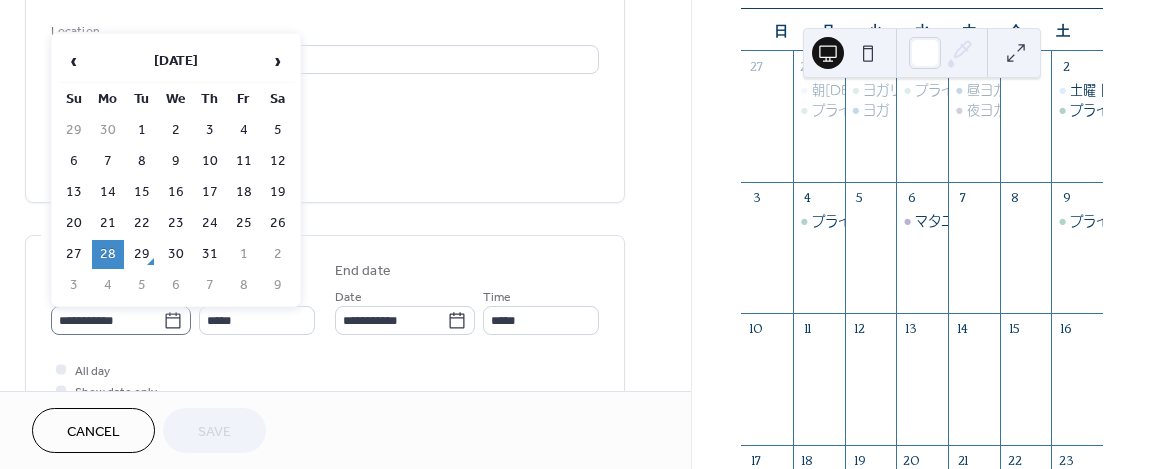 click 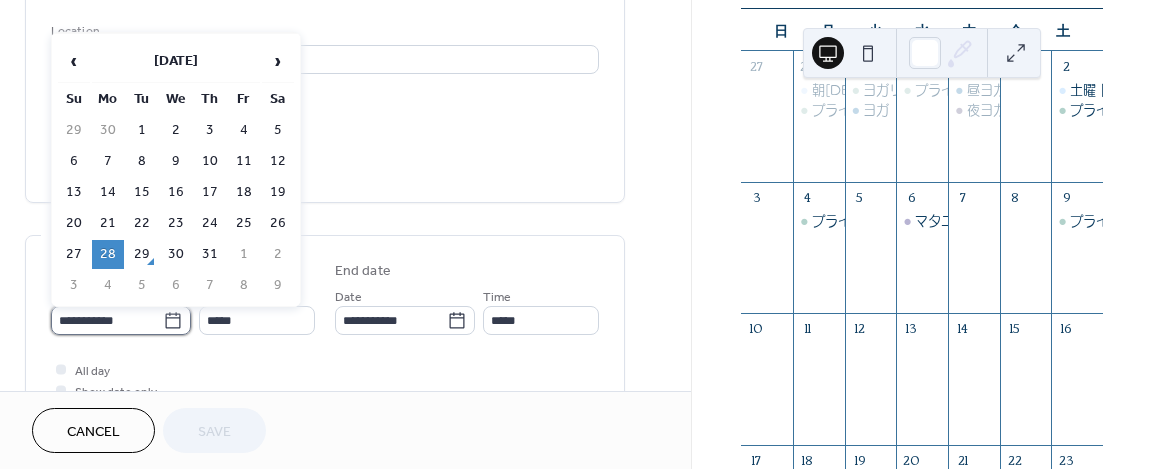 click on "**********" at bounding box center (107, 320) 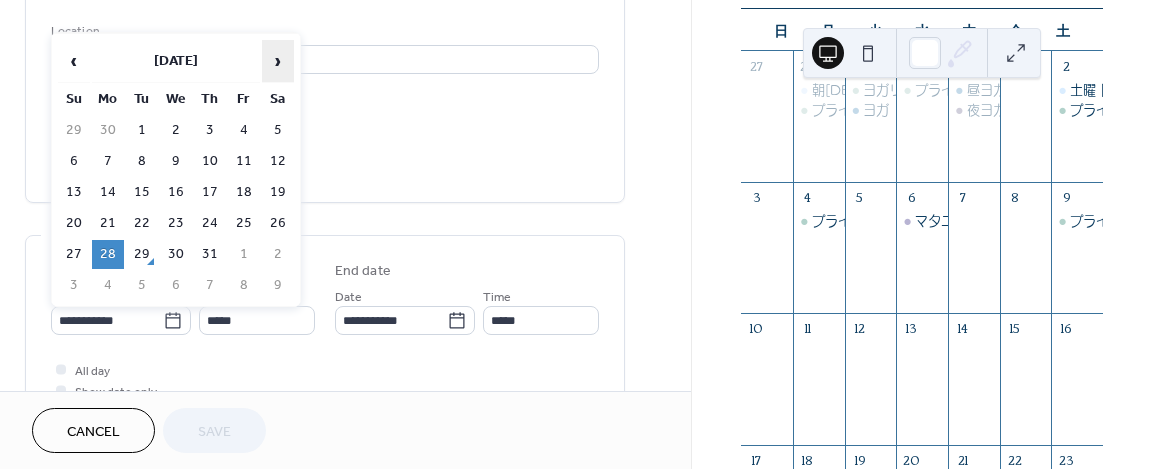 click on "›" at bounding box center (278, 61) 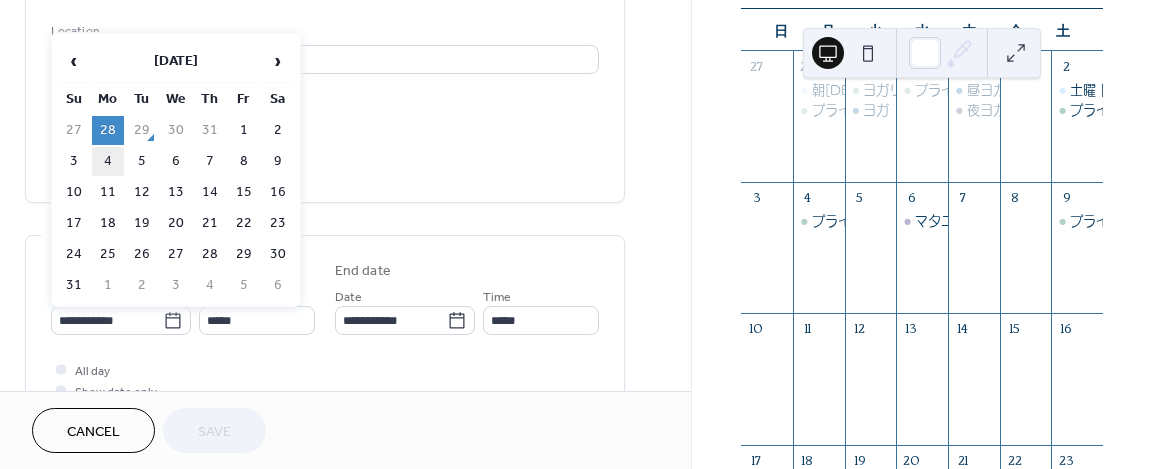 click on "4" at bounding box center (108, 161) 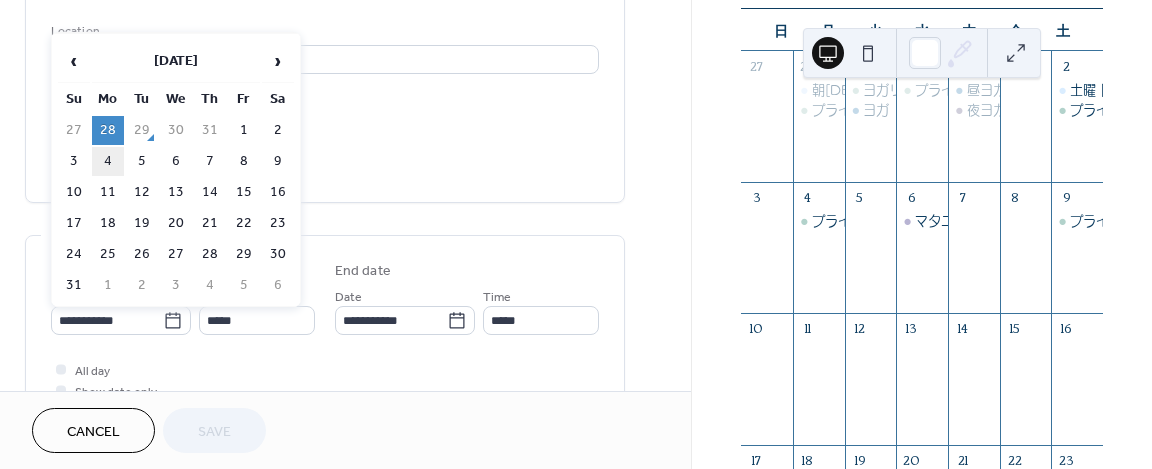 type on "**********" 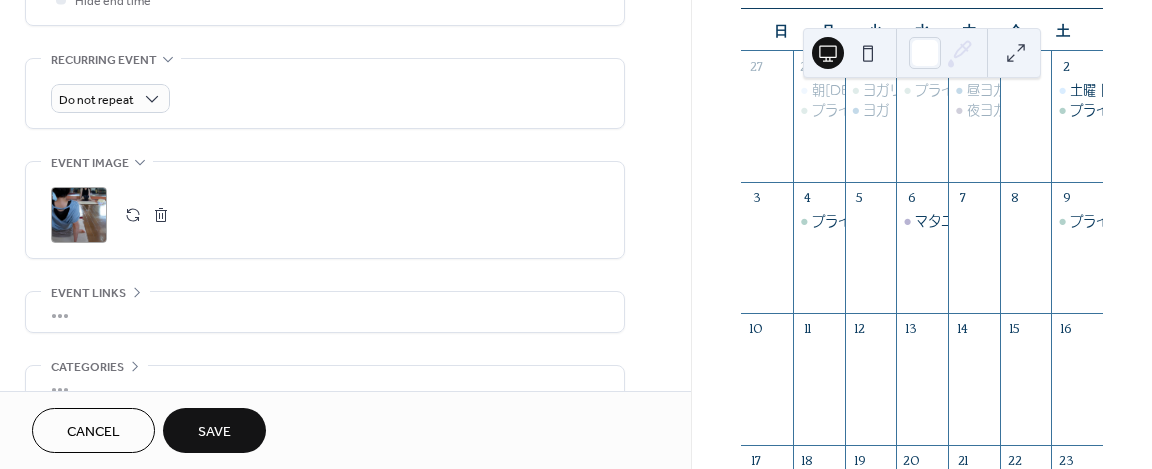scroll, scrollTop: 832, scrollLeft: 0, axis: vertical 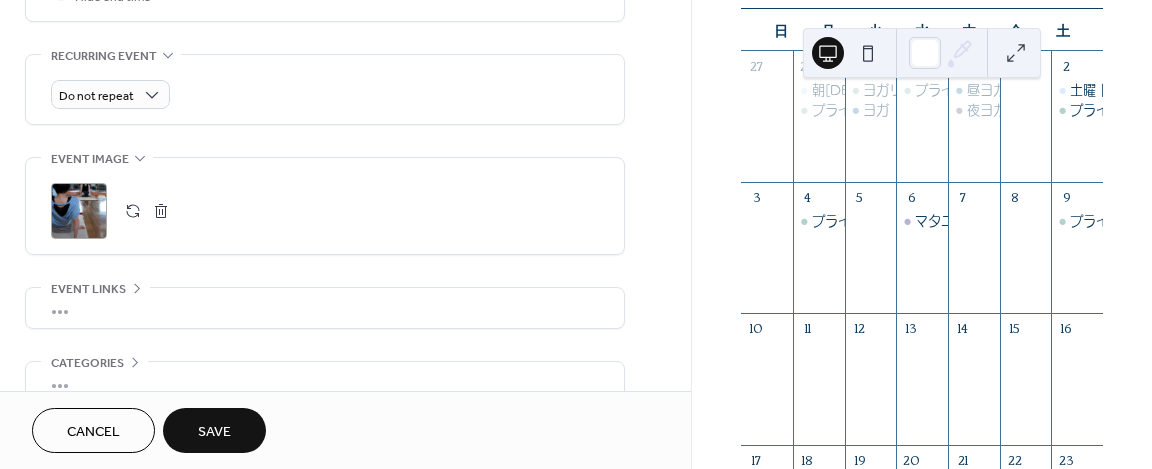 click on "Save" at bounding box center (214, 430) 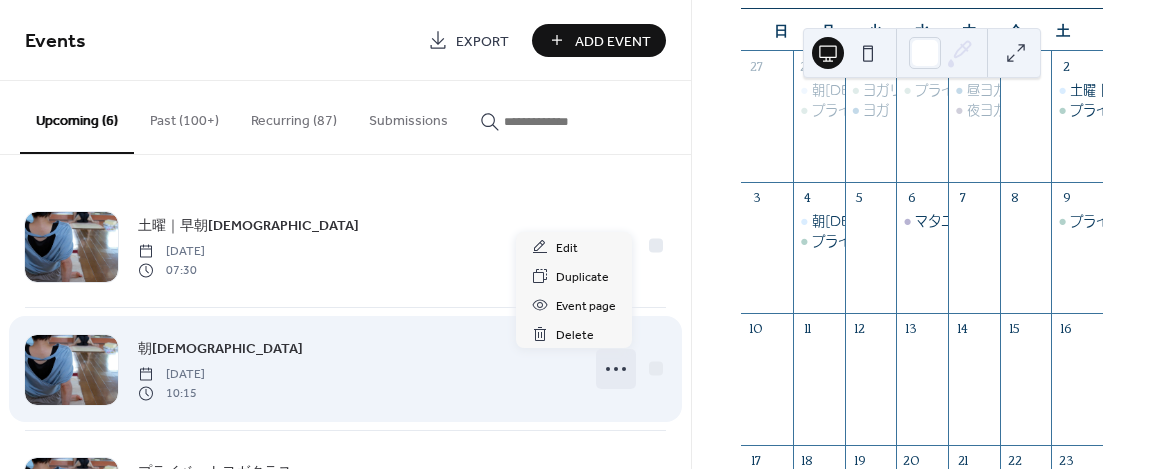 click 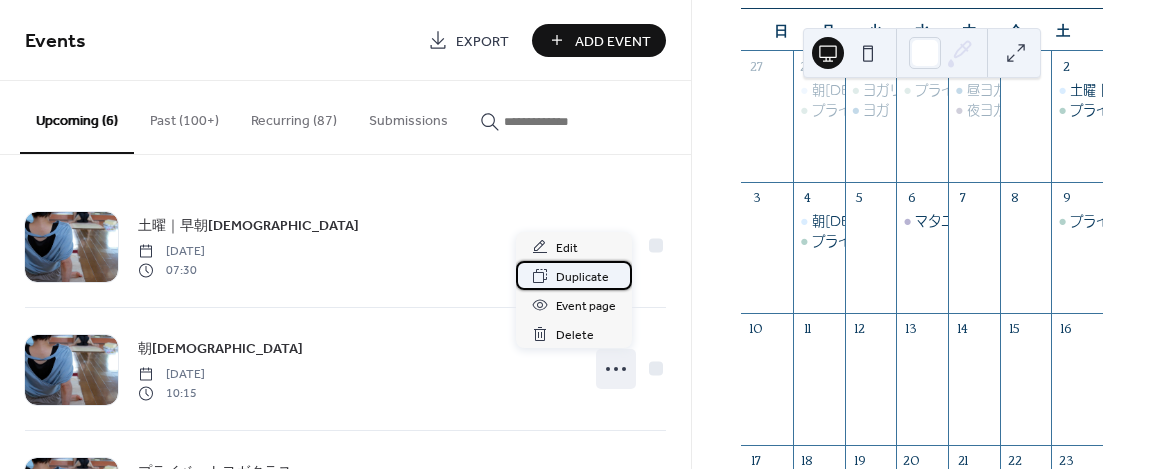 click on "Duplicate" at bounding box center [582, 277] 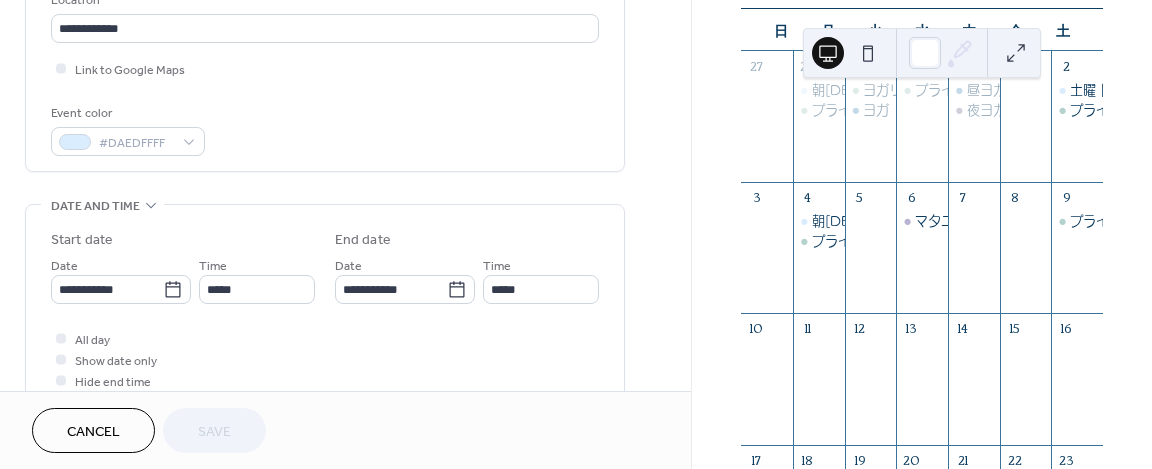scroll, scrollTop: 448, scrollLeft: 0, axis: vertical 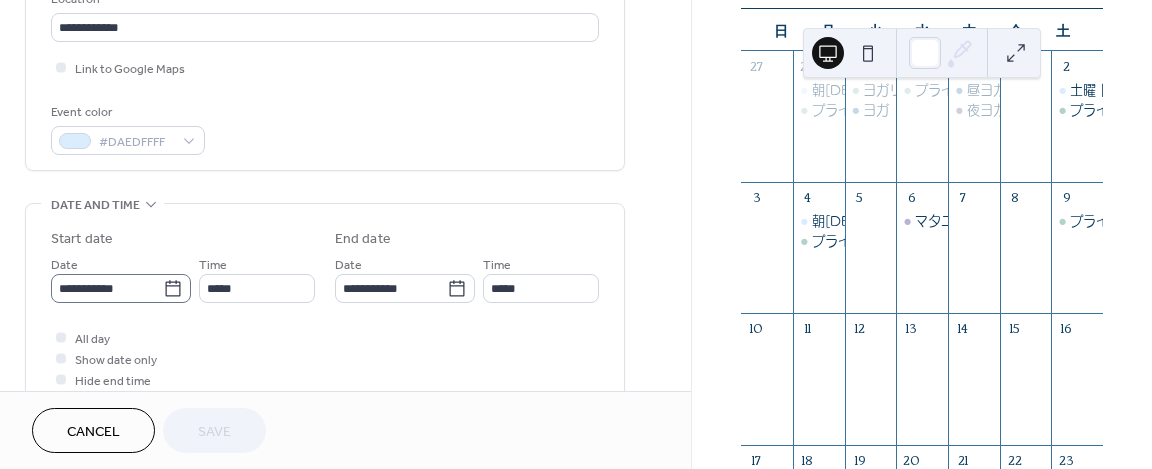 click 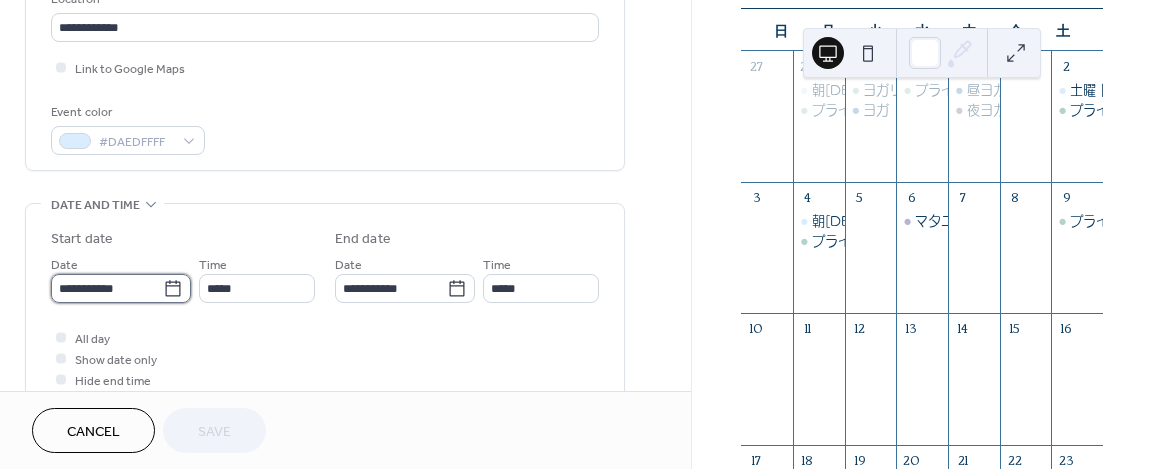 click on "**********" at bounding box center (107, 288) 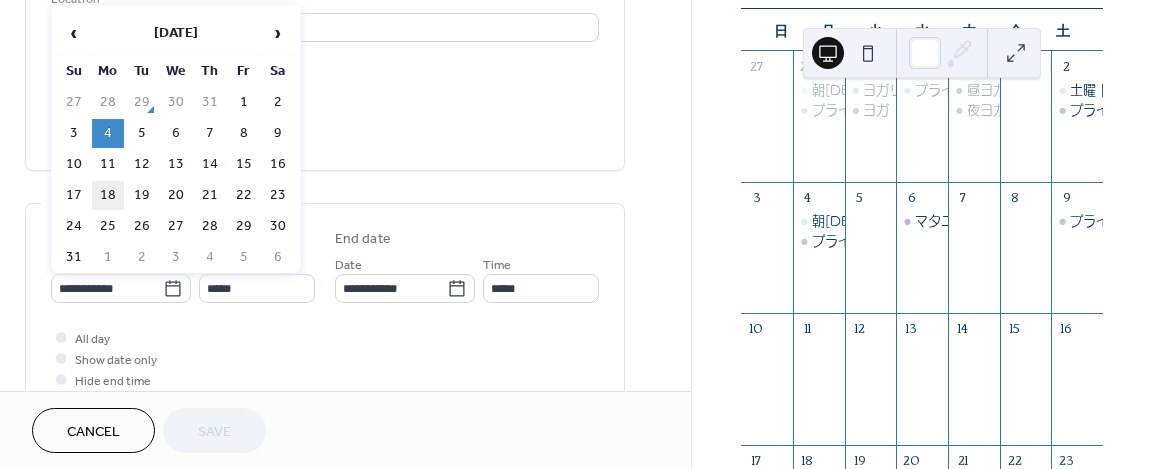click on "18" at bounding box center [108, 195] 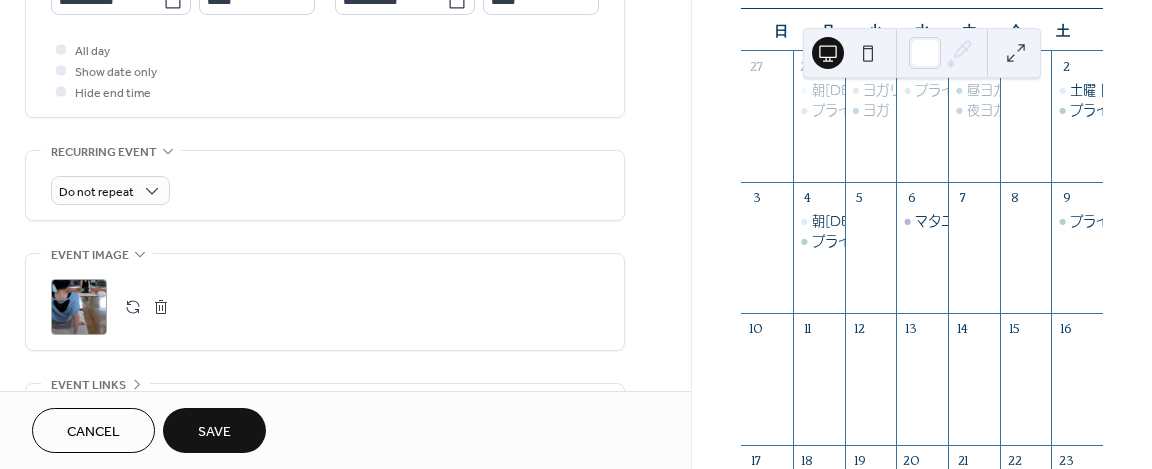 scroll, scrollTop: 768, scrollLeft: 0, axis: vertical 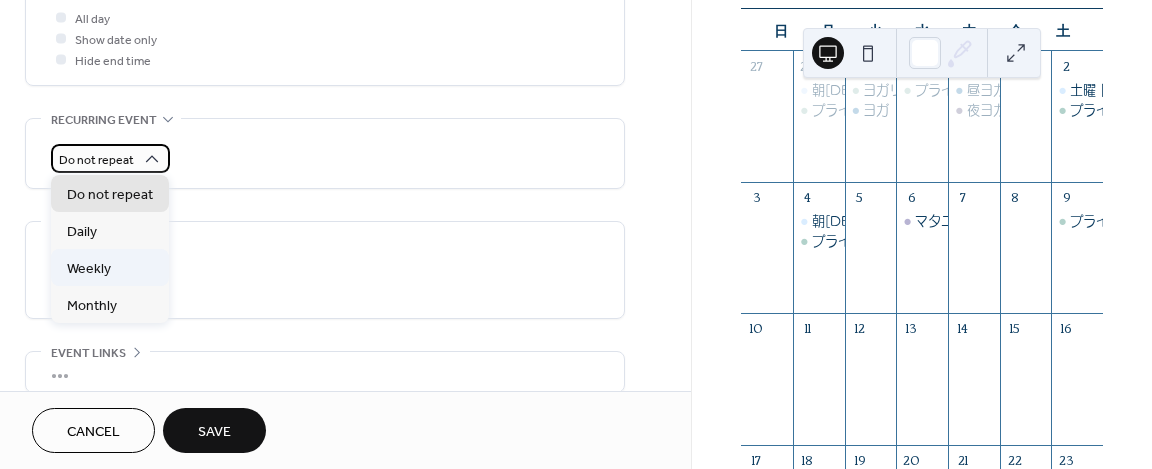 drag, startPoint x: 142, startPoint y: 154, endPoint x: 124, endPoint y: 267, distance: 114.424644 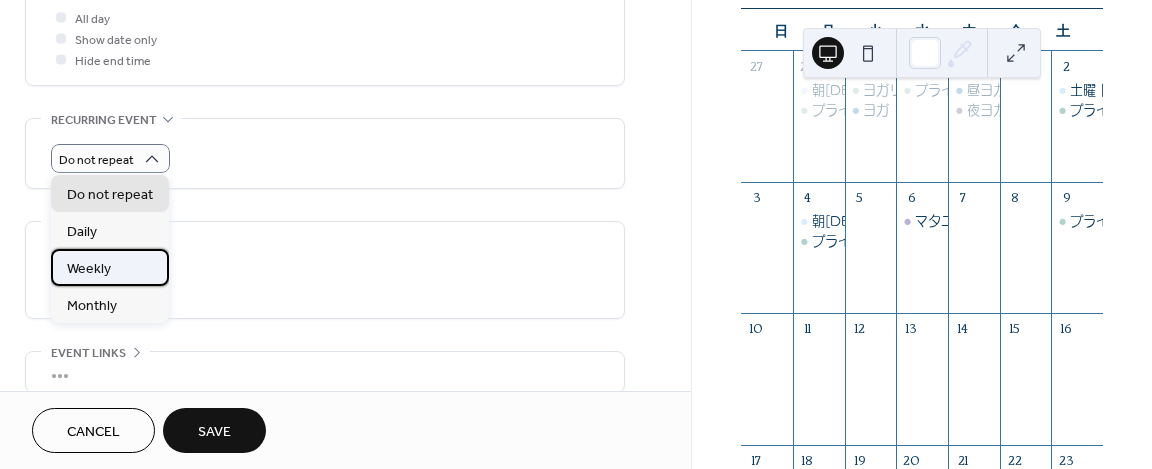 click on "Weekly" at bounding box center [110, 267] 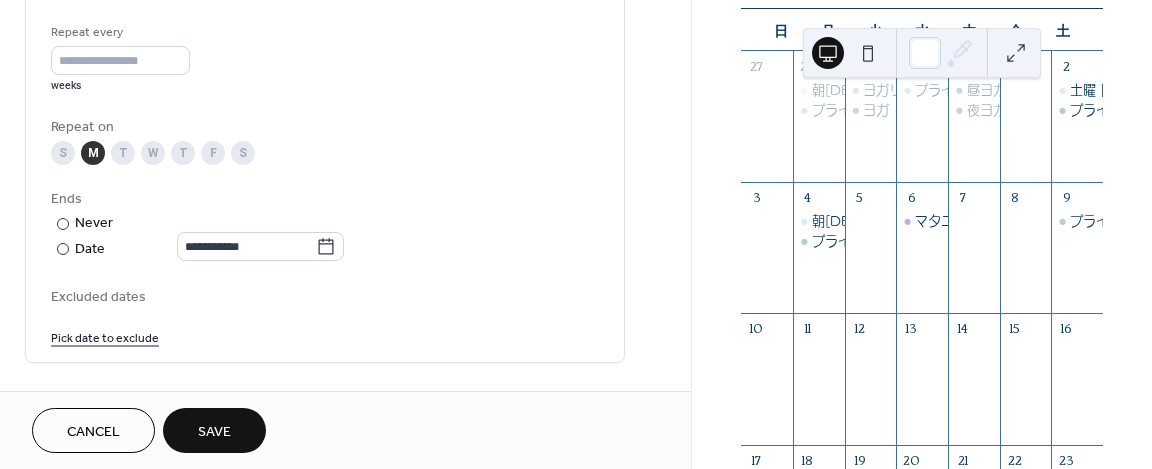 scroll, scrollTop: 944, scrollLeft: 0, axis: vertical 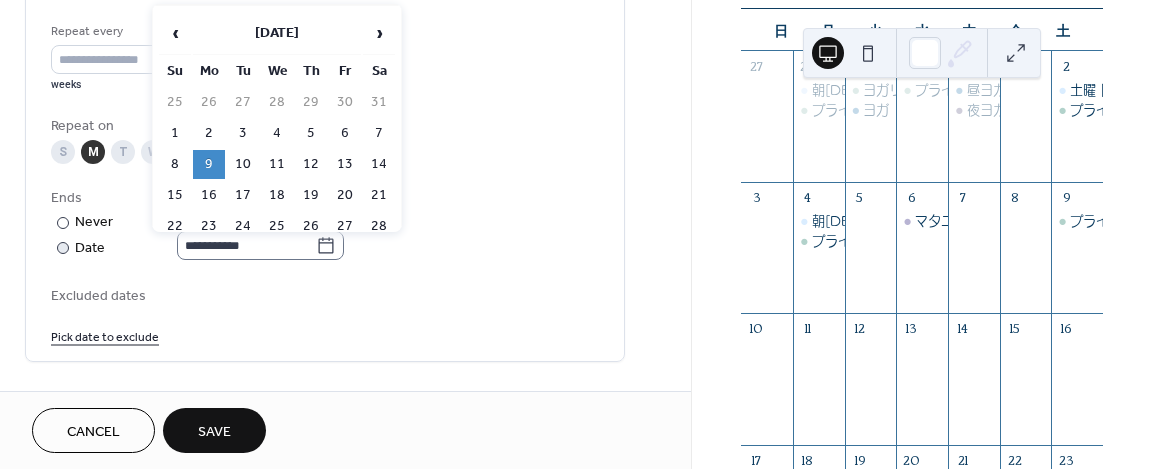 click 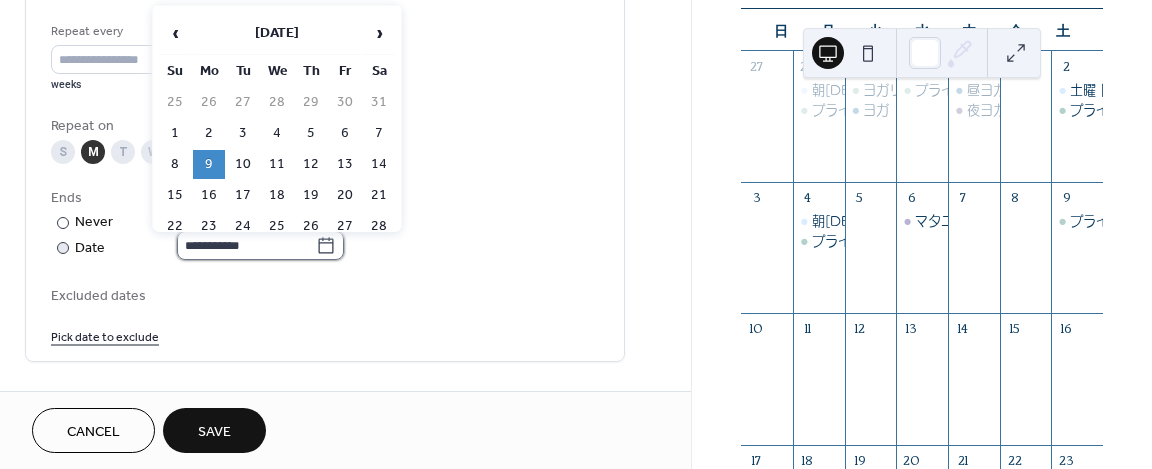 click on "**********" at bounding box center [246, 245] 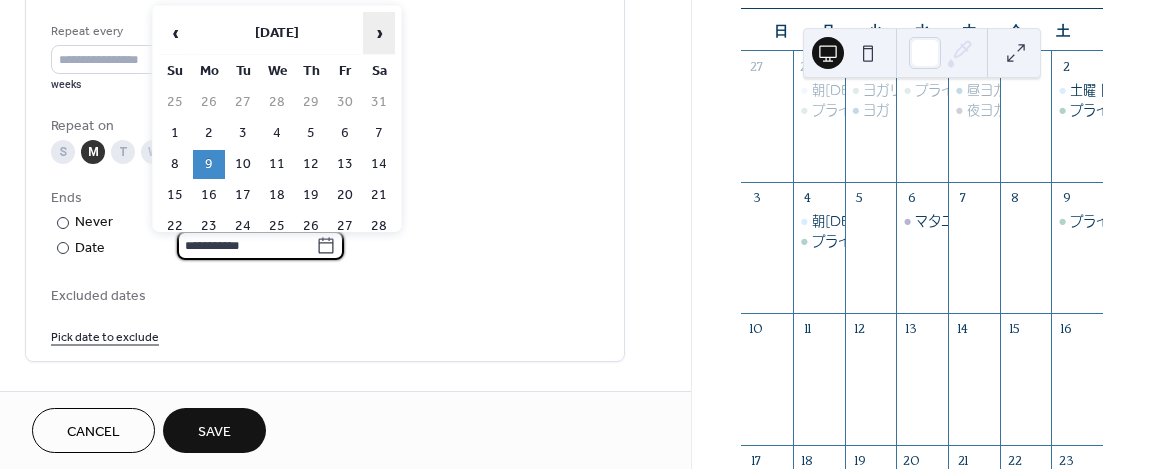 click on "›" at bounding box center [379, 33] 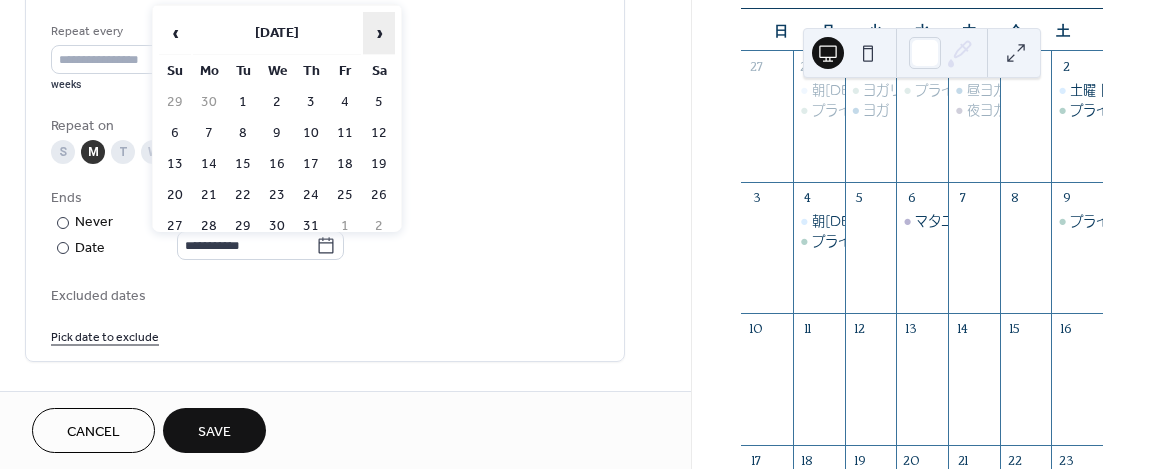 click on "›" at bounding box center (379, 33) 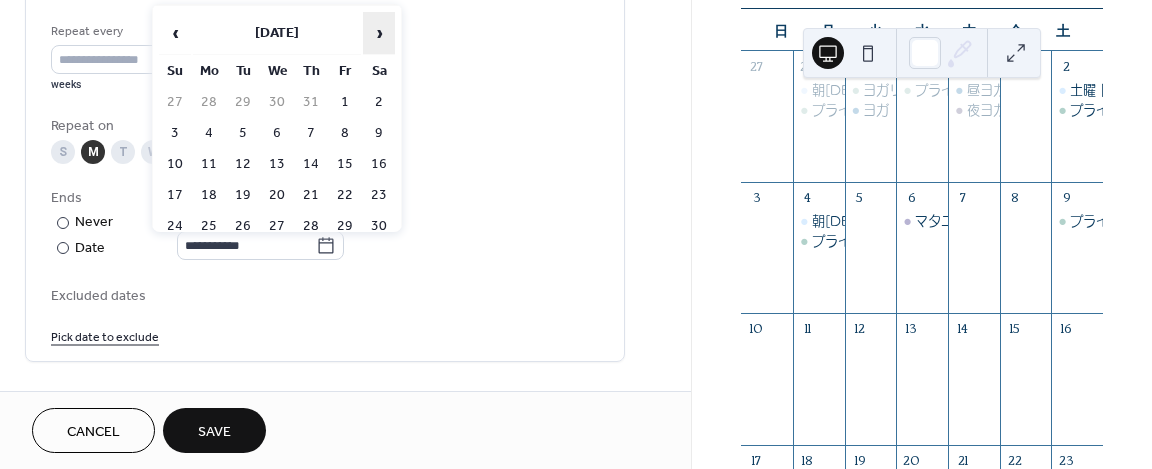 click on "›" at bounding box center (379, 33) 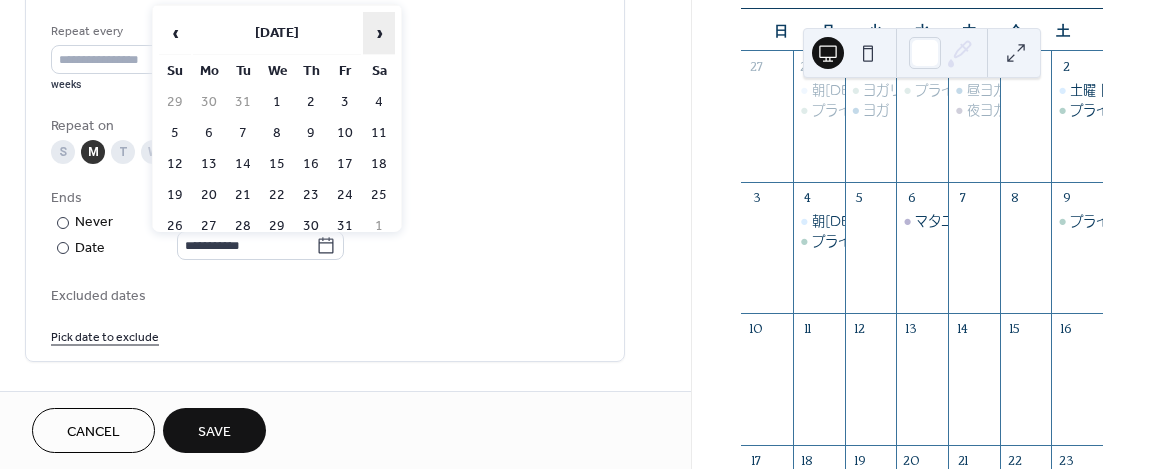 click on "›" at bounding box center (379, 33) 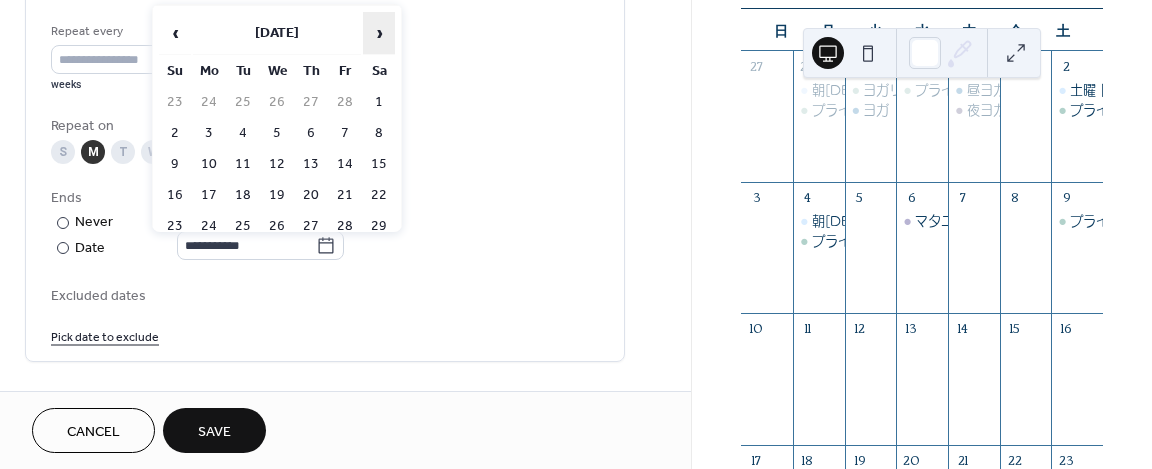 click on "›" at bounding box center [379, 33] 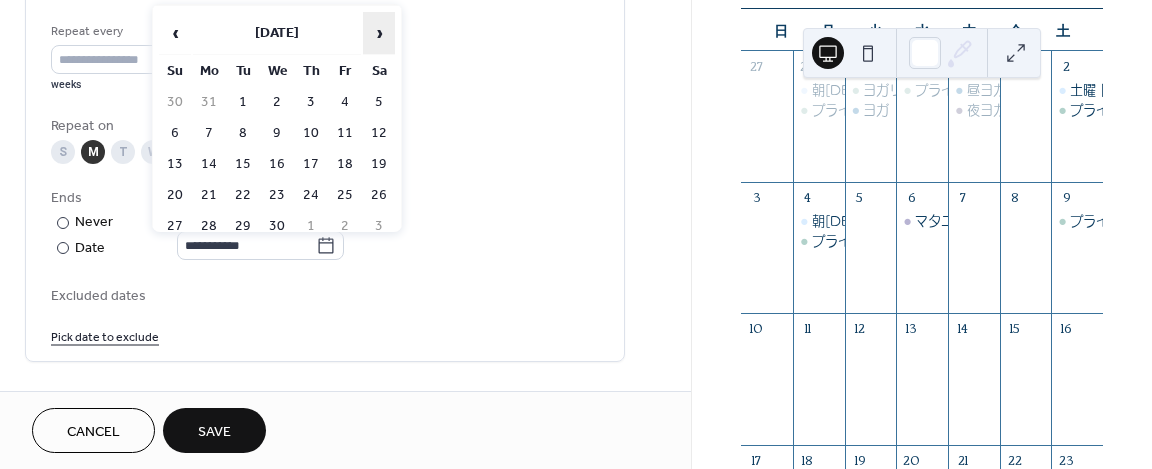 click on "›" at bounding box center (379, 33) 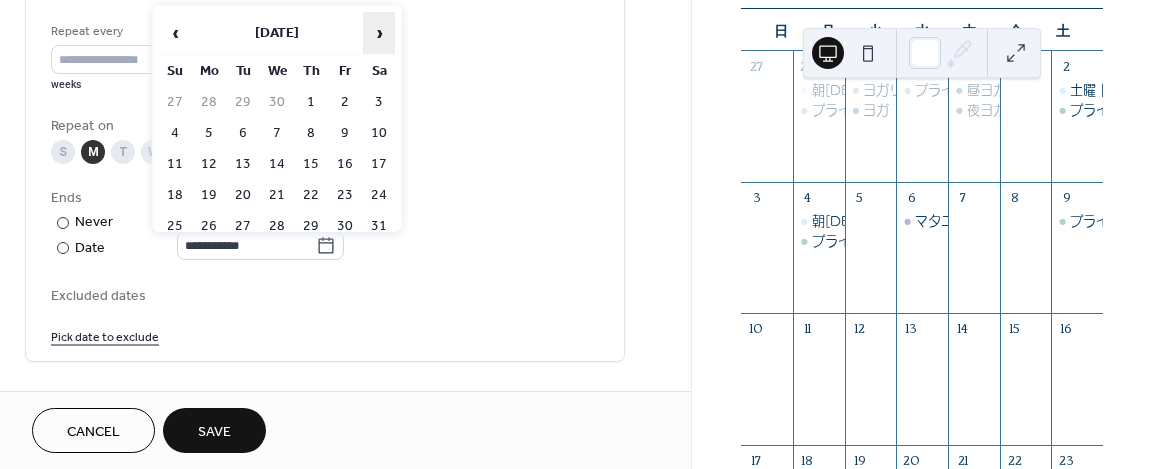 click on "›" at bounding box center [379, 33] 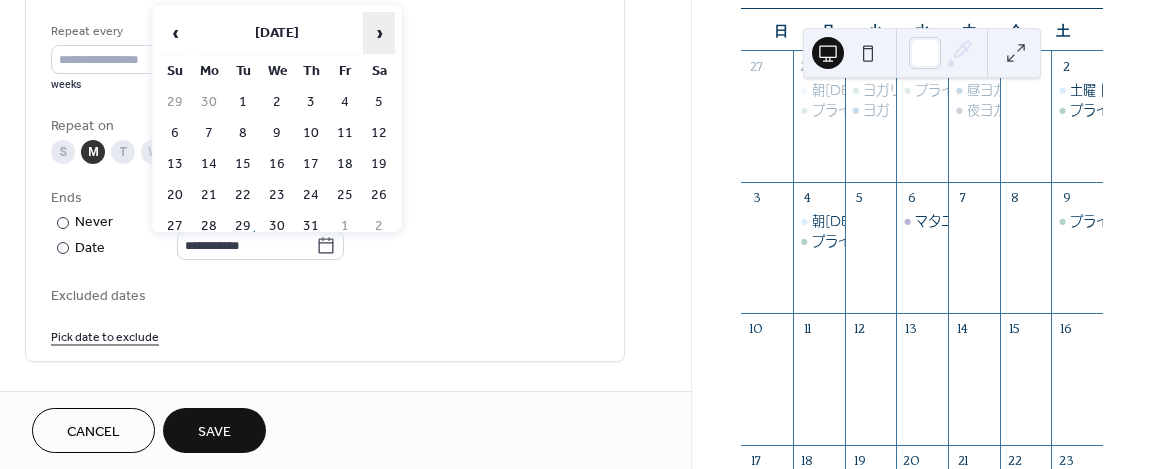 click on "›" at bounding box center [379, 33] 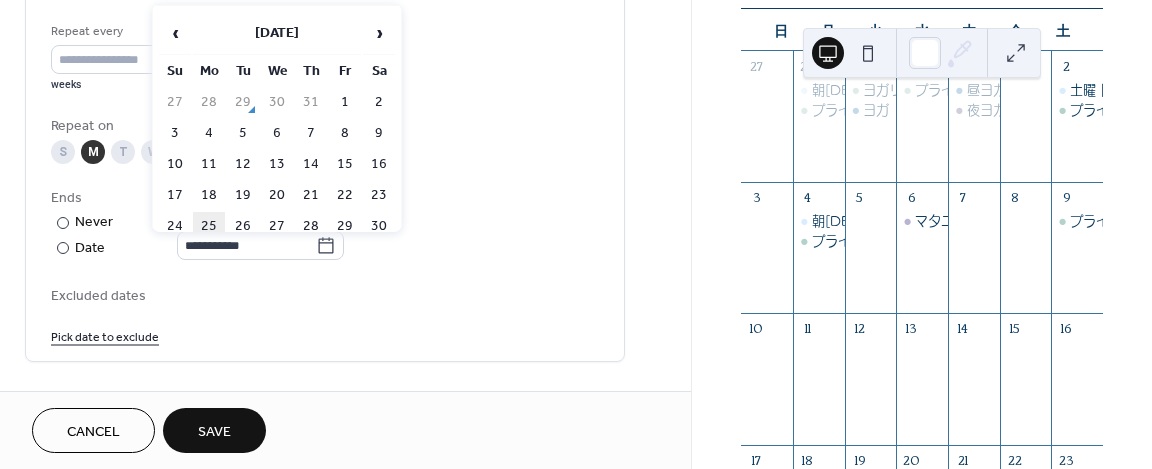 click on "25" at bounding box center [209, 226] 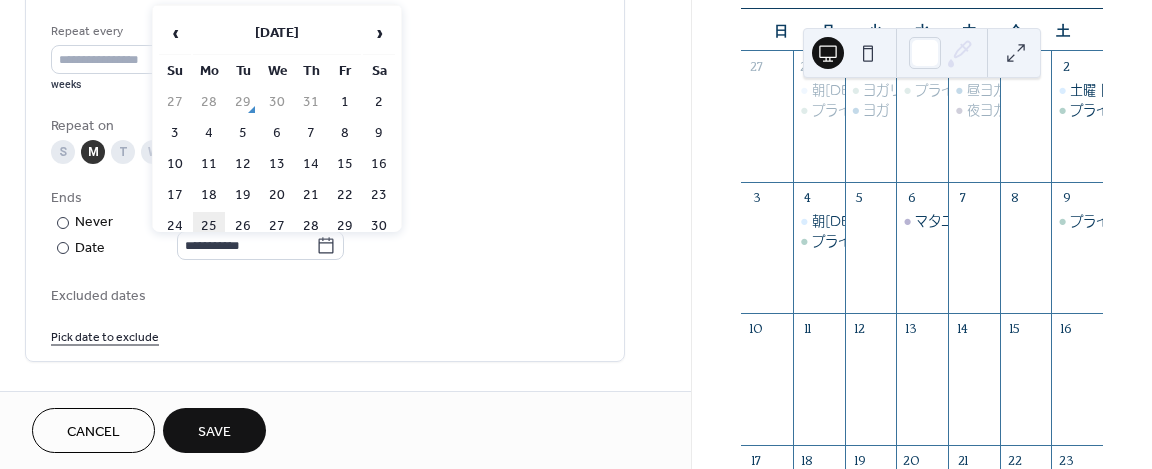 type on "**********" 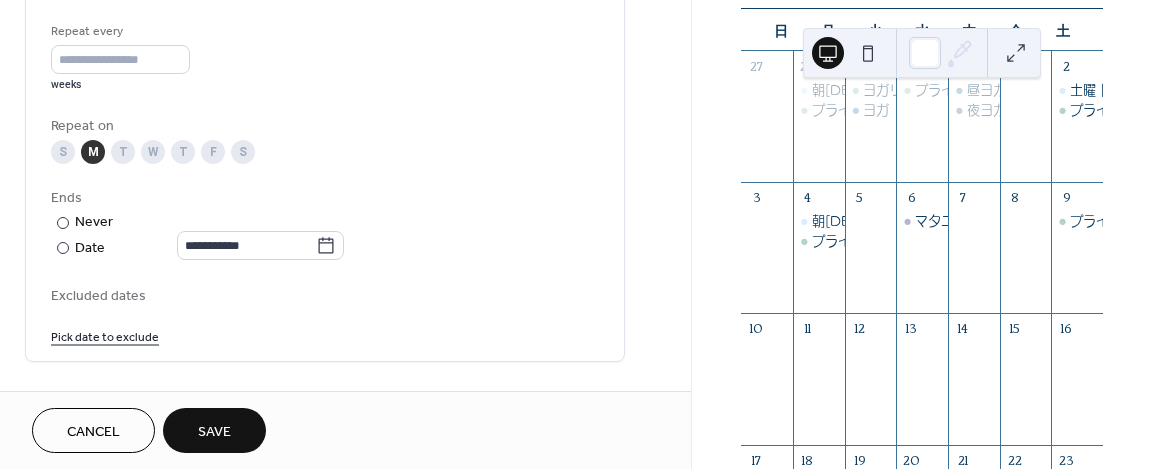 click on "Save" at bounding box center (214, 432) 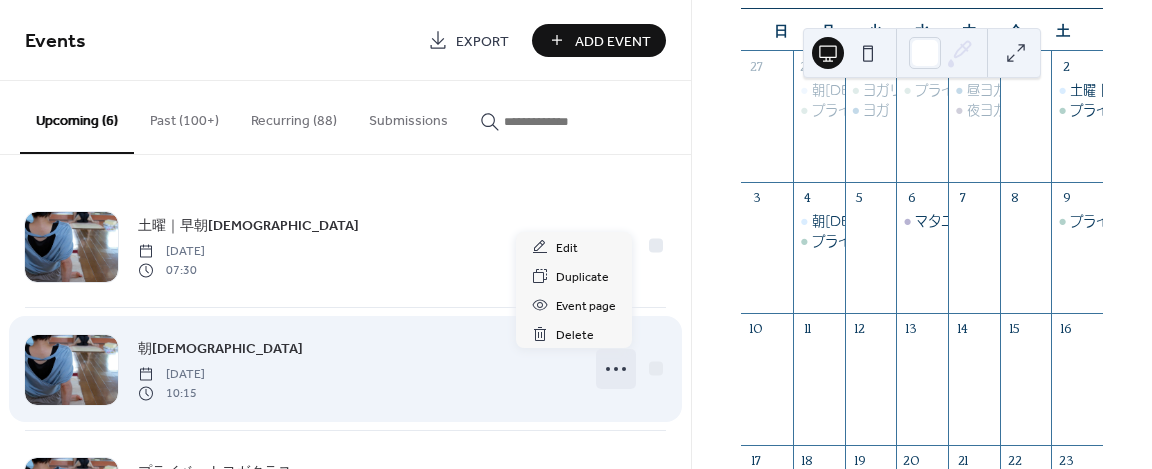 click 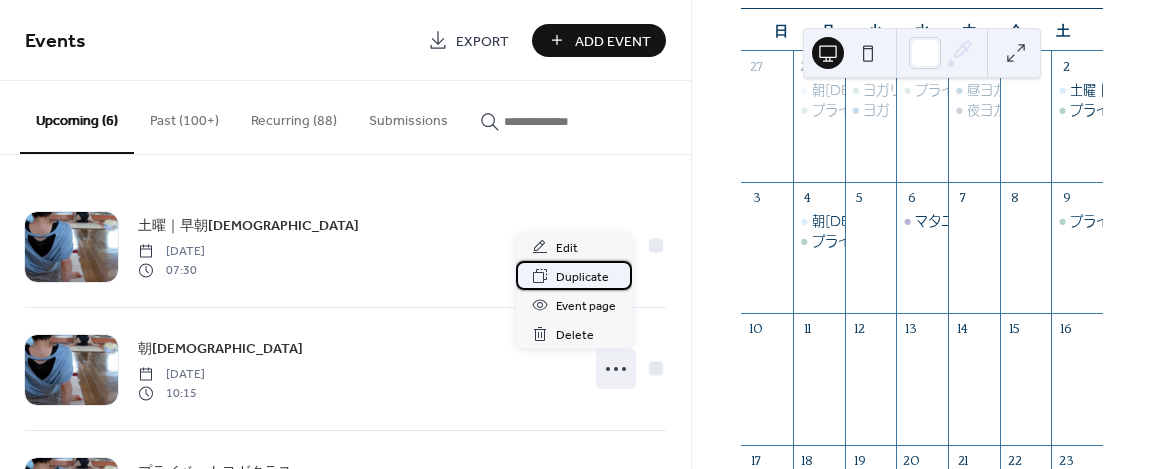 click on "Duplicate" at bounding box center (582, 277) 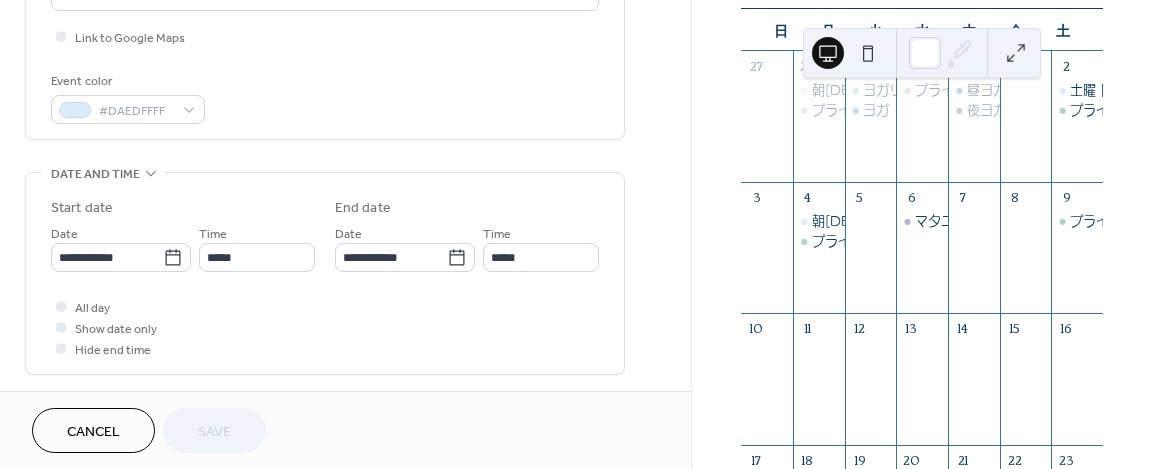 scroll, scrollTop: 480, scrollLeft: 0, axis: vertical 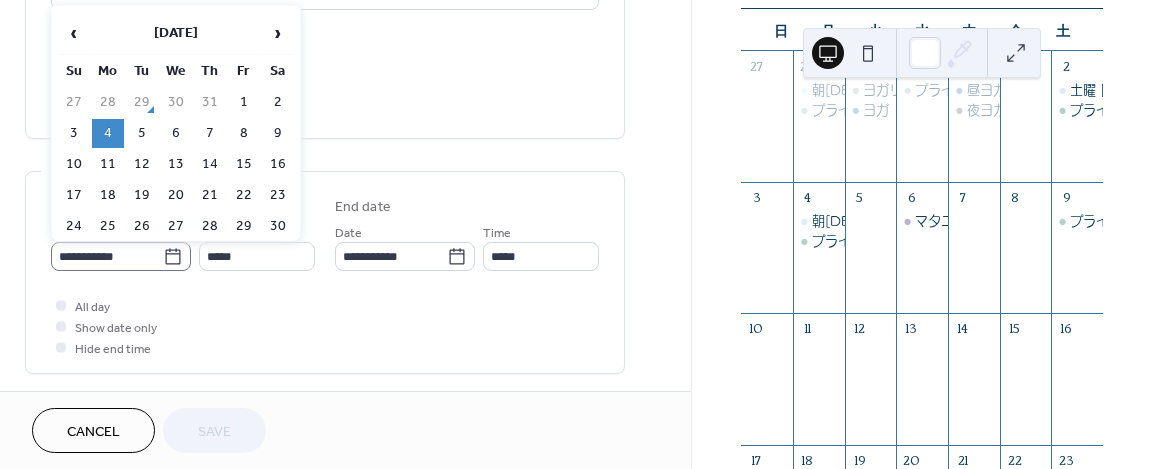 click on "**********" at bounding box center (121, 256) 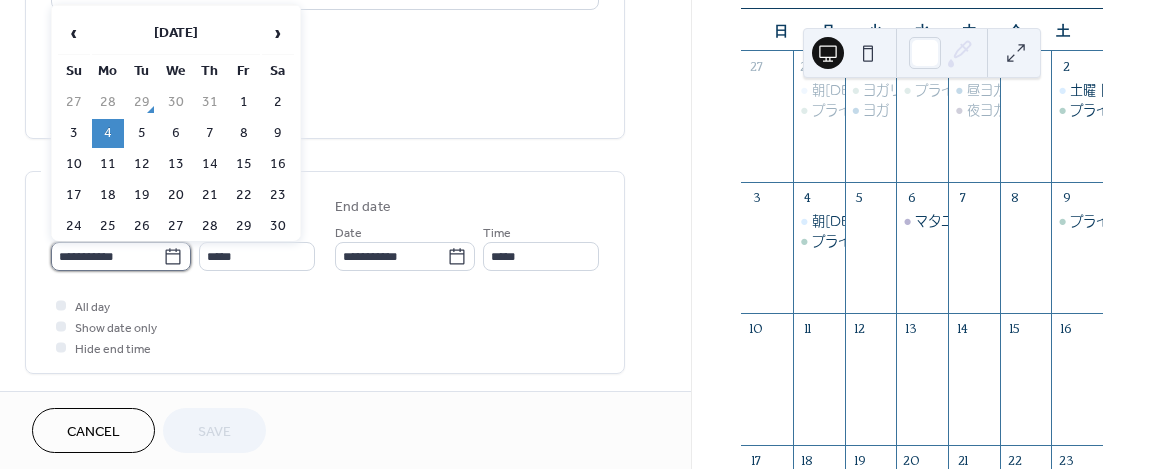 click on "**********" at bounding box center [107, 256] 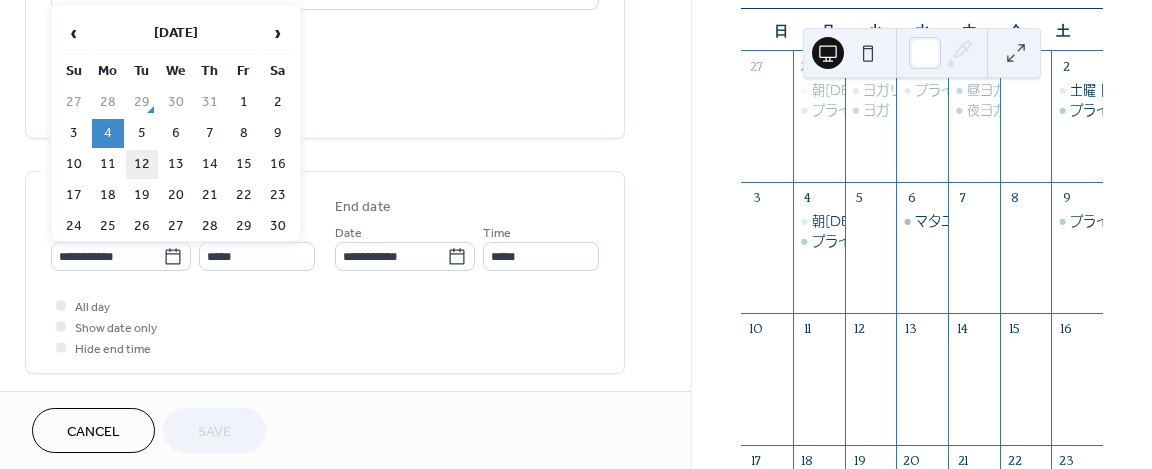 click on "12" at bounding box center [142, 164] 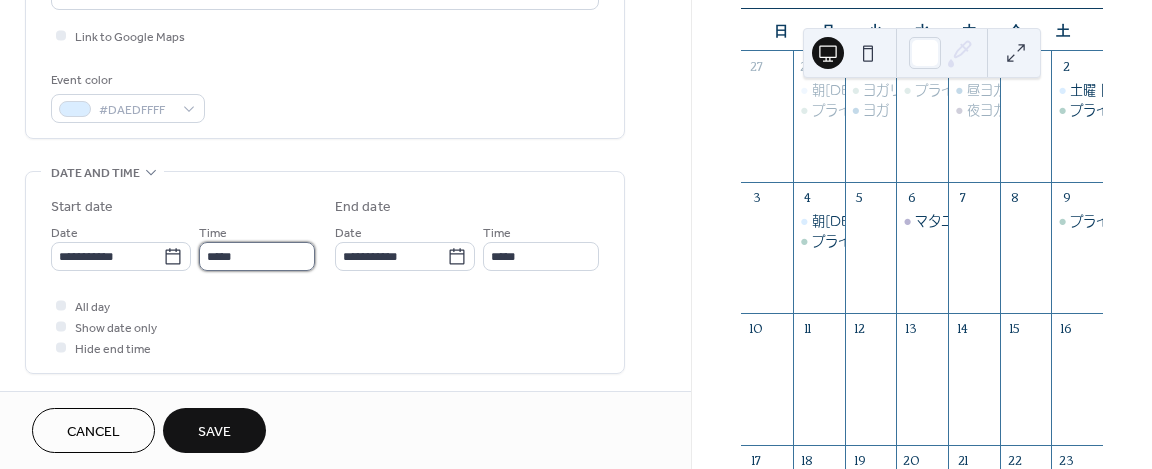 click on "*****" at bounding box center [257, 256] 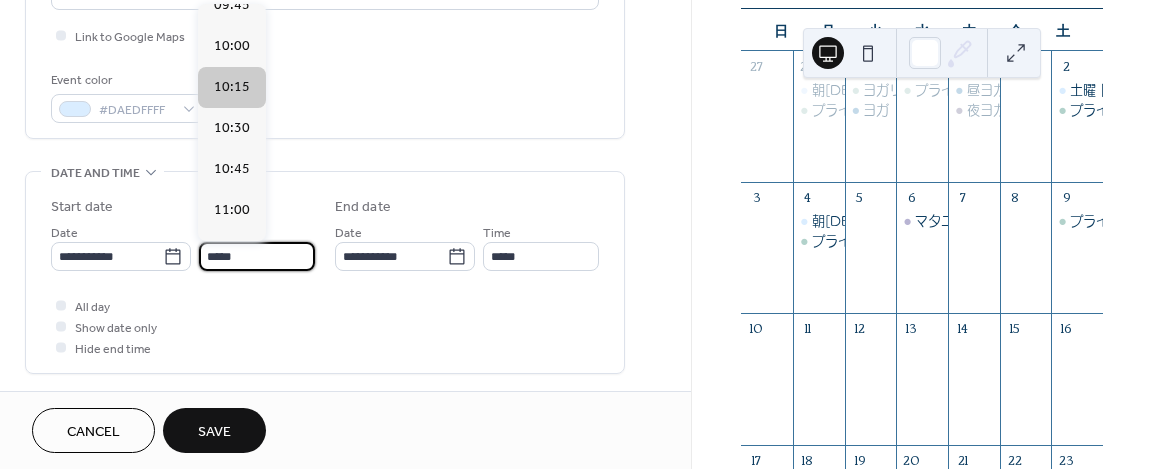 scroll, scrollTop: 1609, scrollLeft: 0, axis: vertical 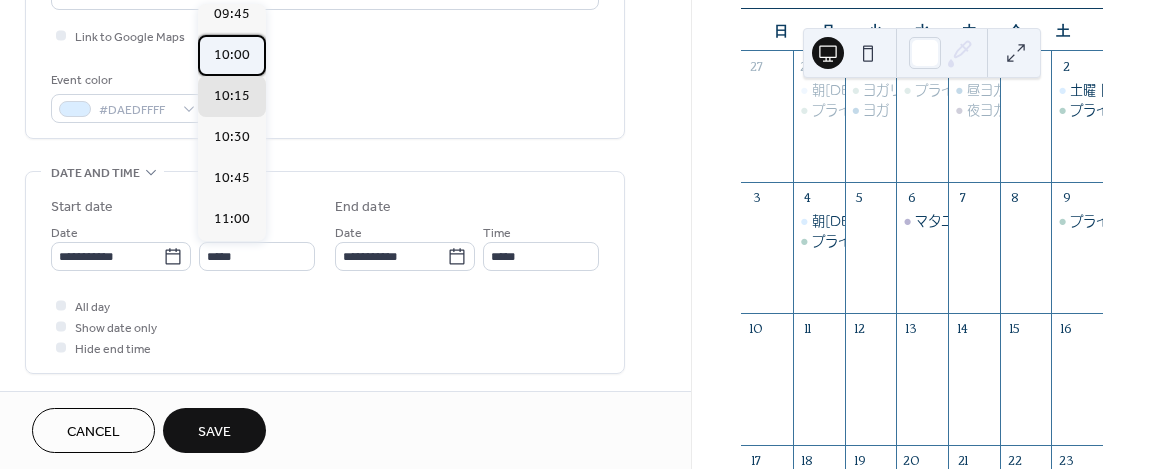 click on "10:00" at bounding box center [232, 55] 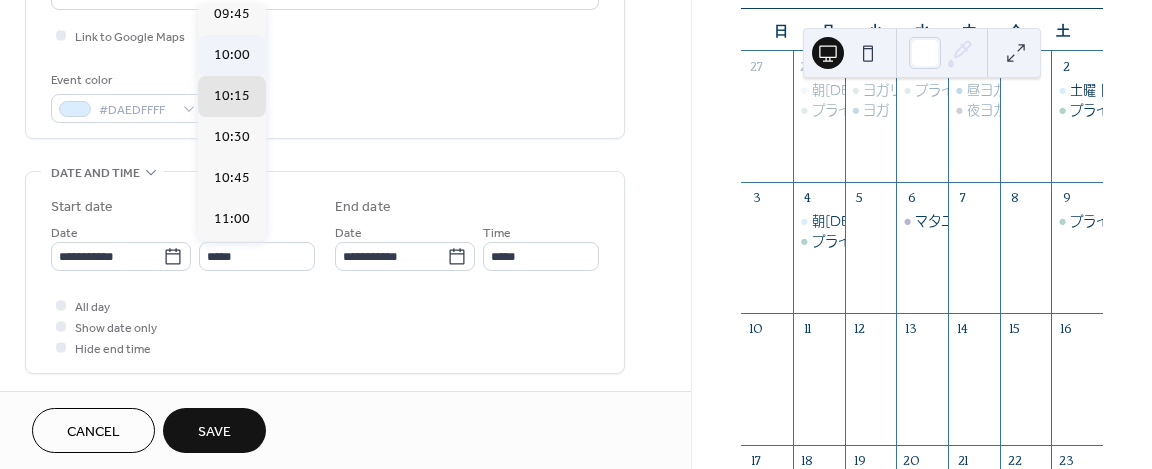 type on "*****" 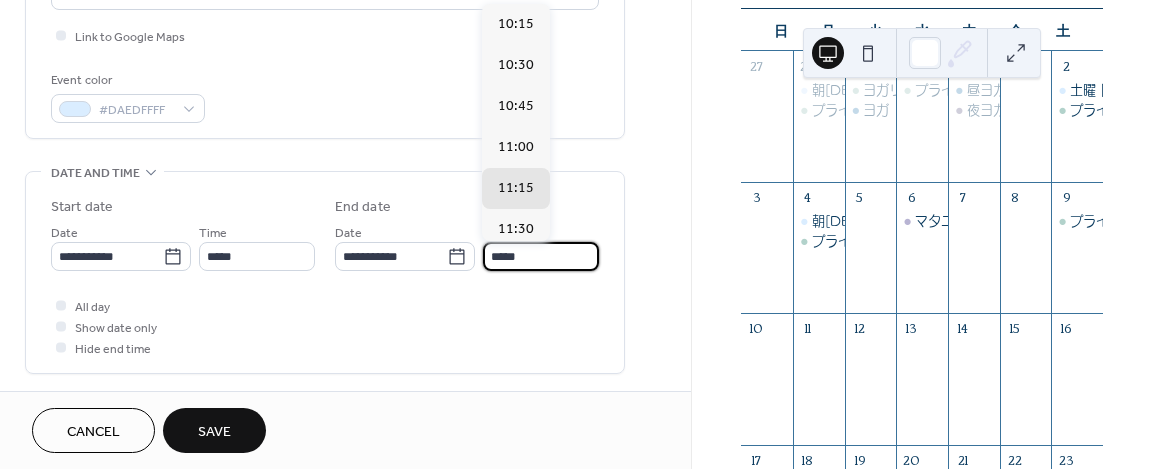 click on "*****" at bounding box center (541, 256) 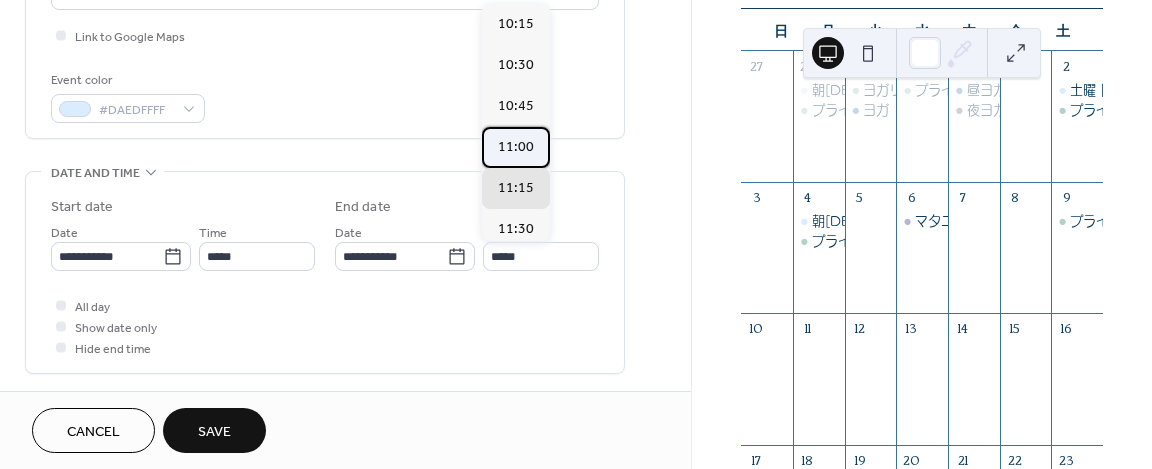 click on "11:00" at bounding box center [516, 147] 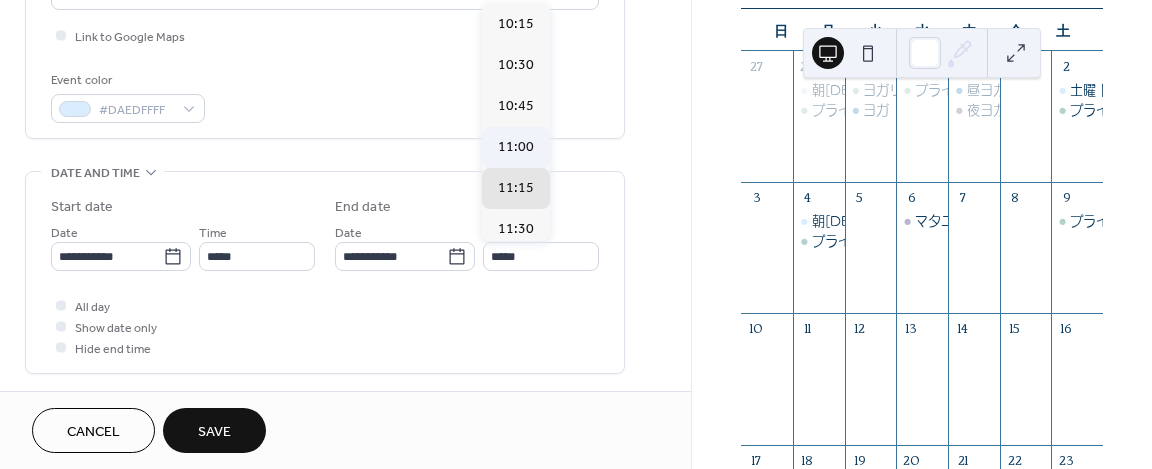 type on "*****" 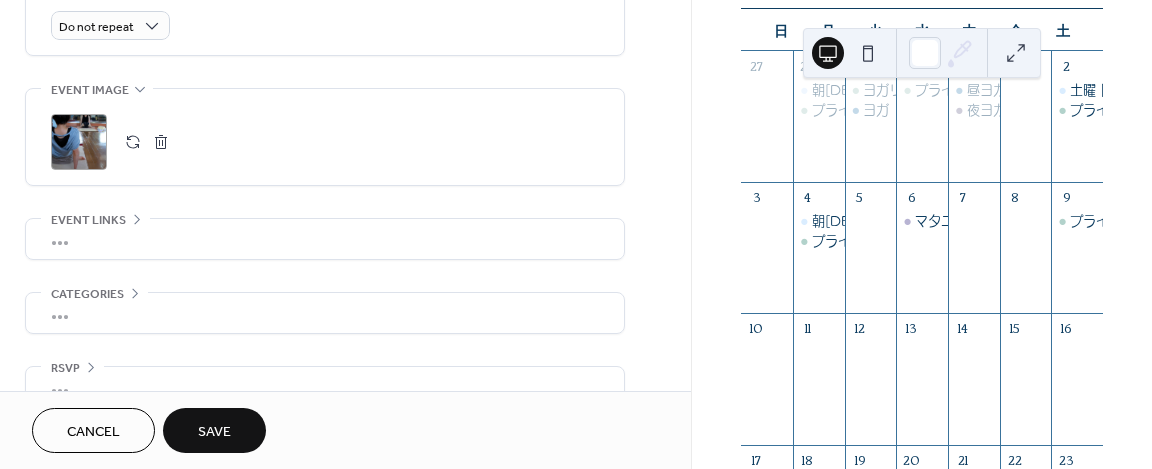 scroll, scrollTop: 902, scrollLeft: 0, axis: vertical 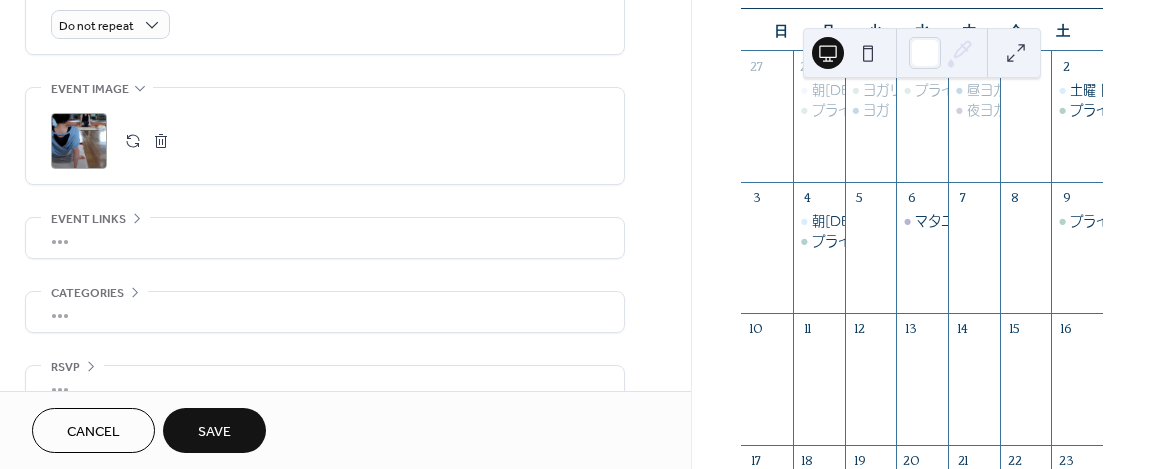 click on "Save" at bounding box center (214, 430) 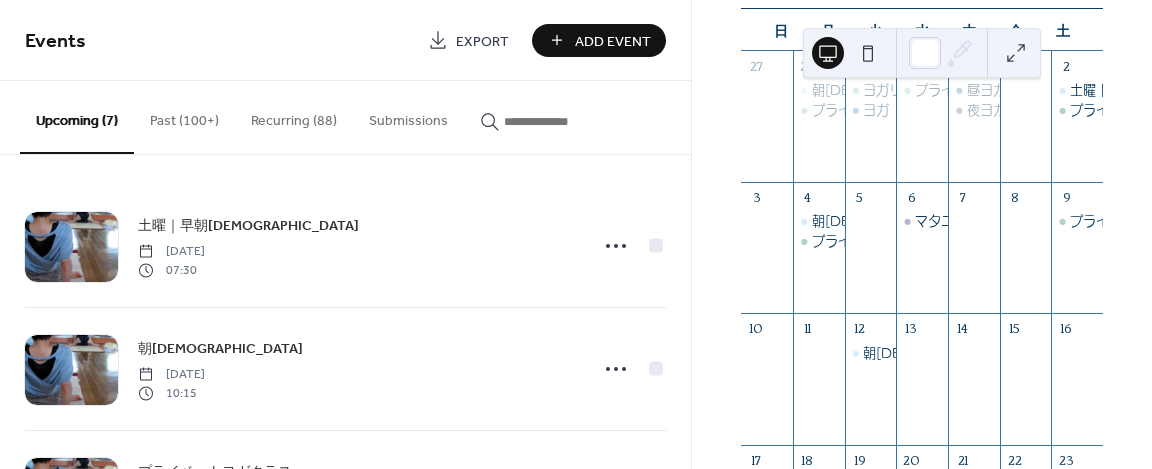 click on "Past (100+)" at bounding box center [184, 116] 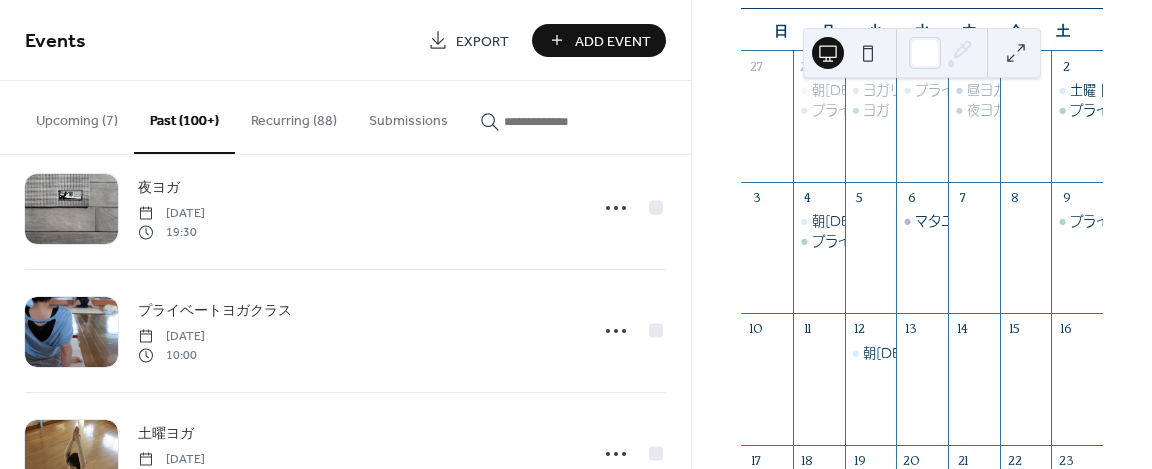 scroll, scrollTop: 2327, scrollLeft: 0, axis: vertical 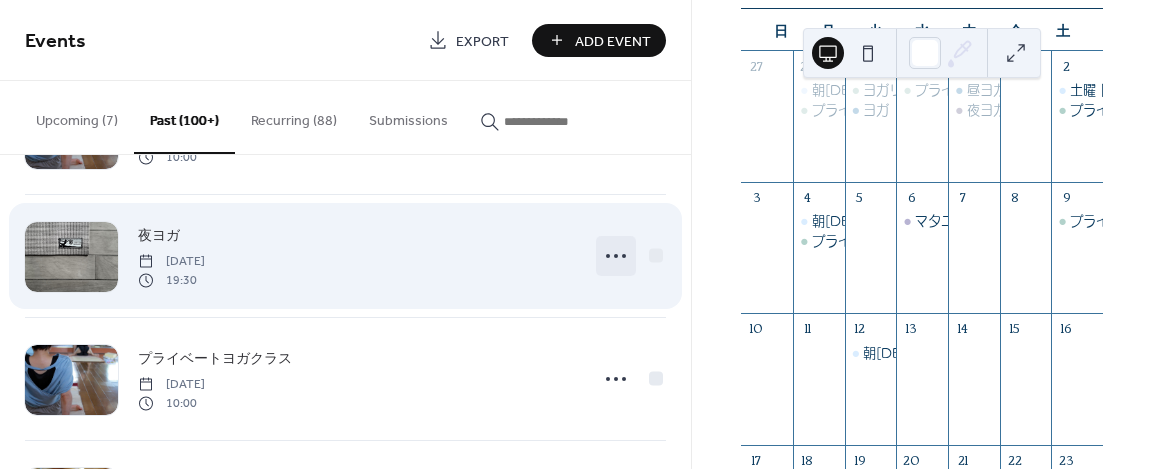 click 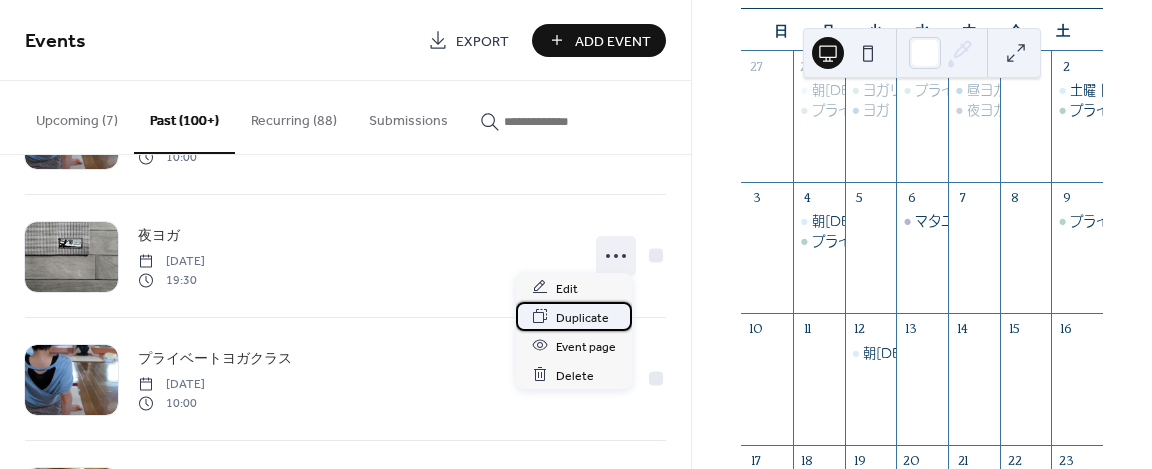 click on "Duplicate" at bounding box center [582, 317] 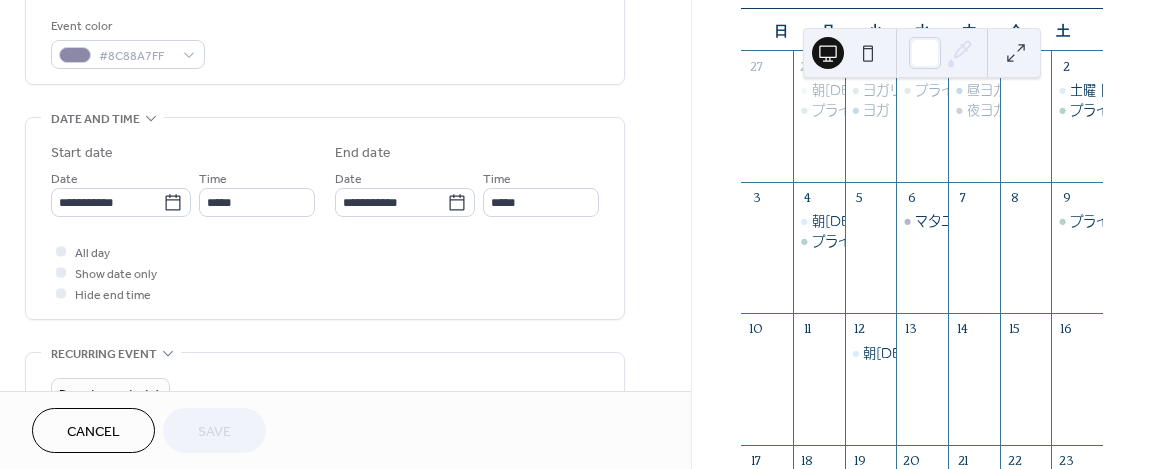 scroll, scrollTop: 535, scrollLeft: 0, axis: vertical 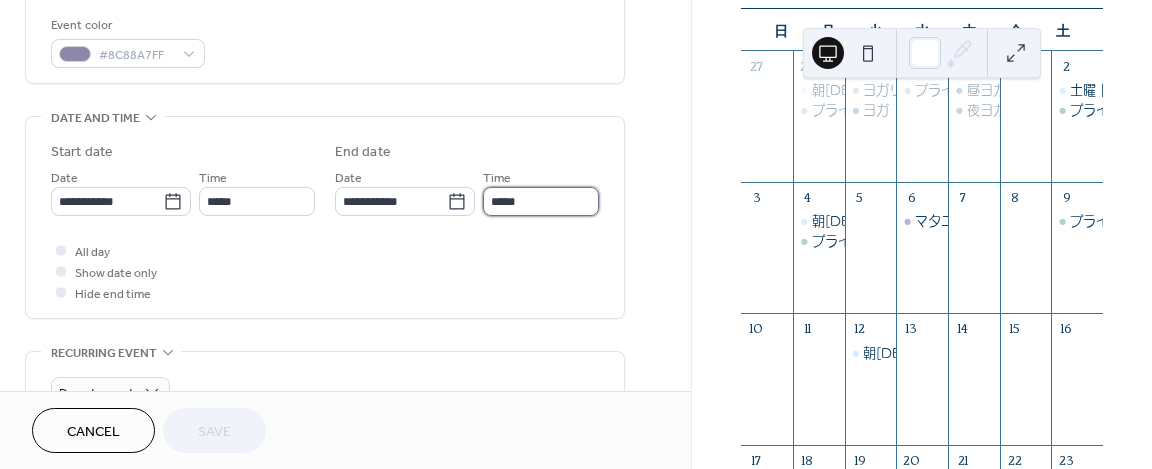 click on "*****" at bounding box center (541, 201) 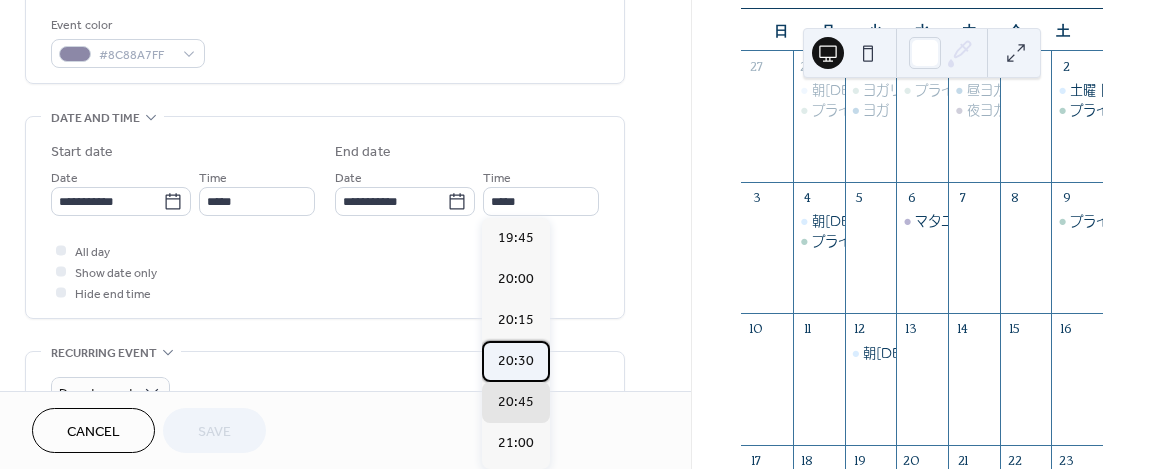 click on "20:30" at bounding box center (516, 361) 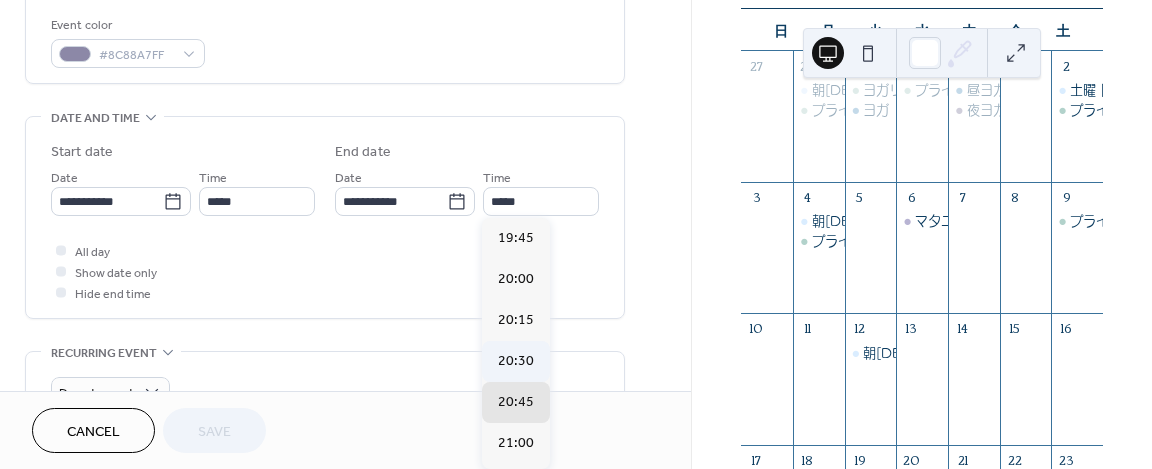 type on "*****" 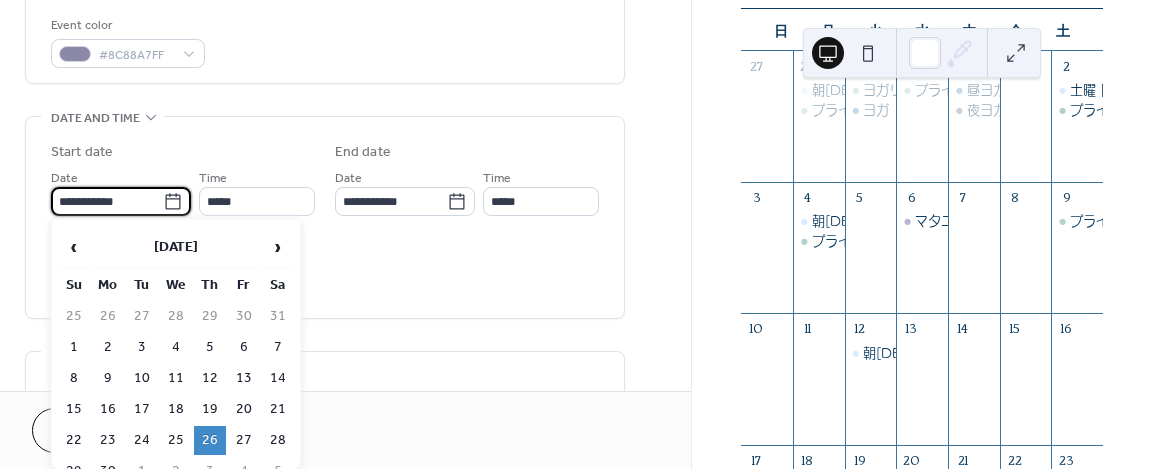 click on "**********" at bounding box center (107, 201) 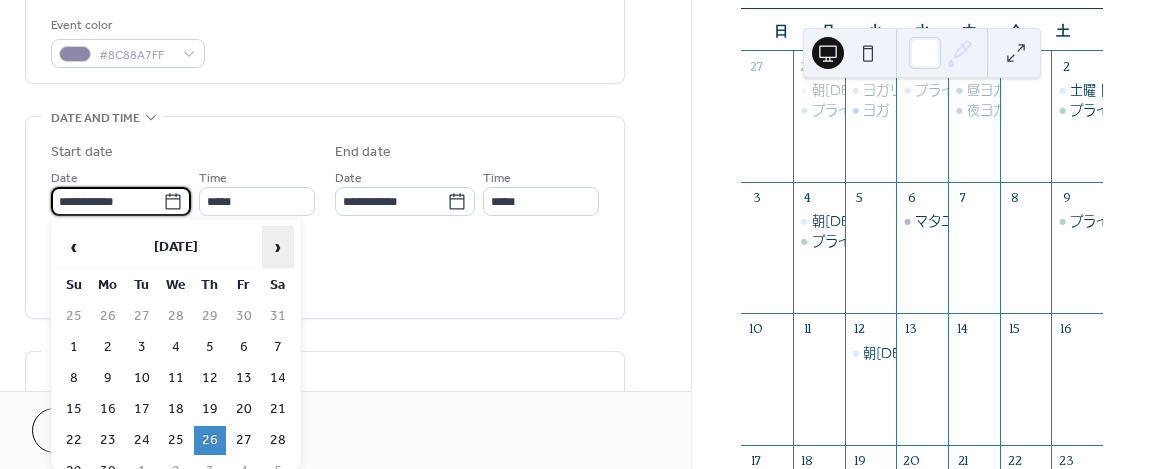 click on "›" at bounding box center (278, 247) 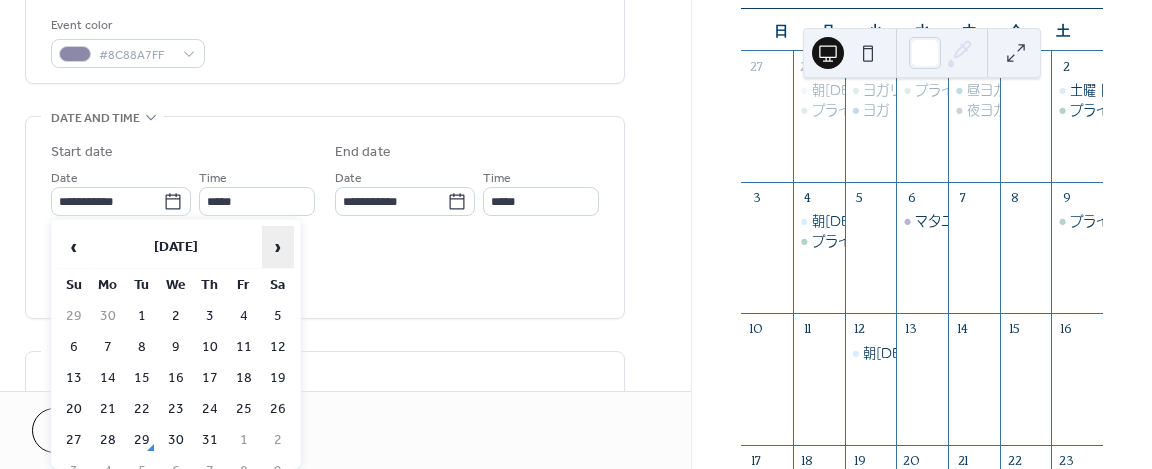 click on "›" at bounding box center [278, 247] 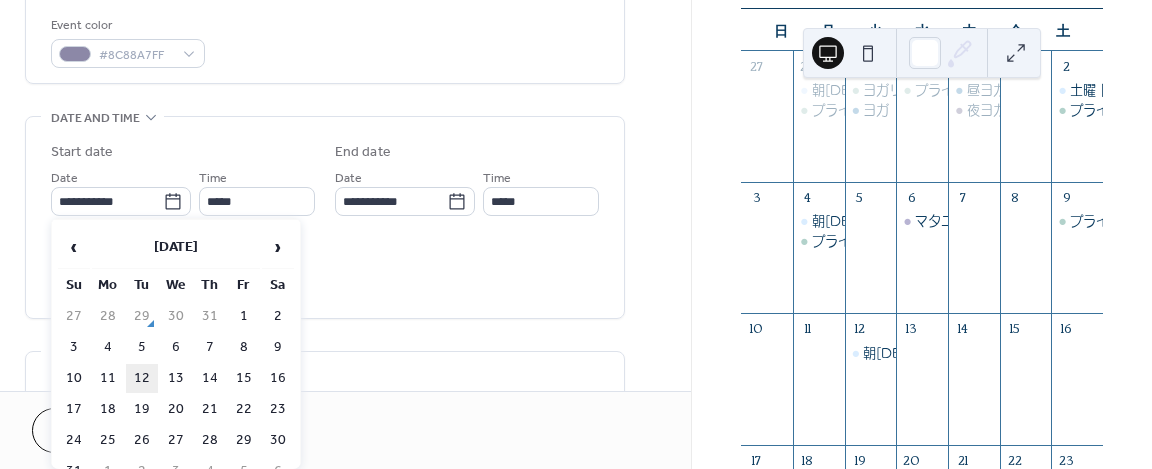 click on "12" at bounding box center [142, 378] 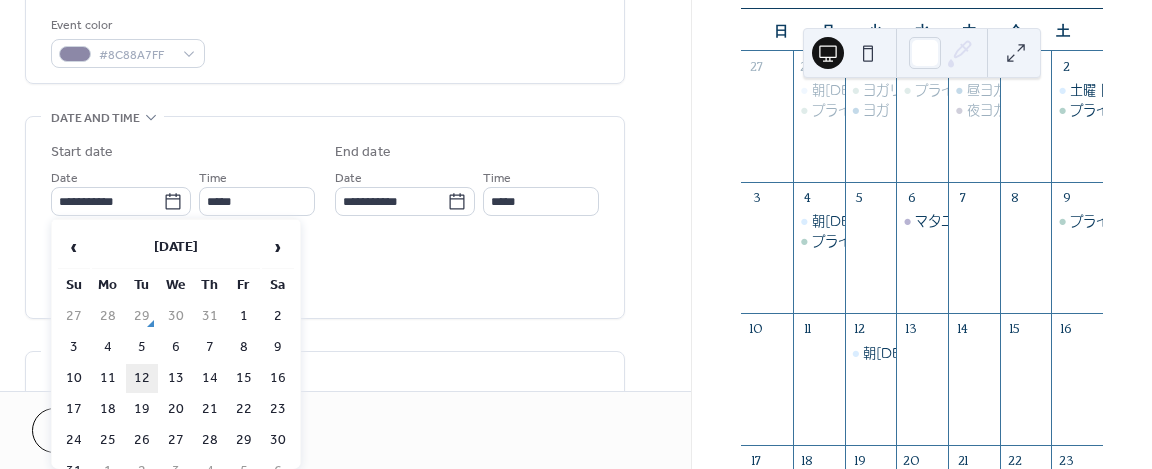 type on "**********" 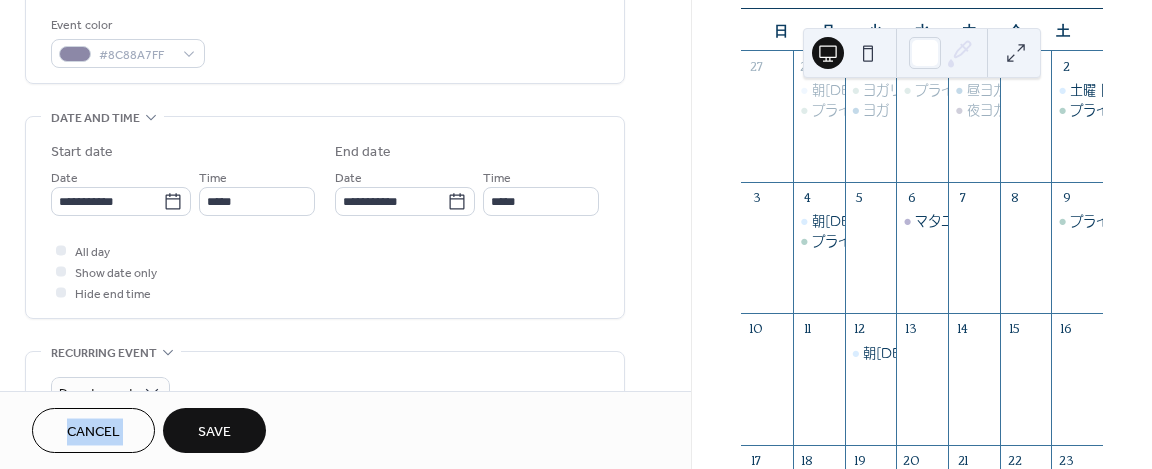 drag, startPoint x: 141, startPoint y: 373, endPoint x: 214, endPoint y: 419, distance: 86.28442 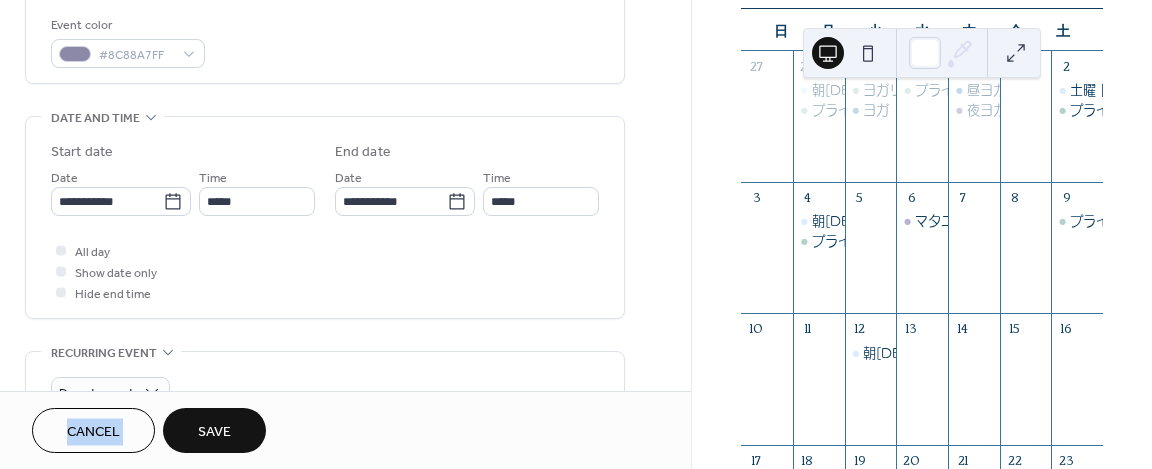 click on "**********" at bounding box center (345, 234) 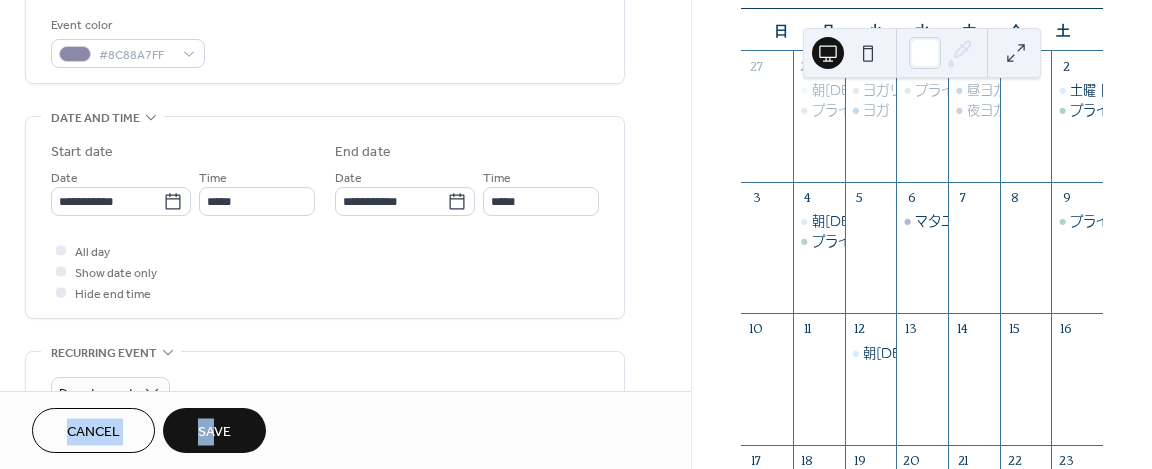 click on "Save" at bounding box center [214, 432] 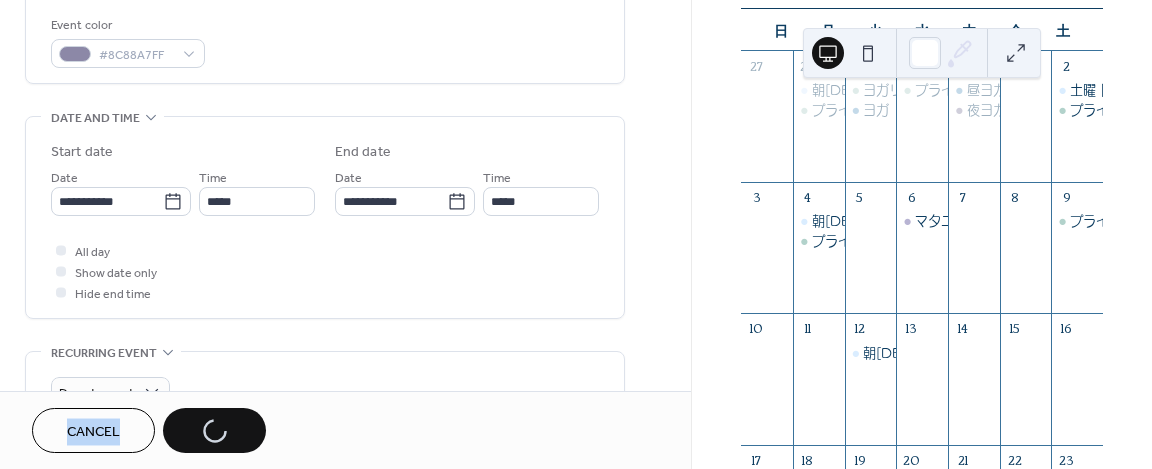 click on "**********" at bounding box center (325, 175) 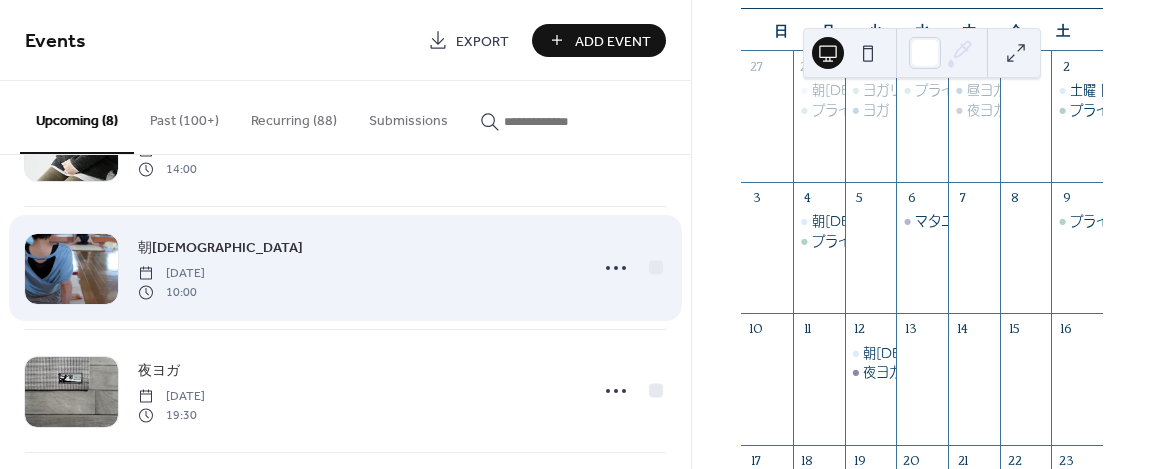 scroll, scrollTop: 472, scrollLeft: 0, axis: vertical 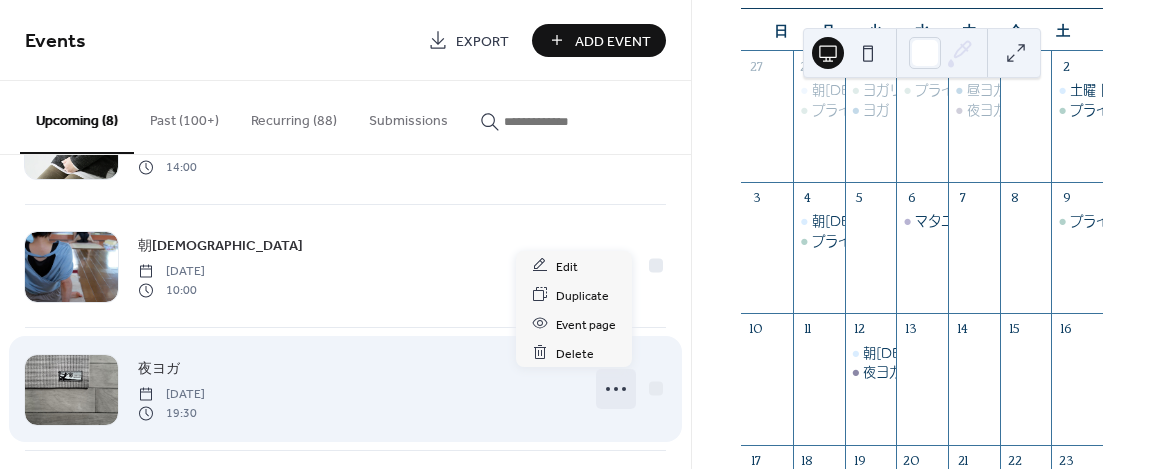 click 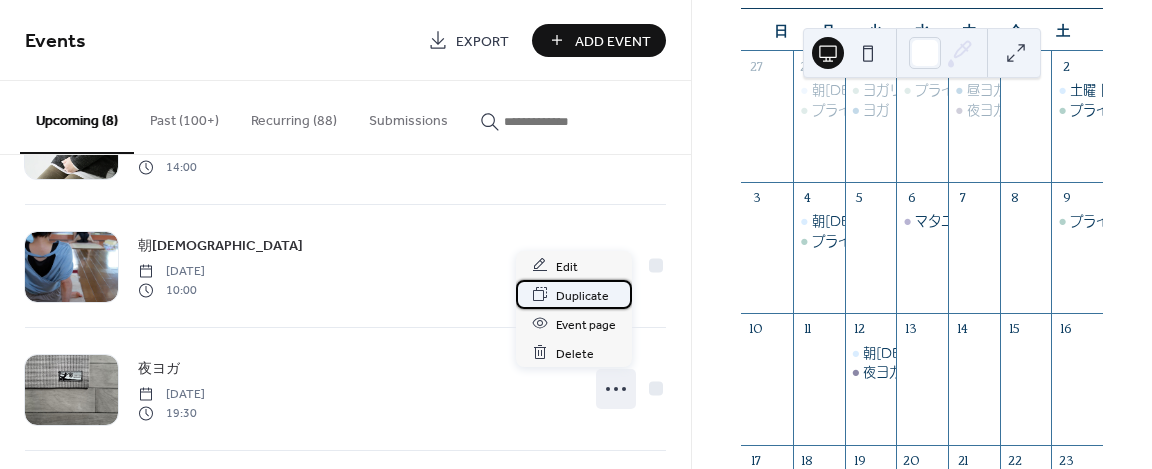 click on "Duplicate" at bounding box center (582, 295) 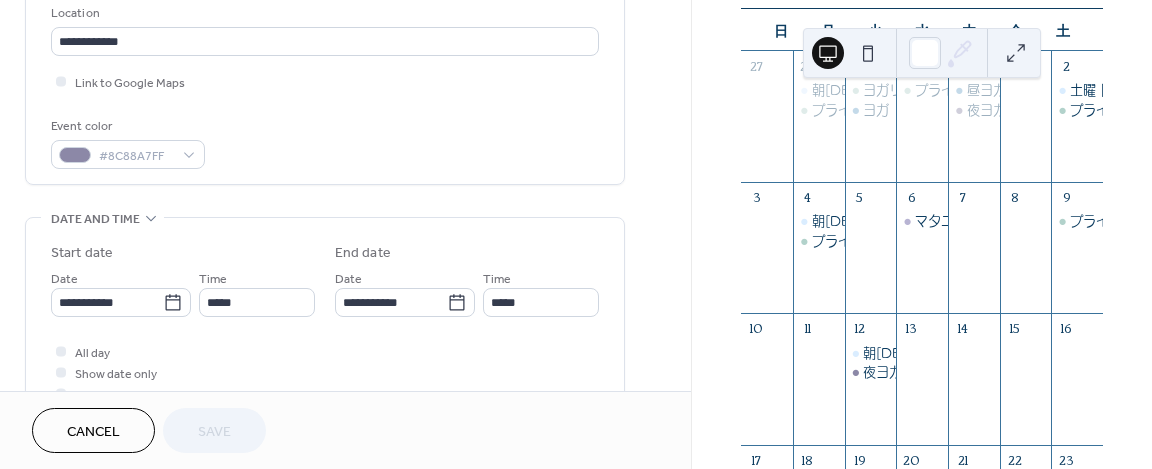 scroll, scrollTop: 440, scrollLeft: 0, axis: vertical 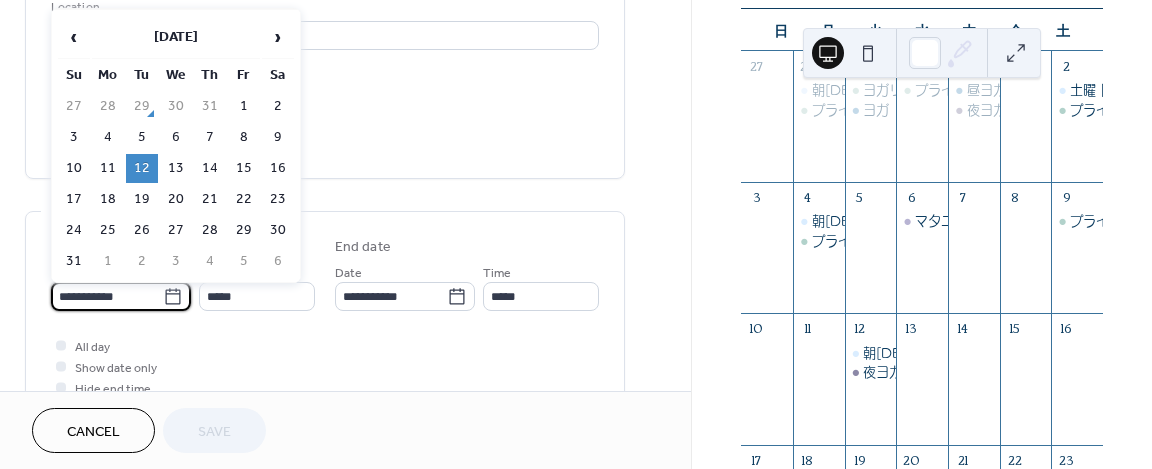 click on "**********" at bounding box center (107, 296) 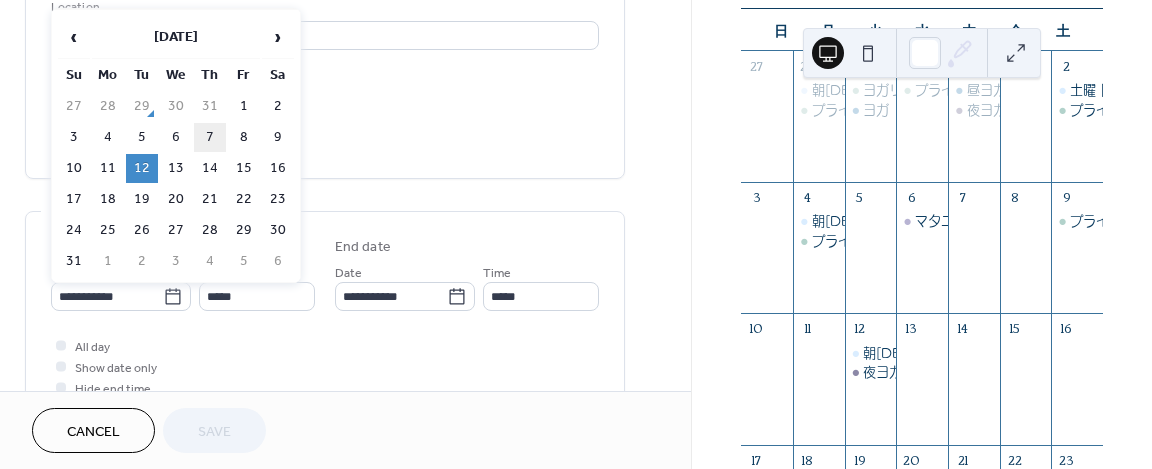 click on "7" at bounding box center (210, 137) 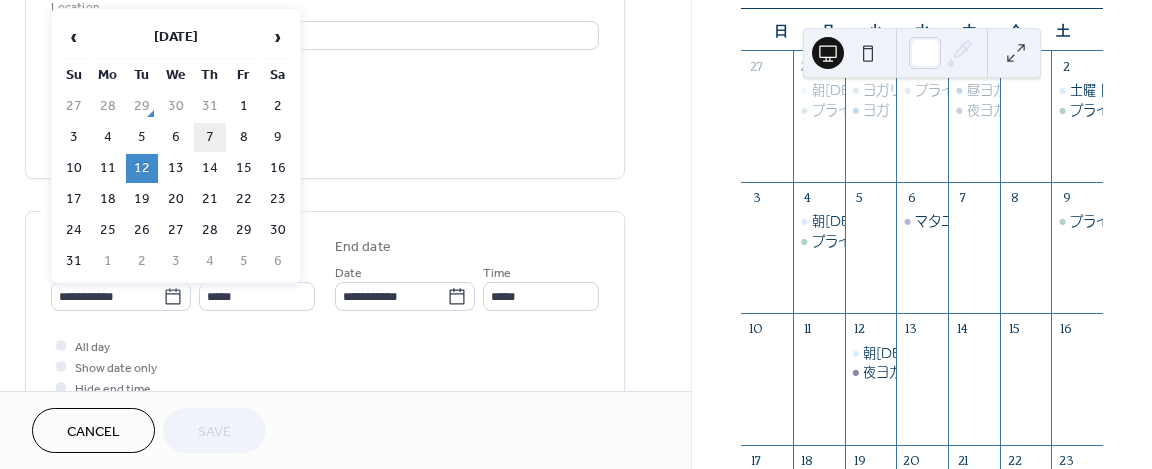 type on "**********" 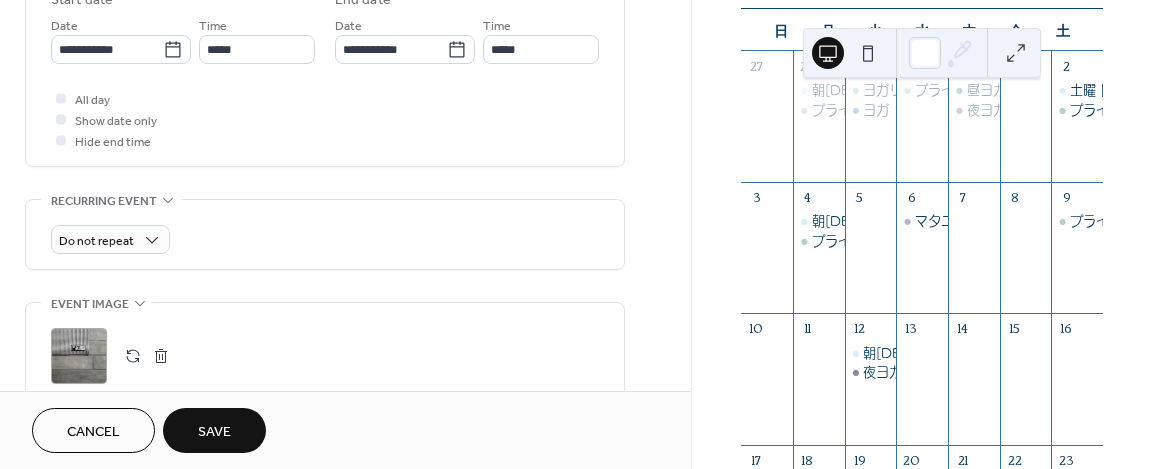scroll, scrollTop: 689, scrollLeft: 0, axis: vertical 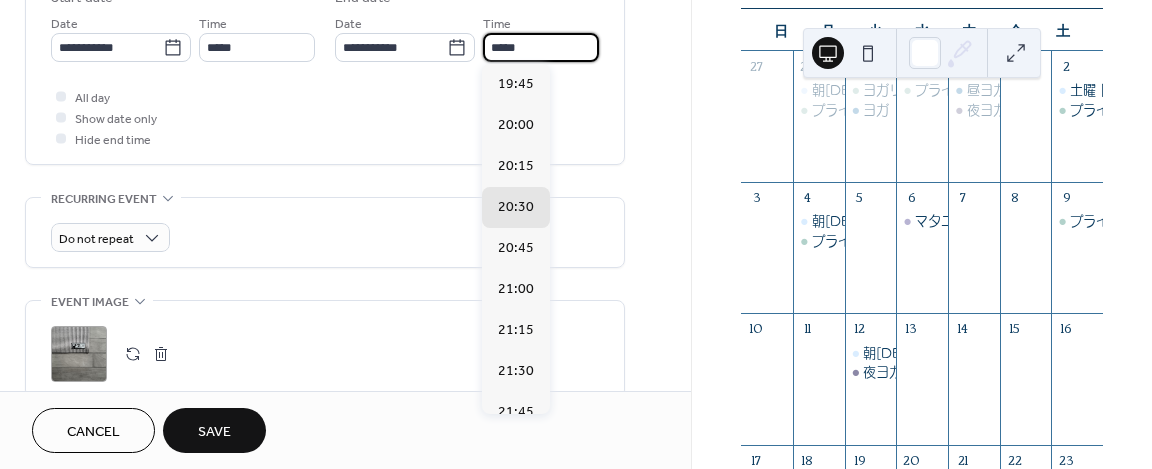click on "*****" at bounding box center (541, 47) 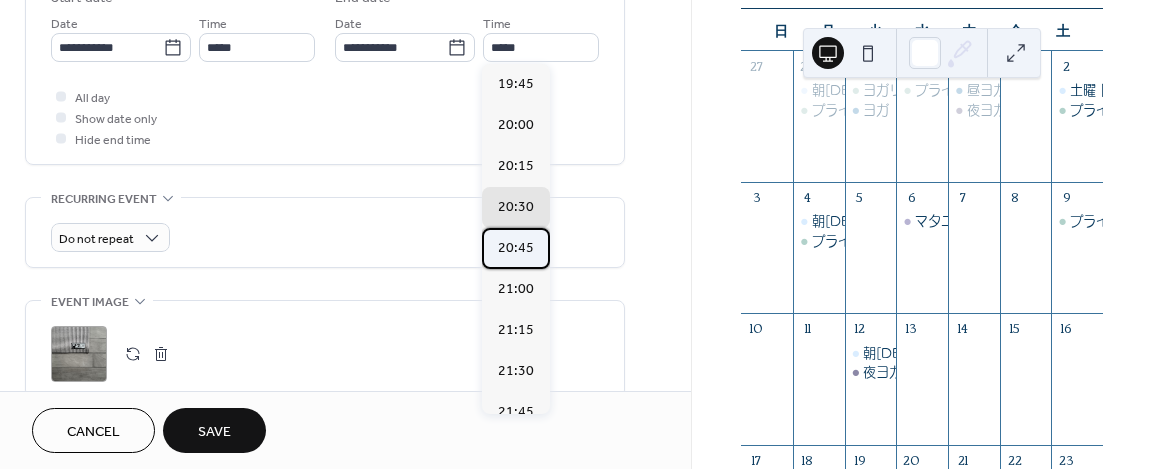 click on "20:45" at bounding box center [516, 248] 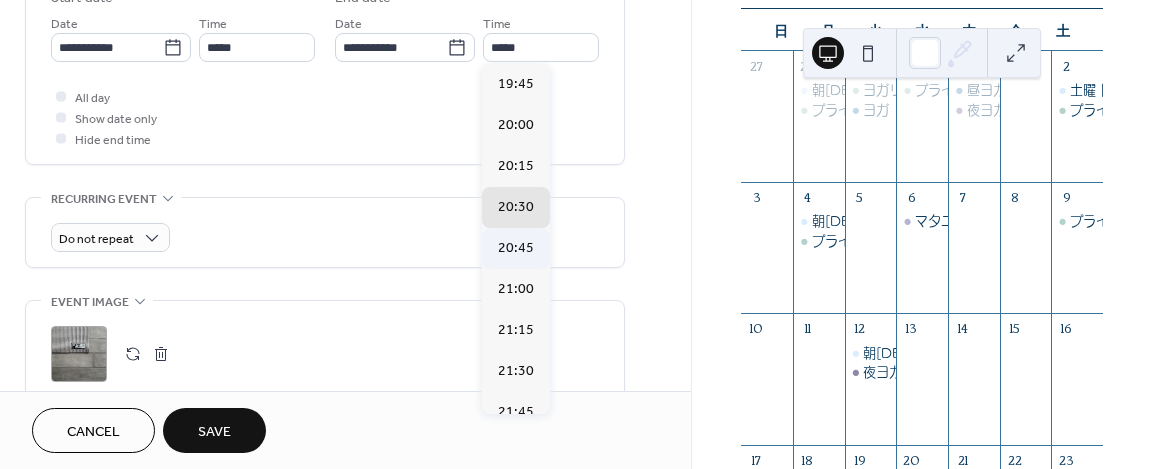 type on "*****" 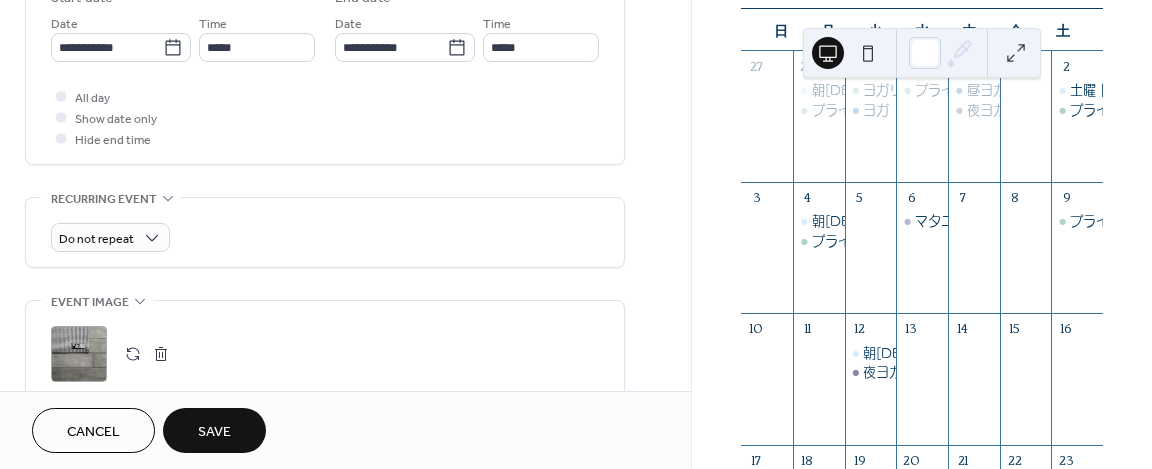 click on "Save" at bounding box center (214, 432) 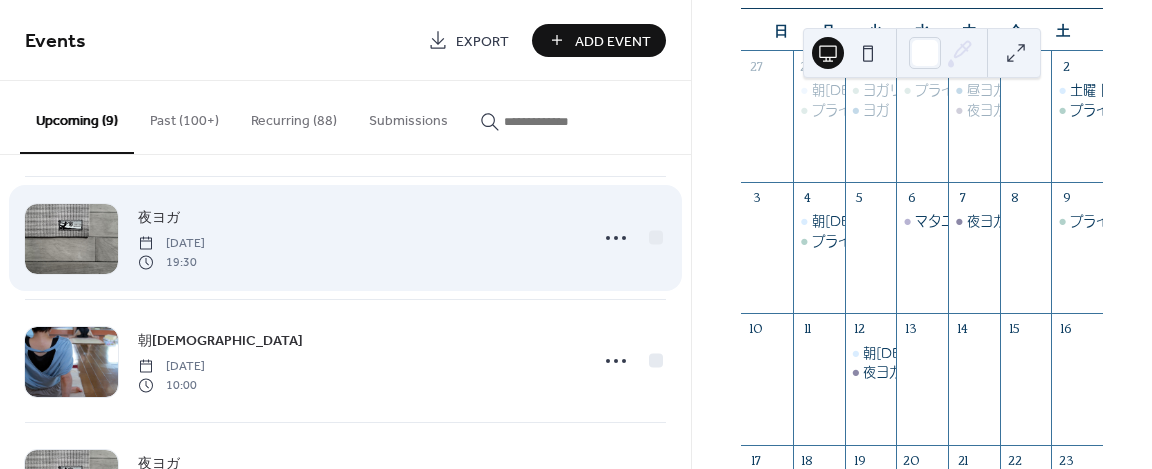 scroll, scrollTop: 501, scrollLeft: 0, axis: vertical 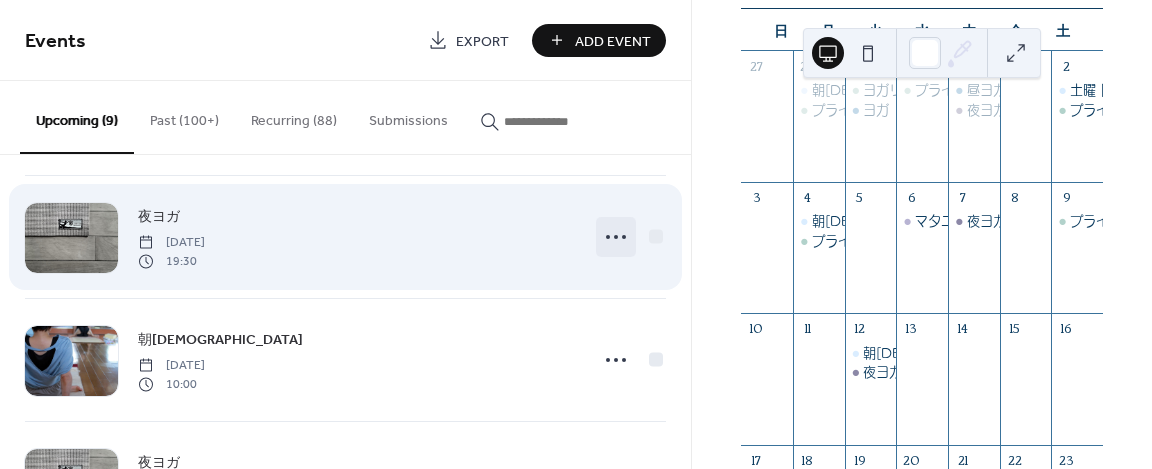 click 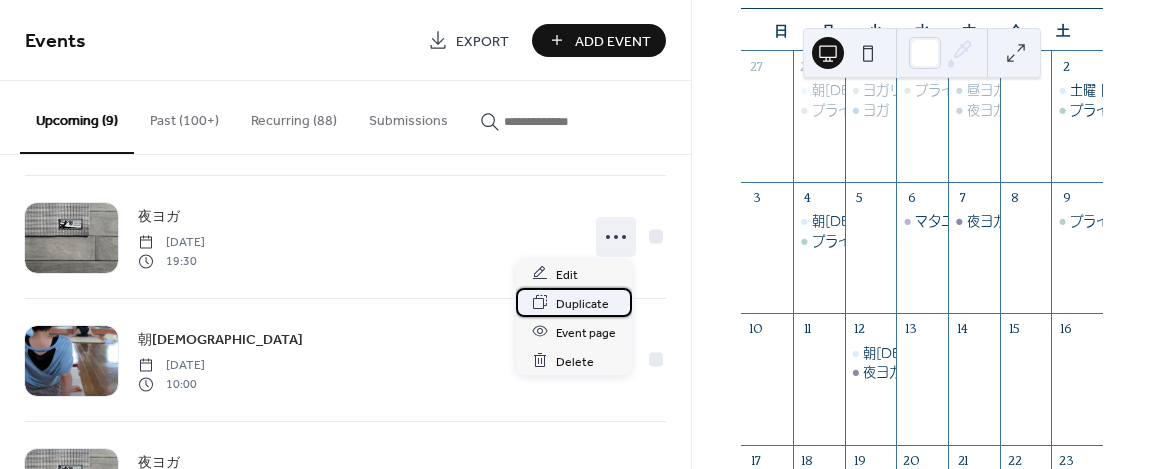 click on "Duplicate" at bounding box center (582, 303) 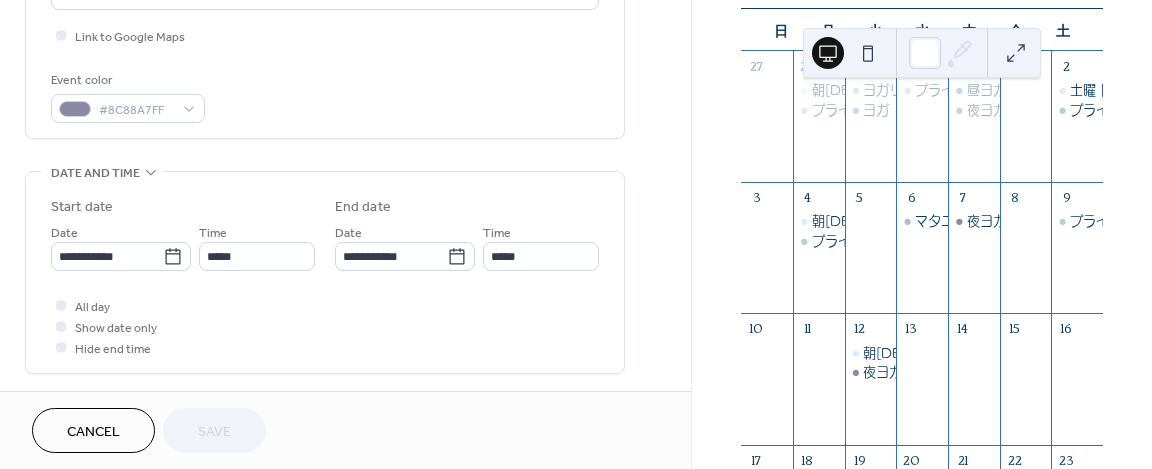 scroll, scrollTop: 494, scrollLeft: 0, axis: vertical 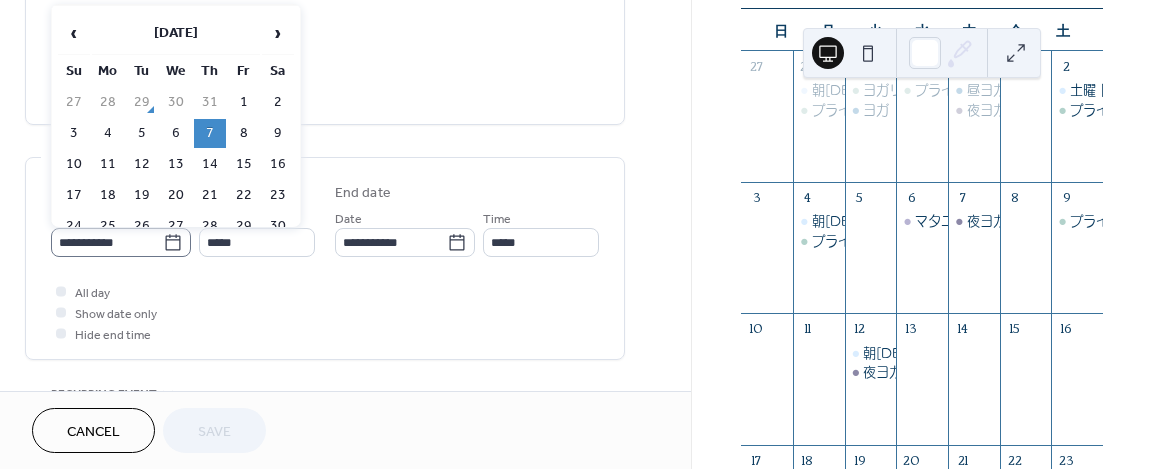 click 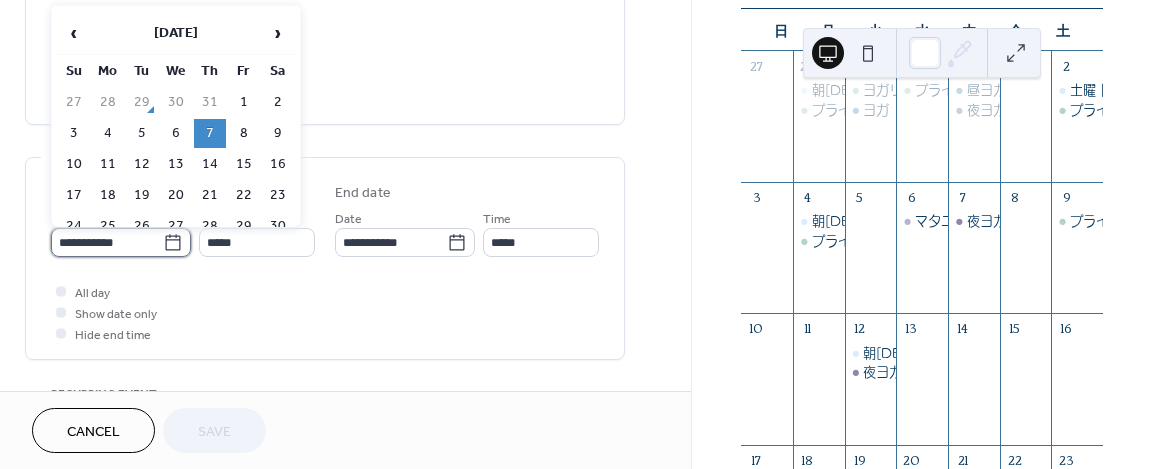 click on "**********" at bounding box center (107, 242) 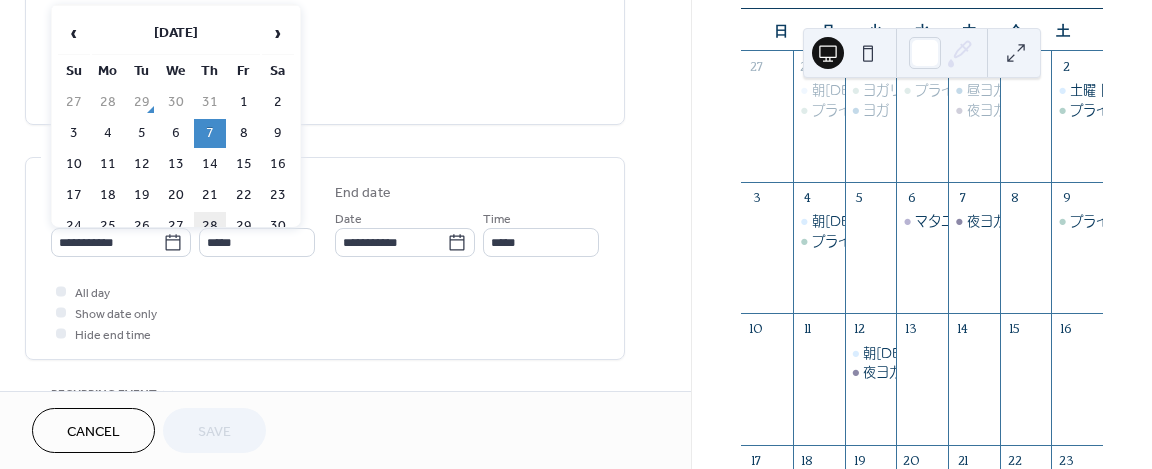 click on "28" at bounding box center (210, 226) 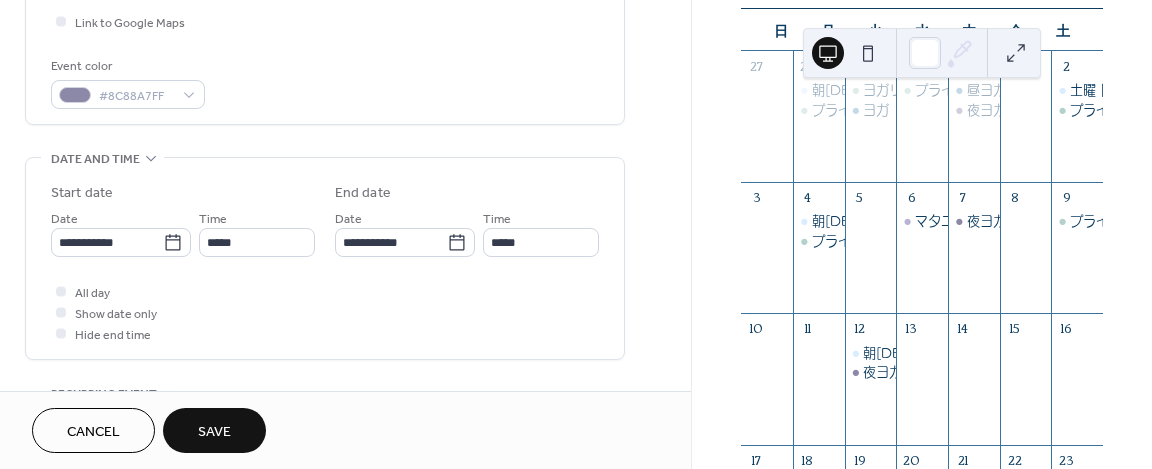 click on "Save" at bounding box center (214, 432) 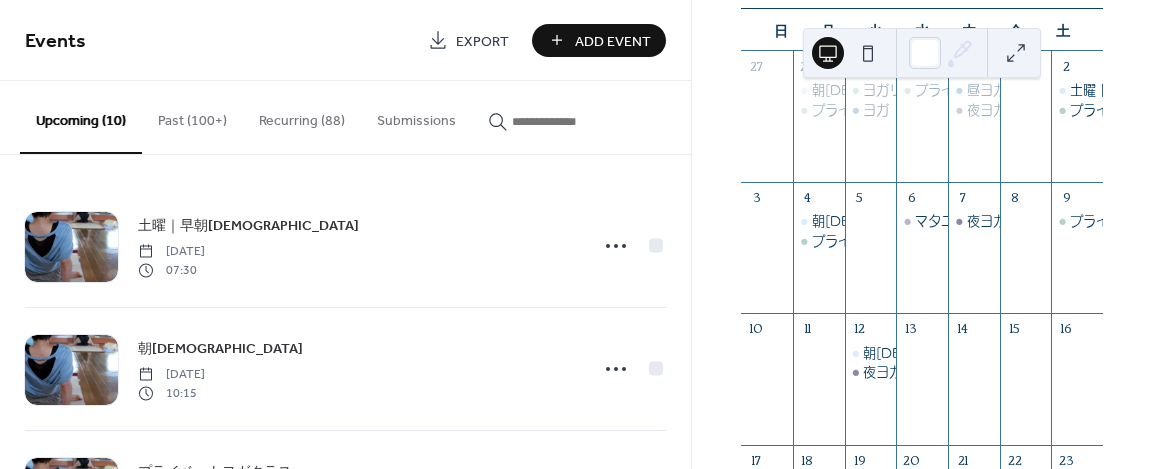 click on "Past (100+)" at bounding box center [192, 116] 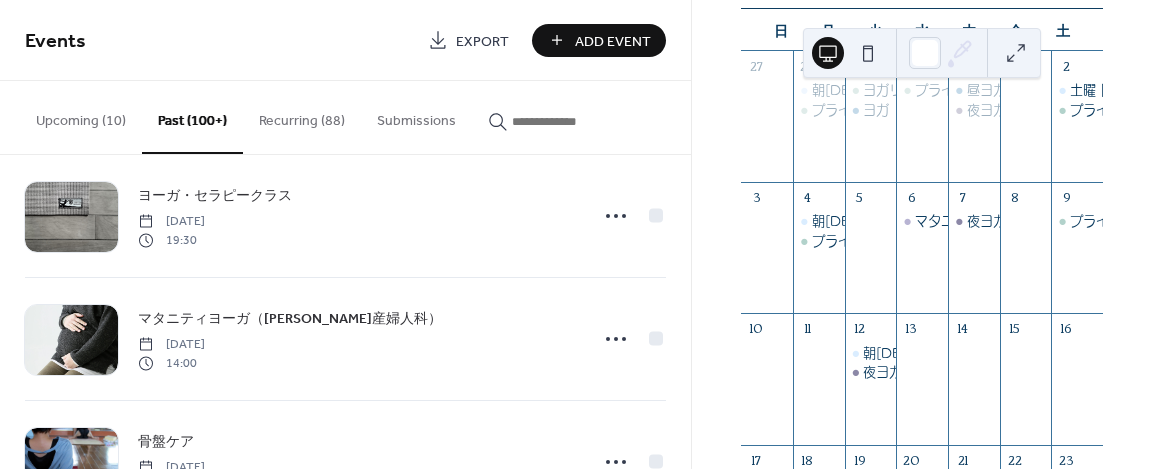 scroll, scrollTop: 892, scrollLeft: 0, axis: vertical 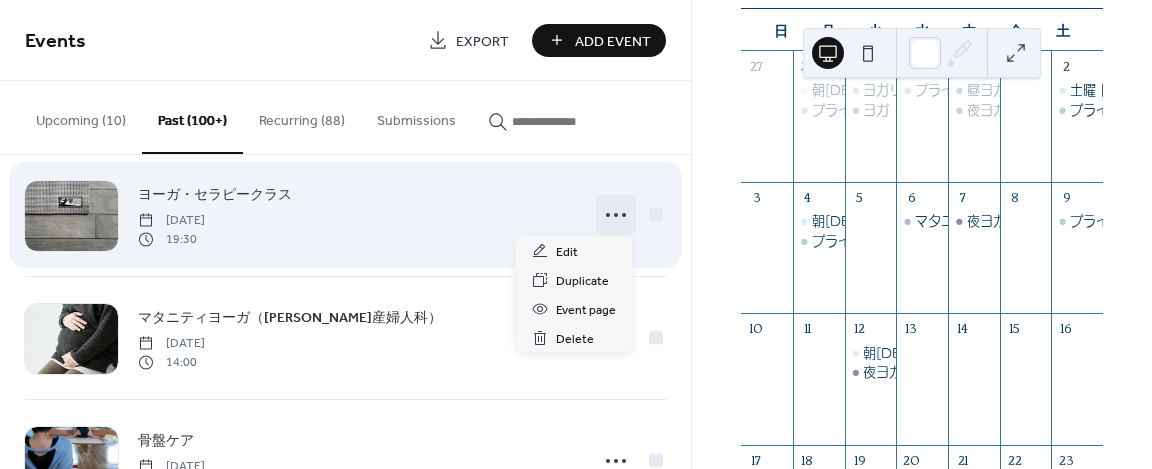 click 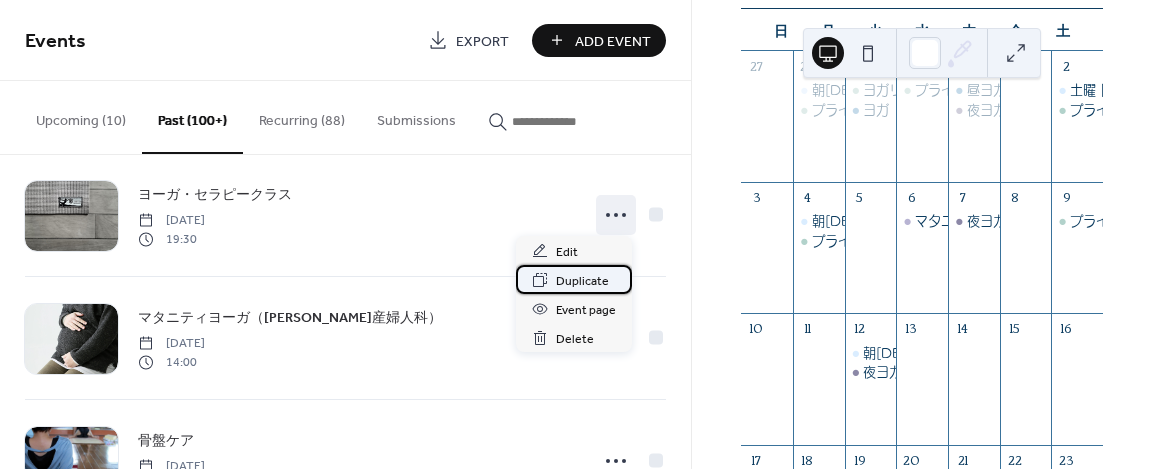 click on "Duplicate" at bounding box center (582, 281) 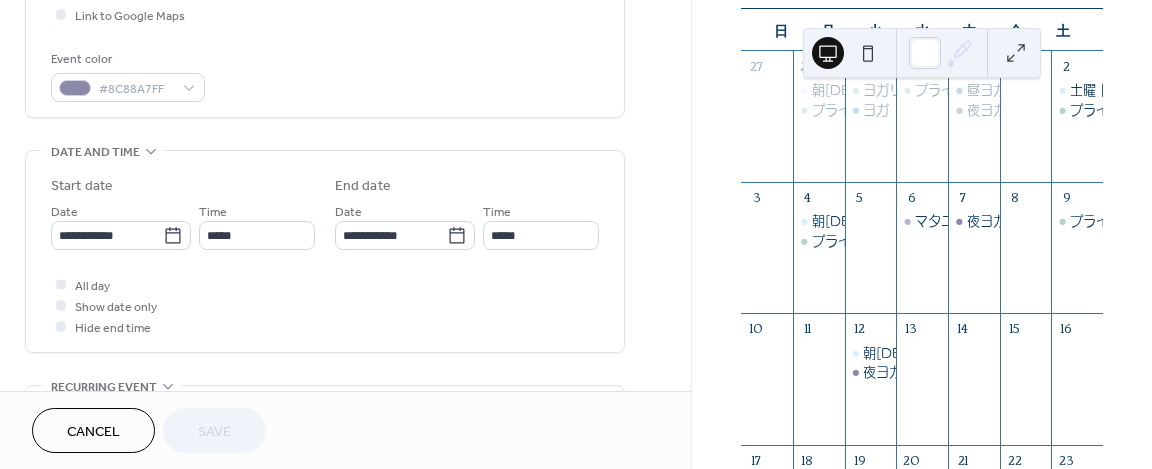 scroll, scrollTop: 502, scrollLeft: 0, axis: vertical 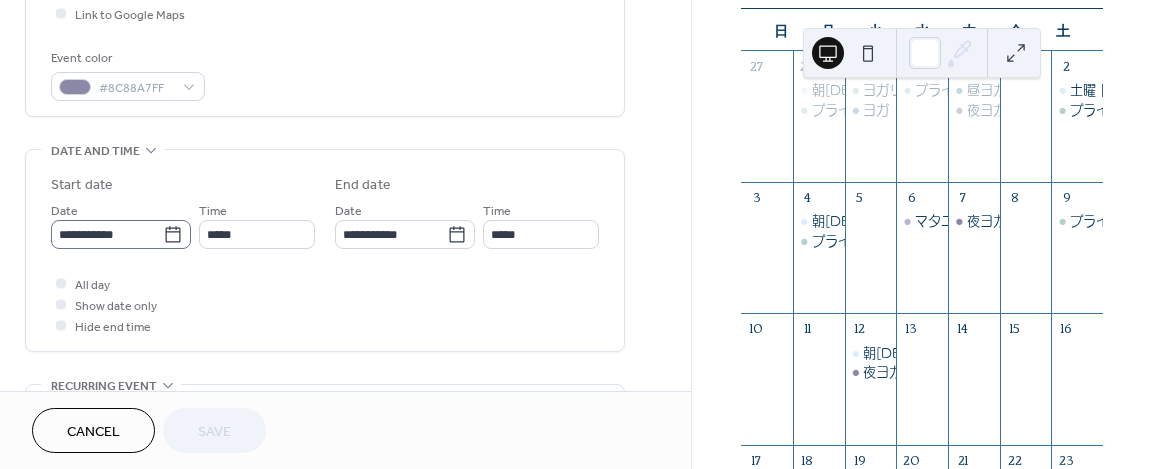 click 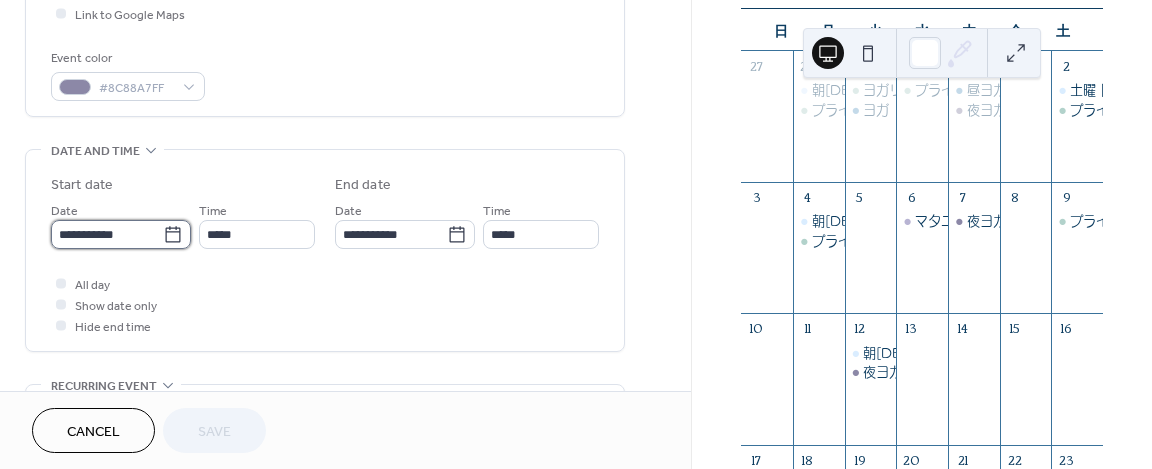 click on "**********" at bounding box center [107, 234] 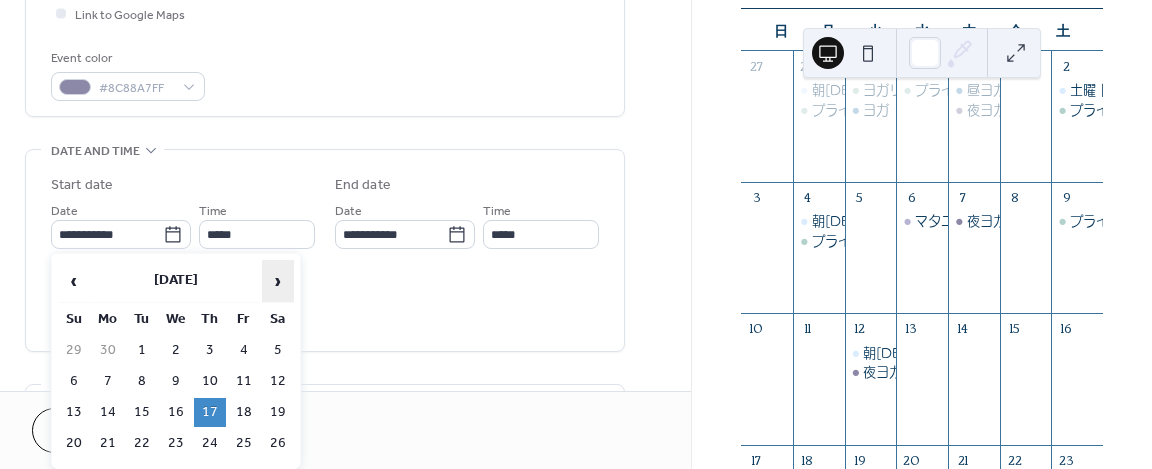click on "›" at bounding box center (278, 281) 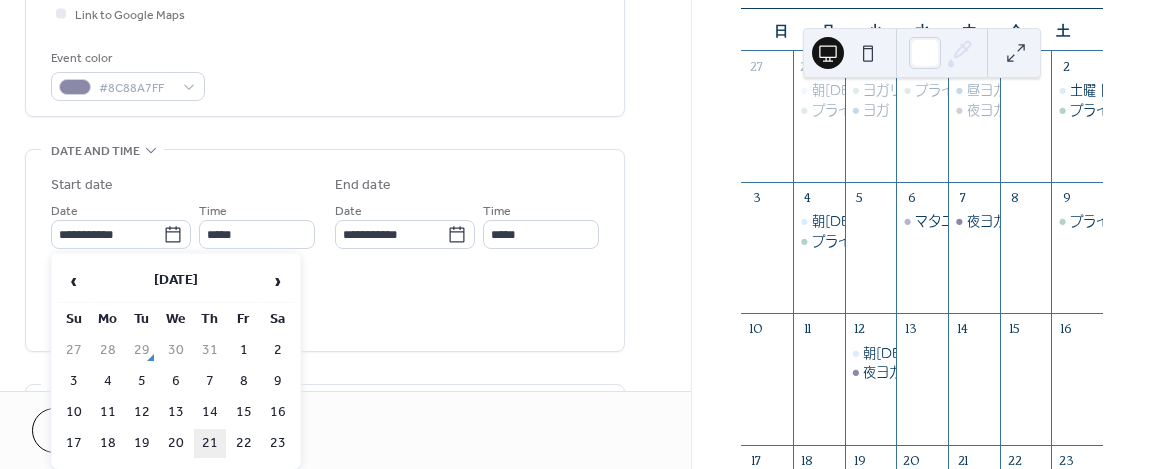 click on "21" at bounding box center [210, 443] 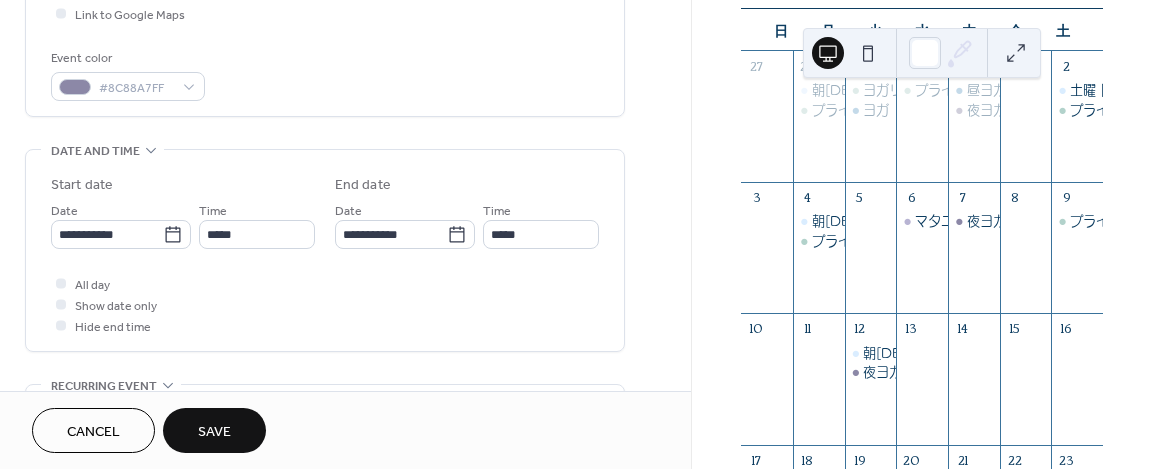 click on "Save" at bounding box center [214, 432] 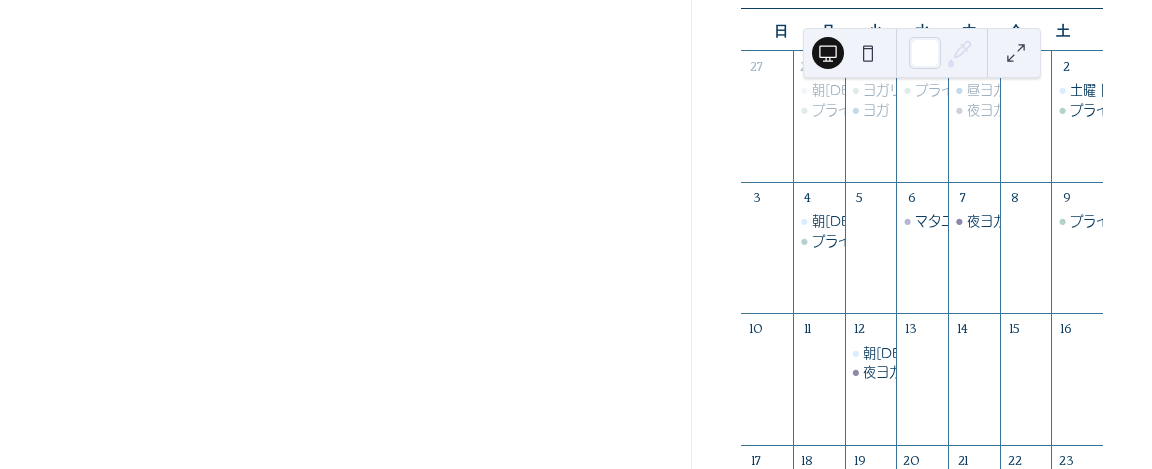 click at bounding box center [345, 234] 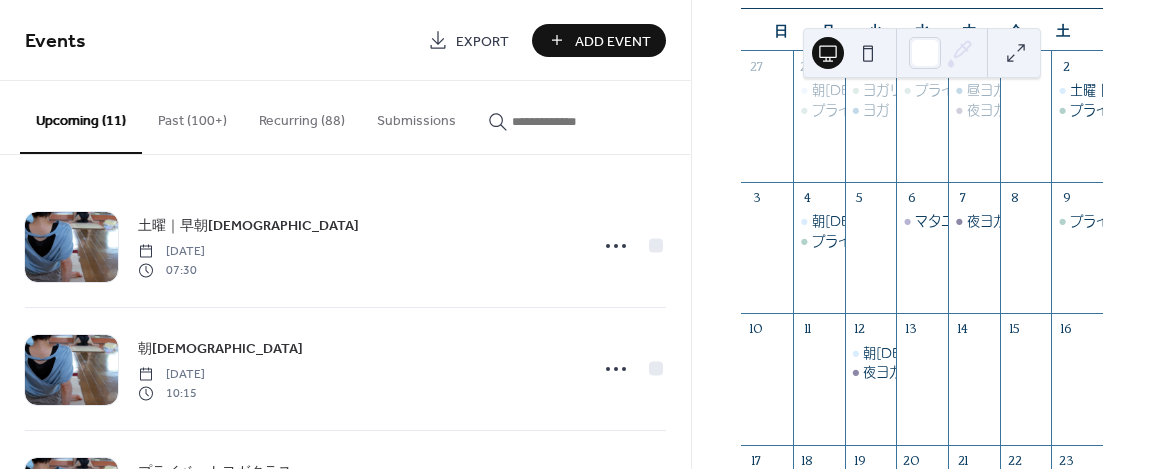 click on "Past (100+)" at bounding box center (192, 116) 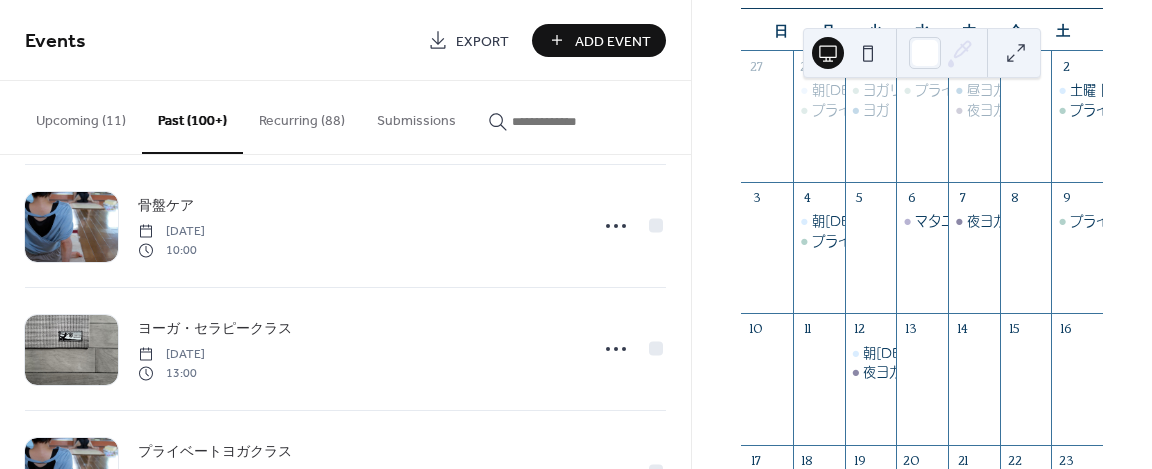 scroll, scrollTop: 1262, scrollLeft: 0, axis: vertical 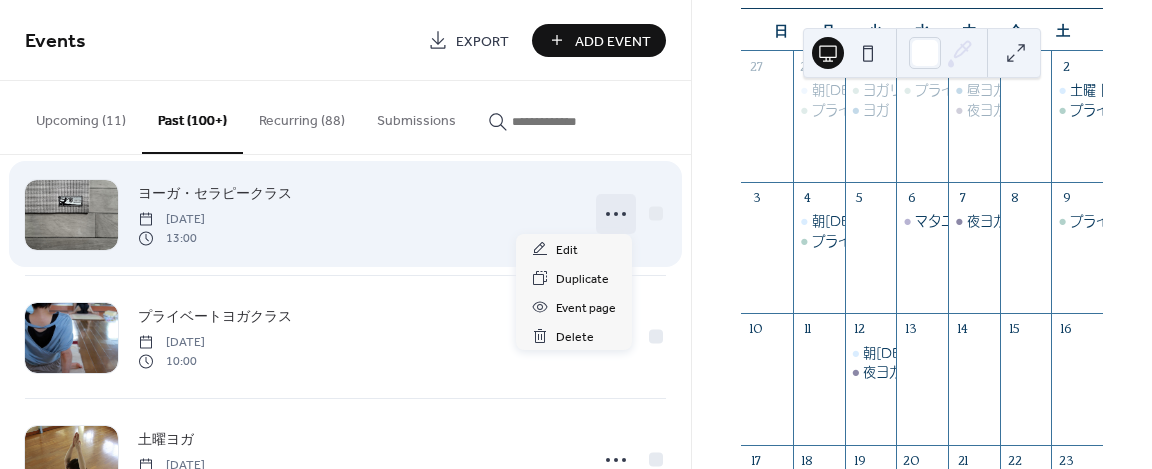 click 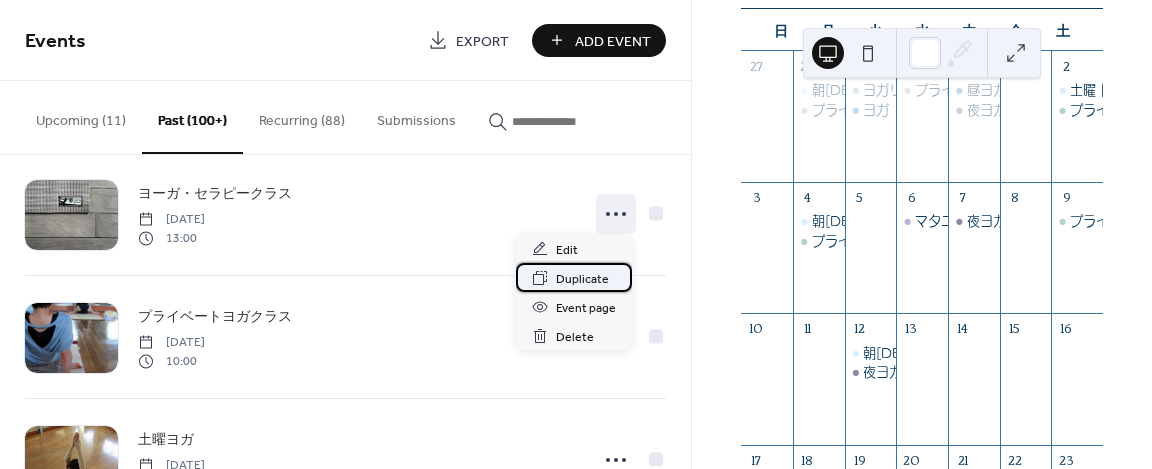 click on "Duplicate" at bounding box center [582, 279] 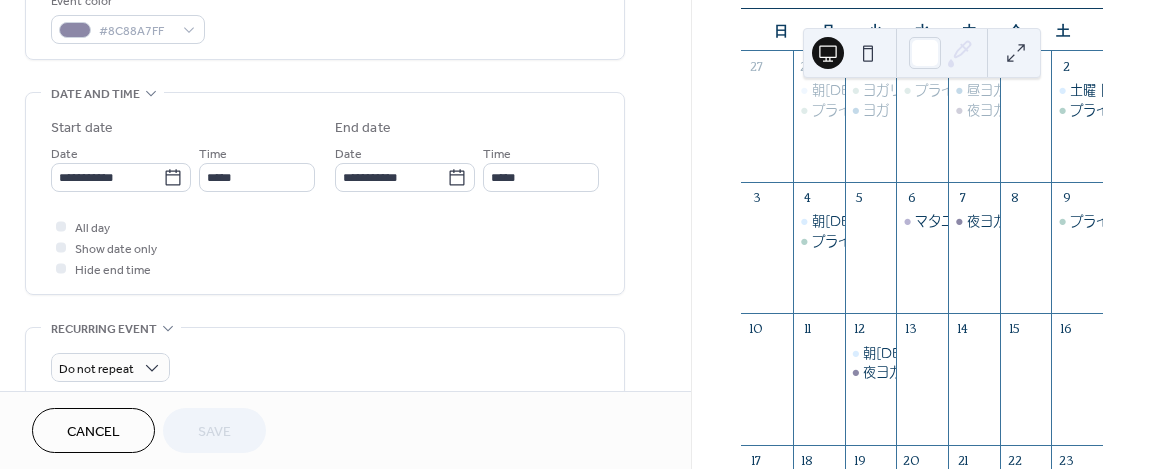 scroll, scrollTop: 562, scrollLeft: 0, axis: vertical 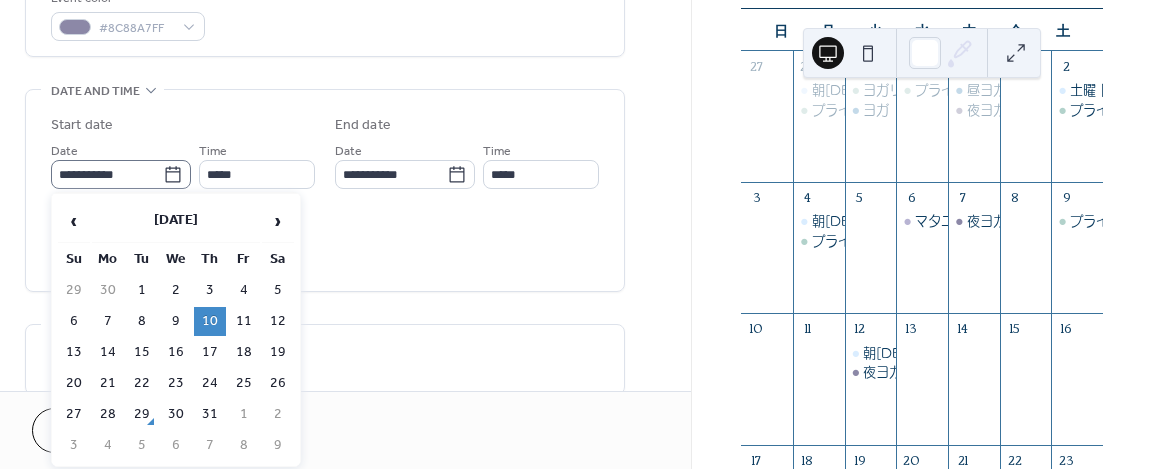 click 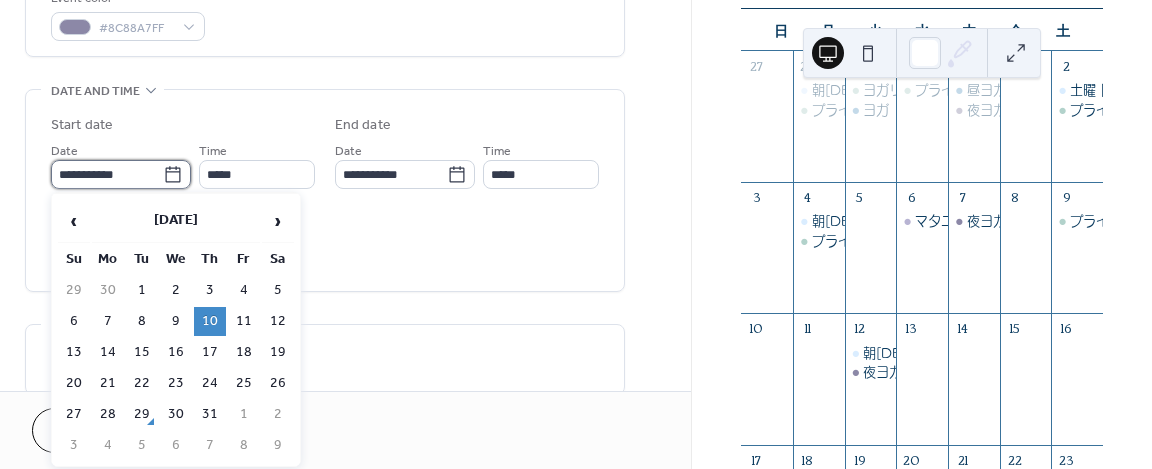 click on "**********" at bounding box center (107, 174) 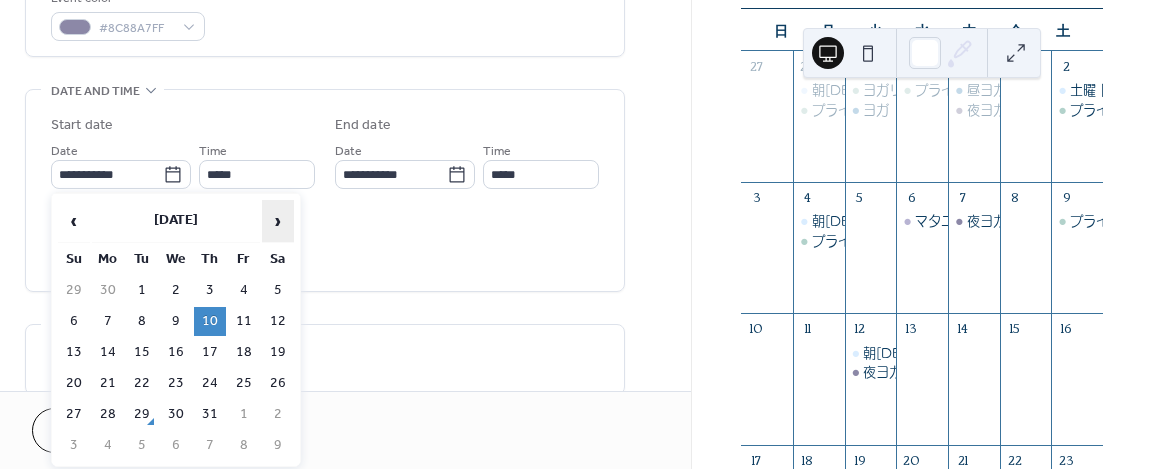 click on "›" at bounding box center (278, 221) 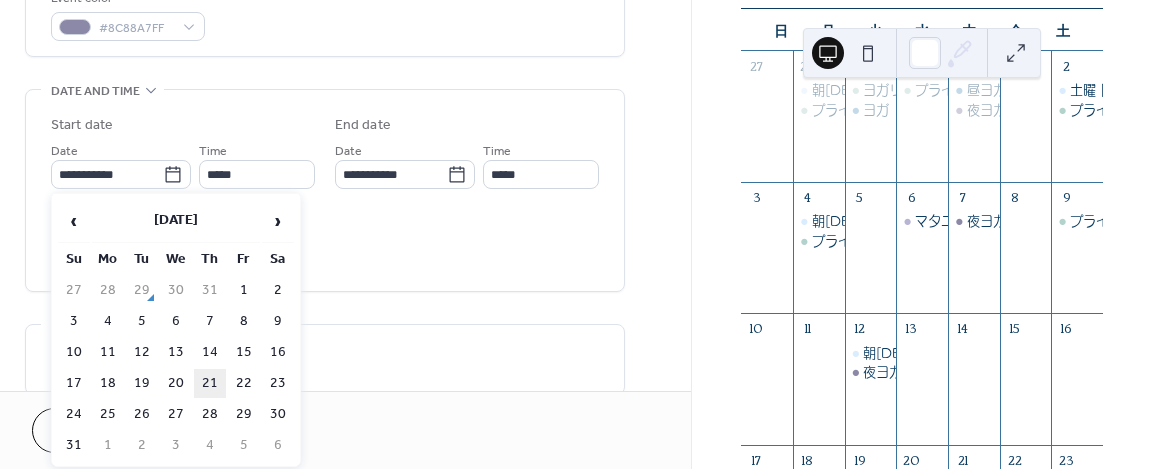click on "21" at bounding box center (210, 383) 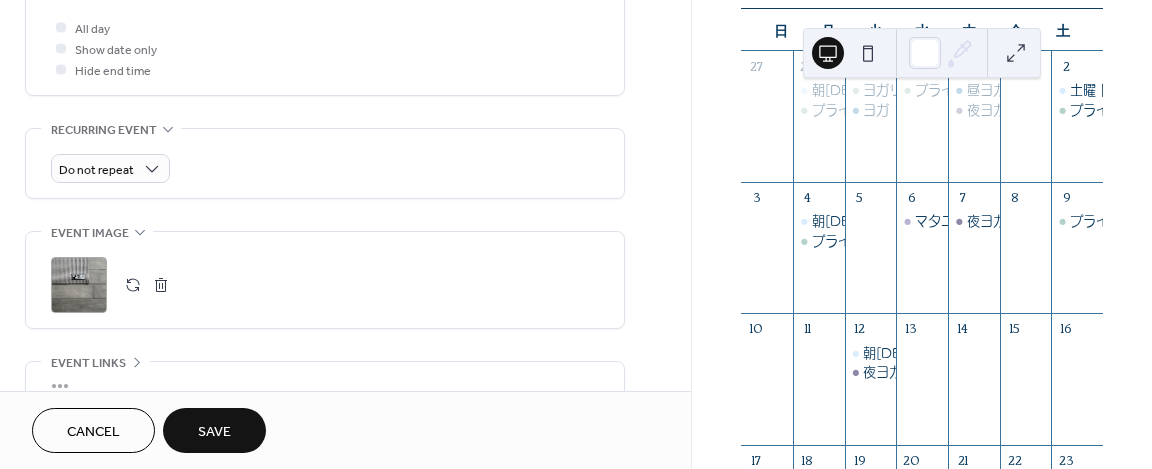 scroll, scrollTop: 759, scrollLeft: 0, axis: vertical 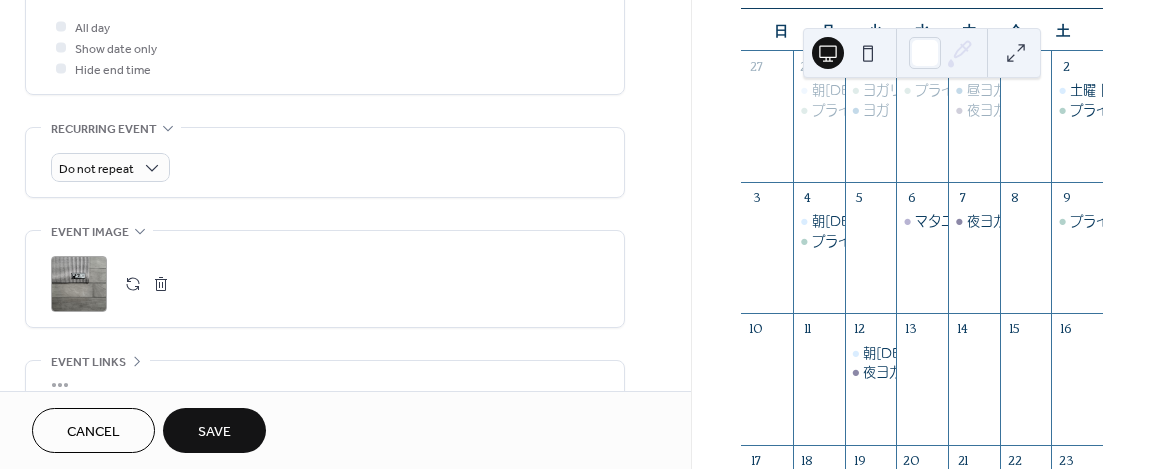click on "Save" at bounding box center [214, 432] 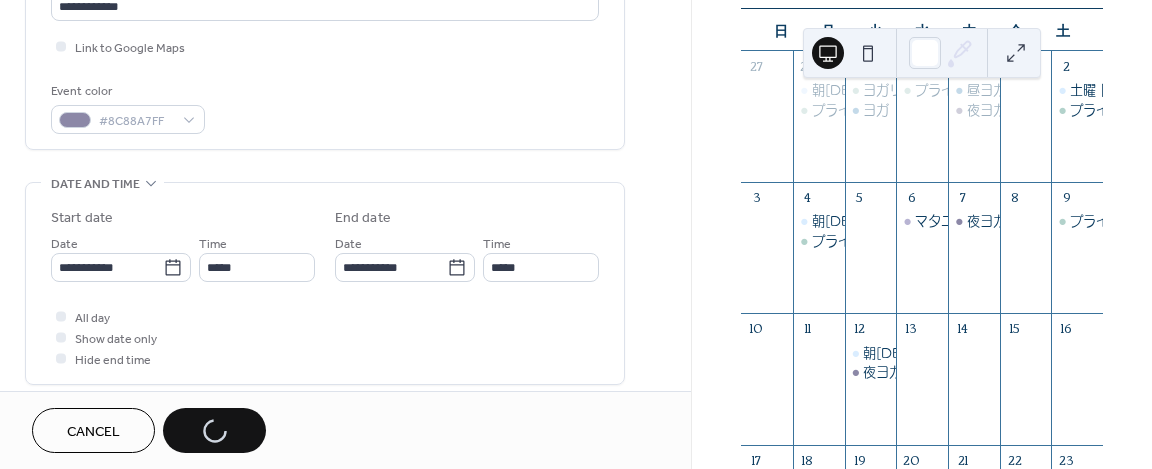 scroll, scrollTop: 468, scrollLeft: 0, axis: vertical 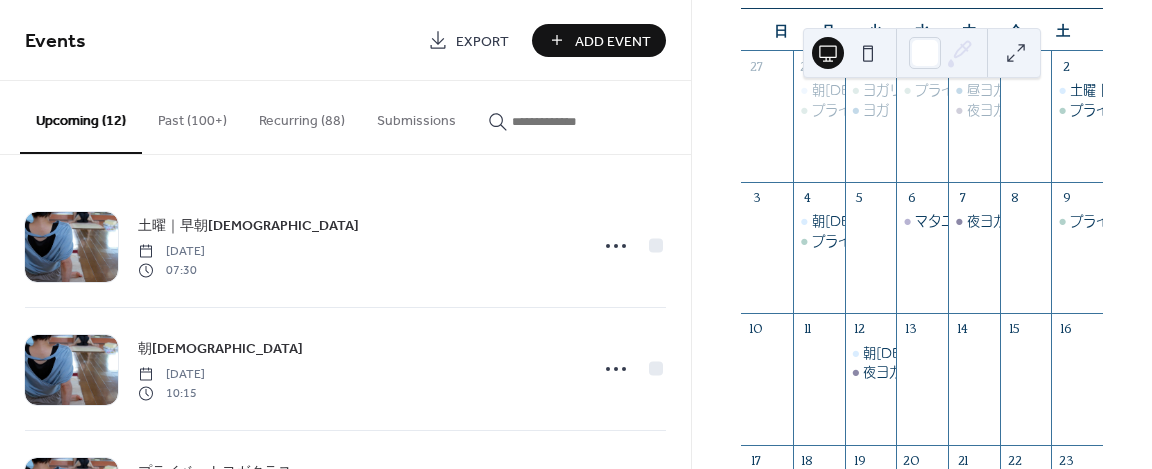 click on "Past (100+)" at bounding box center [192, 116] 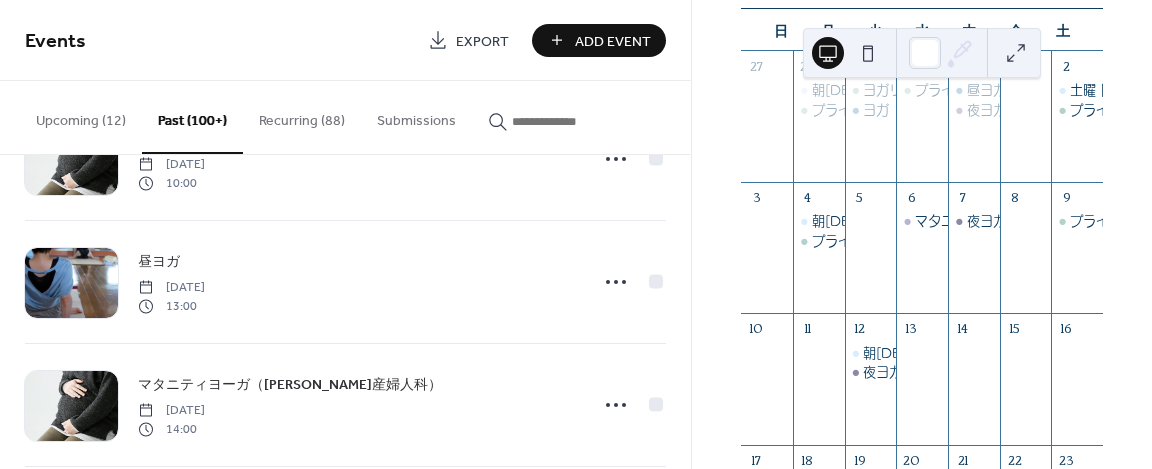 scroll, scrollTop: 1810, scrollLeft: 0, axis: vertical 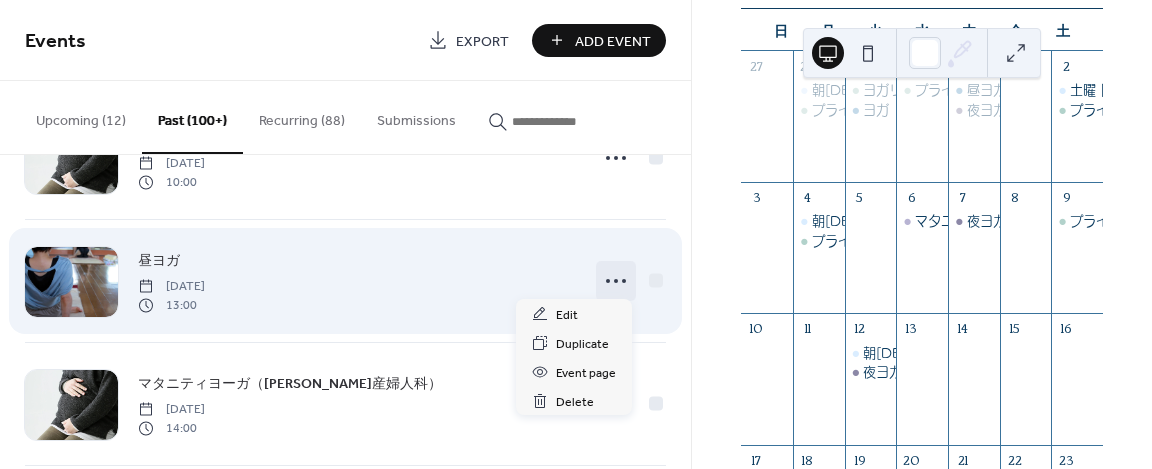 click 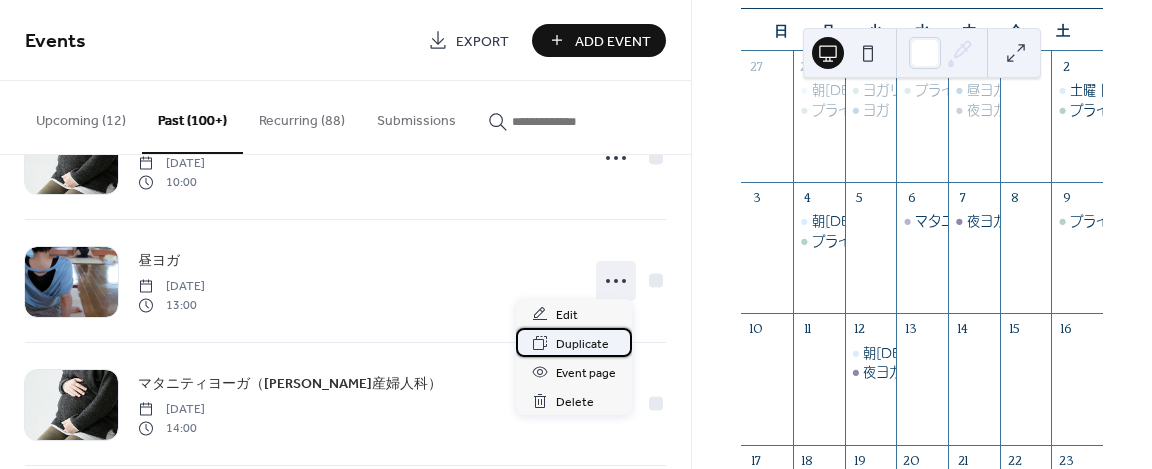 click on "Duplicate" at bounding box center [582, 344] 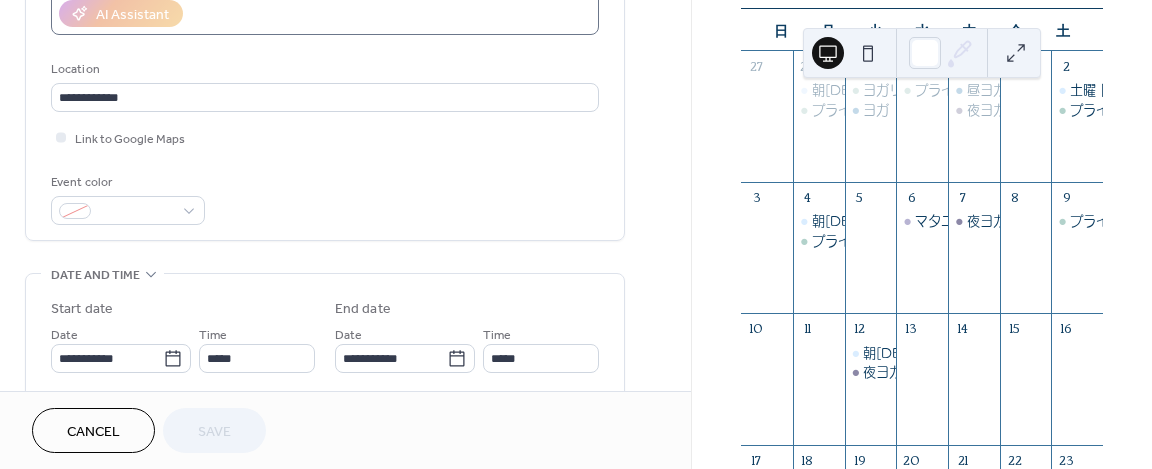 scroll, scrollTop: 403, scrollLeft: 0, axis: vertical 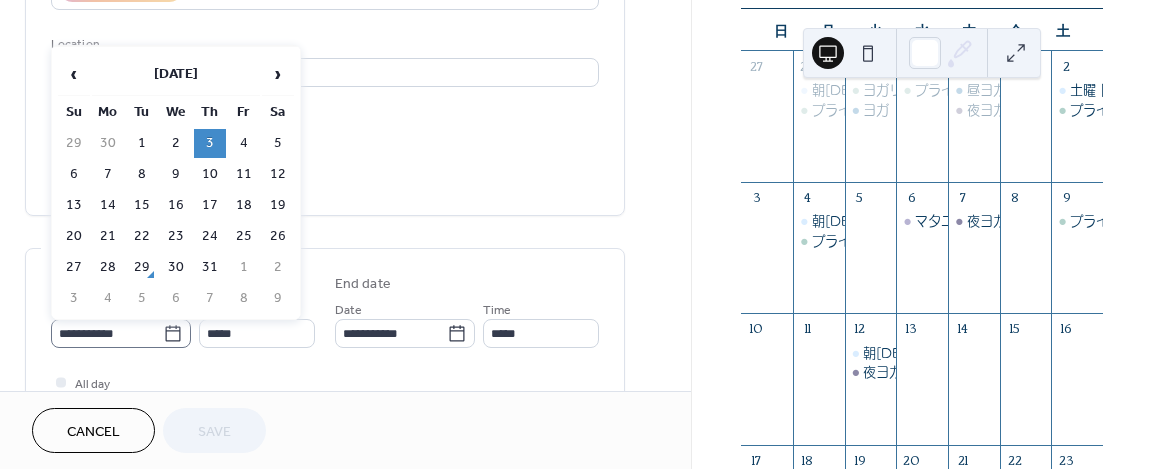 click 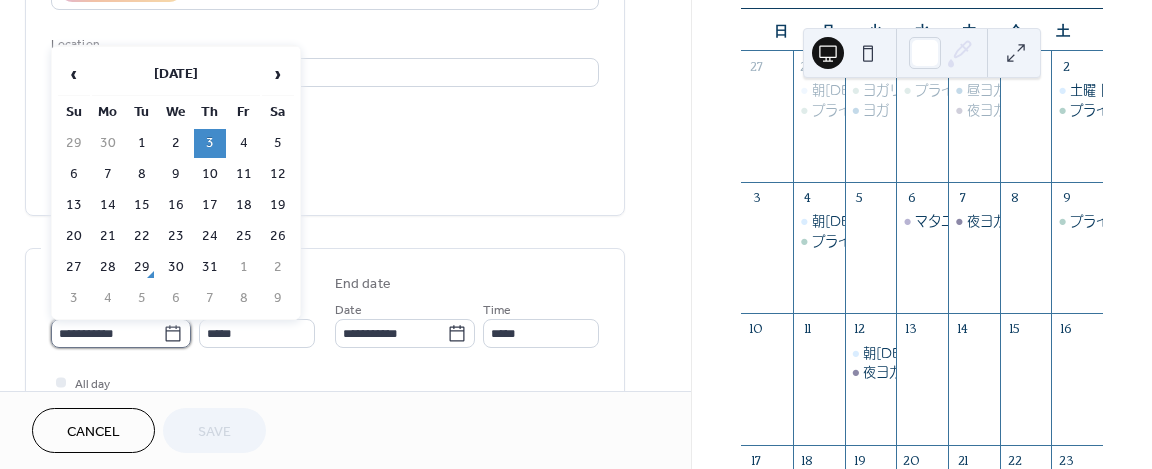 click on "**********" at bounding box center (107, 333) 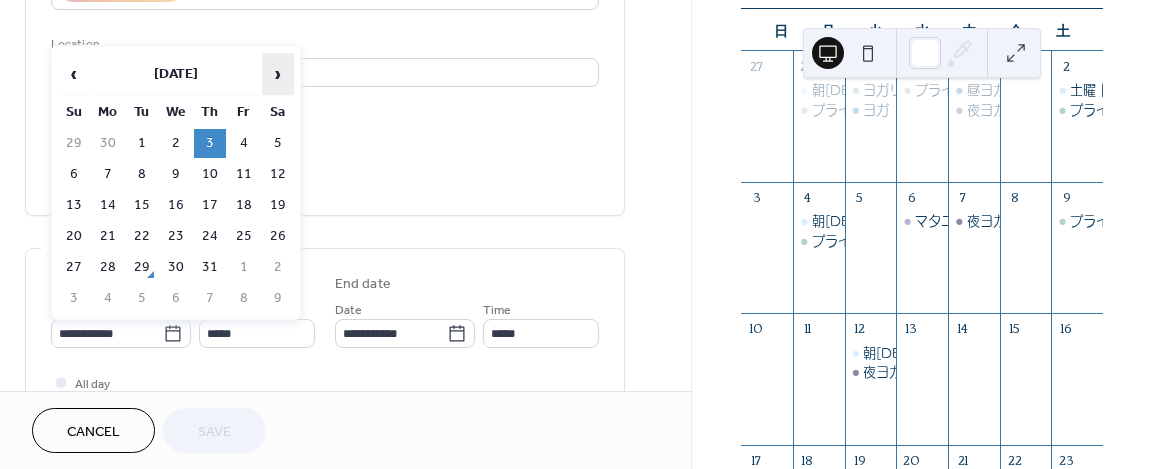 click on "›" at bounding box center (278, 74) 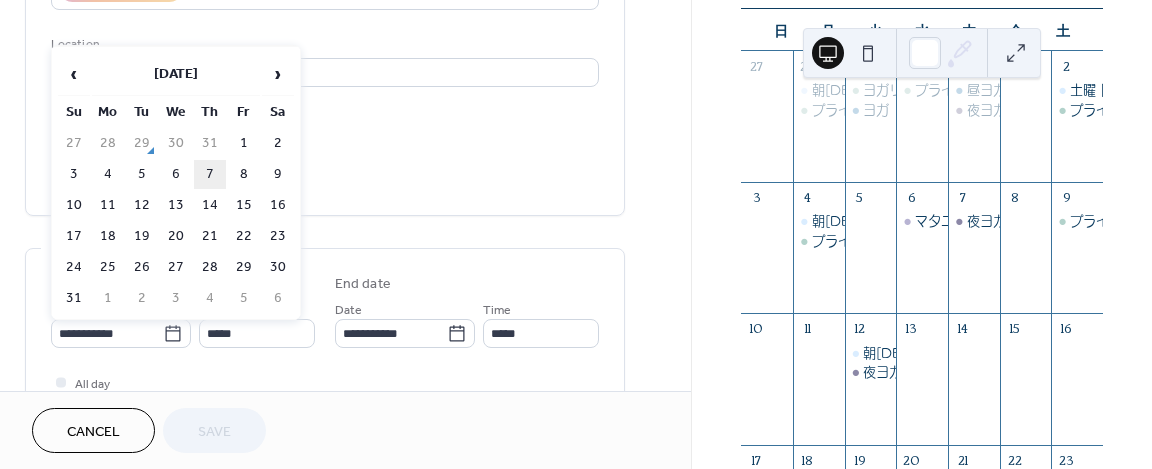click on "7" at bounding box center [210, 174] 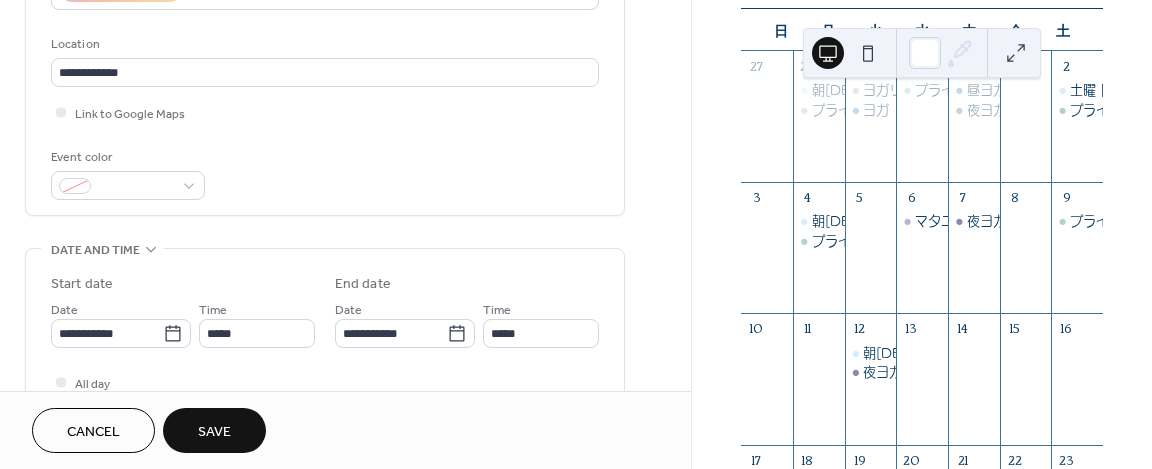 click on "Save" at bounding box center (214, 432) 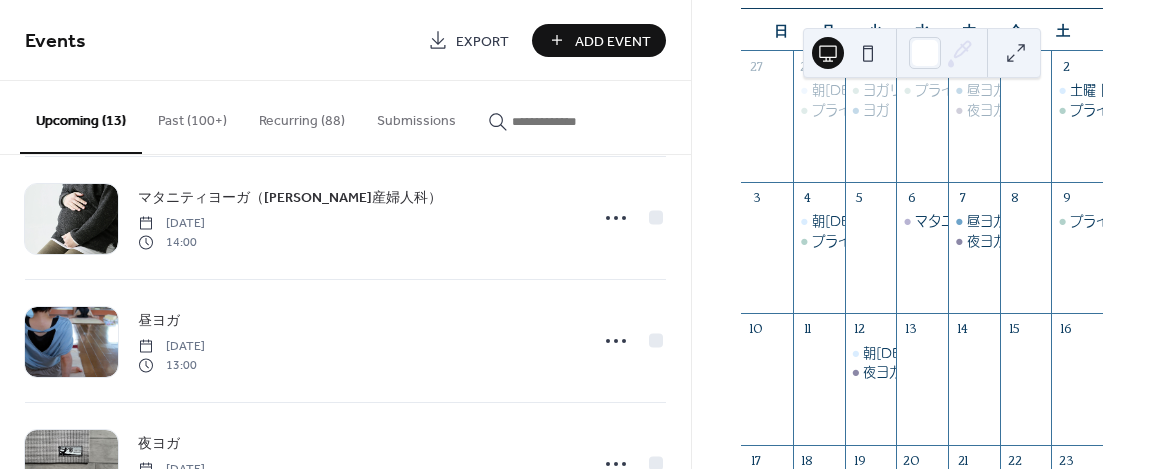 scroll, scrollTop: 406, scrollLeft: 0, axis: vertical 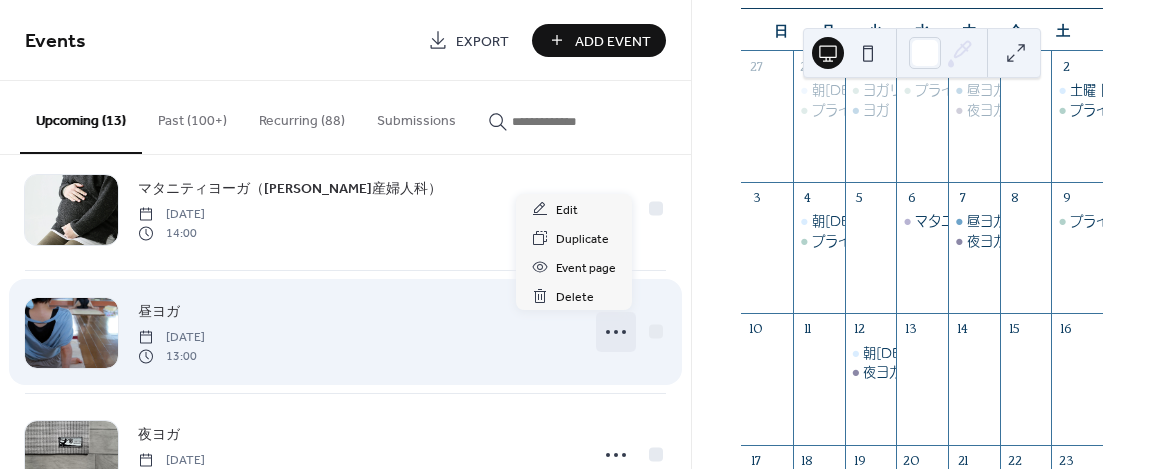 click 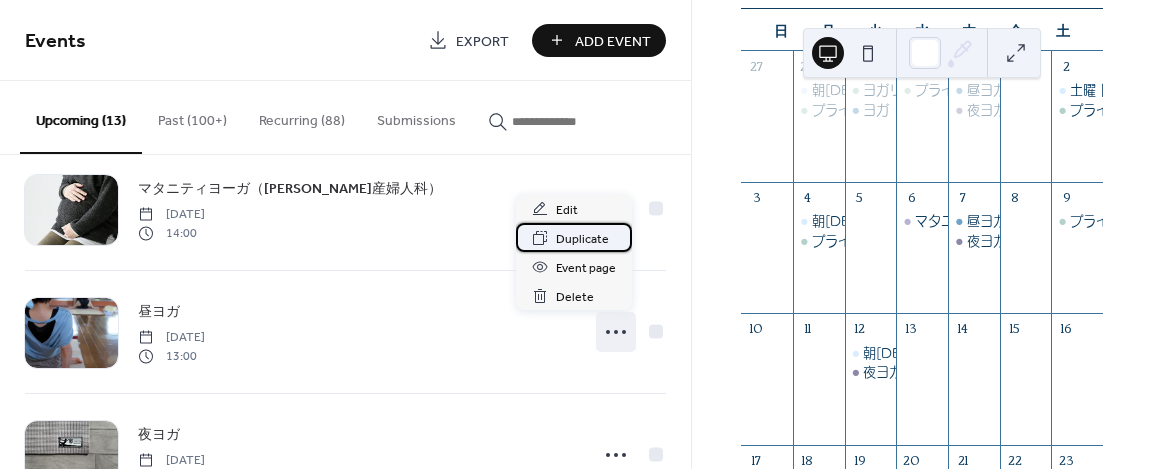 click on "Duplicate" at bounding box center (582, 239) 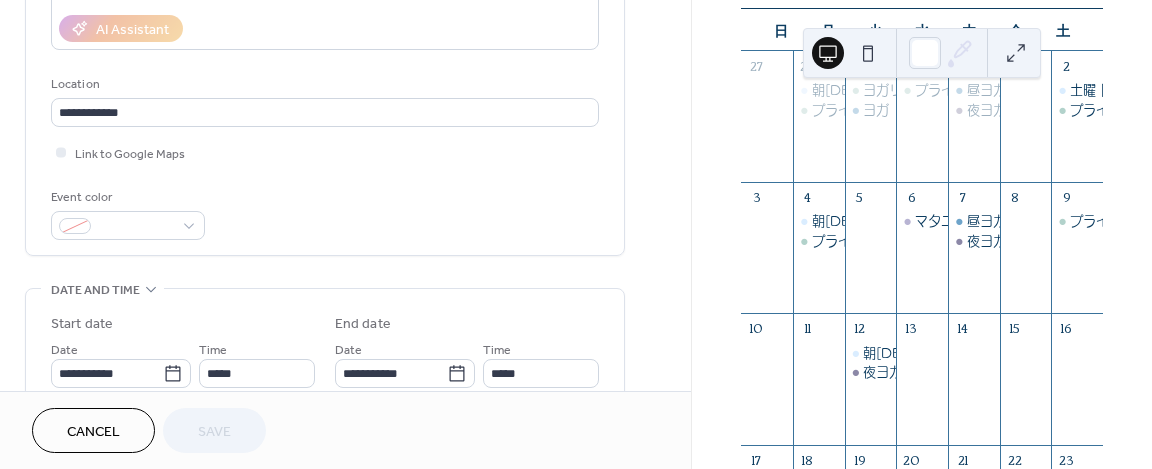 scroll, scrollTop: 364, scrollLeft: 0, axis: vertical 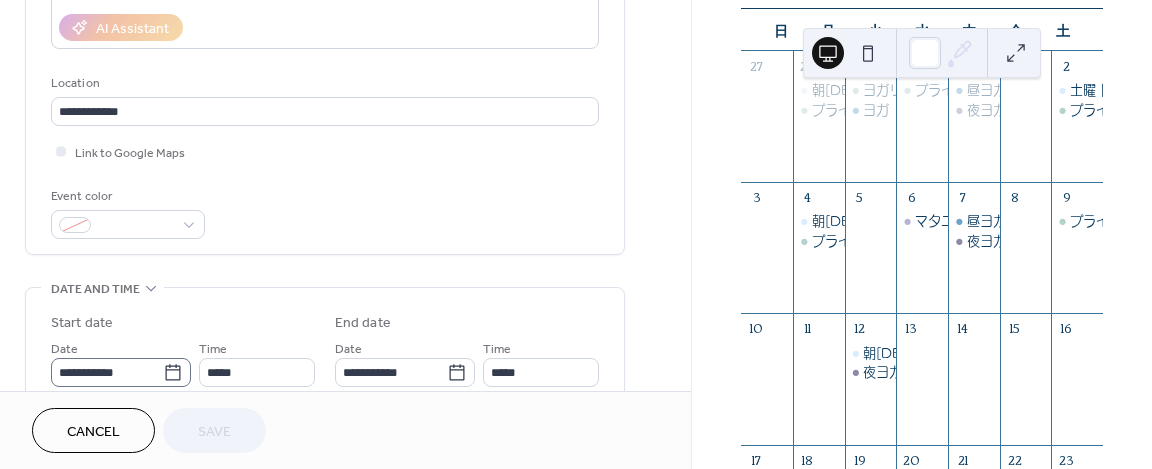 click on "**********" at bounding box center (121, 372) 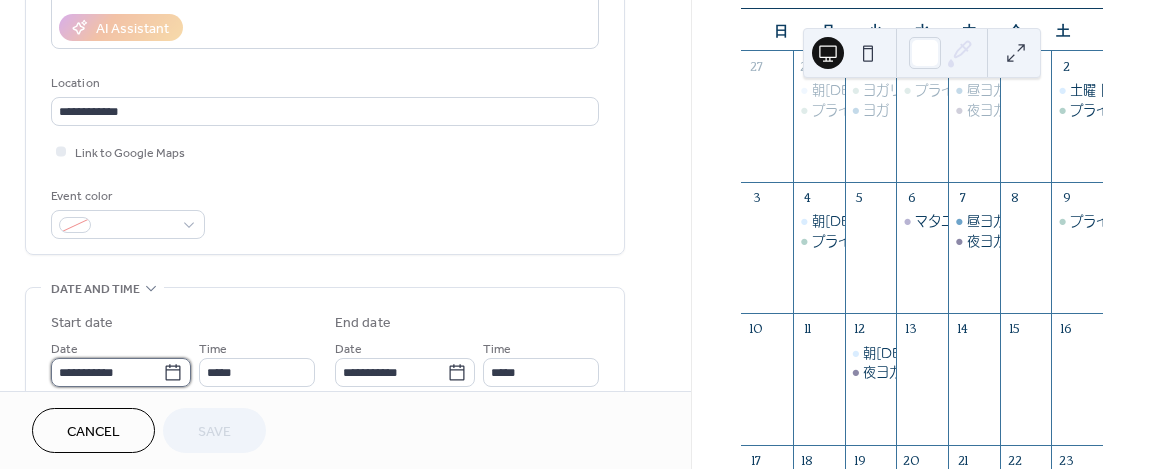 click on "**********" at bounding box center [107, 372] 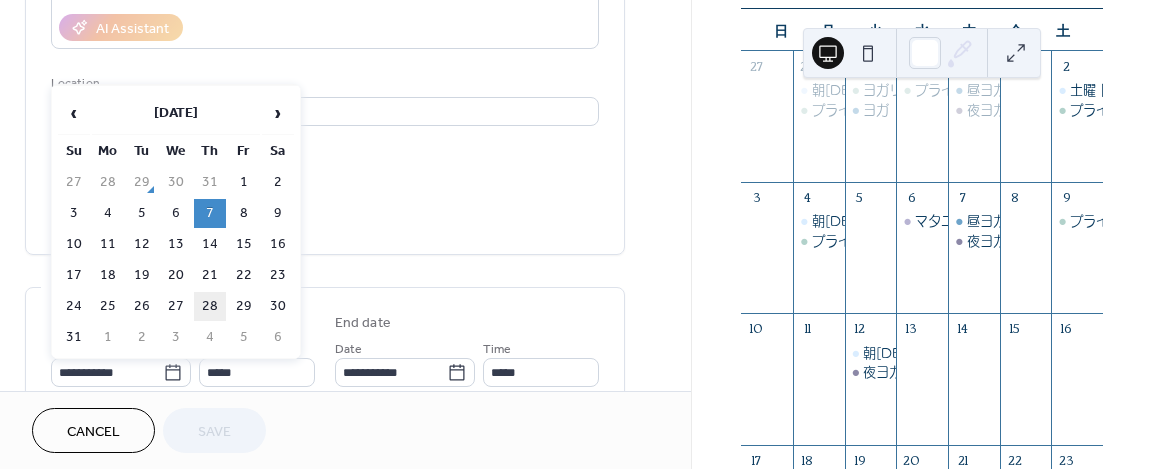 click on "28" at bounding box center (210, 306) 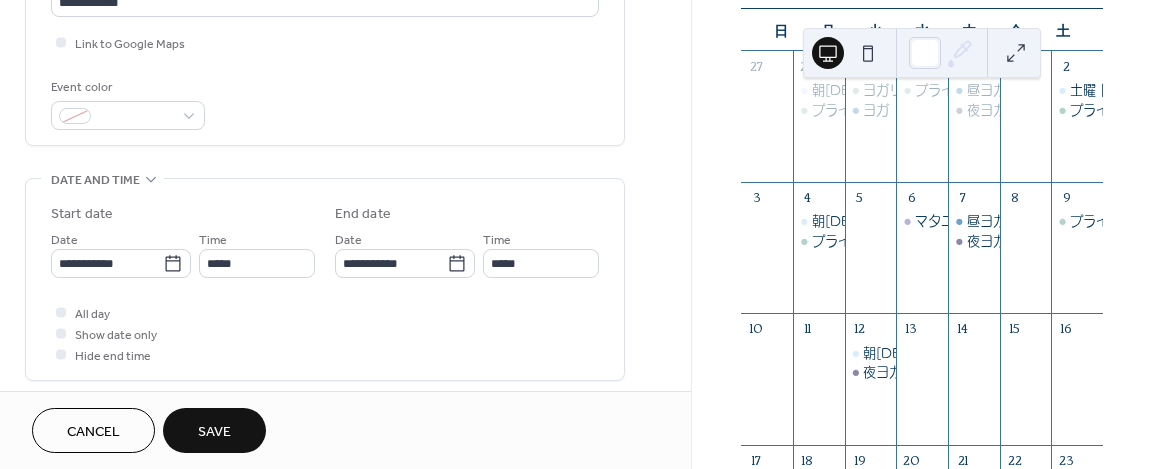 scroll, scrollTop: 474, scrollLeft: 0, axis: vertical 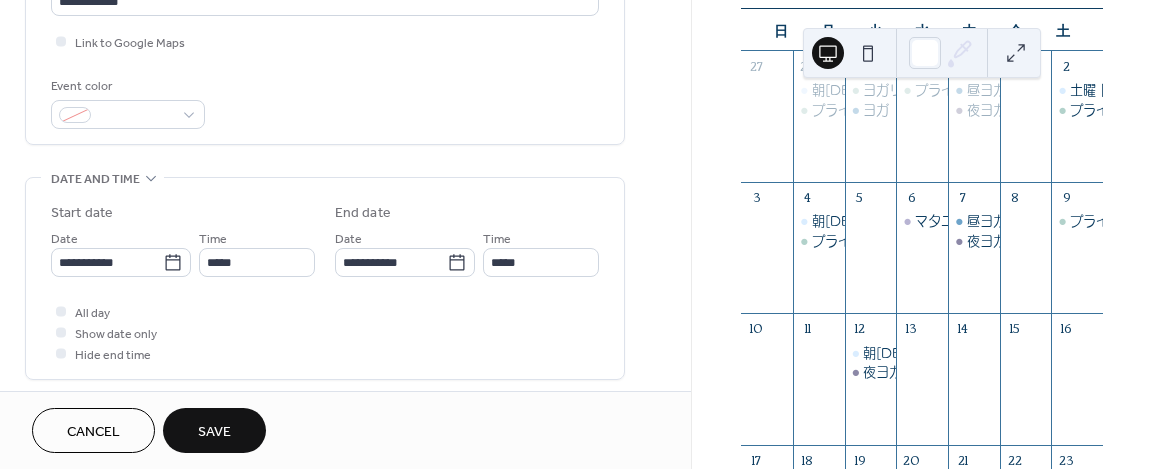 click on "Save" at bounding box center (214, 432) 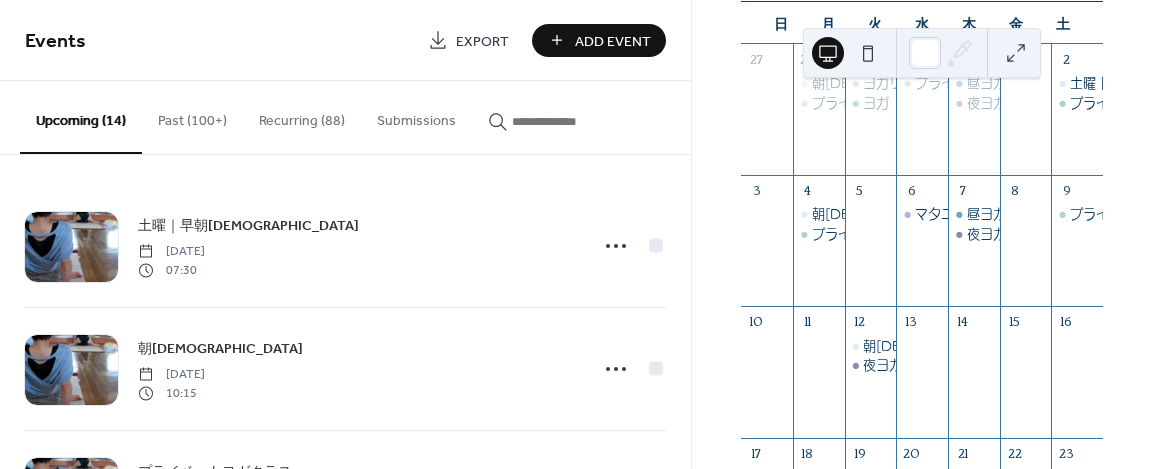 scroll, scrollTop: 182, scrollLeft: 0, axis: vertical 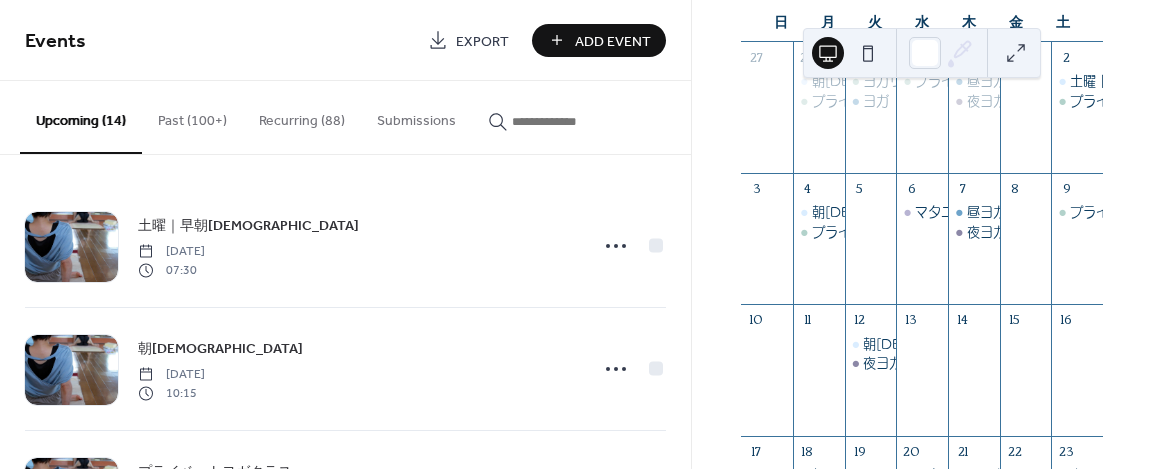 click on "Recurring (88)" at bounding box center (302, 116) 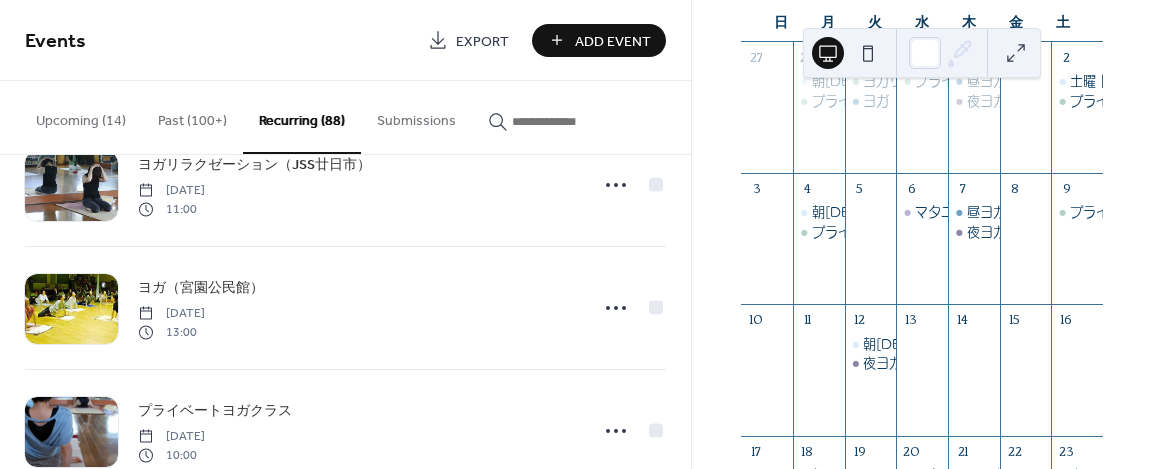 scroll, scrollTop: 292, scrollLeft: 0, axis: vertical 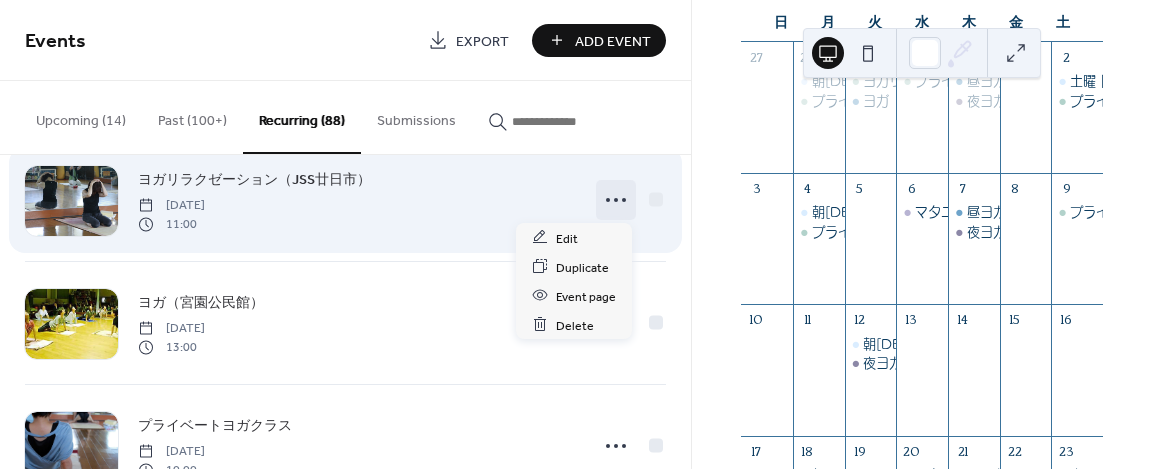 click 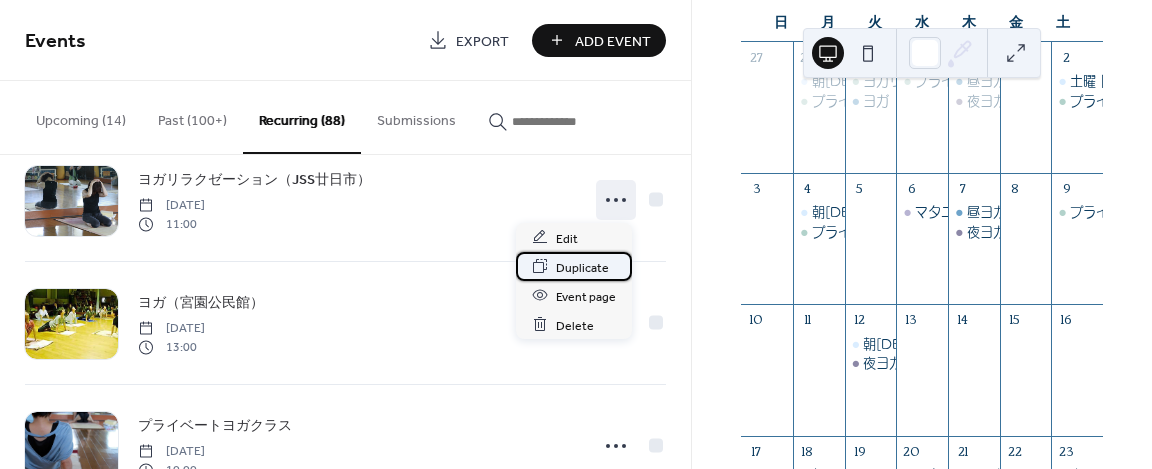 click on "Duplicate" at bounding box center [582, 267] 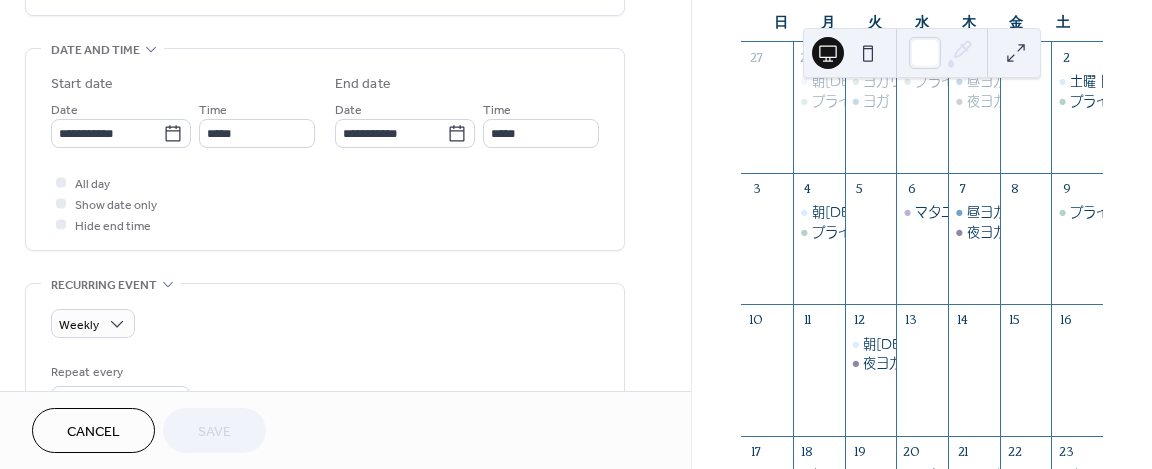 scroll, scrollTop: 606, scrollLeft: 0, axis: vertical 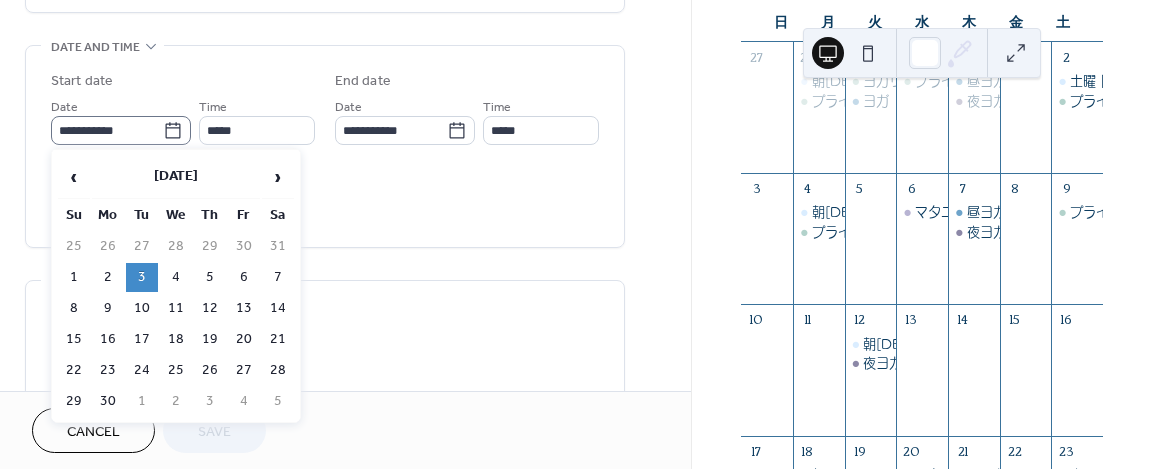 click 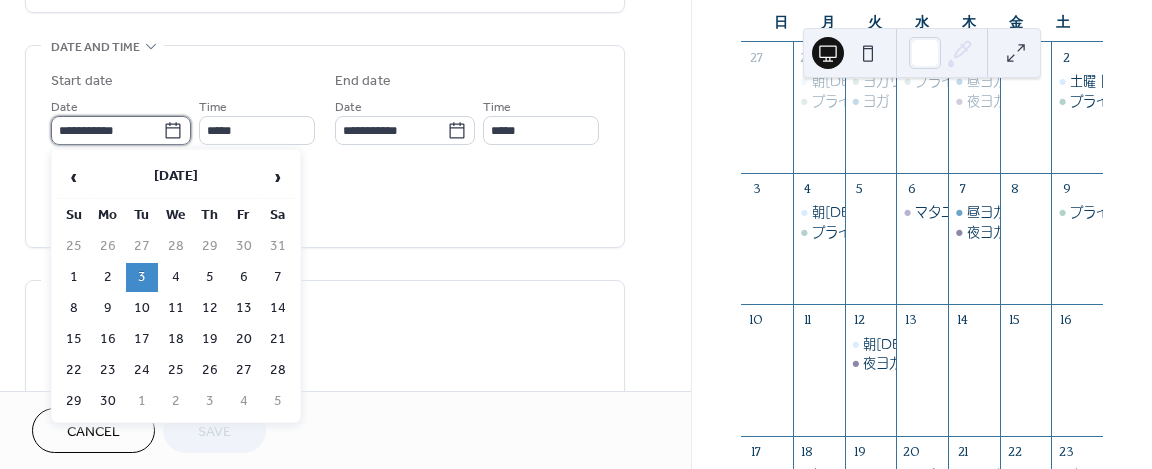 click on "**********" at bounding box center (107, 130) 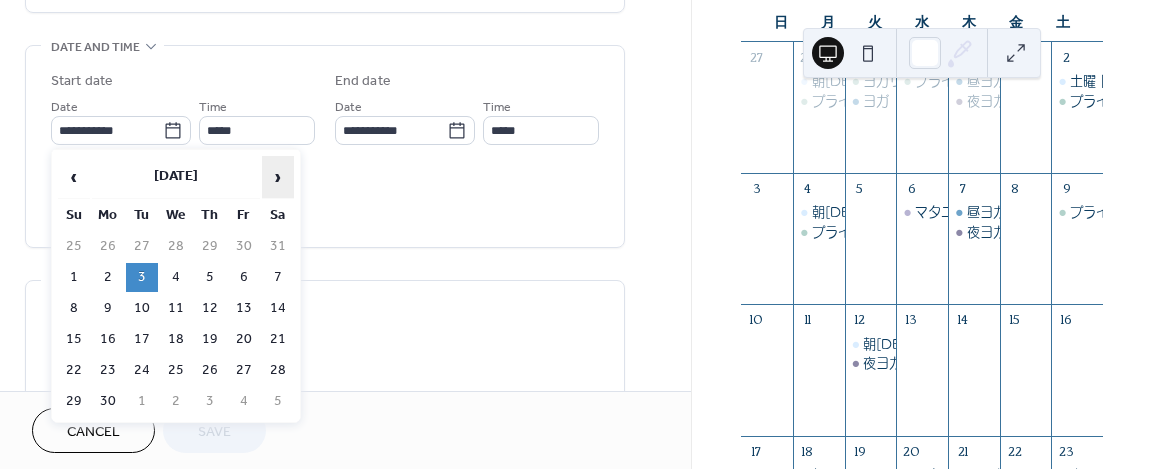 click on "›" at bounding box center (278, 177) 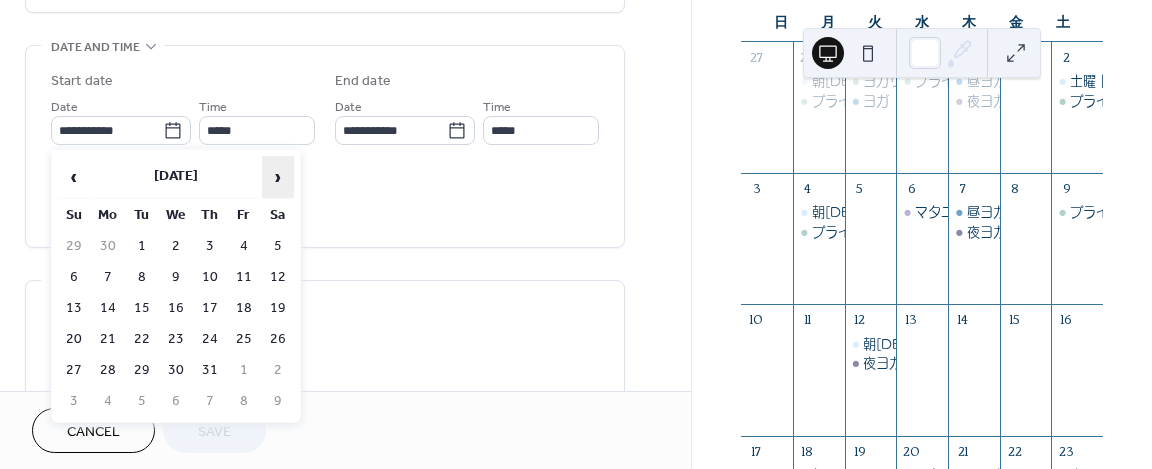 click on "›" at bounding box center [278, 177] 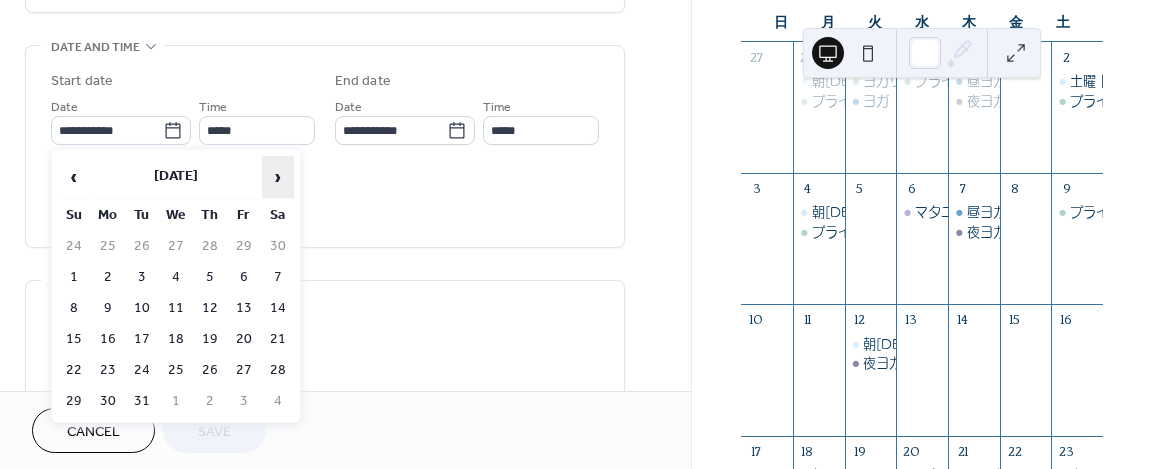 click on "›" at bounding box center [278, 177] 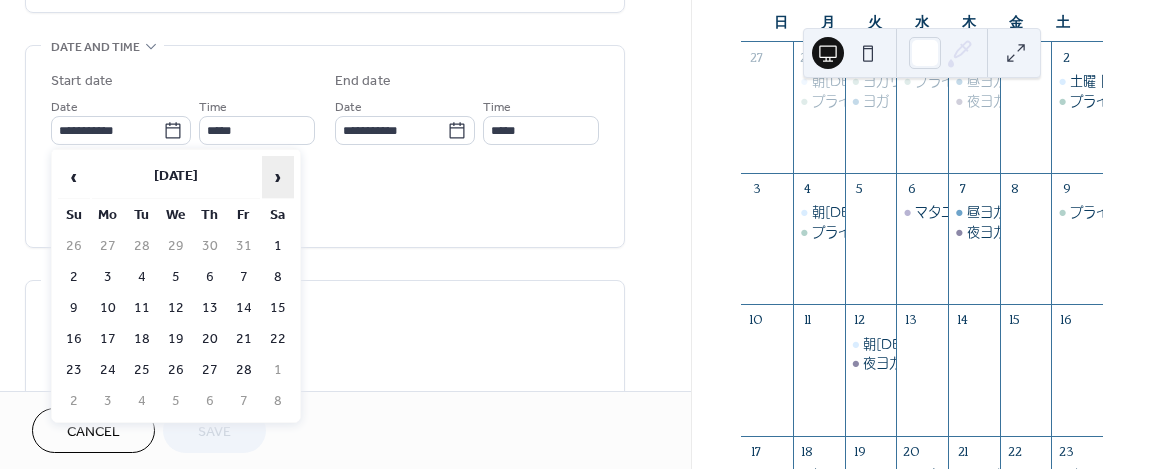 click on "›" at bounding box center (278, 177) 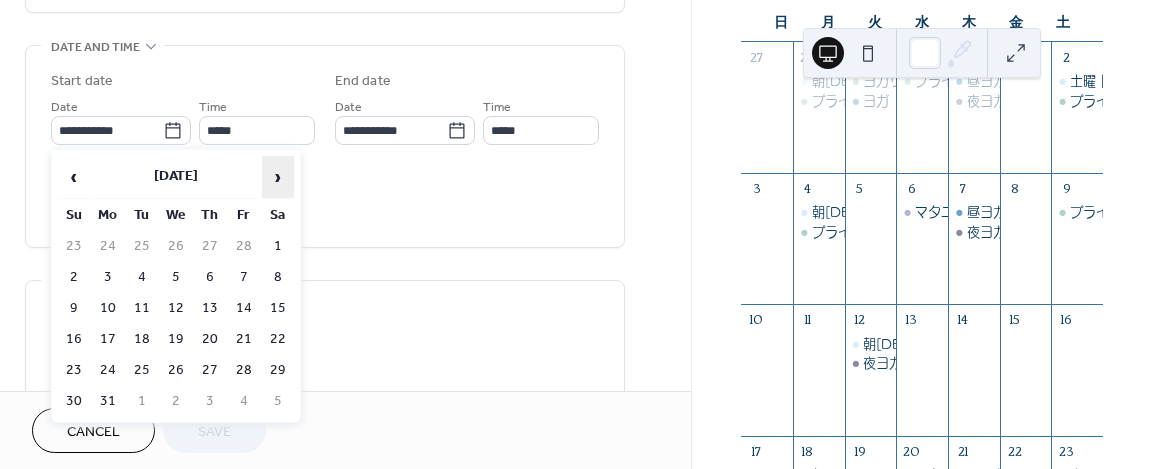 click on "›" at bounding box center (278, 177) 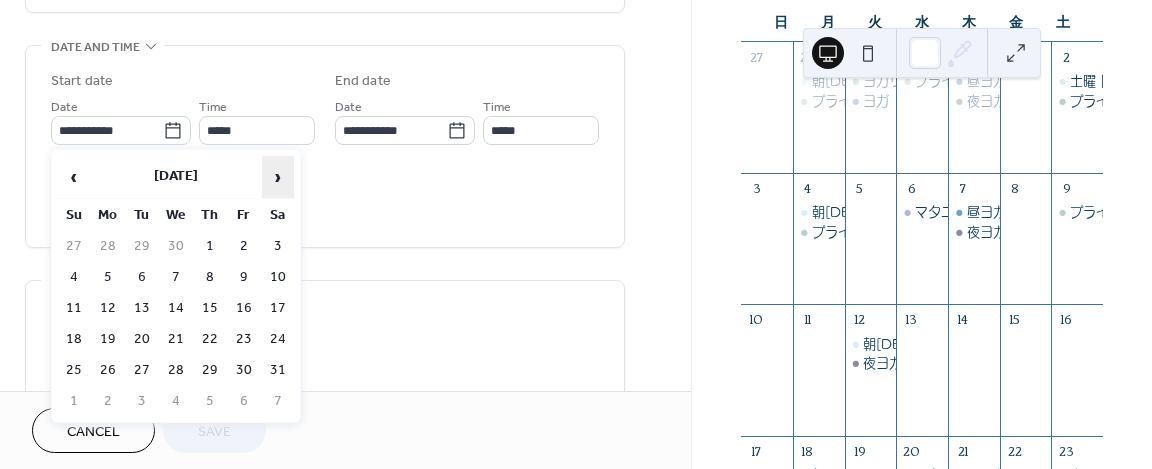 click on "›" at bounding box center (278, 177) 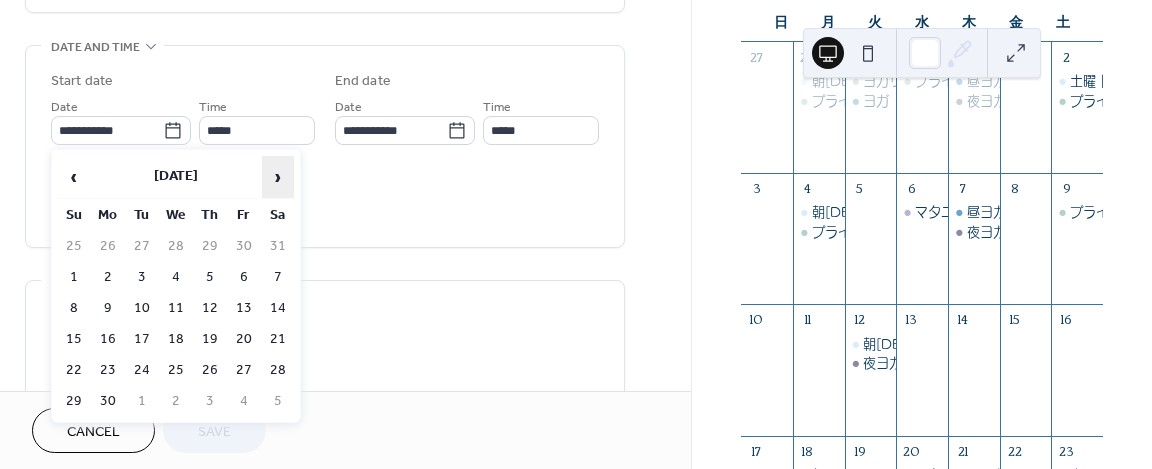 click on "›" at bounding box center (278, 177) 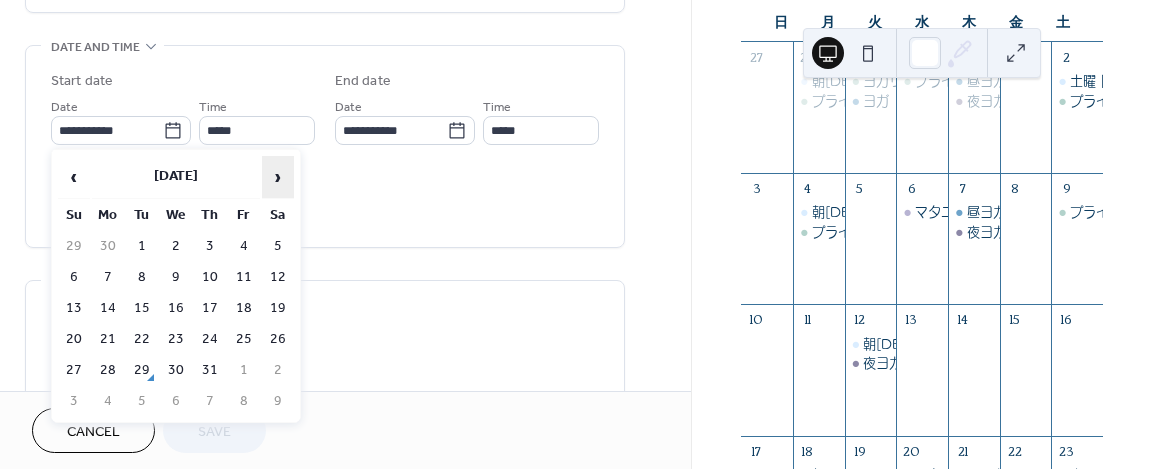 click on "›" at bounding box center [278, 177] 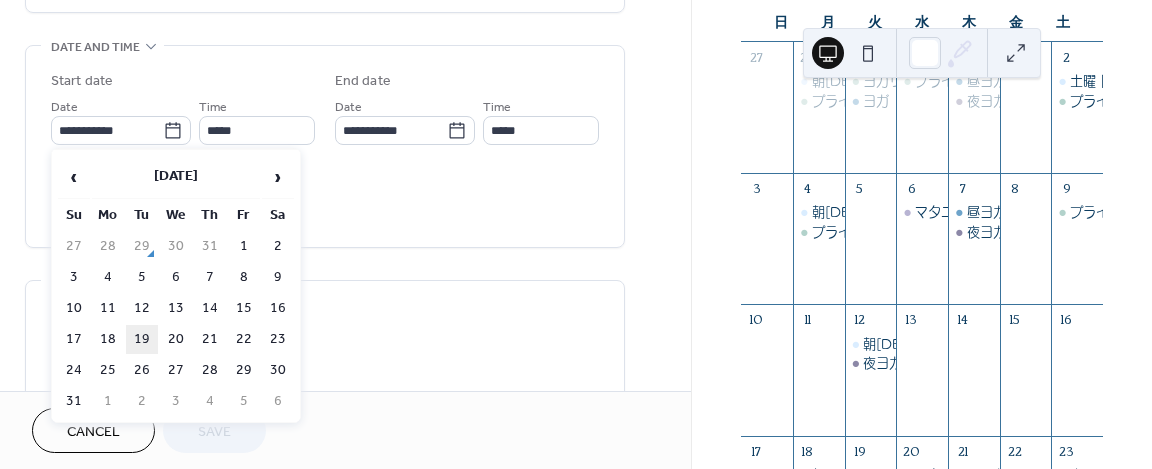 click on "19" at bounding box center (142, 339) 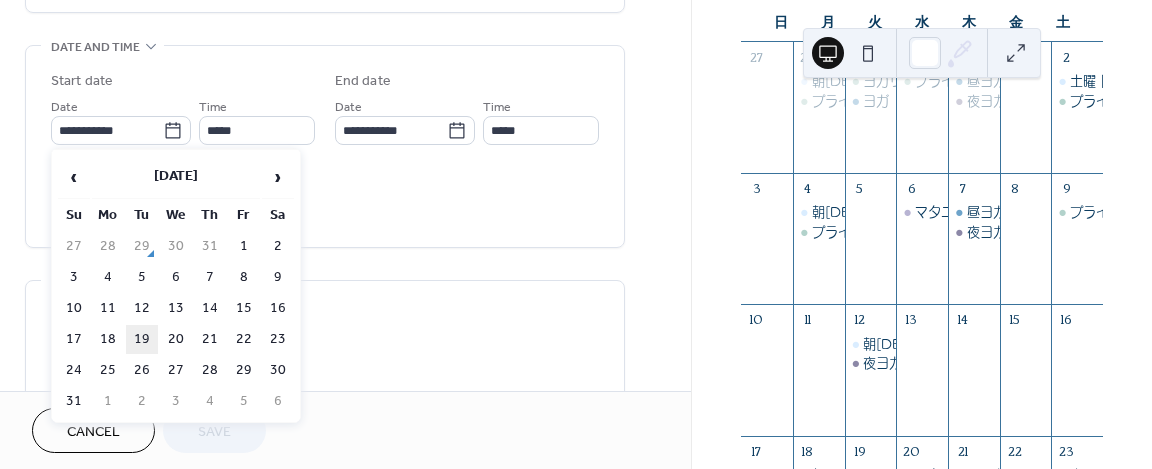 type on "**********" 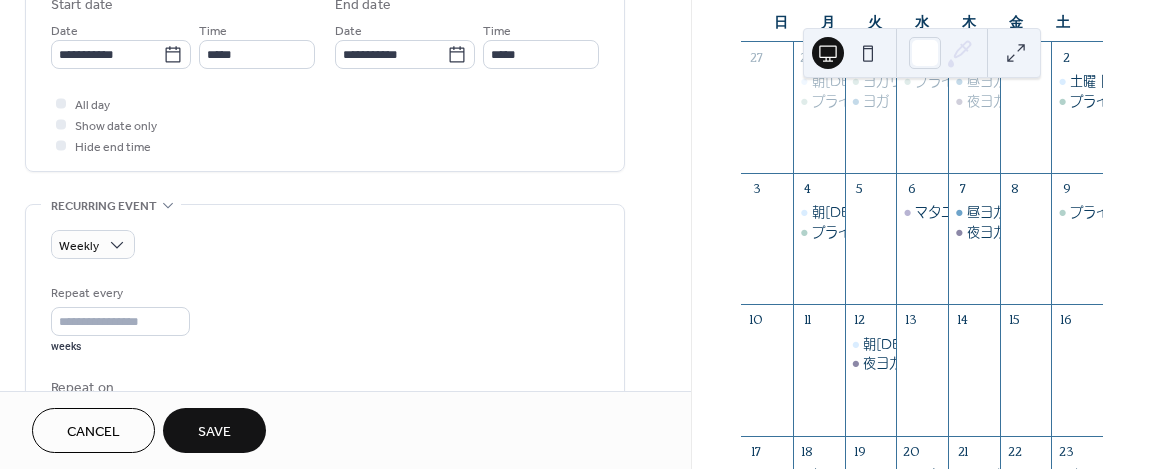 scroll, scrollTop: 684, scrollLeft: 0, axis: vertical 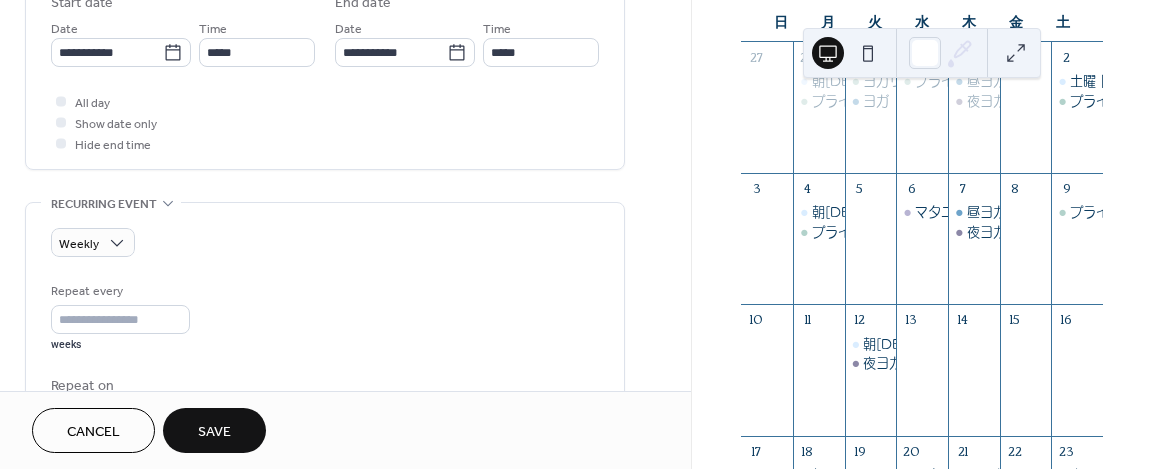 click on "Save" at bounding box center [214, 430] 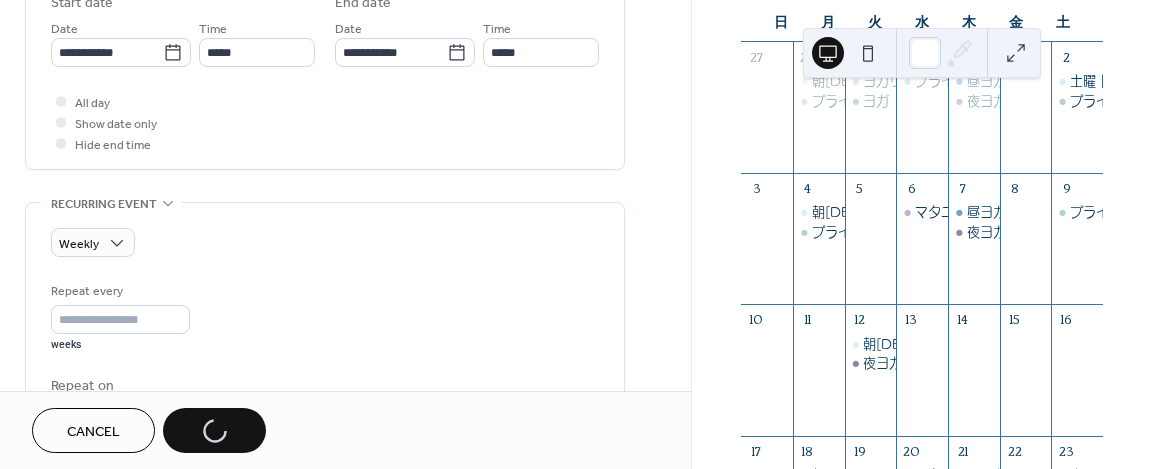 click on "Cancel" at bounding box center (93, 432) 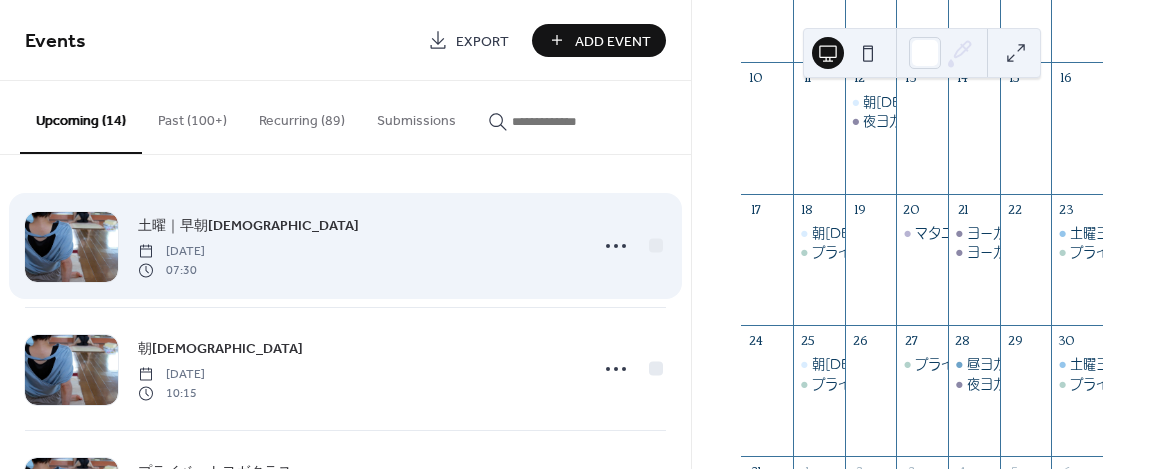 scroll, scrollTop: 428, scrollLeft: 0, axis: vertical 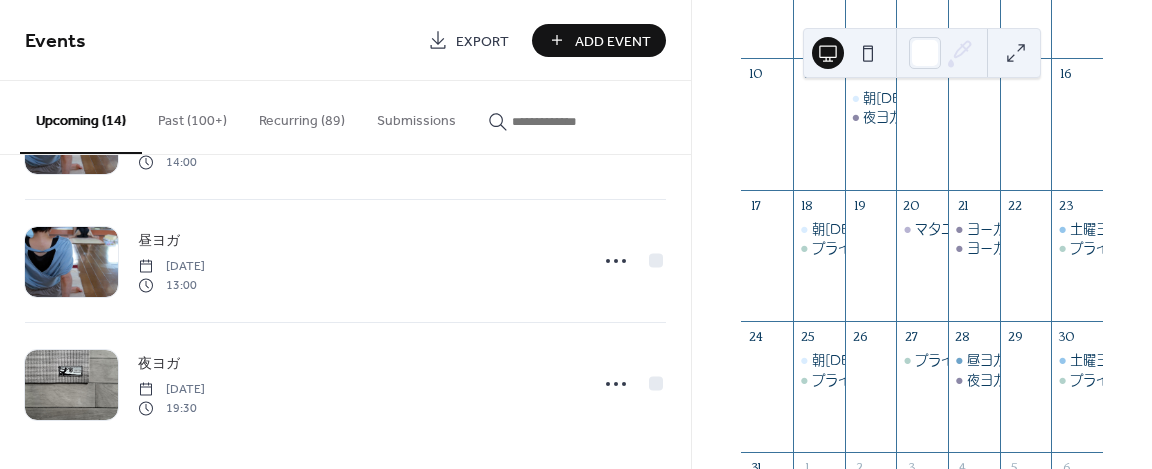 click on "Recurring (89)" at bounding box center (302, 116) 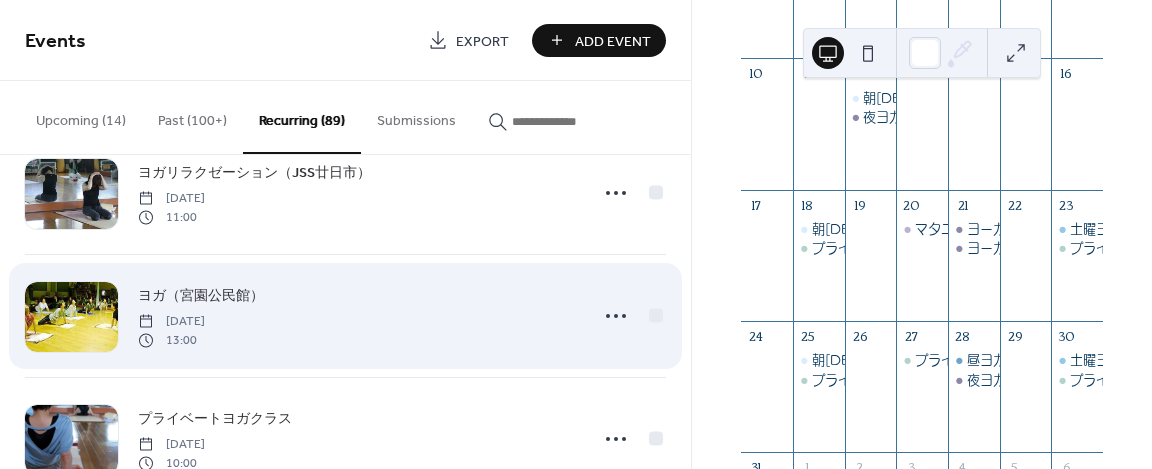 scroll, scrollTop: 300, scrollLeft: 0, axis: vertical 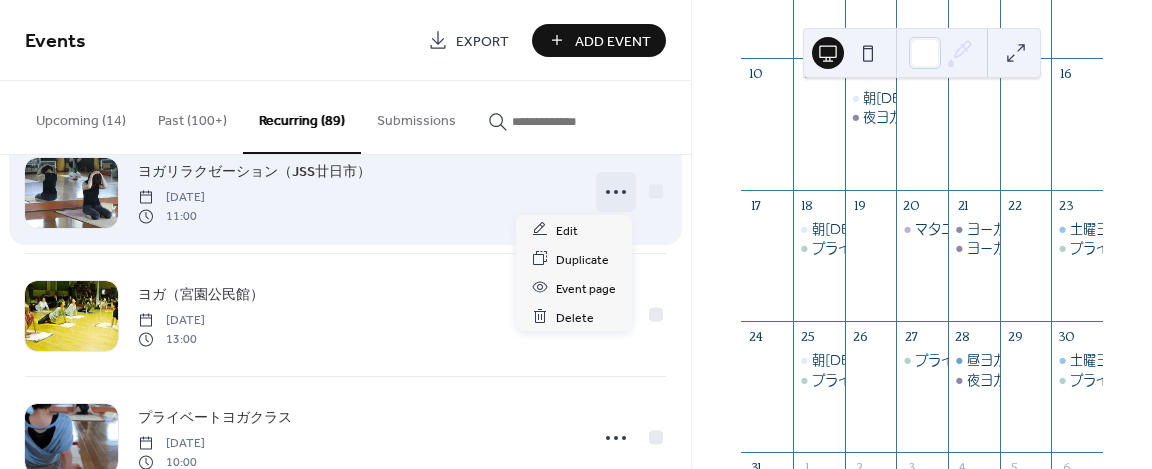 click 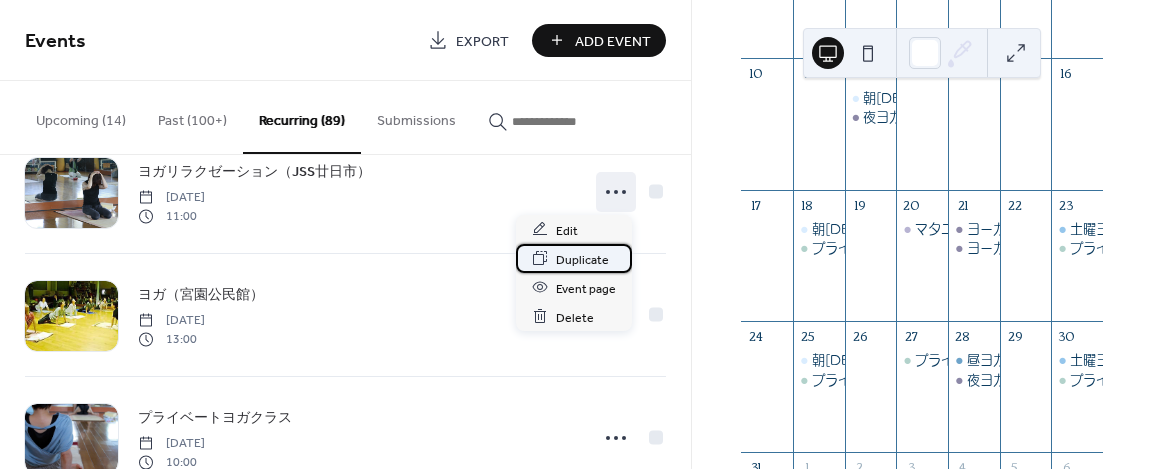 click on "Duplicate" at bounding box center (582, 259) 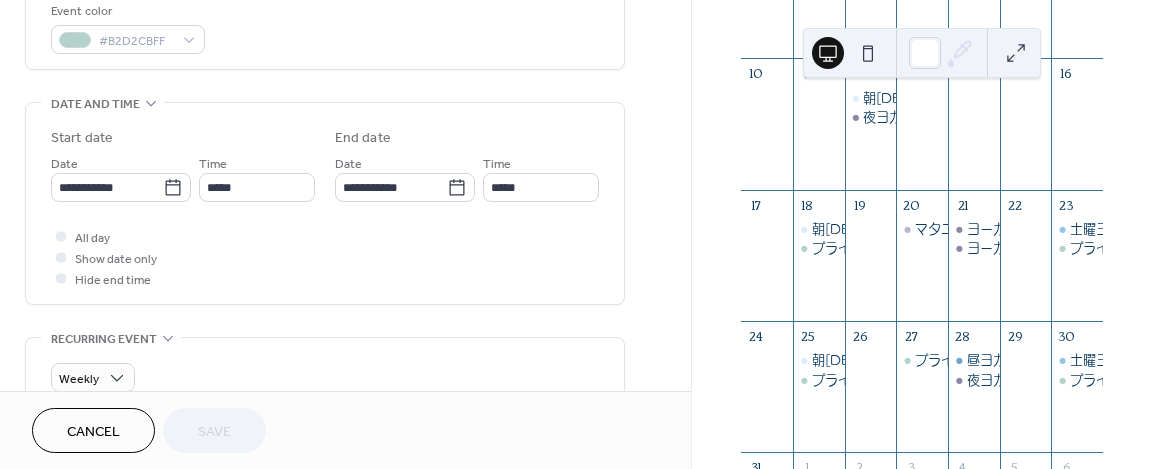 scroll, scrollTop: 550, scrollLeft: 0, axis: vertical 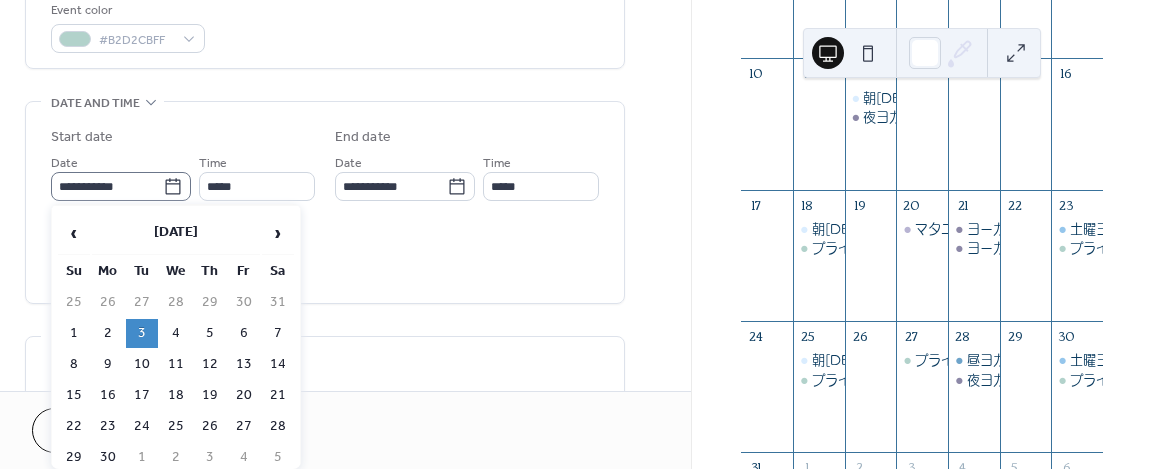 click 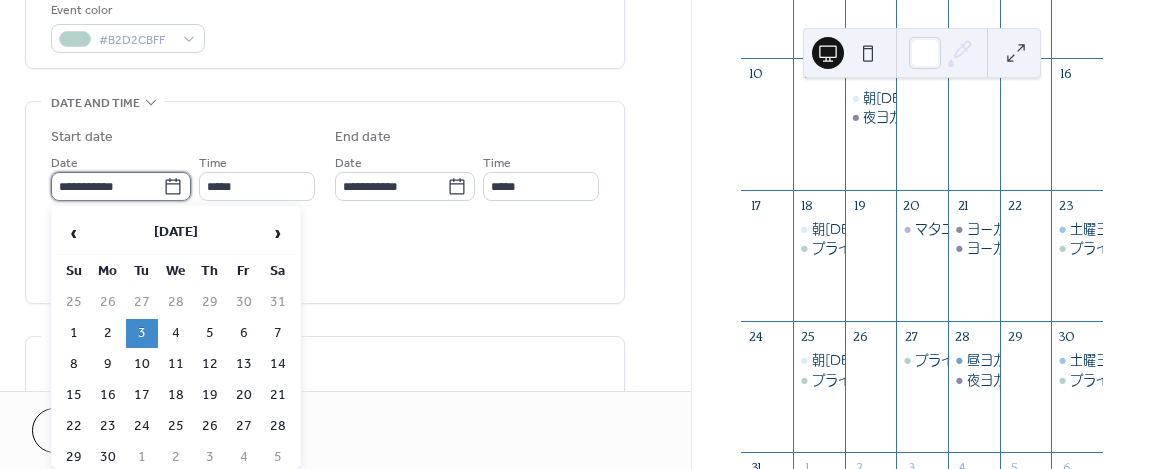click on "**********" at bounding box center [107, 186] 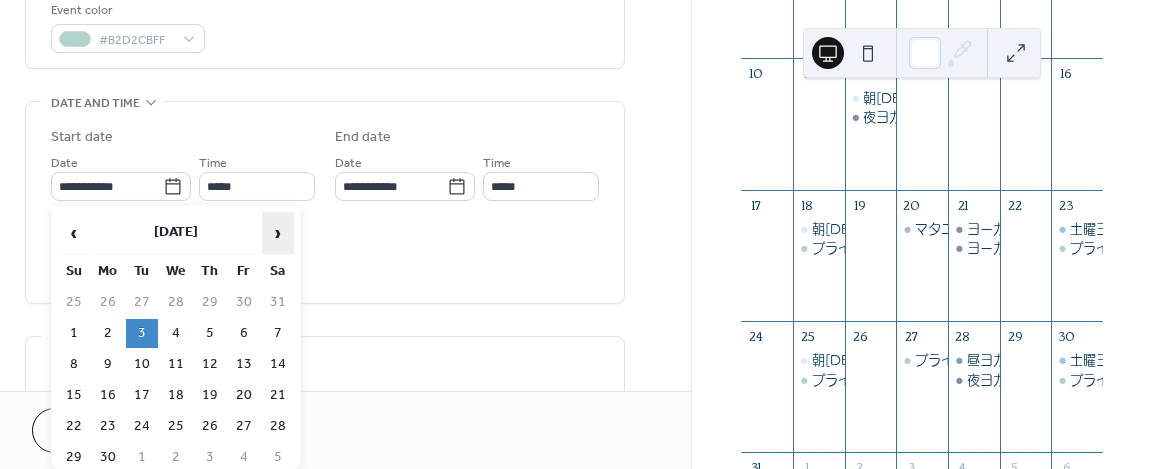 click on "›" at bounding box center [278, 233] 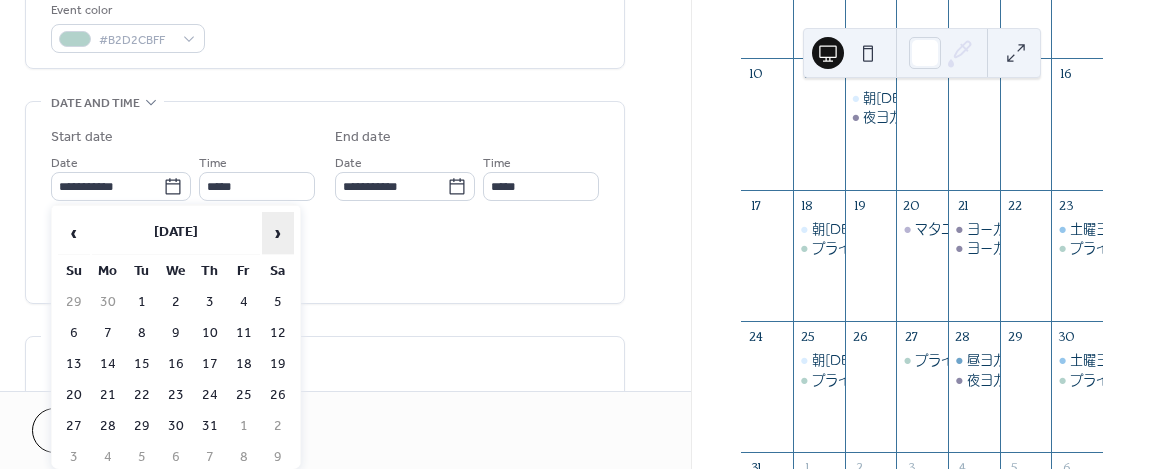 click on "›" at bounding box center [278, 233] 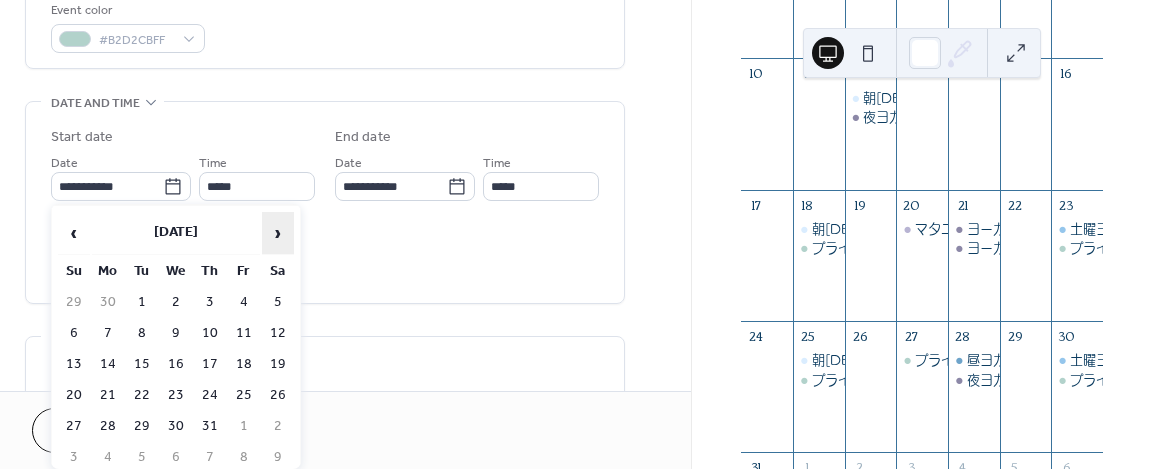 click on "›" at bounding box center (278, 233) 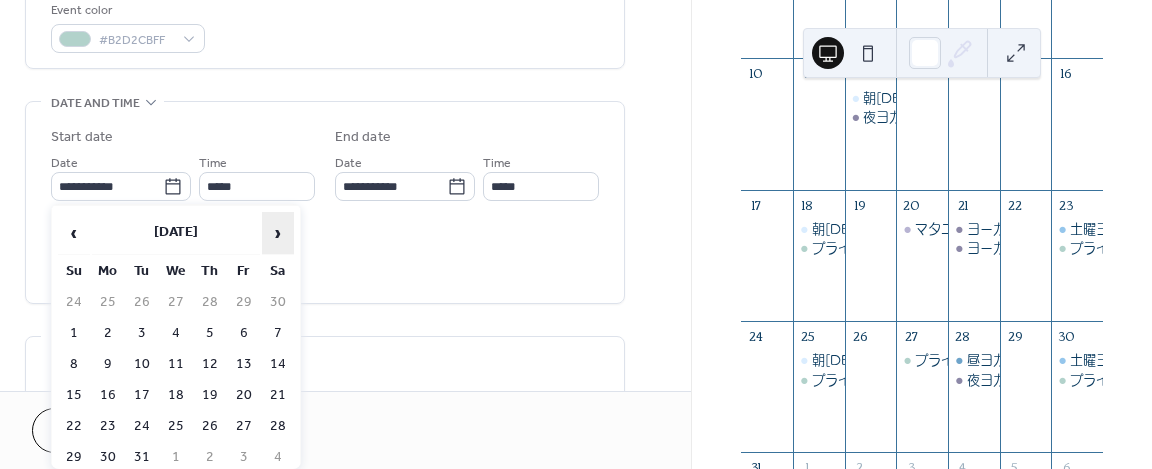 click on "›" at bounding box center [278, 233] 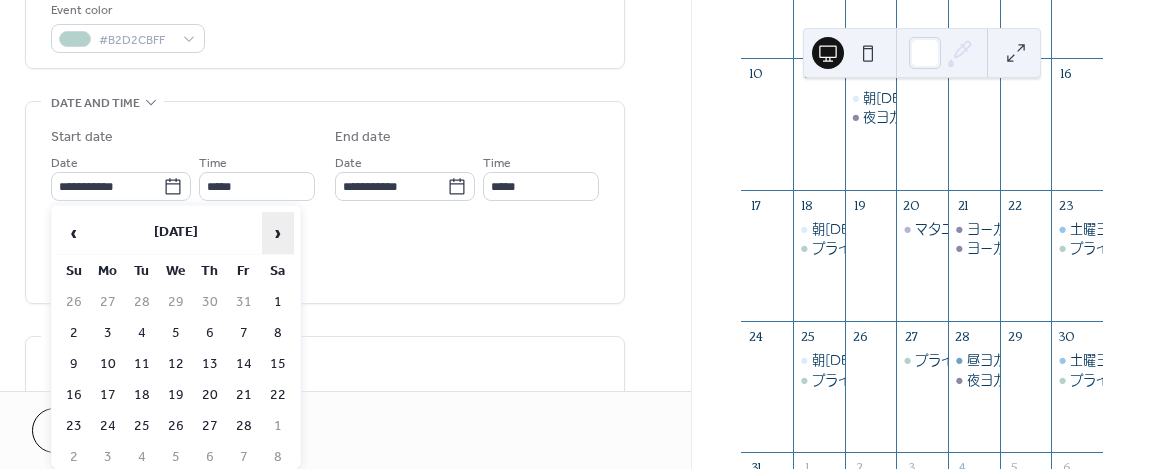 click on "›" at bounding box center [278, 233] 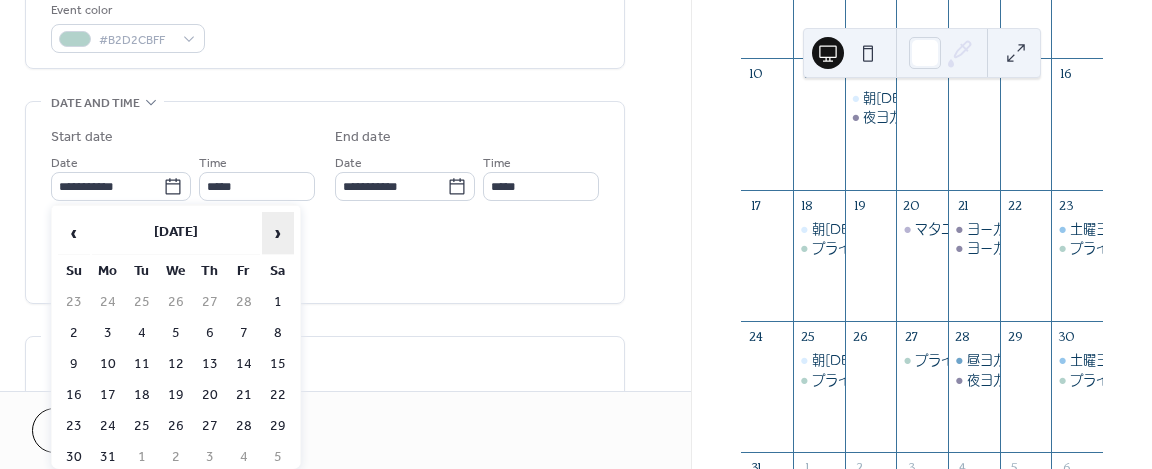 click on "›" at bounding box center [278, 233] 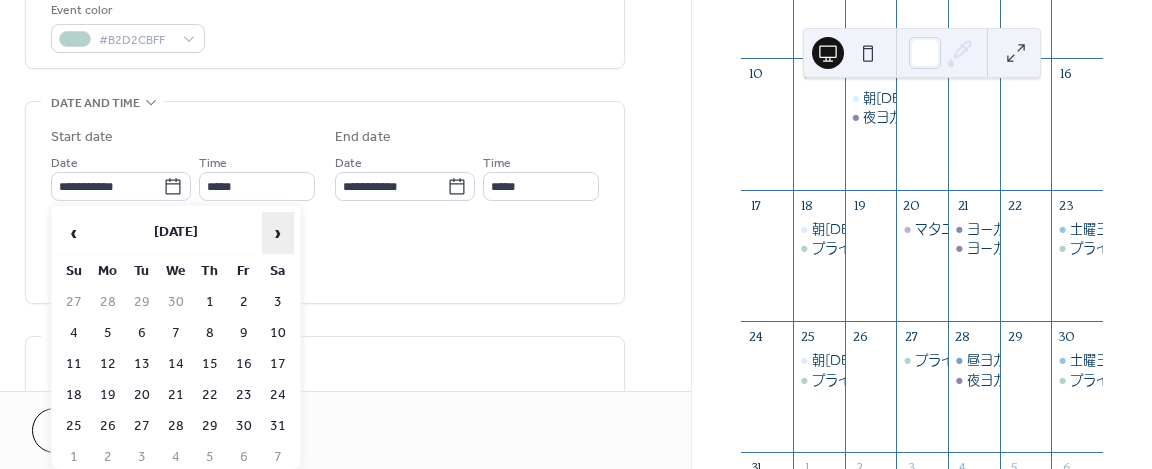 click on "›" at bounding box center (278, 233) 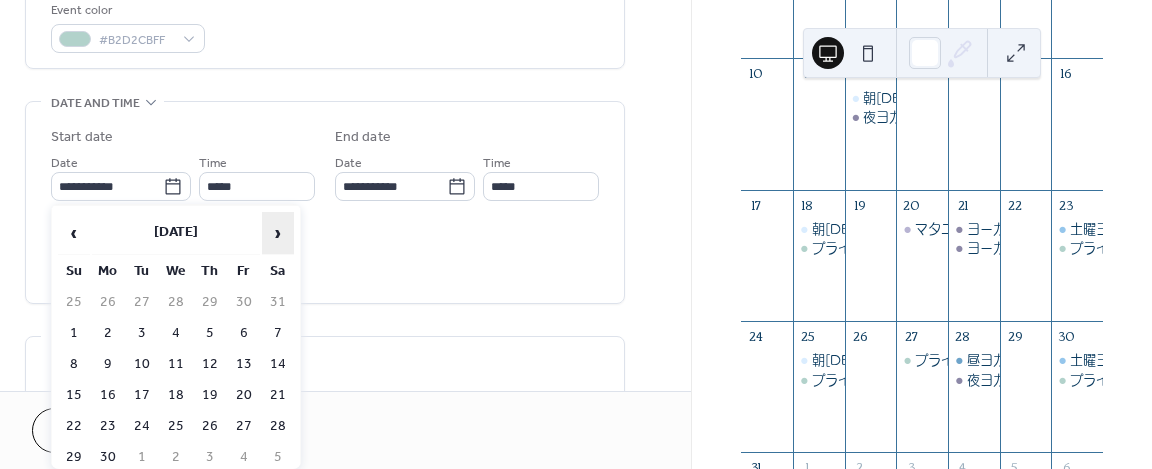 click on "›" at bounding box center [278, 233] 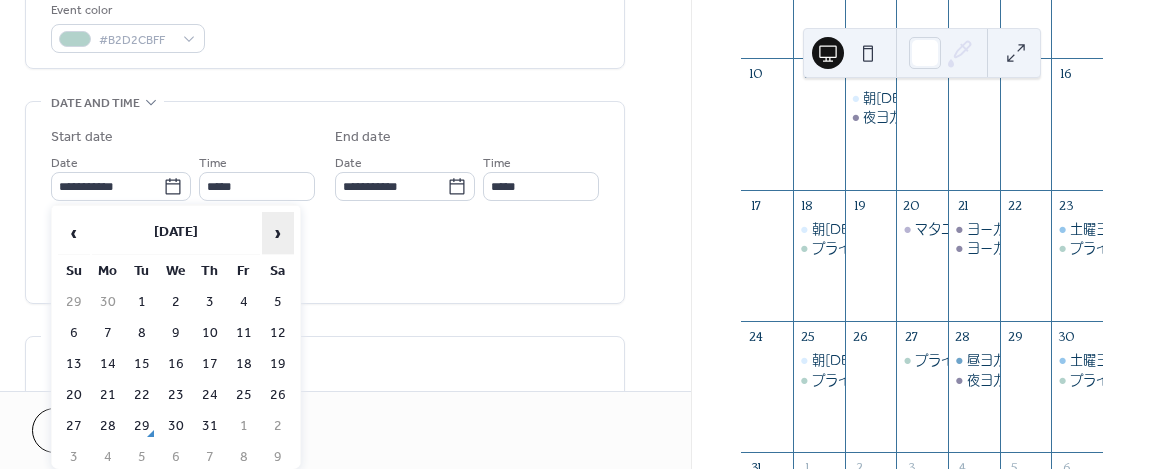 click on "›" at bounding box center [278, 233] 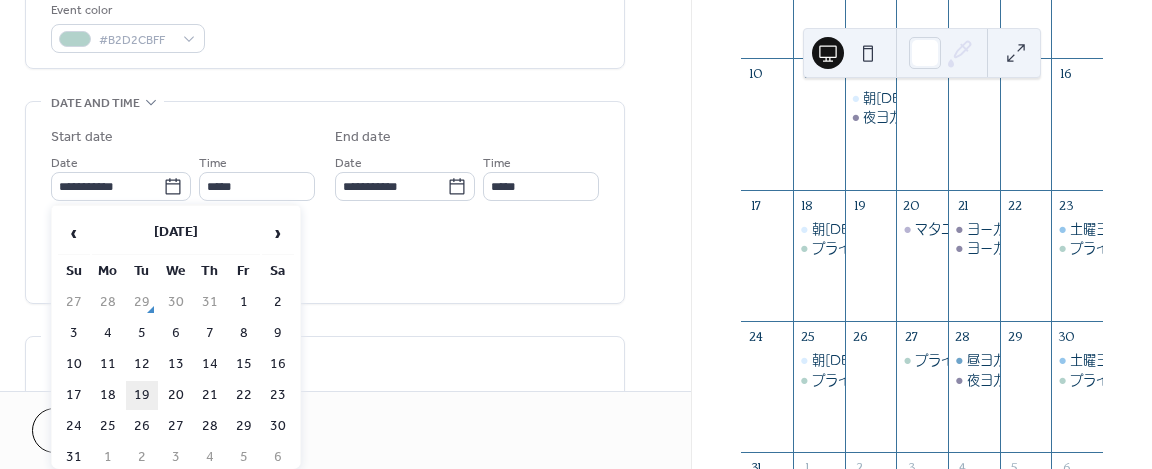 click on "19" at bounding box center (142, 395) 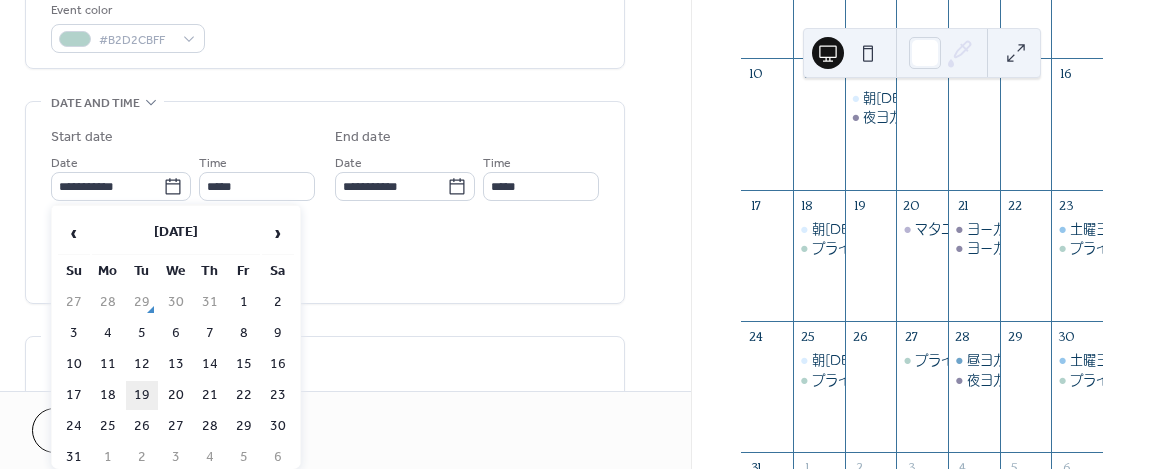 type on "**********" 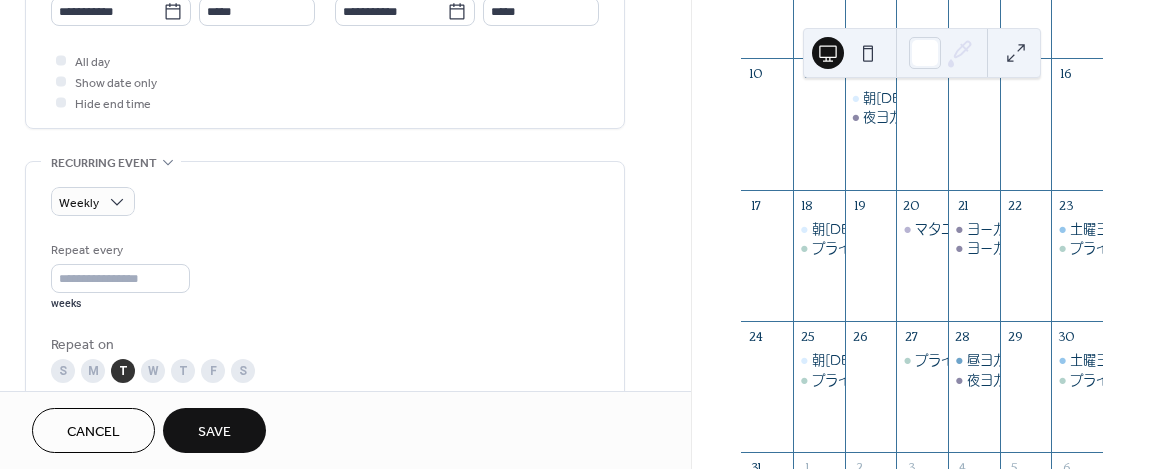scroll, scrollTop: 865, scrollLeft: 0, axis: vertical 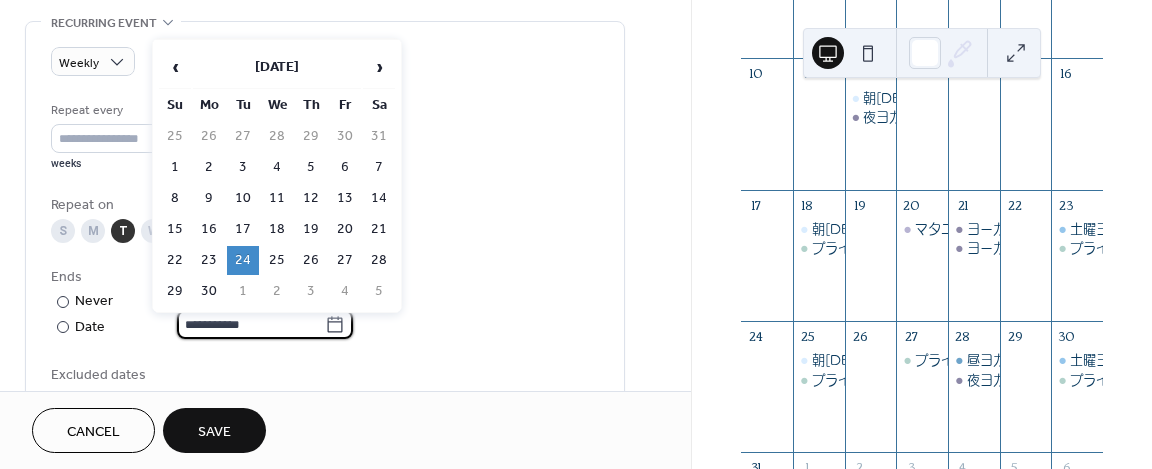 drag, startPoint x: 232, startPoint y: 330, endPoint x: 380, endPoint y: 23, distance: 340.81226 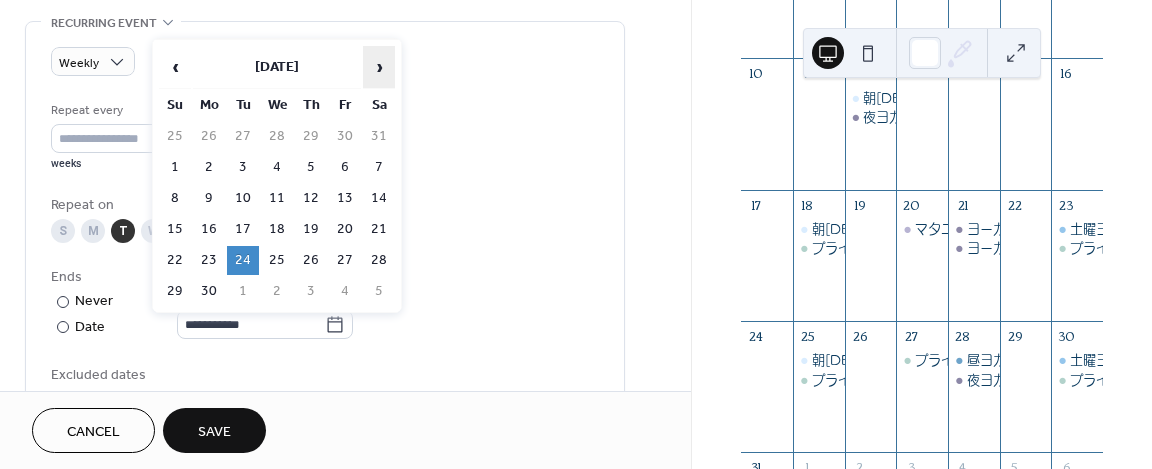 click on "›" at bounding box center (379, 67) 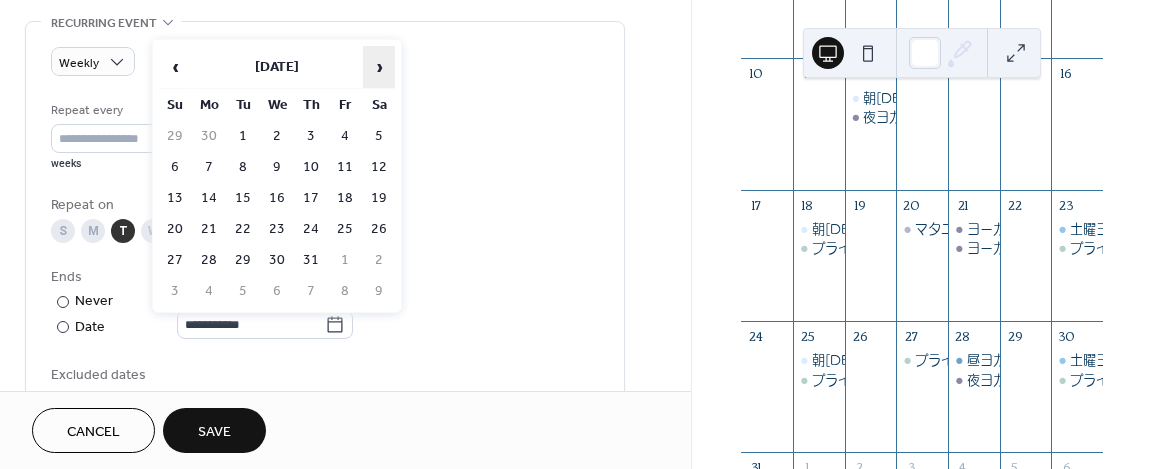 click on "›" at bounding box center (379, 67) 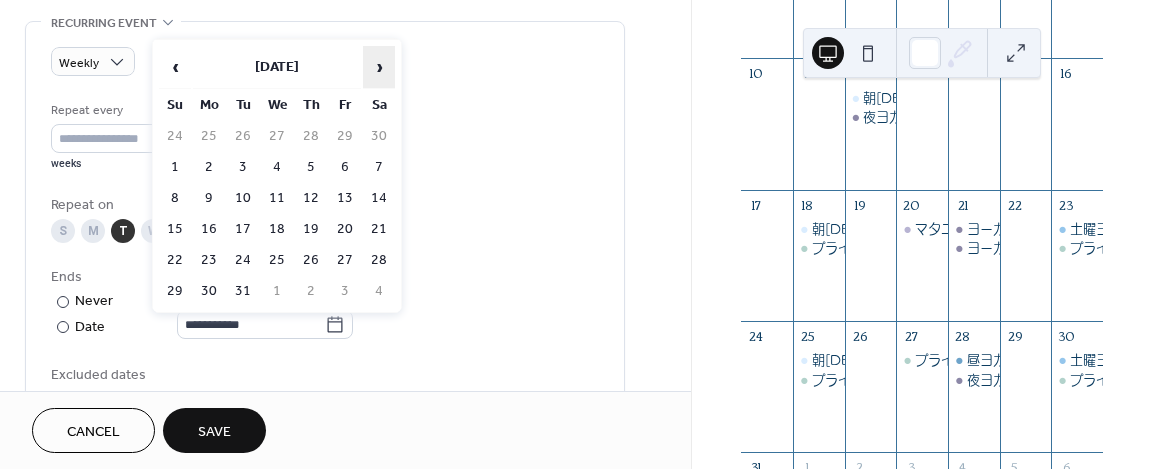 click on "›" at bounding box center (379, 67) 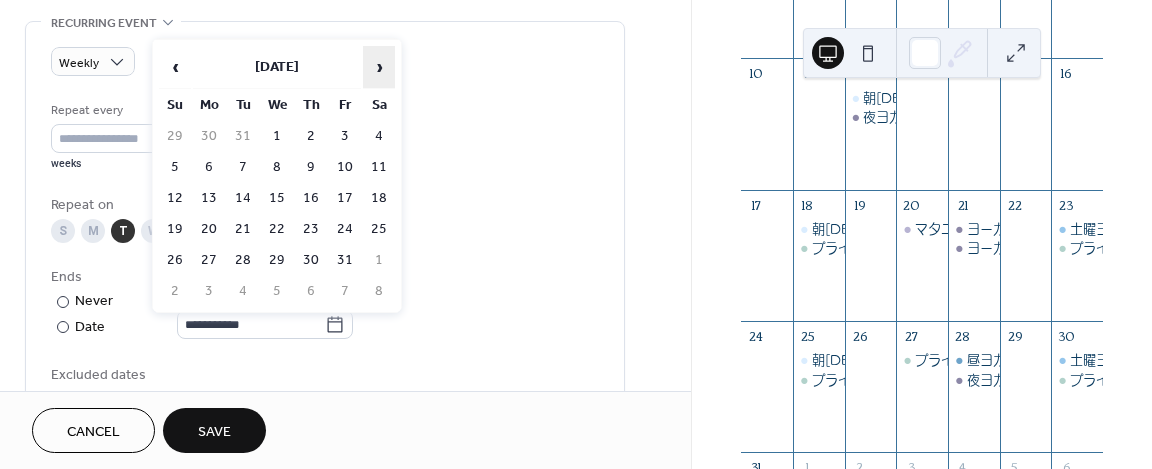 click on "›" at bounding box center (379, 67) 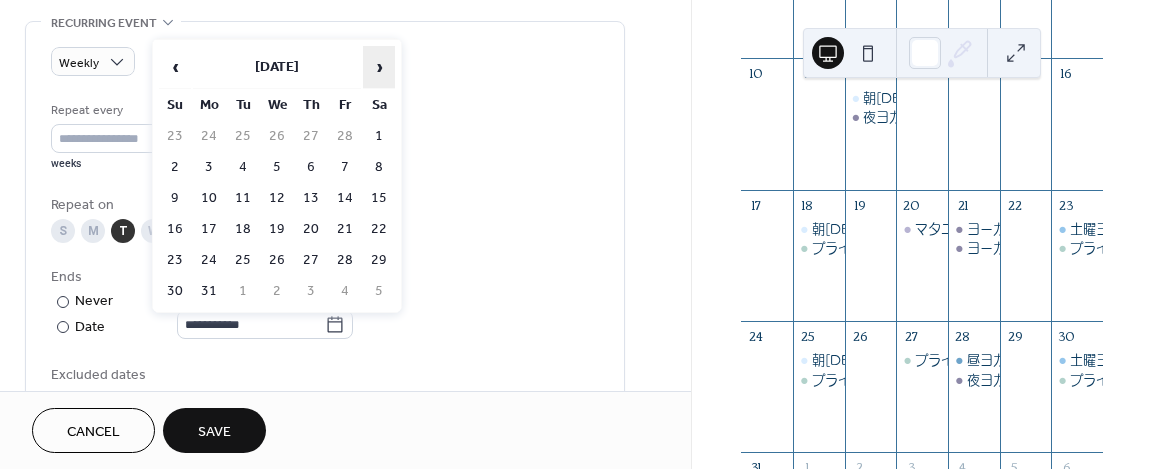 click on "›" at bounding box center [379, 67] 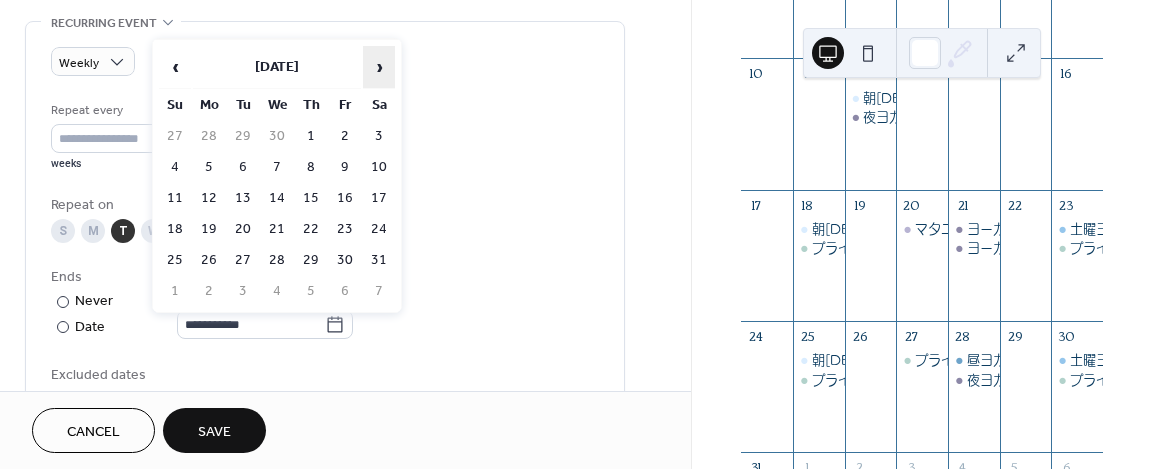 click on "›" at bounding box center (379, 67) 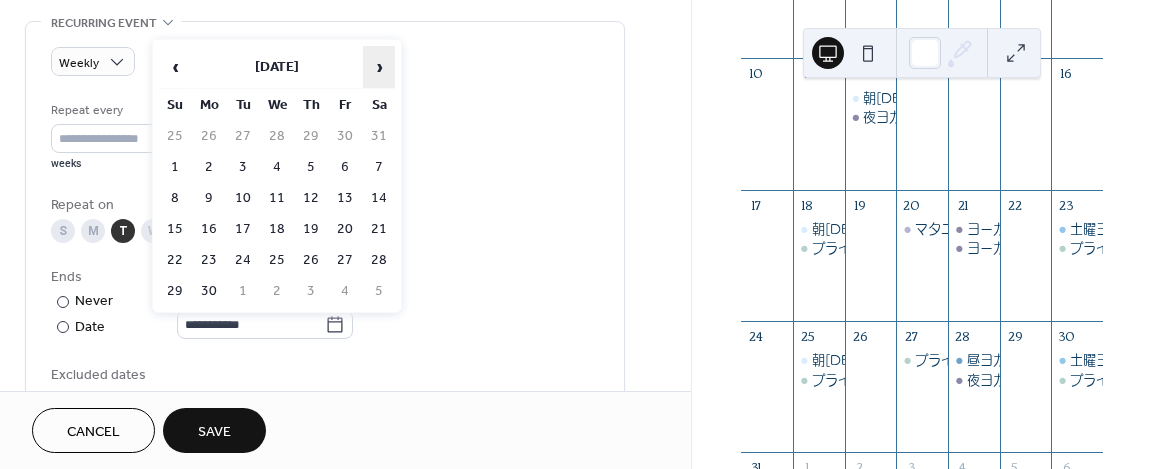 click on "›" at bounding box center (379, 67) 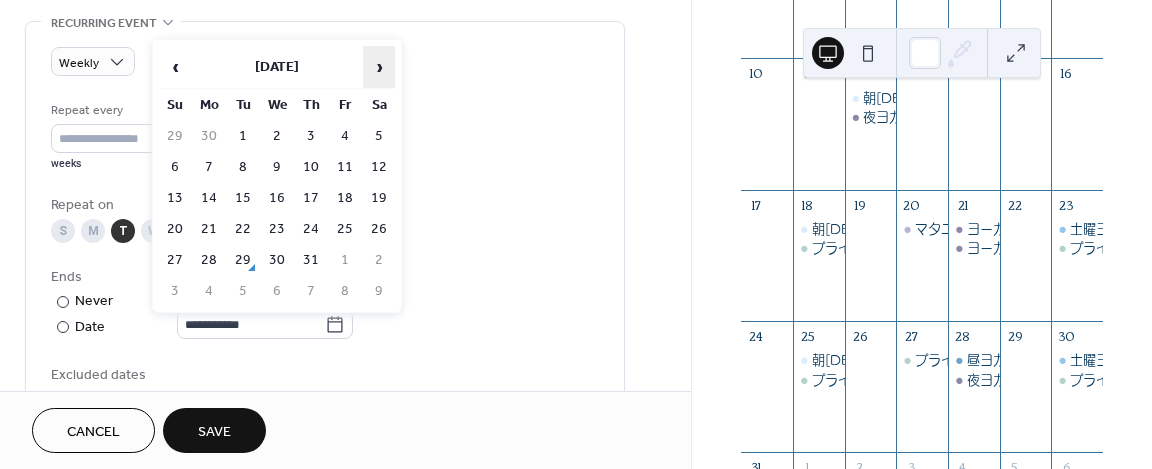 click on "›" at bounding box center [379, 67] 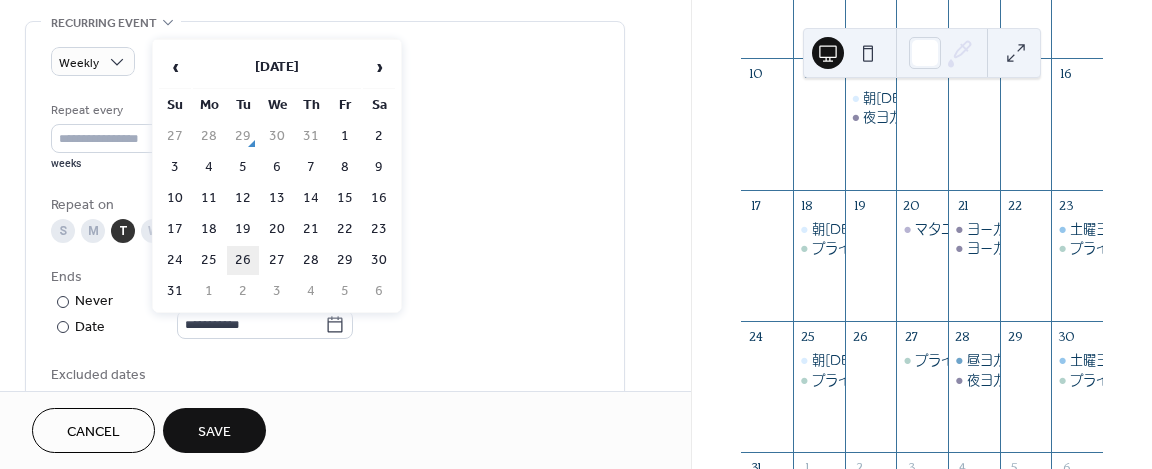 click on "26" at bounding box center (243, 260) 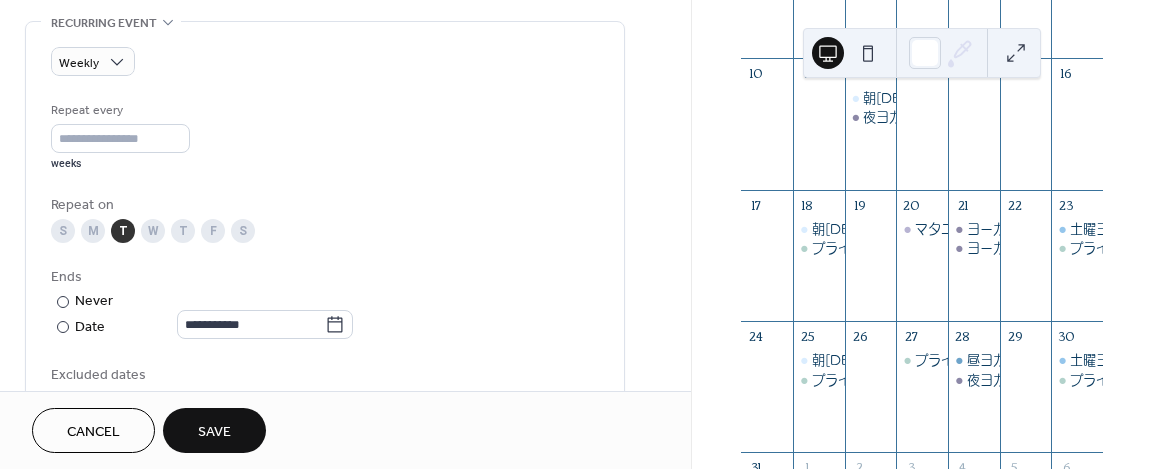 click on "Save" at bounding box center [214, 432] 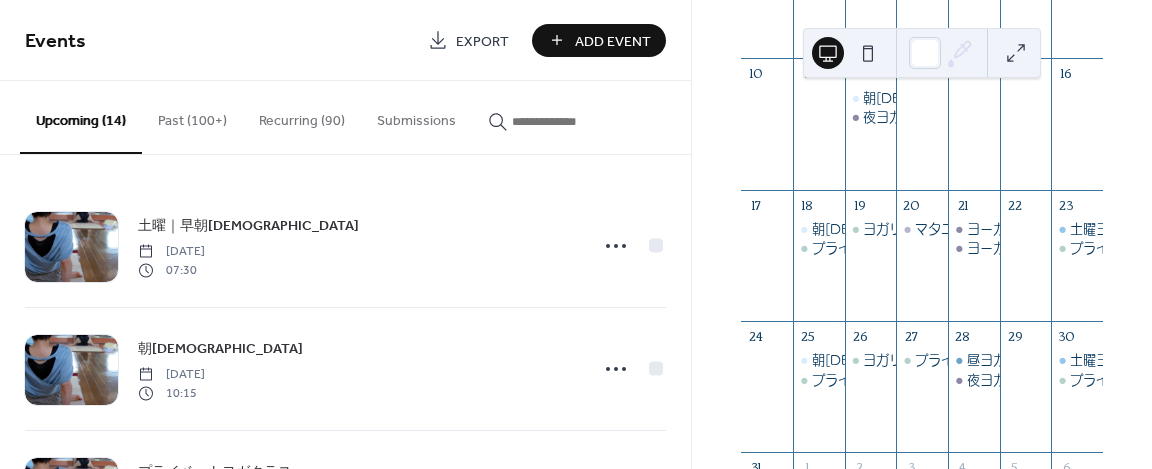 click on "Recurring (90)" at bounding box center (302, 116) 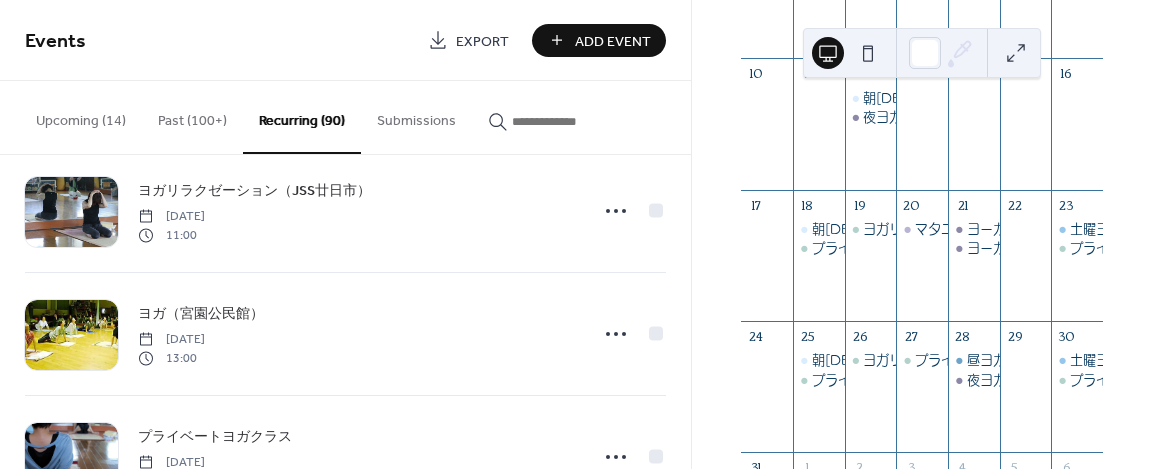 scroll, scrollTop: 296, scrollLeft: 0, axis: vertical 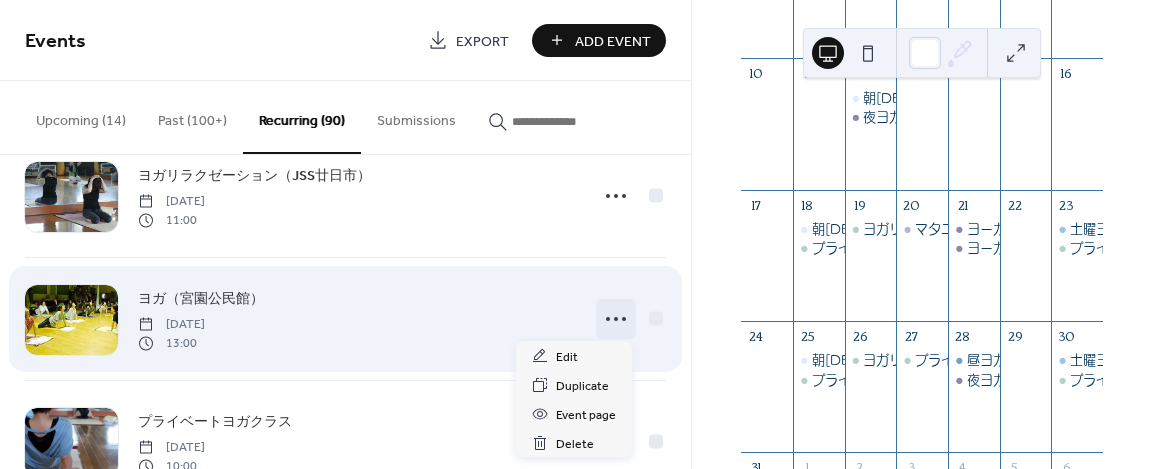click 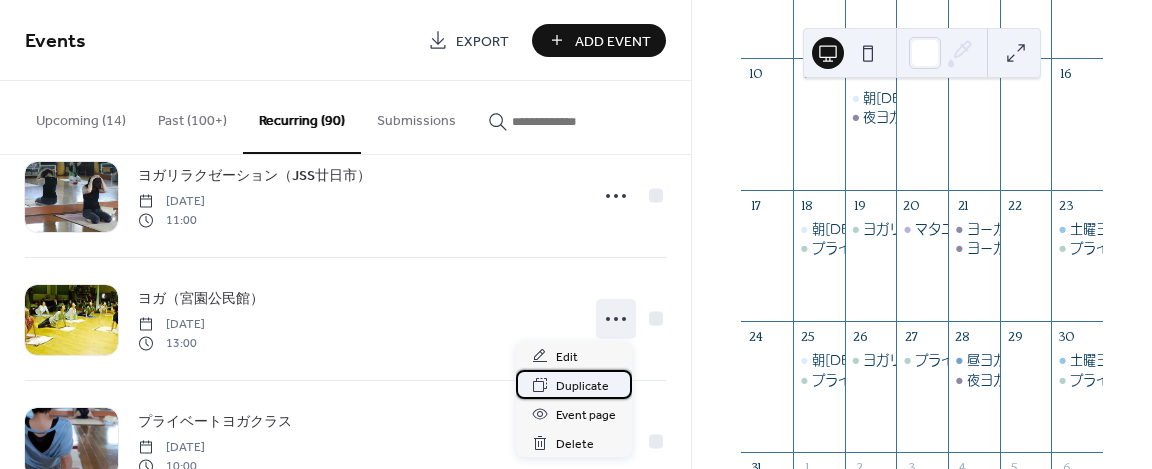 click on "Duplicate" at bounding box center (582, 386) 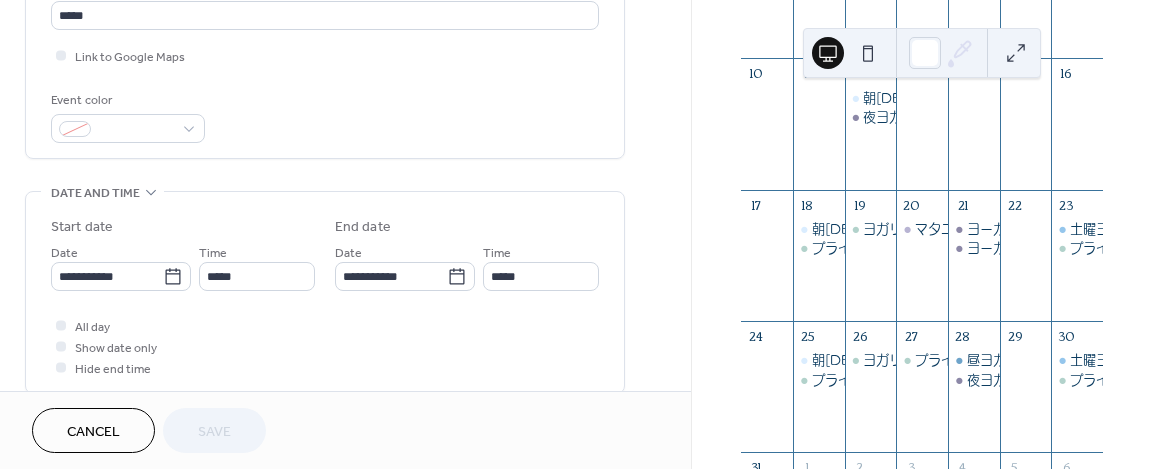 scroll, scrollTop: 465, scrollLeft: 0, axis: vertical 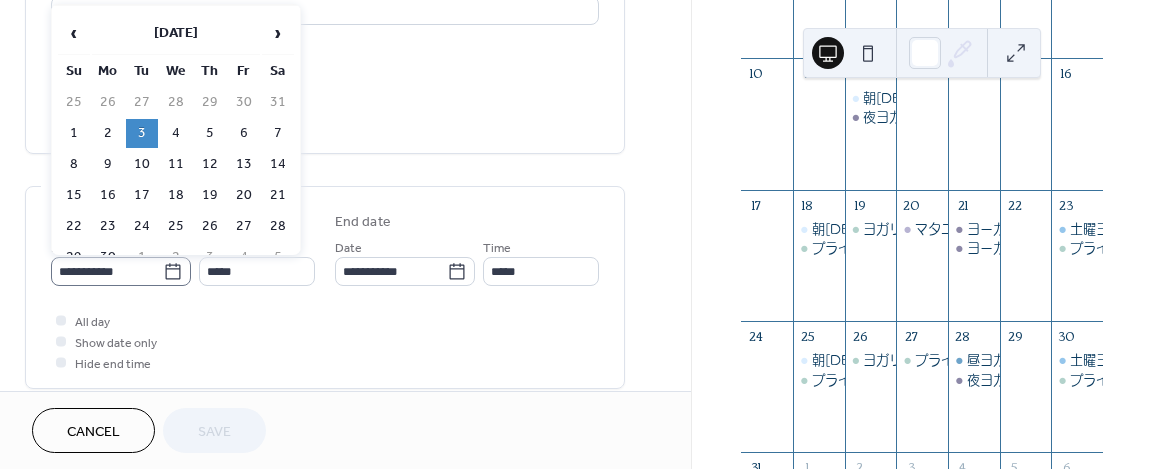 click 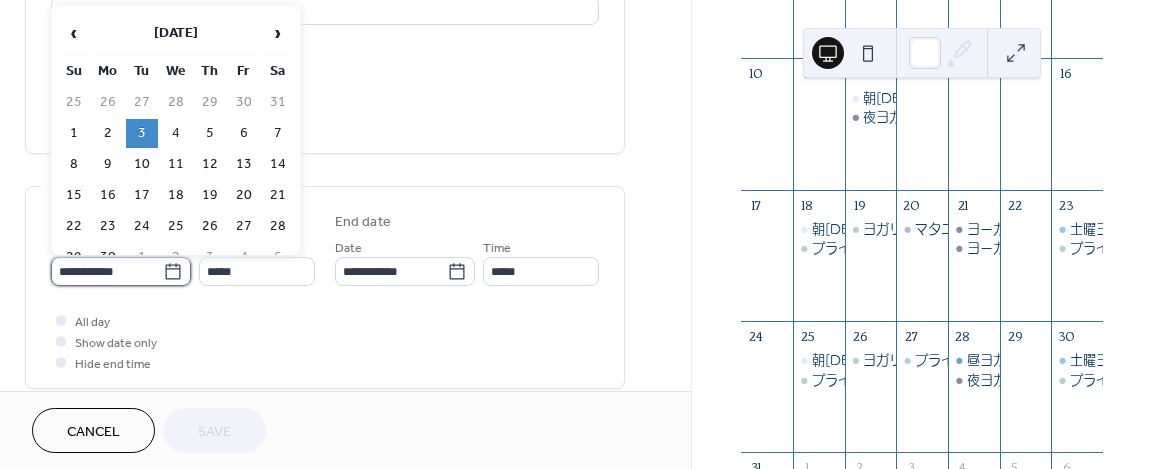 click on "**********" at bounding box center (107, 271) 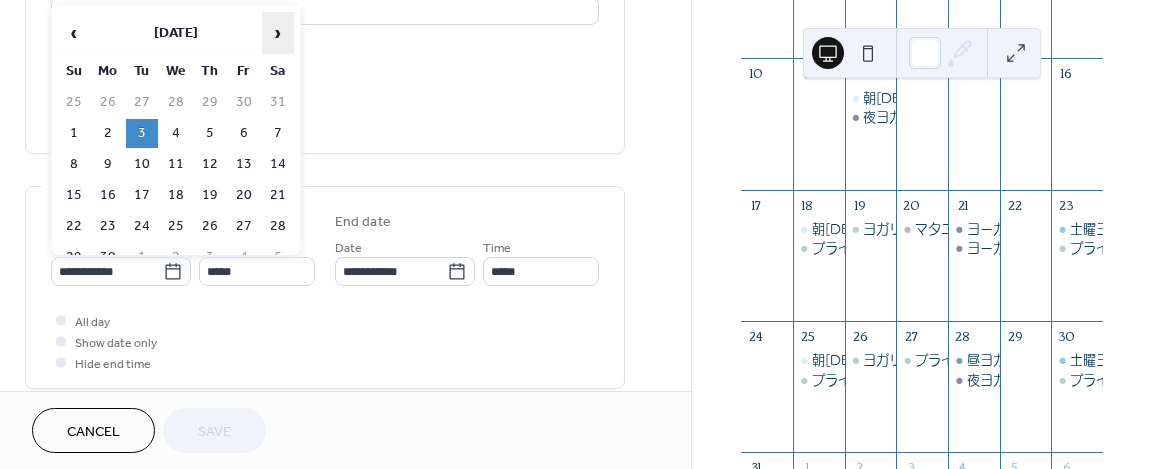 click on "›" at bounding box center [278, 33] 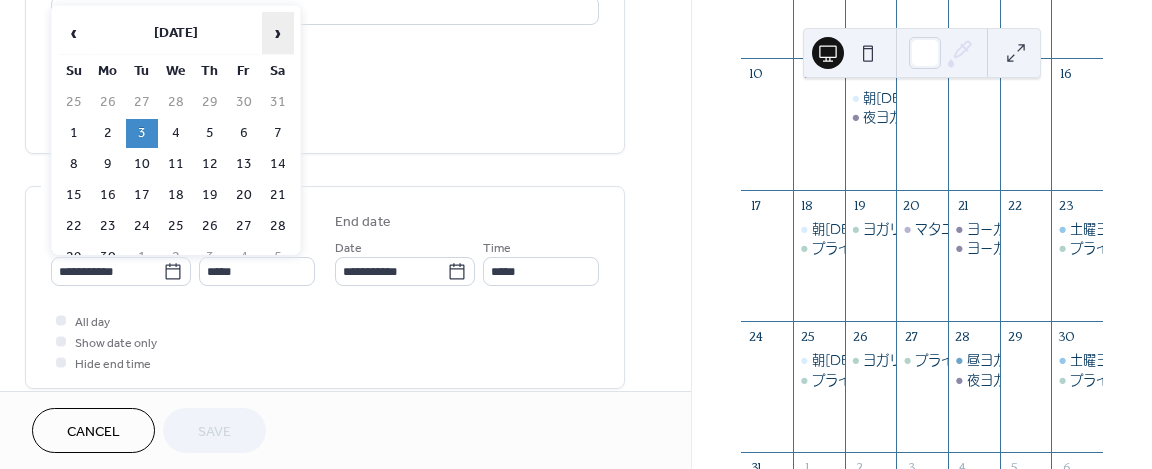 click on "›" at bounding box center (278, 33) 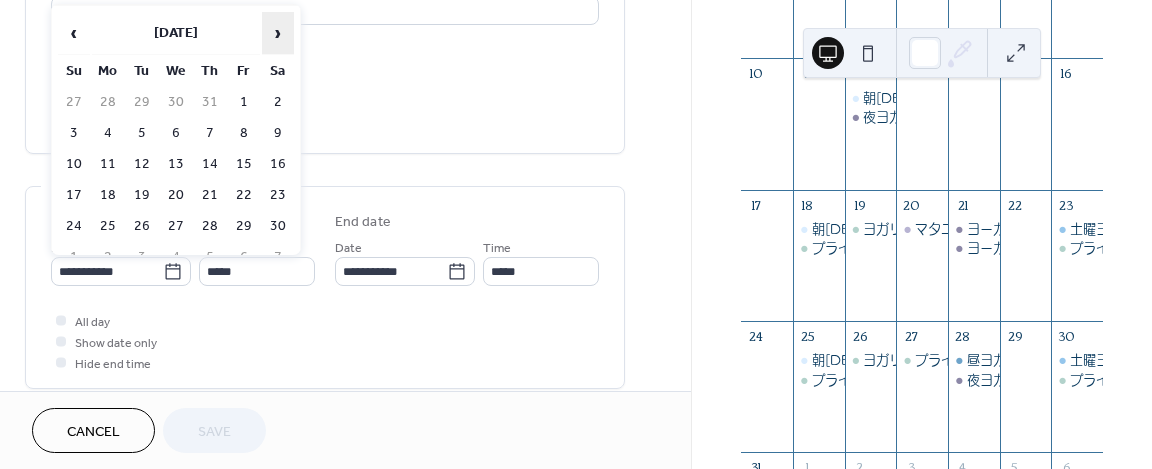 click on "›" at bounding box center (278, 33) 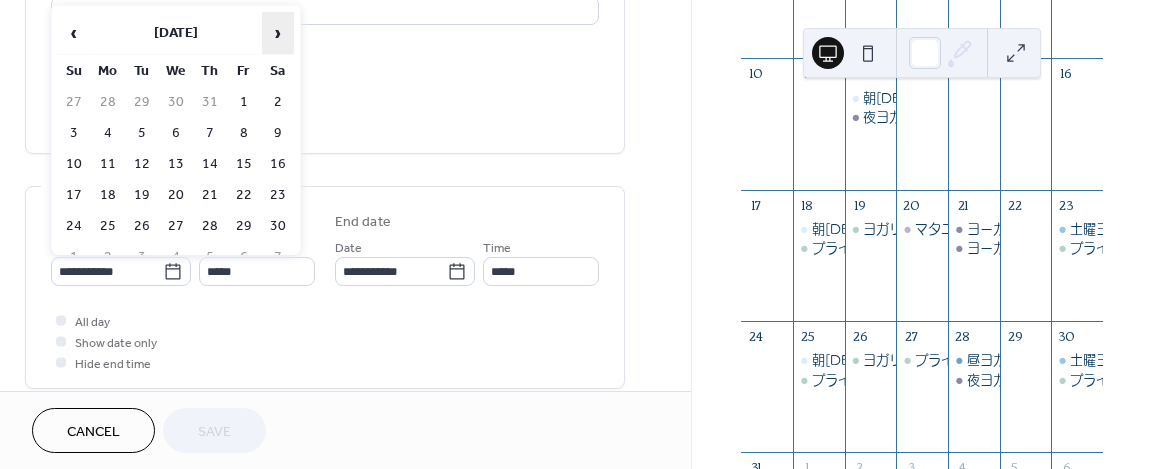 click on "›" at bounding box center (278, 33) 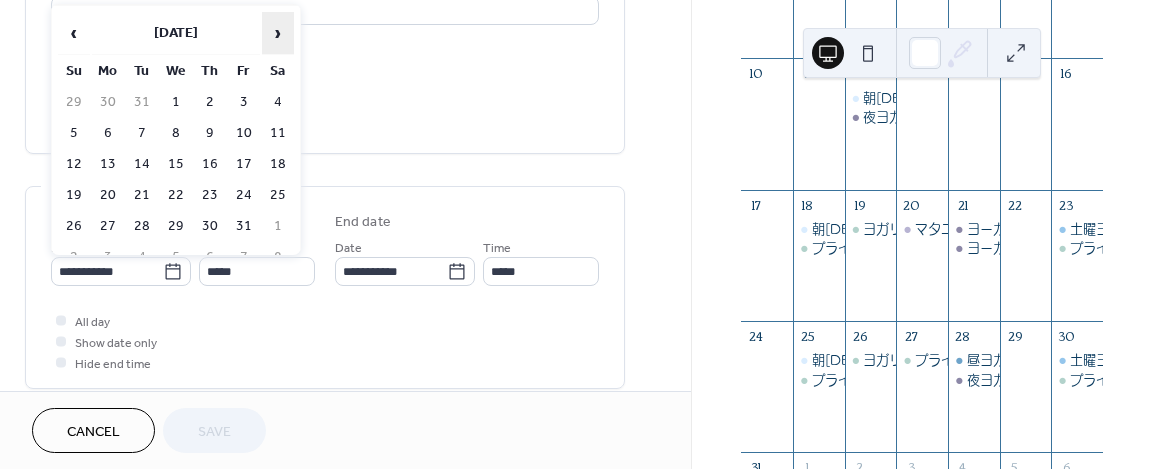 click on "›" at bounding box center [278, 33] 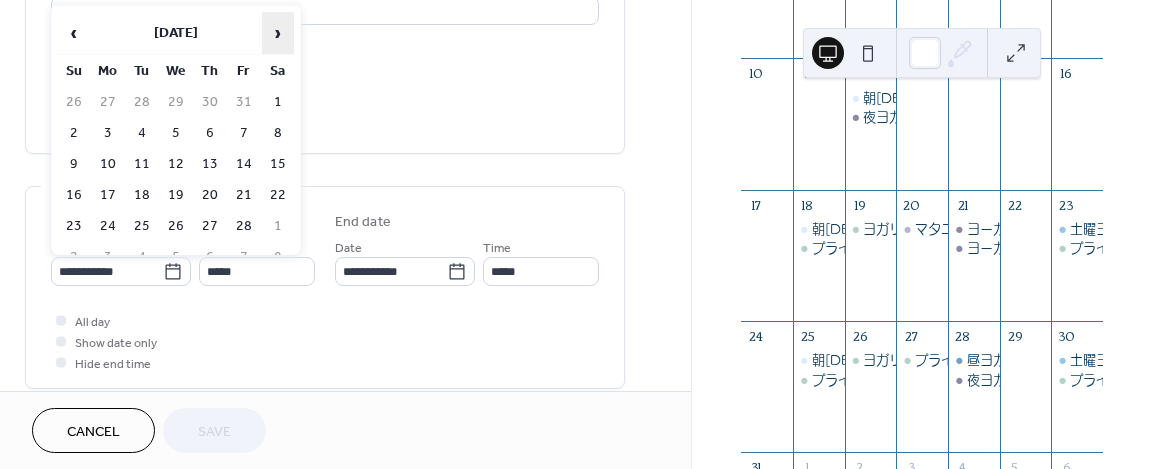 click on "›" at bounding box center [278, 33] 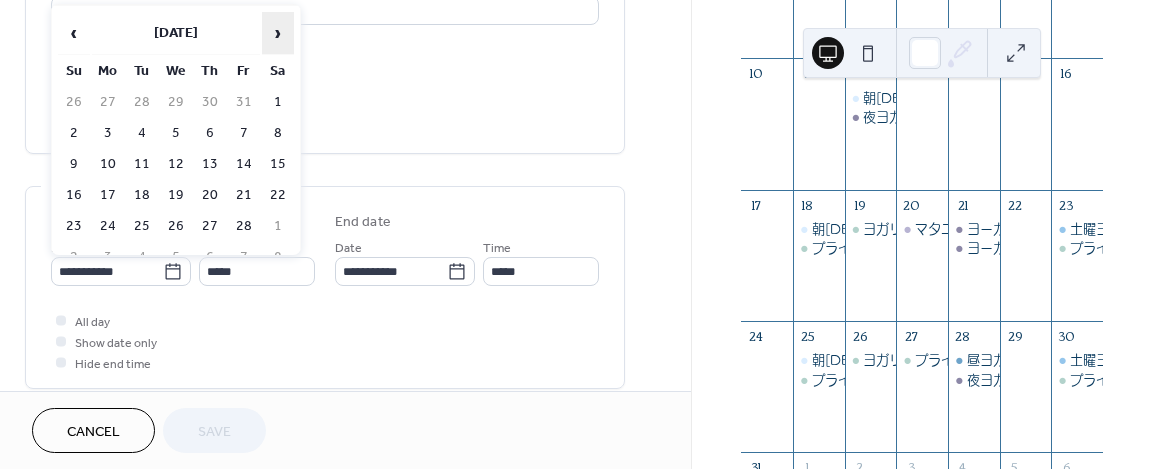 click on "›" at bounding box center [278, 33] 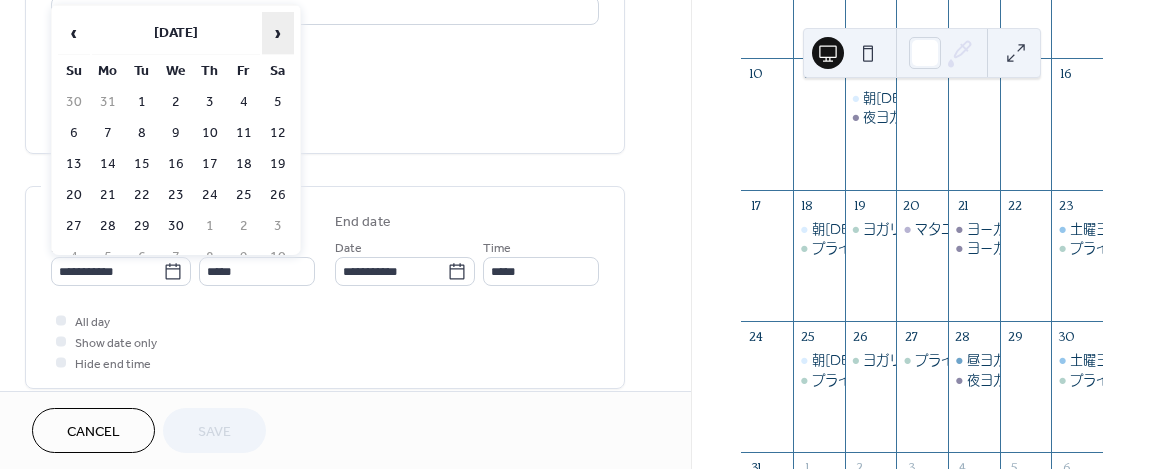 click on "›" at bounding box center [278, 33] 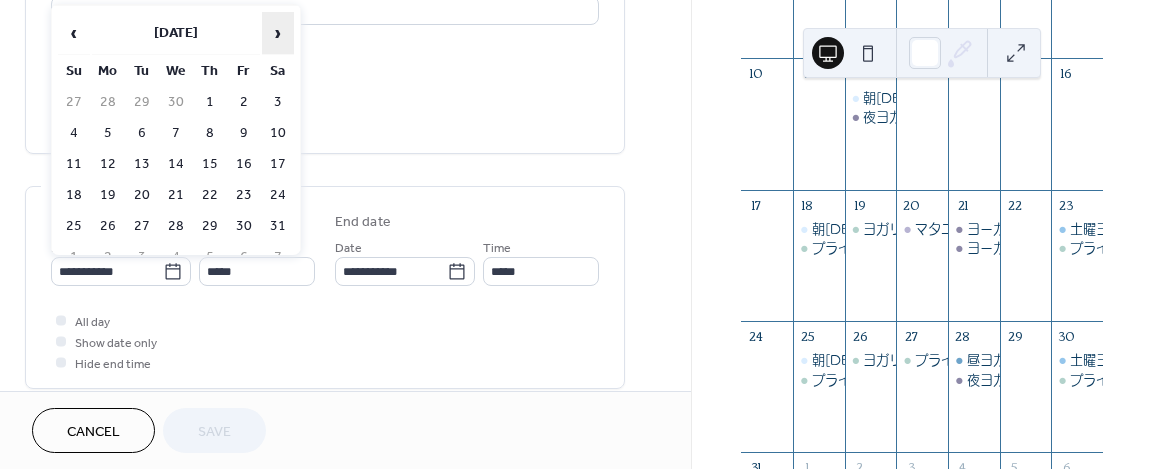 click on "›" at bounding box center (278, 33) 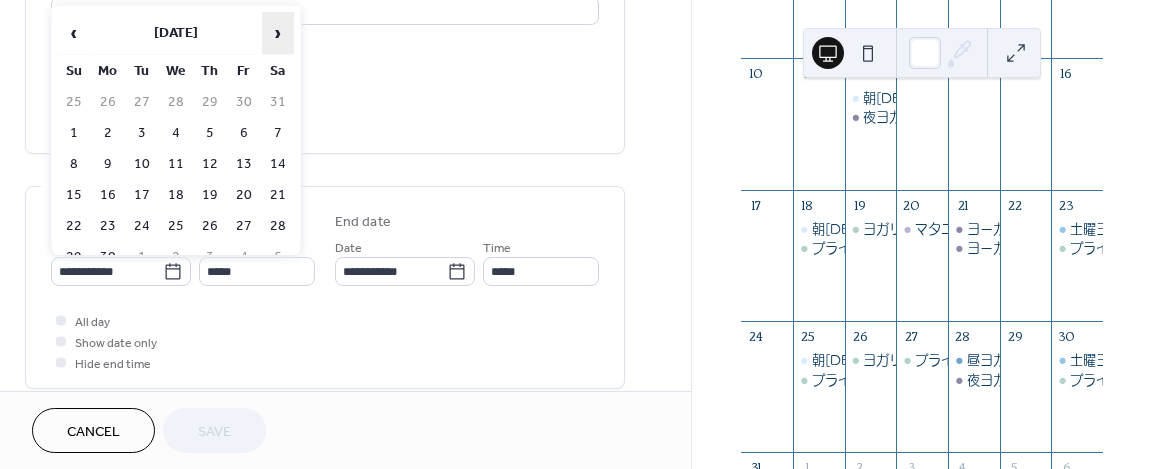 click on "›" at bounding box center (278, 33) 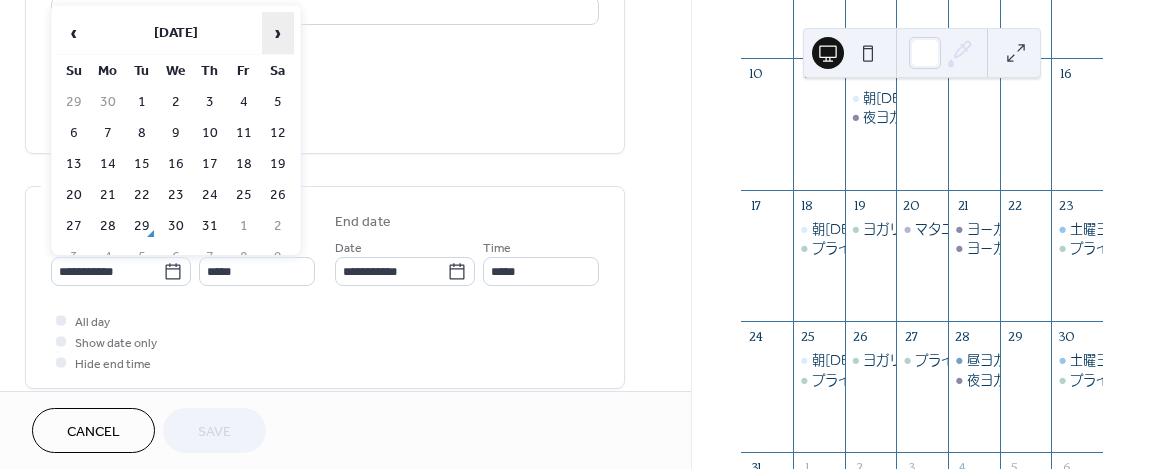 click on "›" at bounding box center (278, 33) 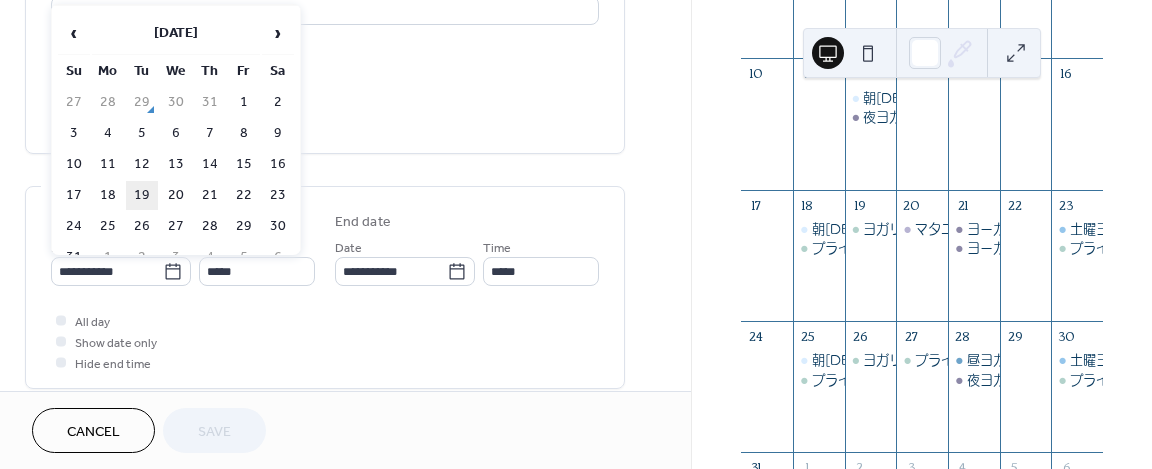click on "19" at bounding box center [142, 195] 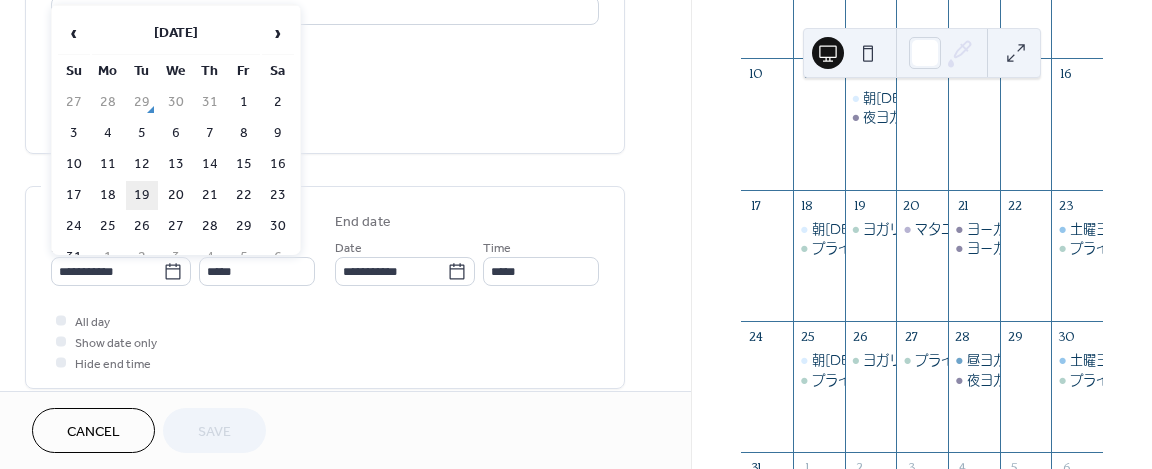 type on "**********" 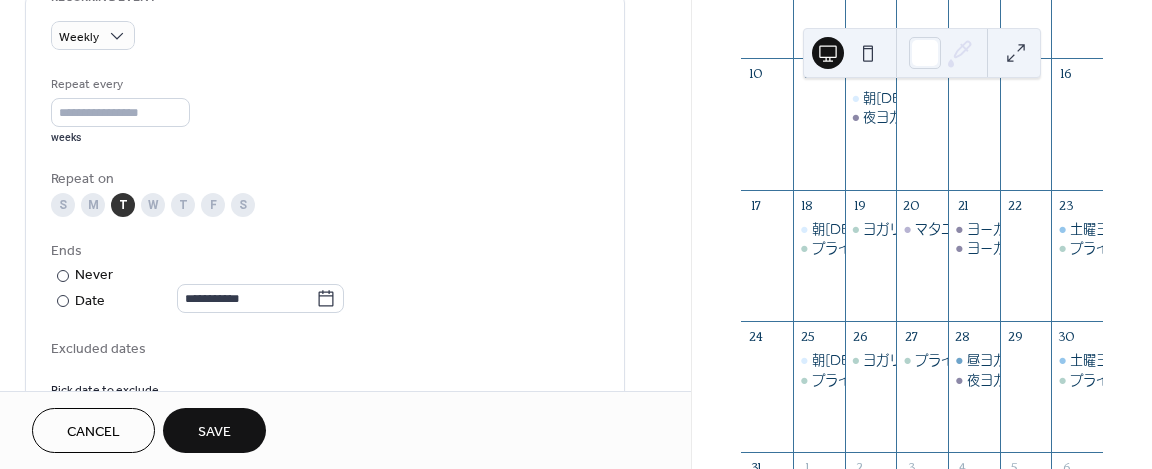 scroll, scrollTop: 908, scrollLeft: 0, axis: vertical 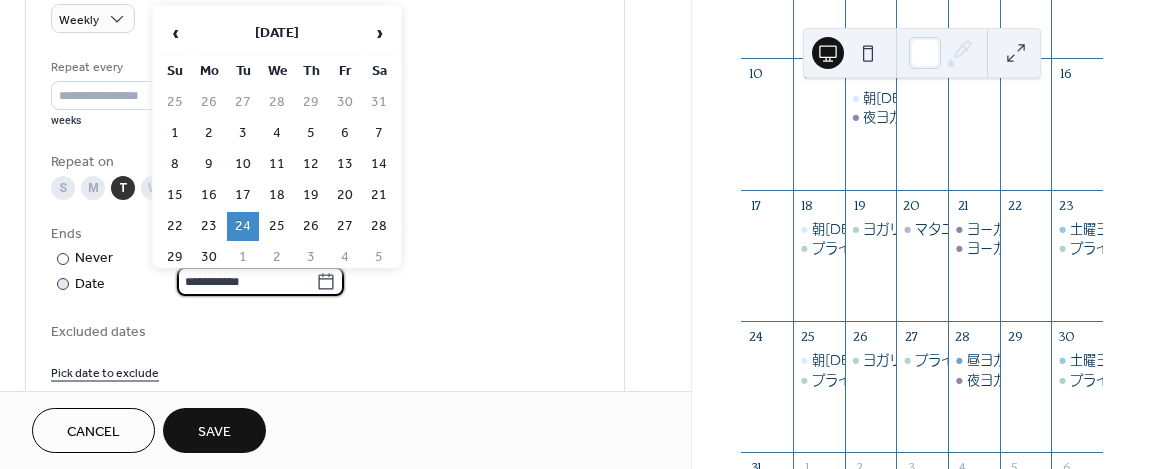 click on "**********" at bounding box center [246, 281] 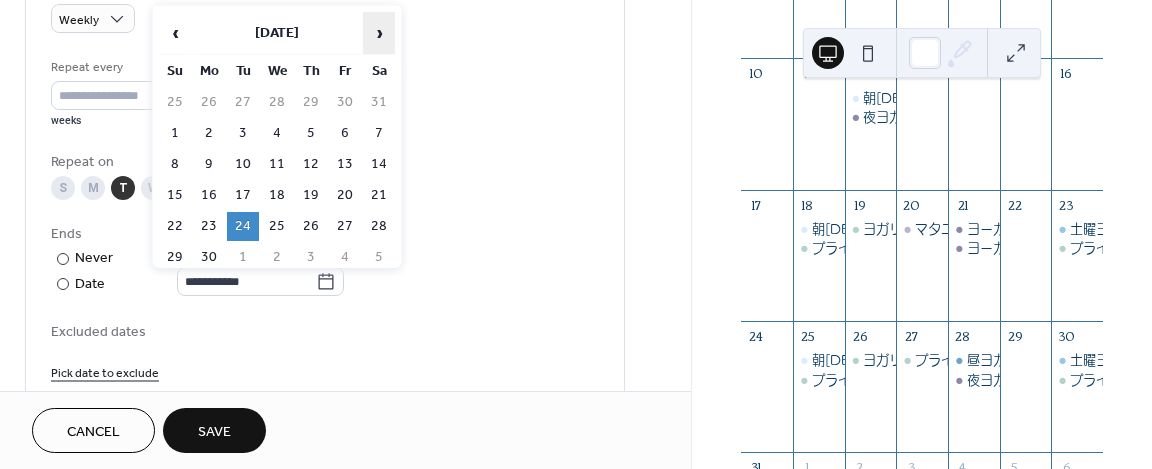 click on "›" at bounding box center [379, 33] 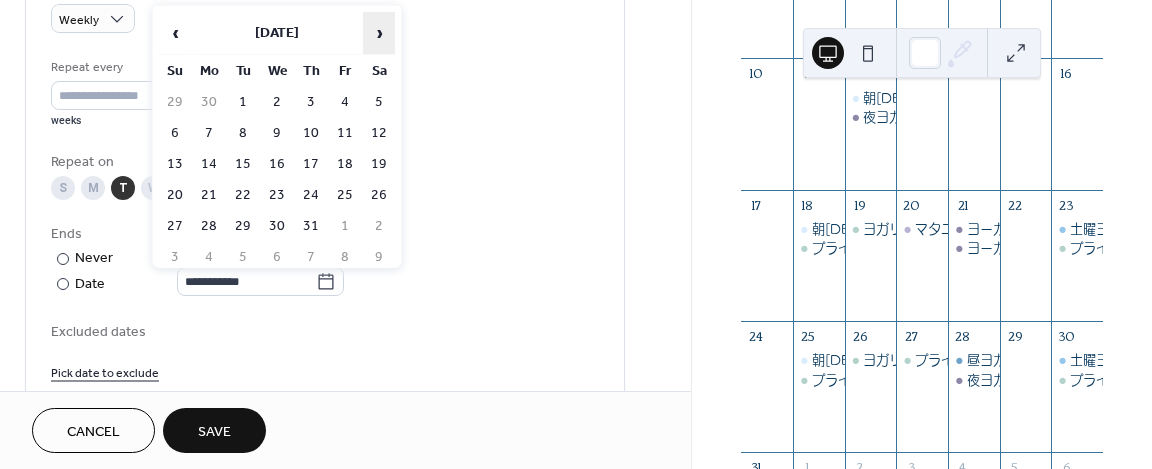 click on "›" at bounding box center [379, 33] 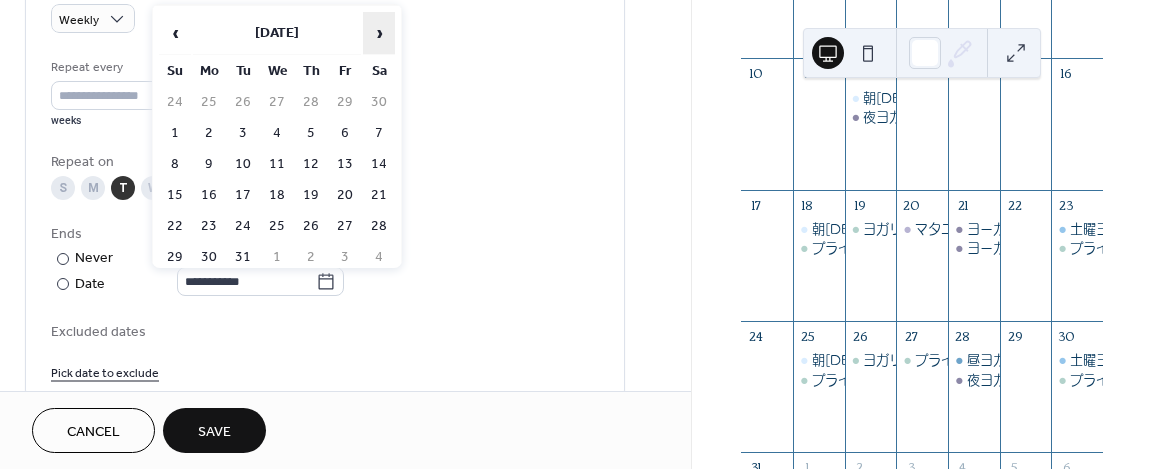 click on "›" at bounding box center [379, 33] 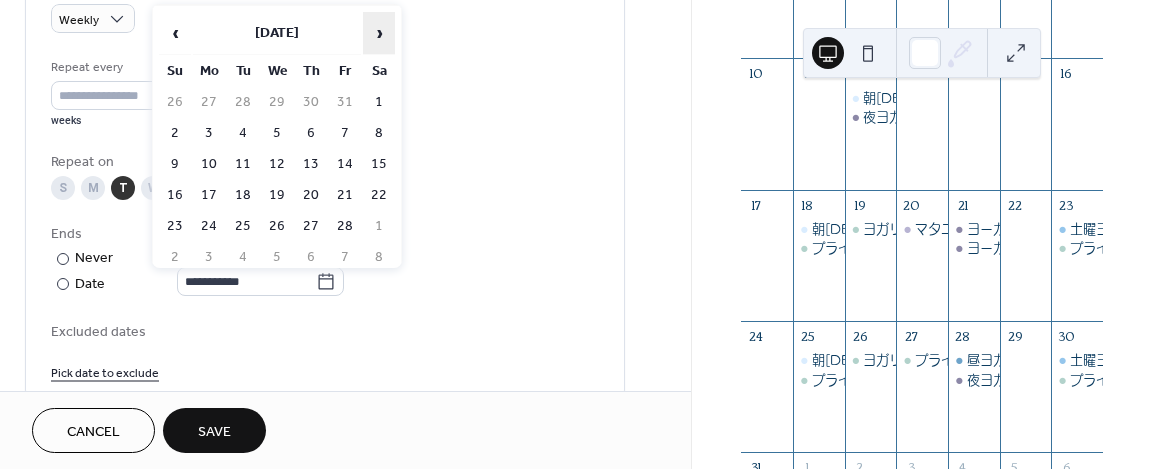 click on "›" at bounding box center [379, 33] 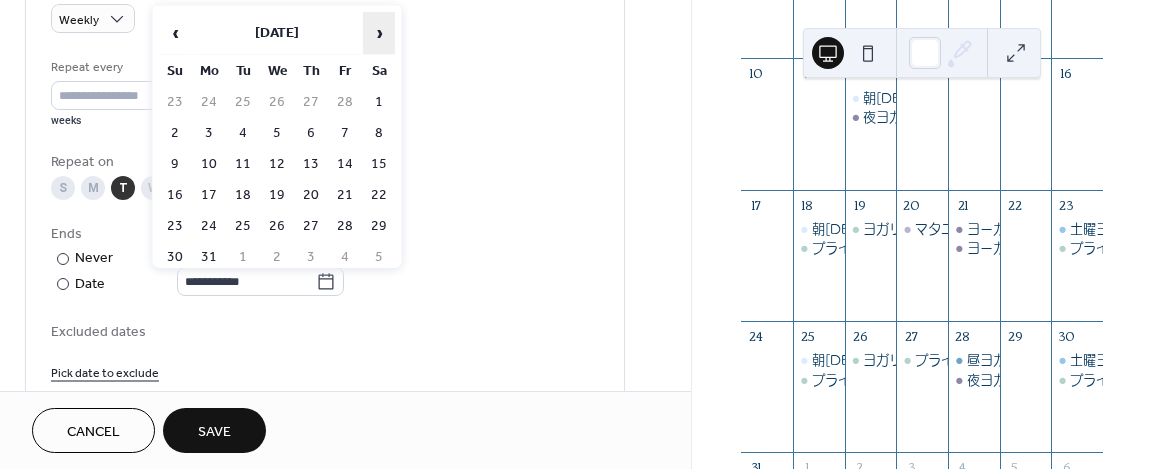 click on "›" at bounding box center (379, 33) 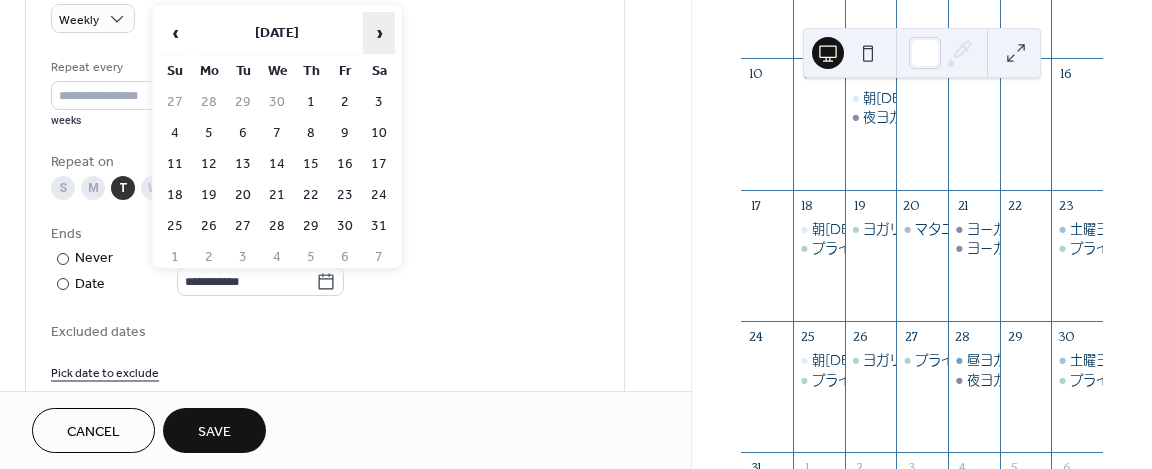 click on "›" at bounding box center [379, 33] 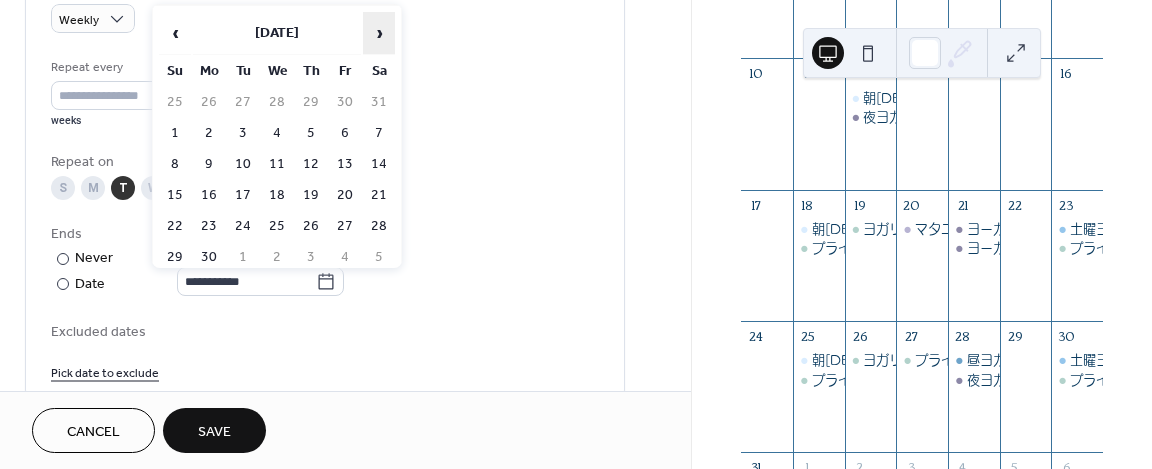 click on "›" at bounding box center (379, 33) 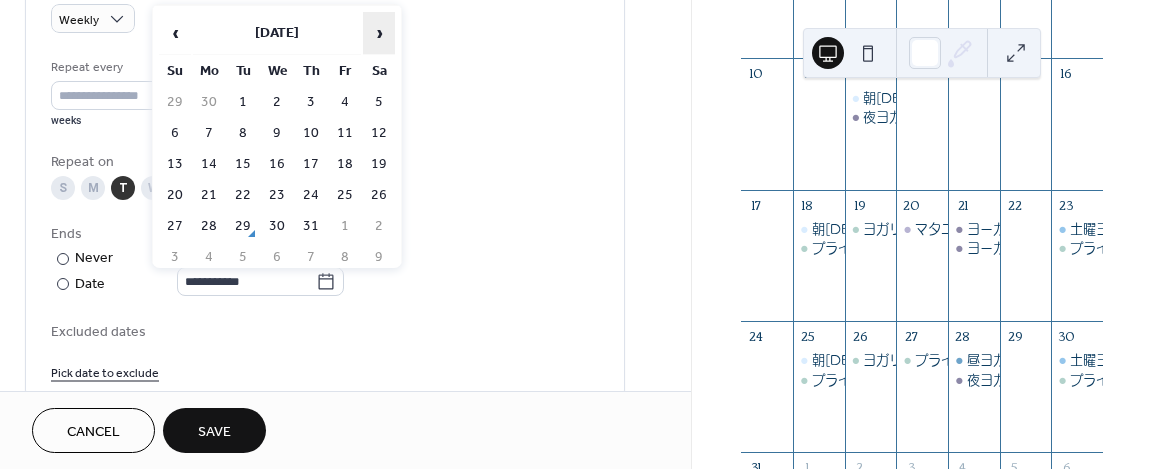 click on "›" at bounding box center [379, 33] 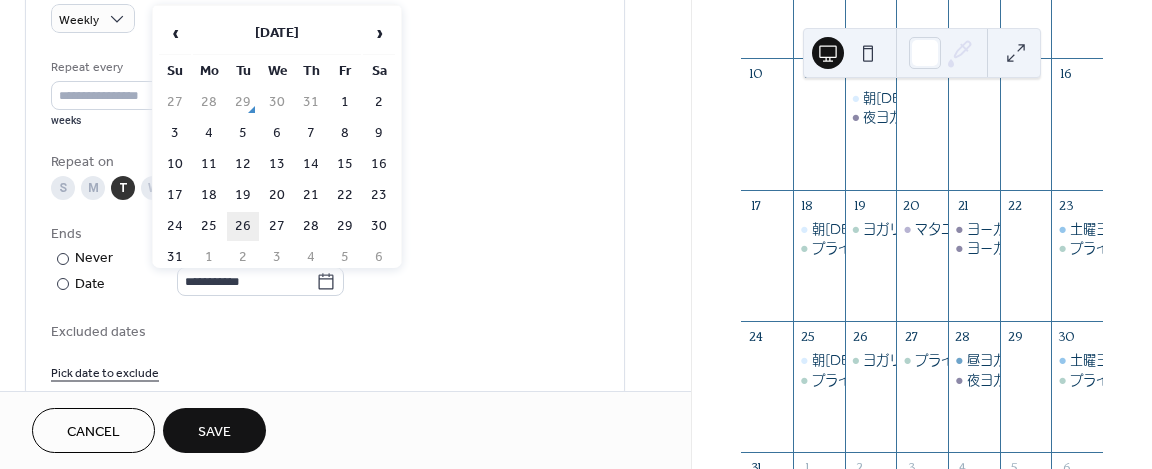 click on "26" at bounding box center [243, 226] 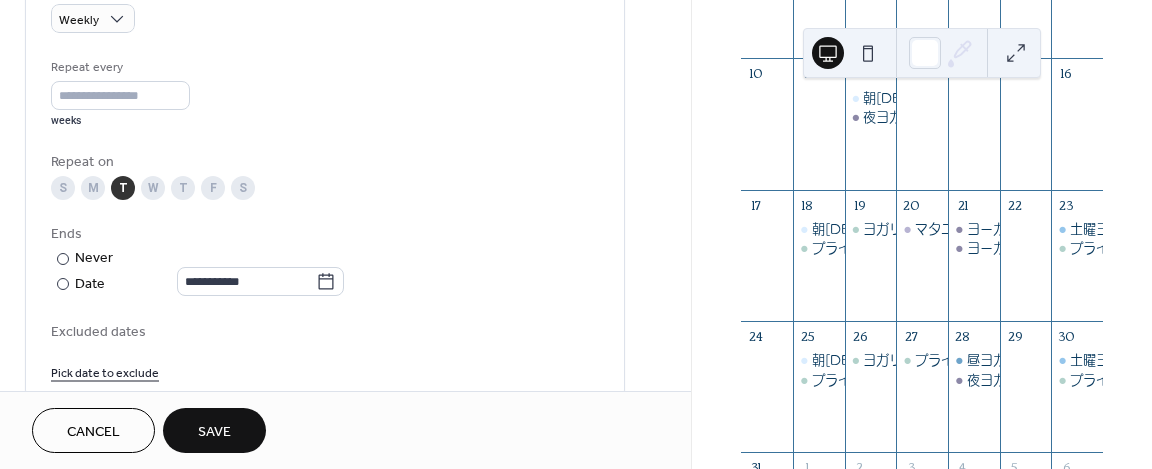 click on "Save" at bounding box center (214, 432) 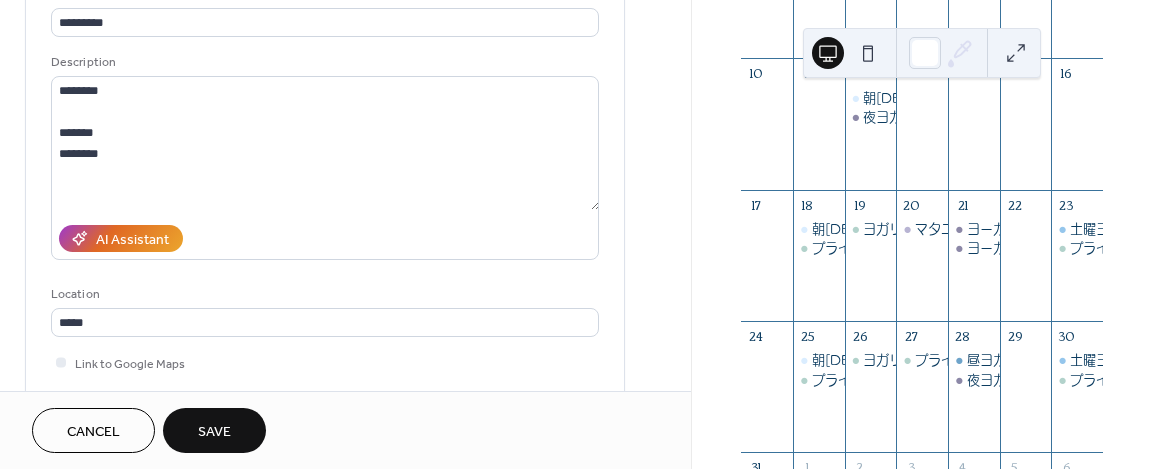 scroll, scrollTop: 228, scrollLeft: 0, axis: vertical 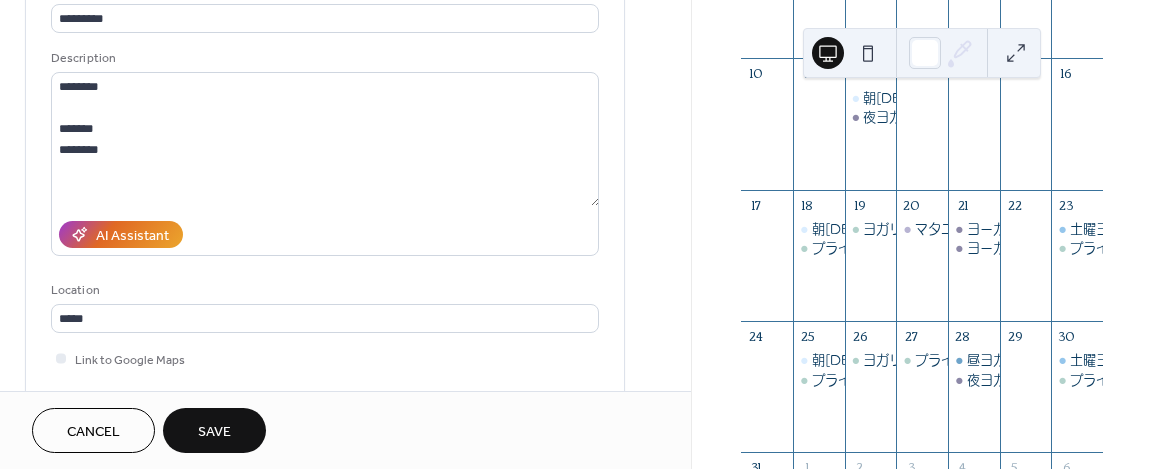 click on "Cancel" at bounding box center [93, 432] 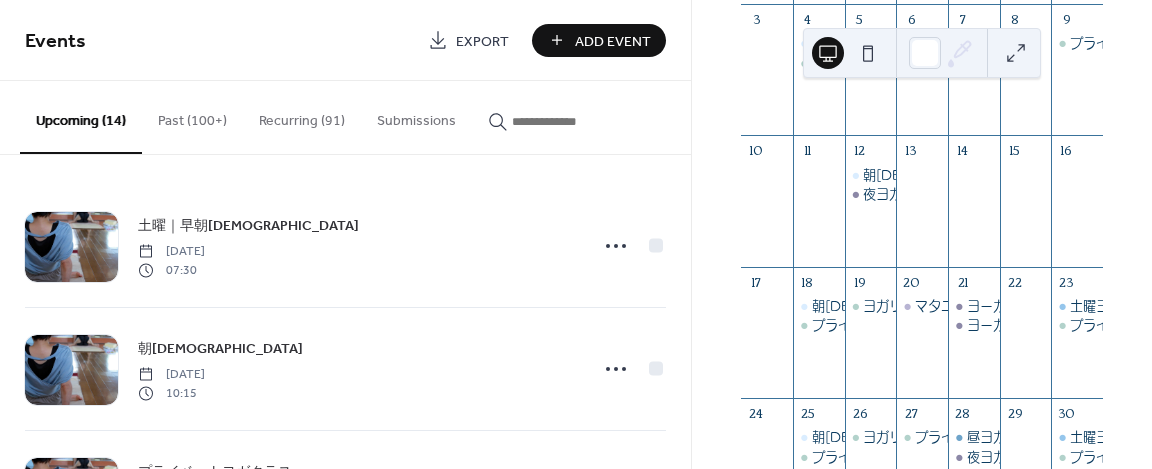 scroll, scrollTop: 350, scrollLeft: 0, axis: vertical 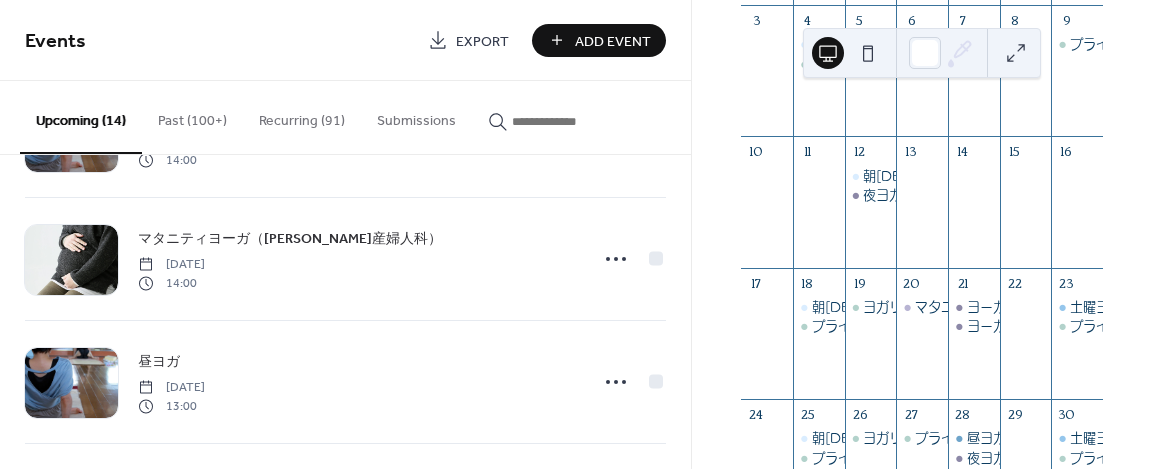 click on "Recurring (91)" at bounding box center [302, 116] 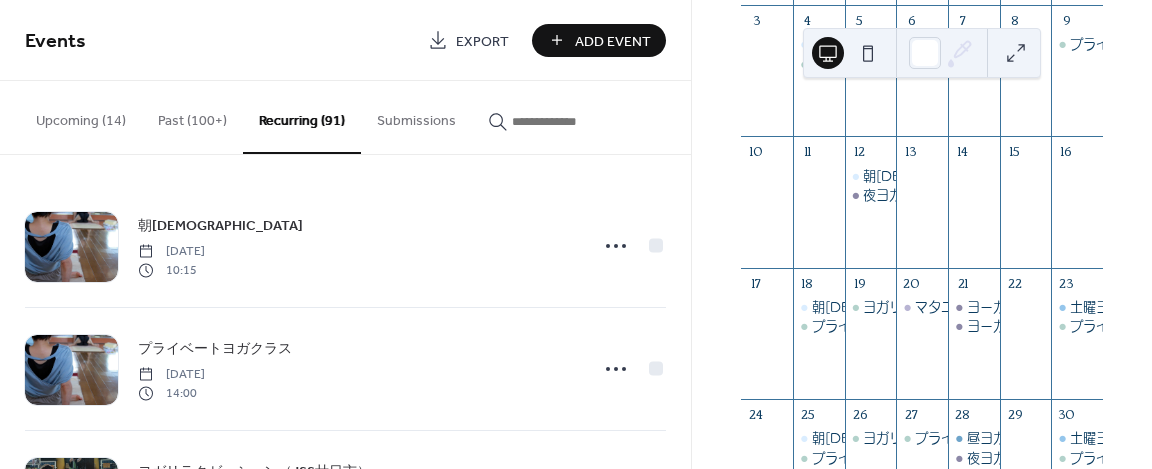 click on "Recurring (91)" at bounding box center (302, 117) 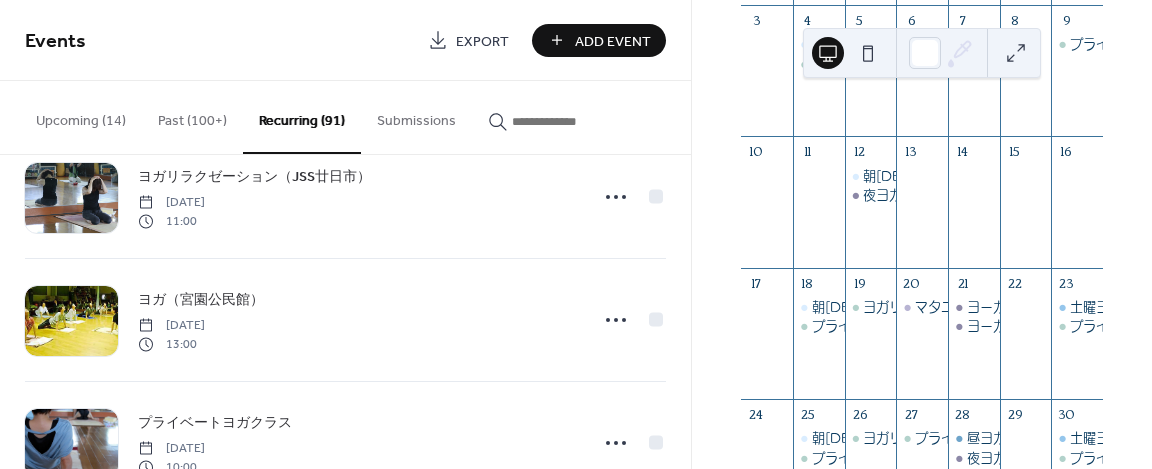 scroll, scrollTop: 290, scrollLeft: 0, axis: vertical 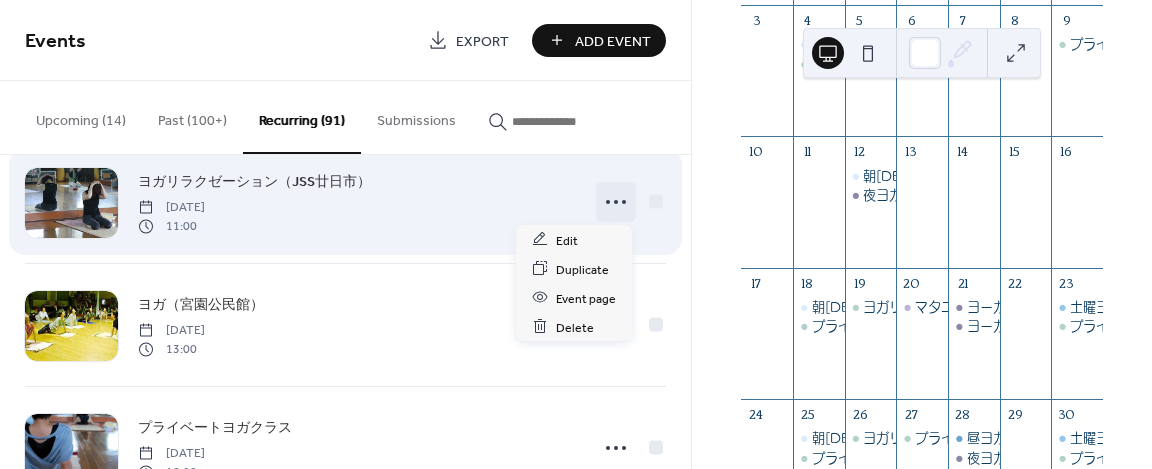 click 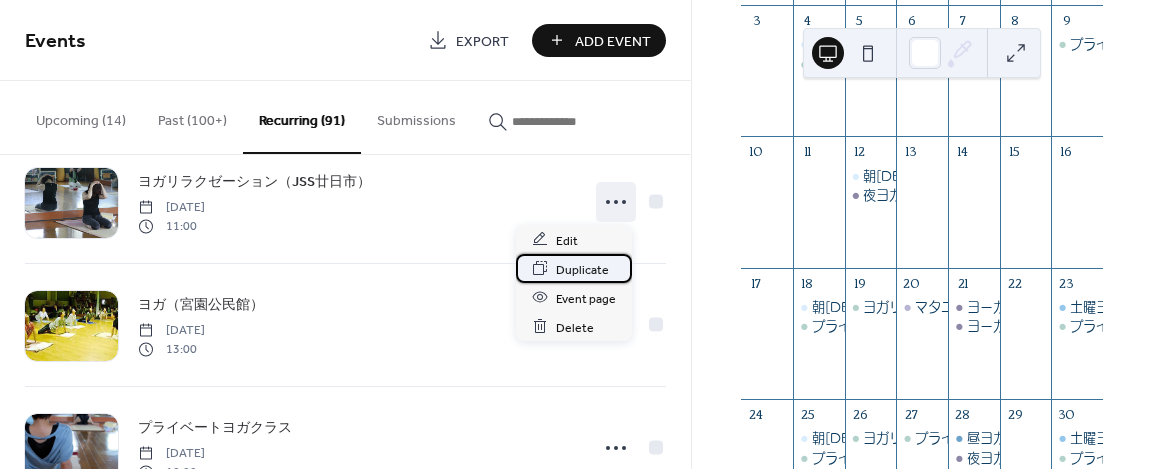 click on "Duplicate" at bounding box center (582, 269) 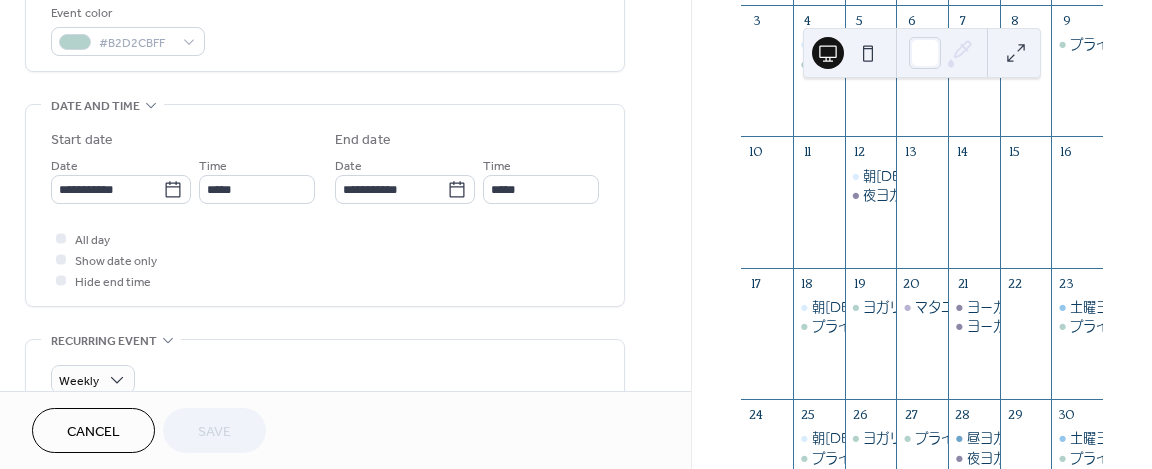scroll, scrollTop: 552, scrollLeft: 0, axis: vertical 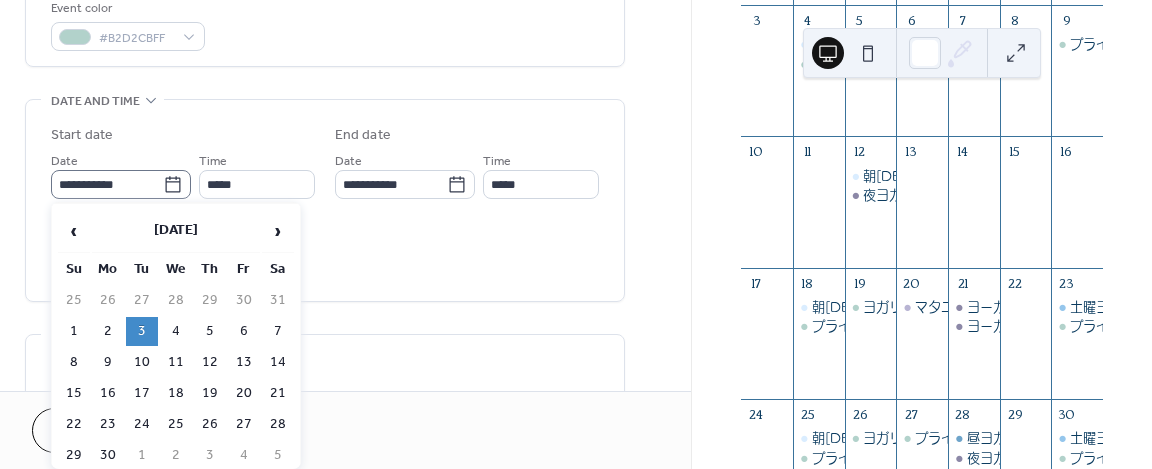 click 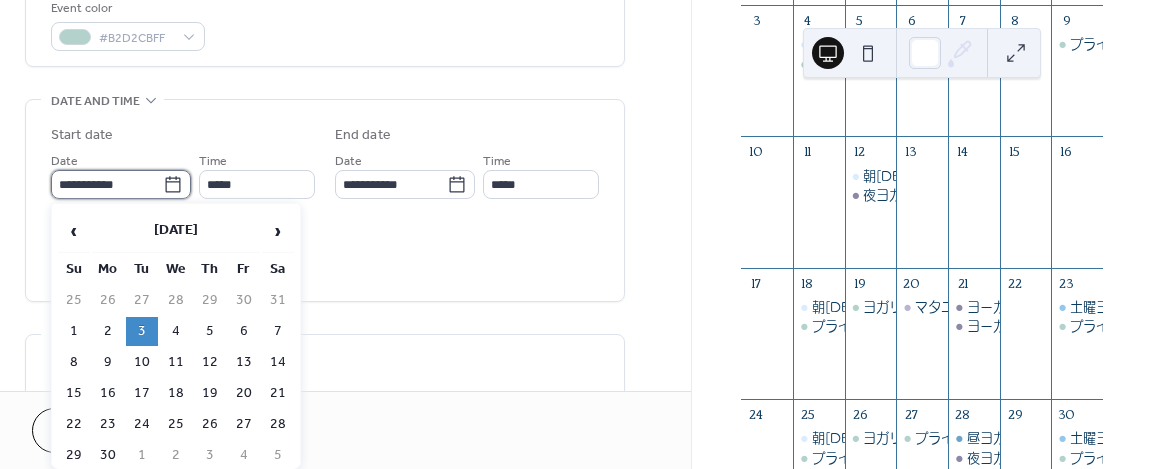 click on "**********" at bounding box center (107, 184) 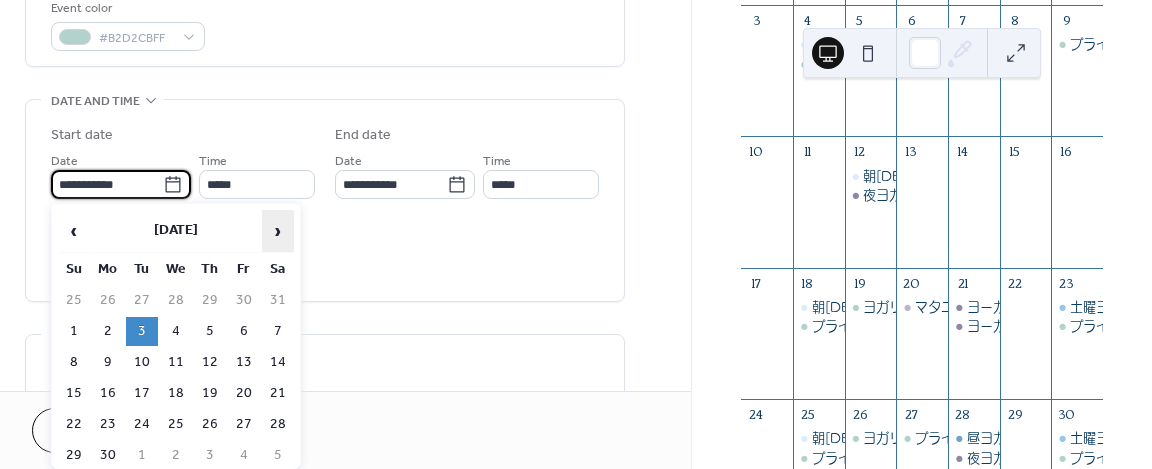 click on "›" at bounding box center (278, 231) 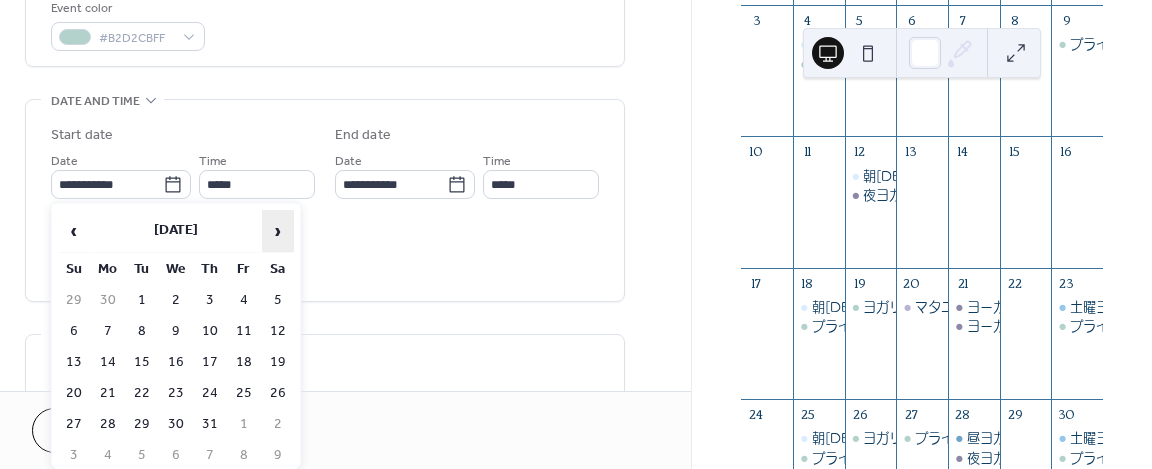 click on "›" at bounding box center [278, 231] 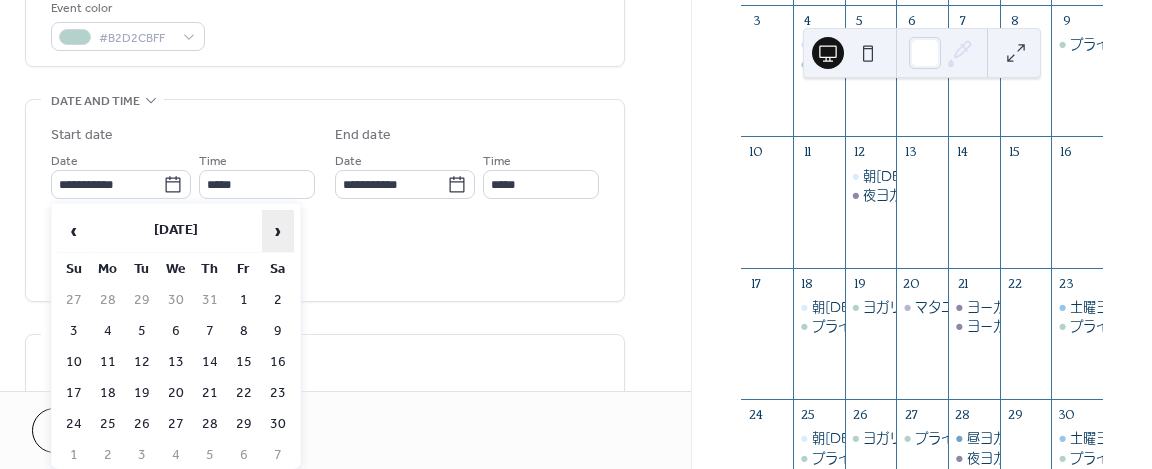 click on "›" at bounding box center [278, 231] 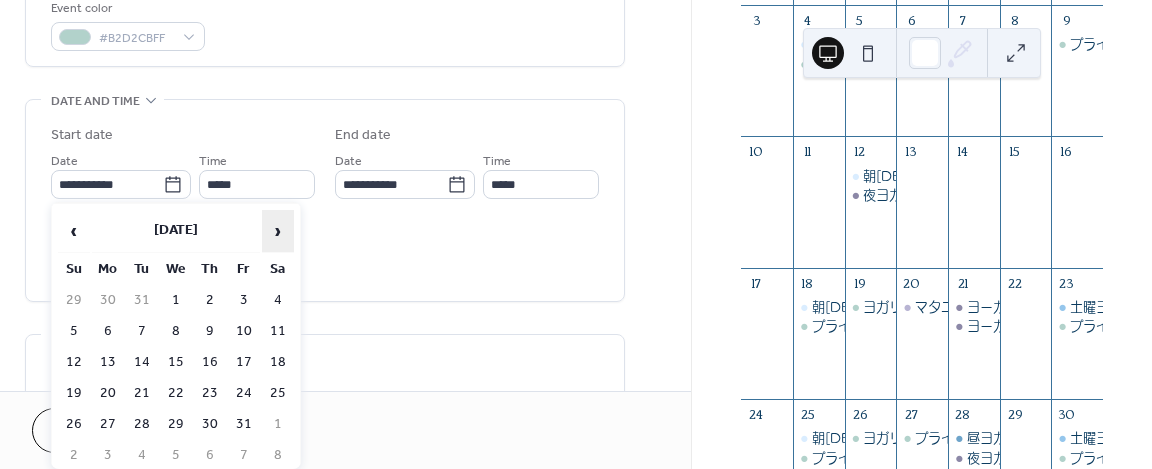 click on "›" at bounding box center (278, 231) 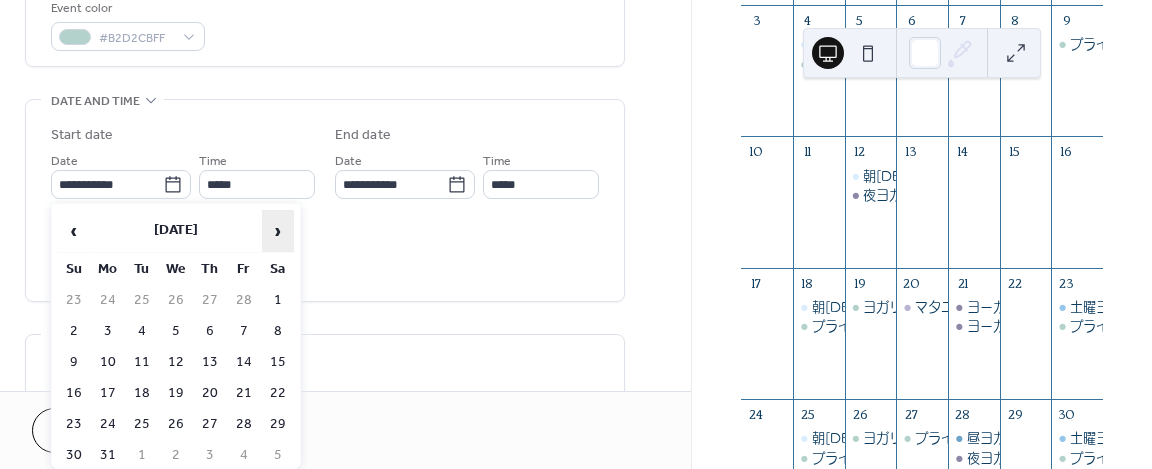 click on "›" at bounding box center [278, 231] 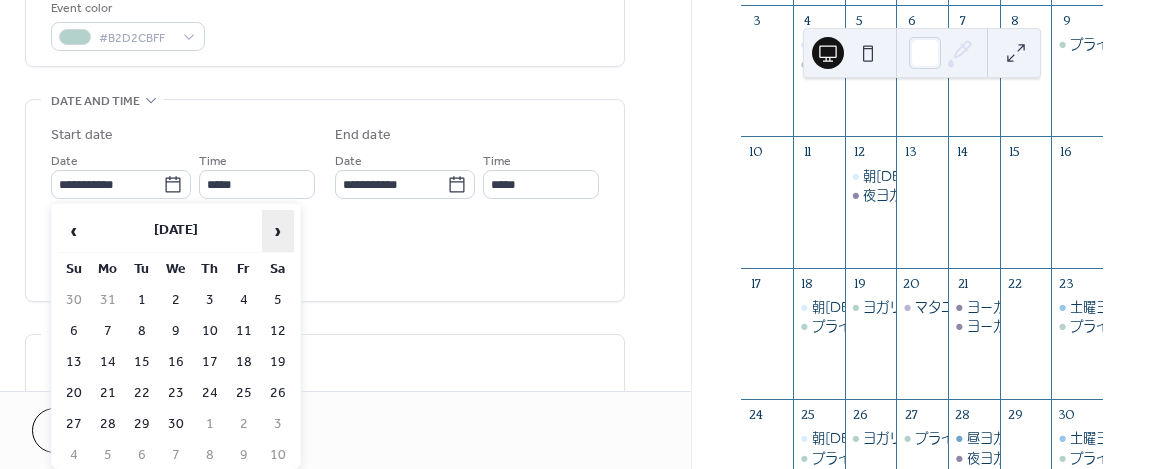 click on "›" at bounding box center (278, 231) 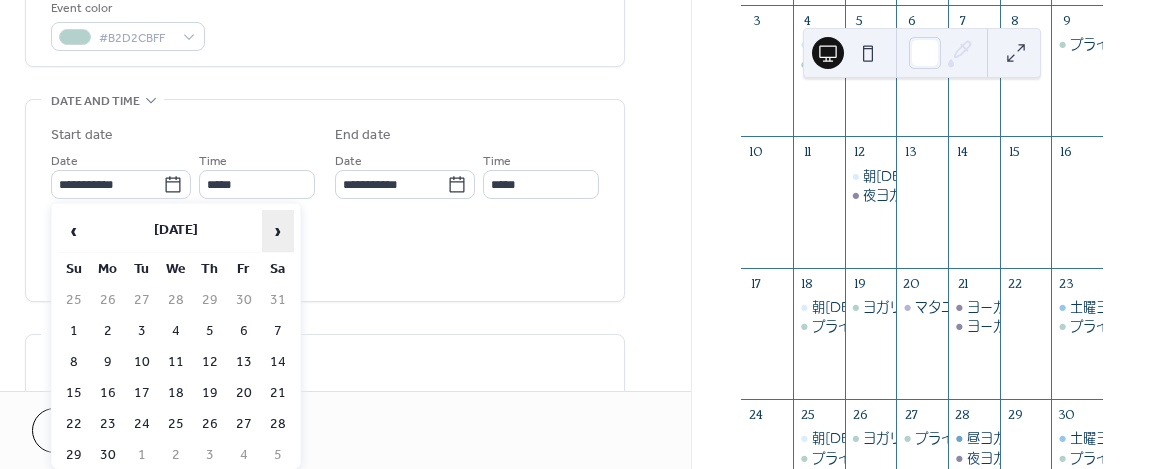 click on "›" at bounding box center (278, 231) 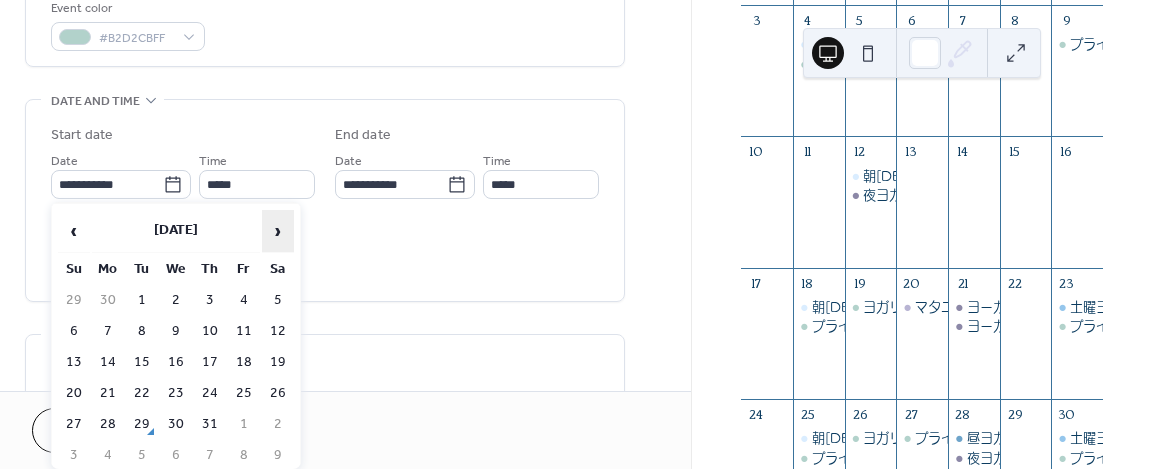 click on "›" at bounding box center [278, 231] 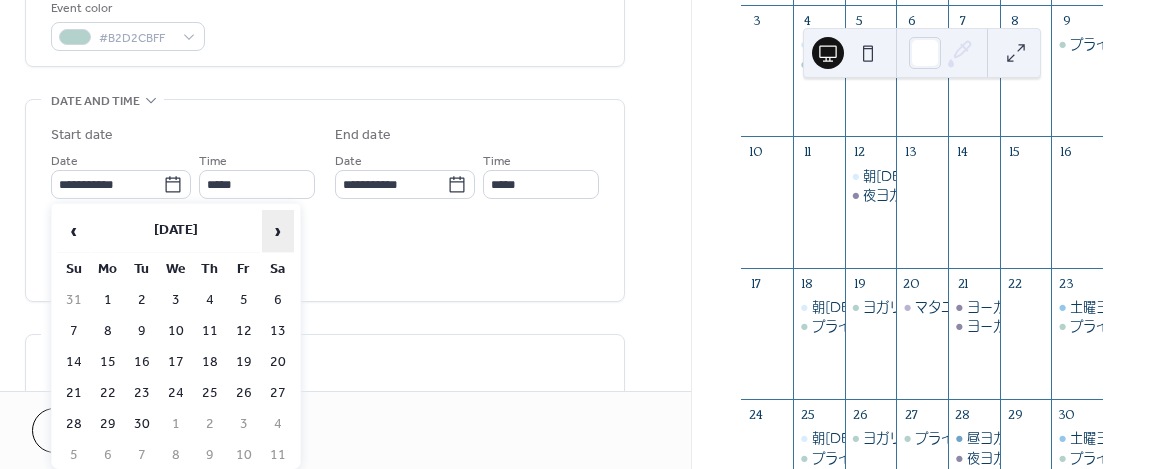 click on "›" at bounding box center (278, 231) 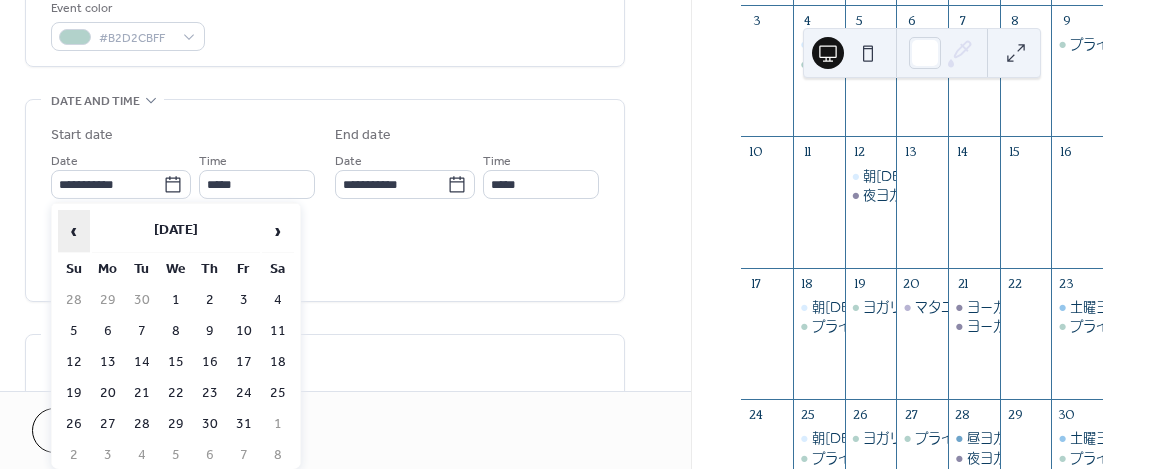 click on "‹" at bounding box center (74, 231) 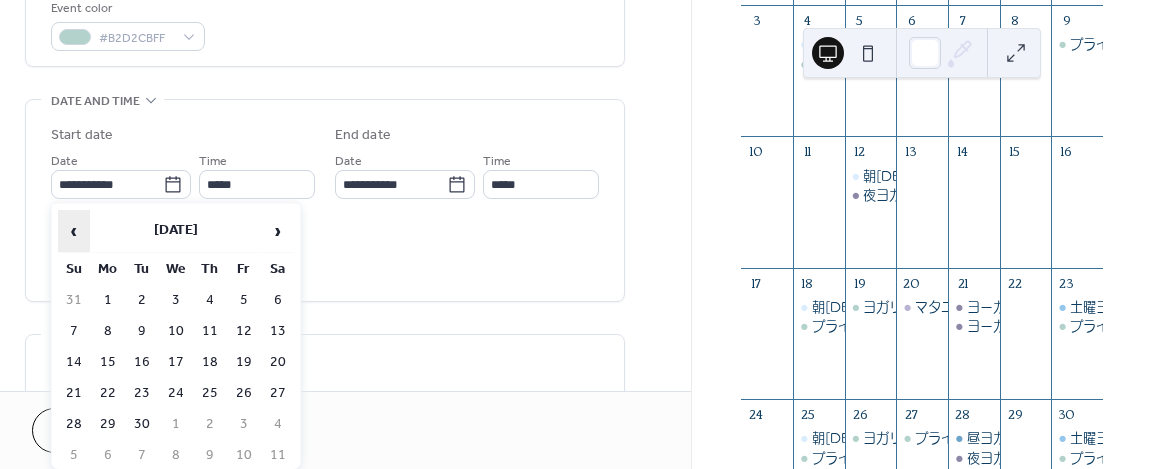 click on "‹" at bounding box center [74, 231] 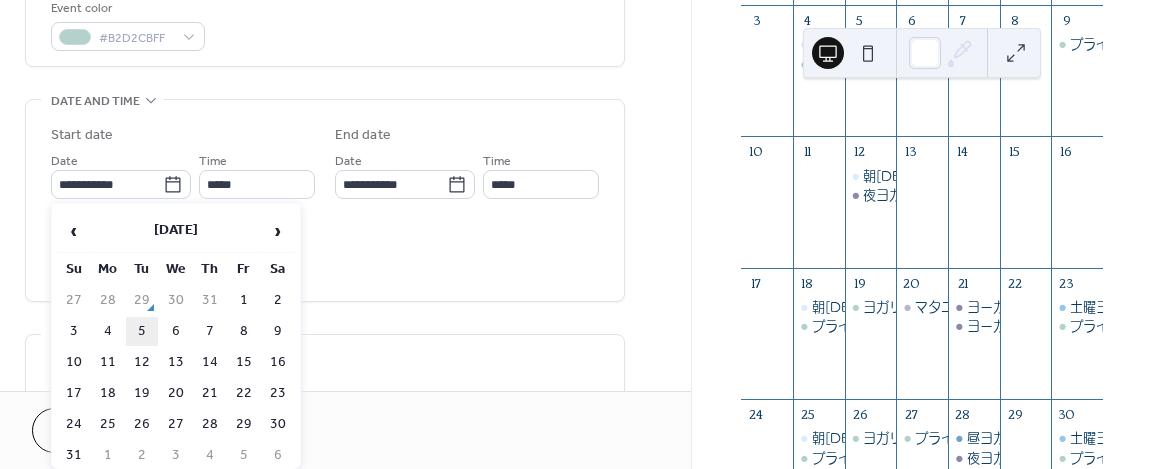 click on "5" at bounding box center [142, 331] 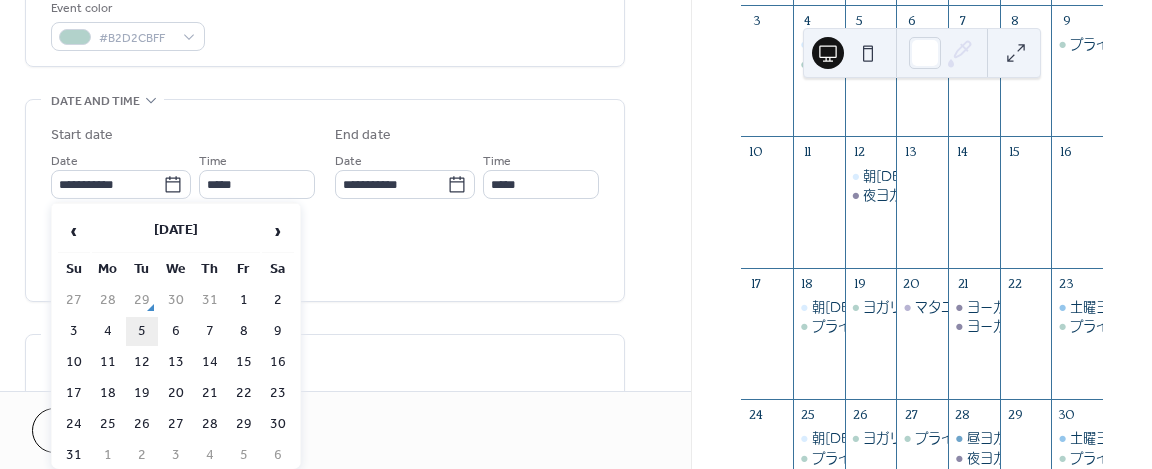 type on "**********" 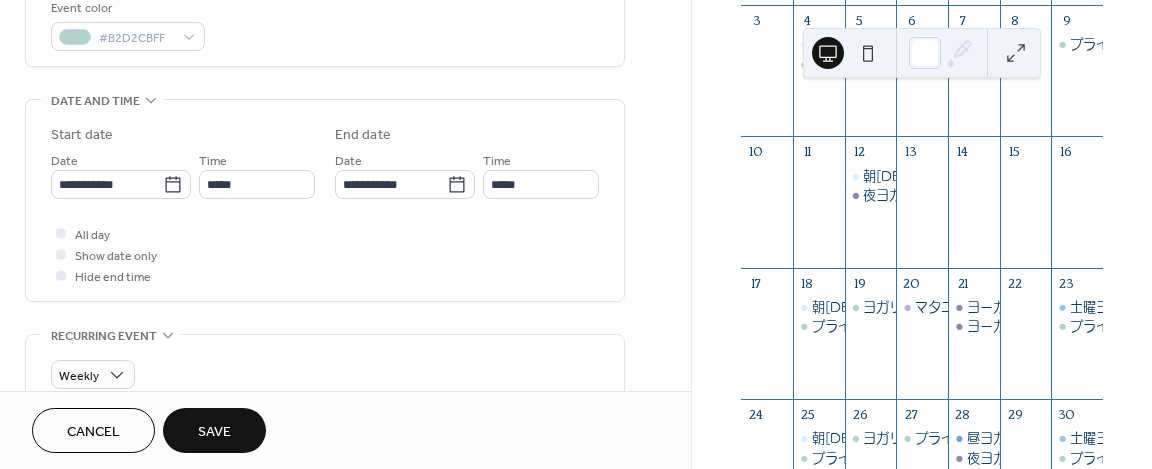 scroll, scrollTop: 766, scrollLeft: 0, axis: vertical 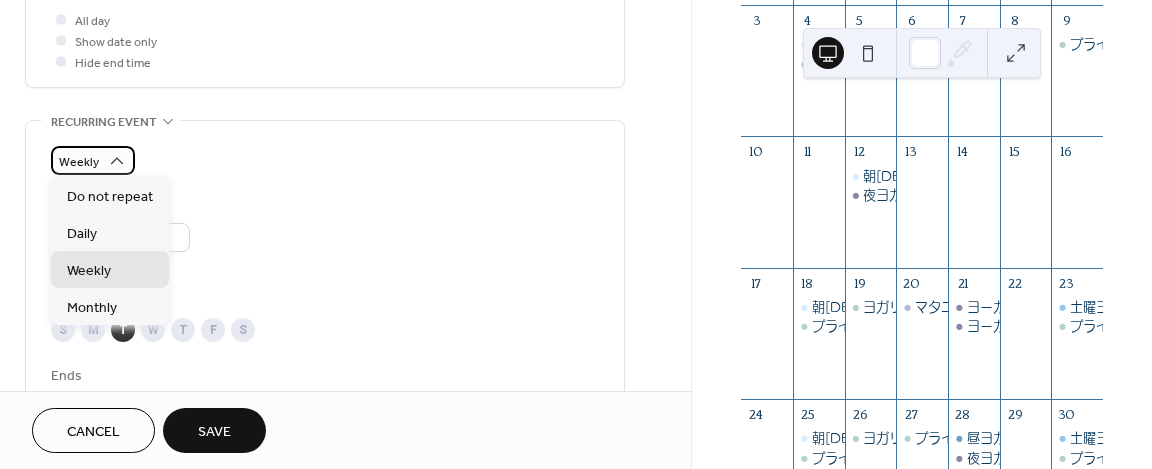 click on "Weekly" at bounding box center (93, 160) 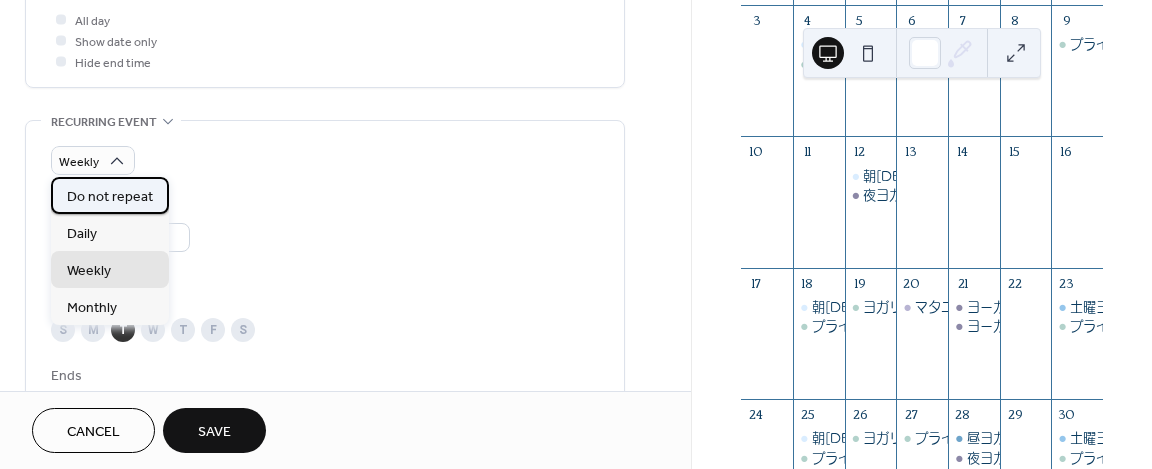 click on "Do not repeat" at bounding box center [110, 197] 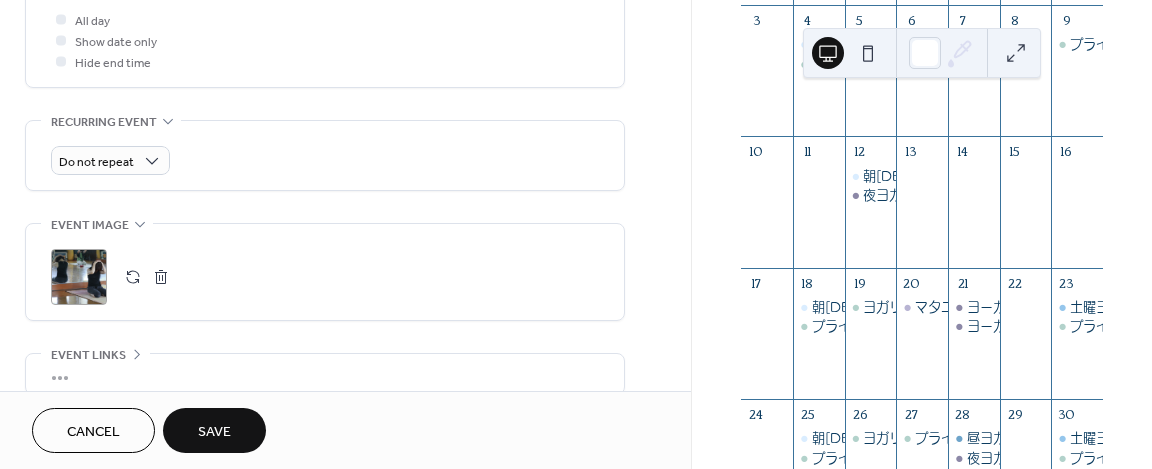 click on "Save" at bounding box center [214, 432] 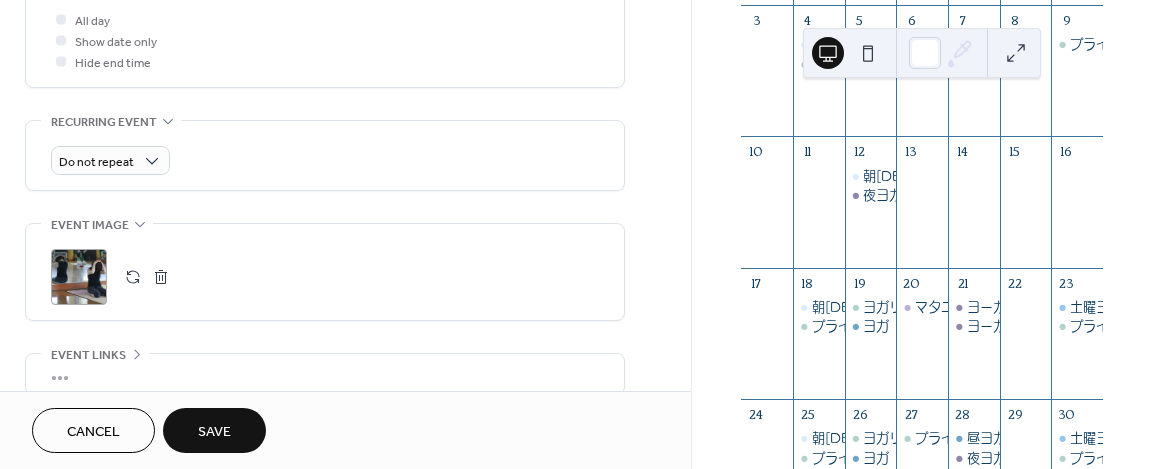 scroll, scrollTop: 0, scrollLeft: 0, axis: both 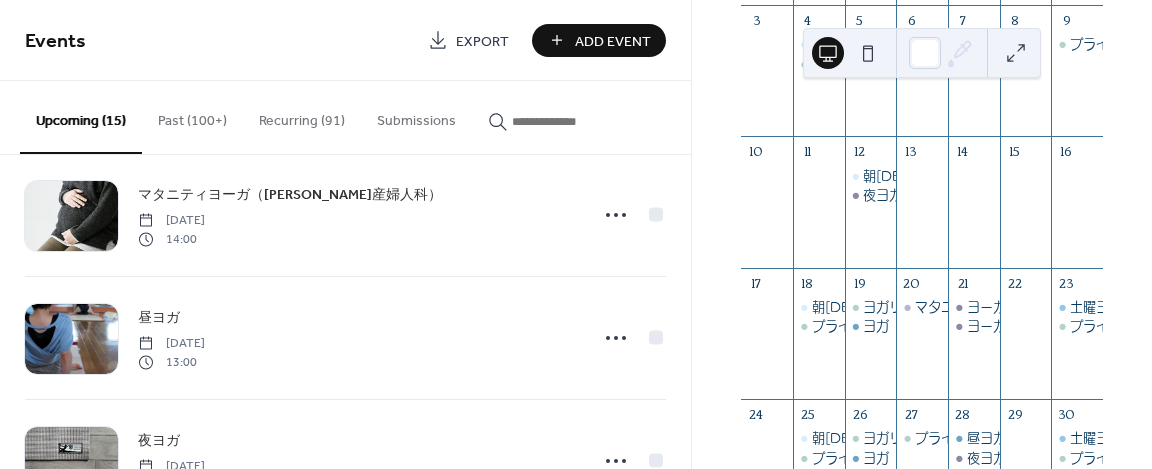 click on "Recurring (91)" at bounding box center (302, 116) 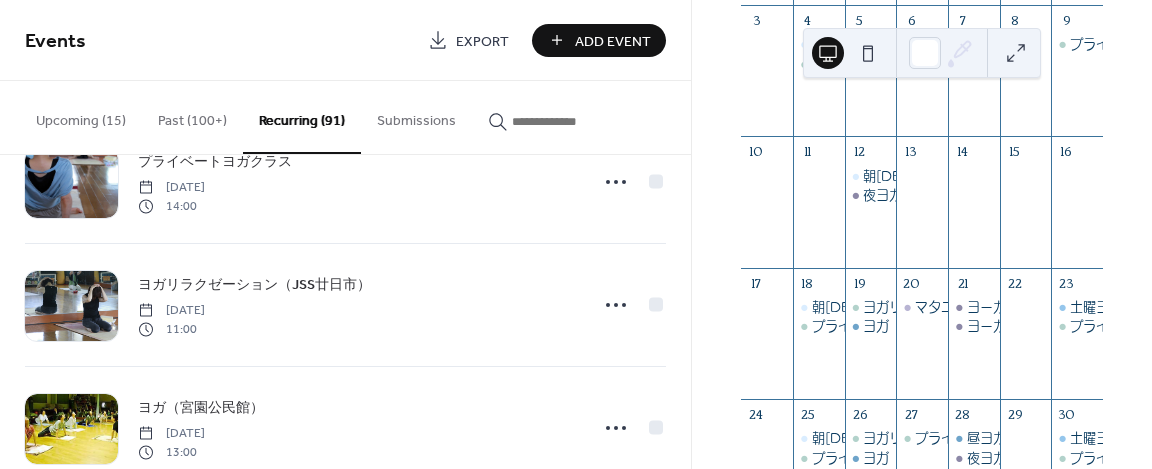 scroll, scrollTop: 188, scrollLeft: 0, axis: vertical 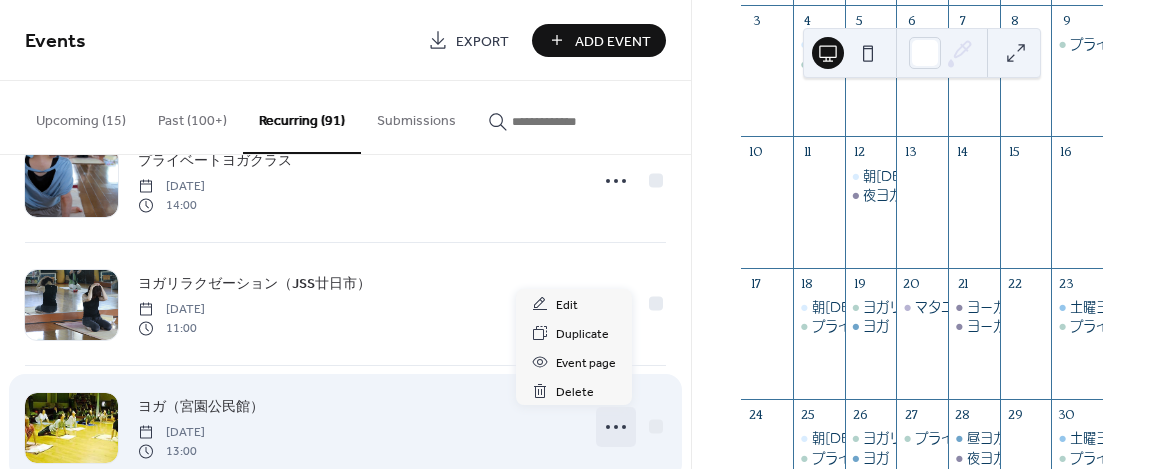 click 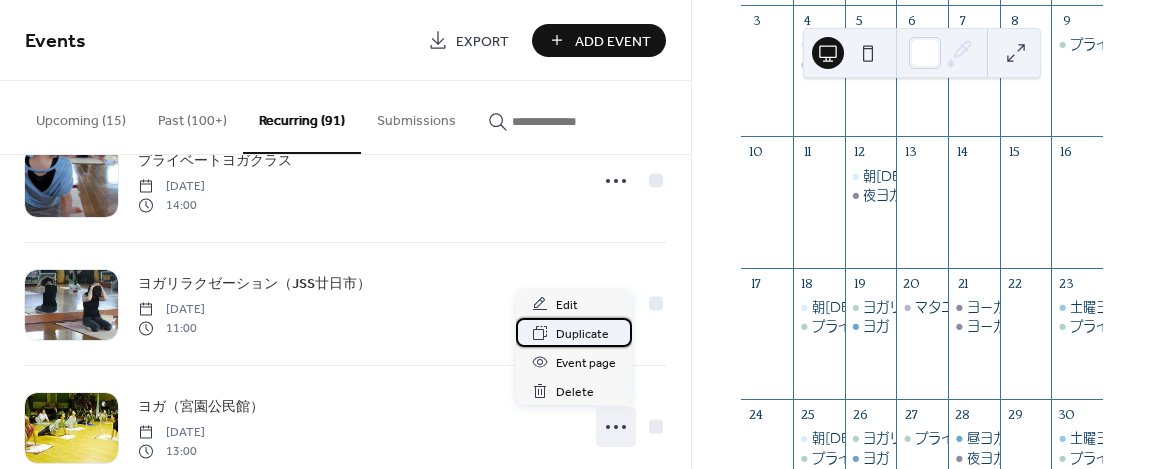 click on "Duplicate" at bounding box center (582, 334) 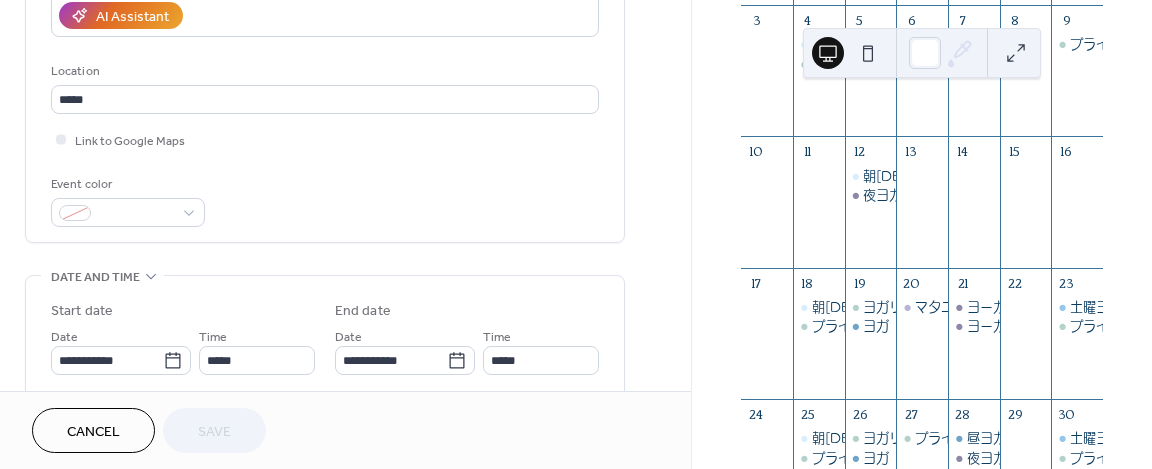scroll, scrollTop: 378, scrollLeft: 0, axis: vertical 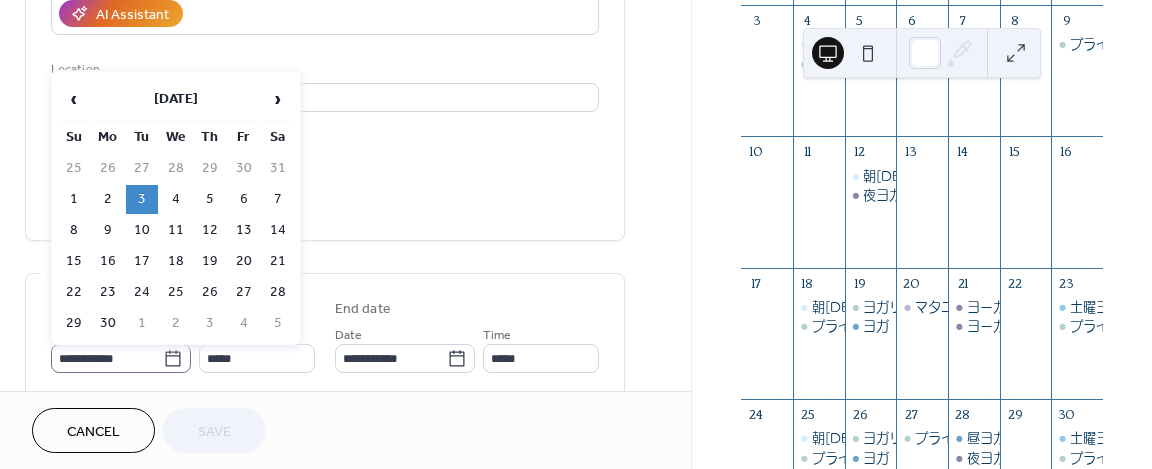 click 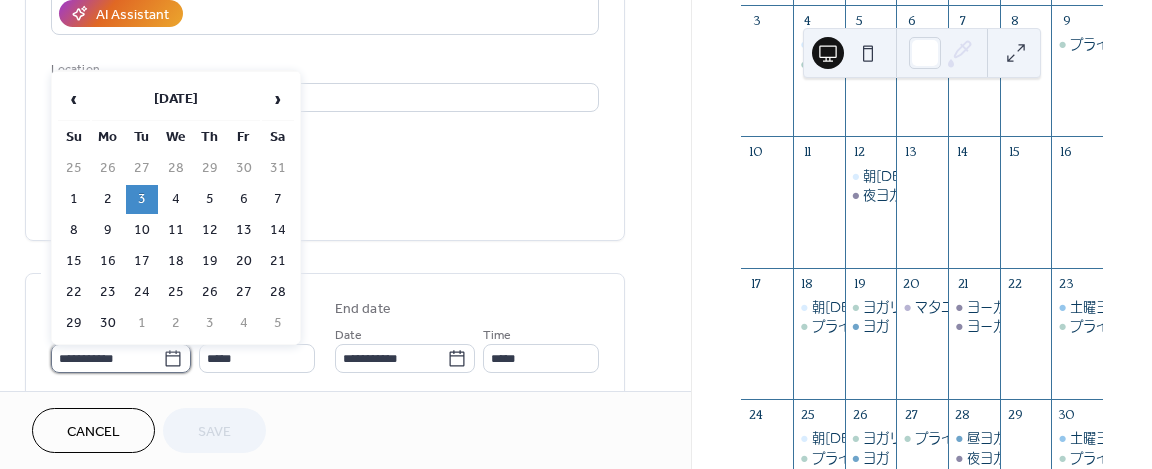 click on "**********" at bounding box center [107, 358] 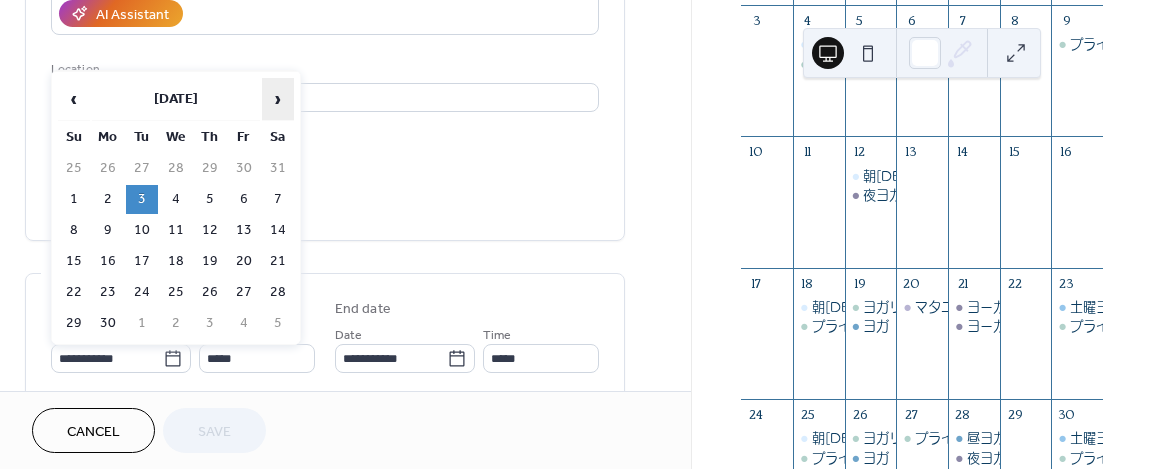 click on "›" at bounding box center (278, 99) 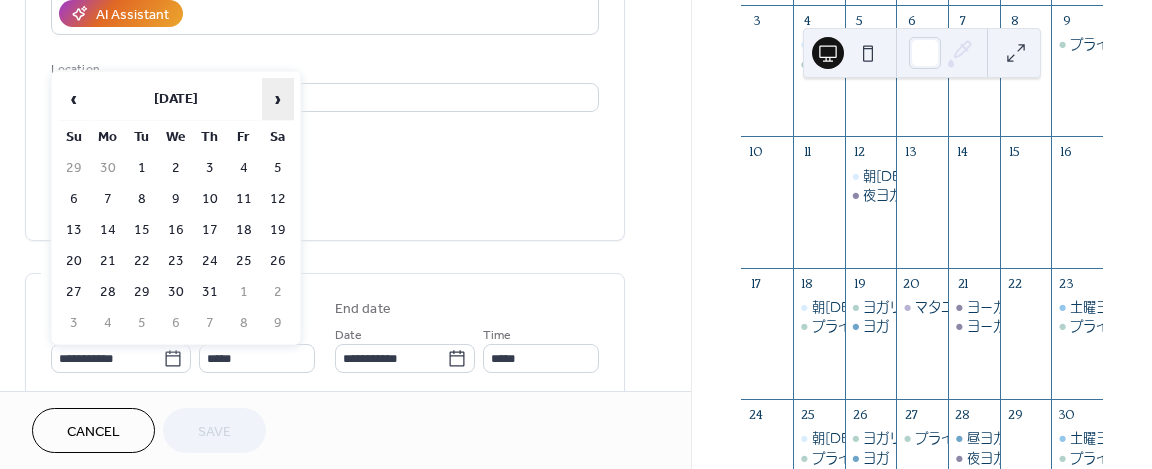 click on "›" at bounding box center [278, 99] 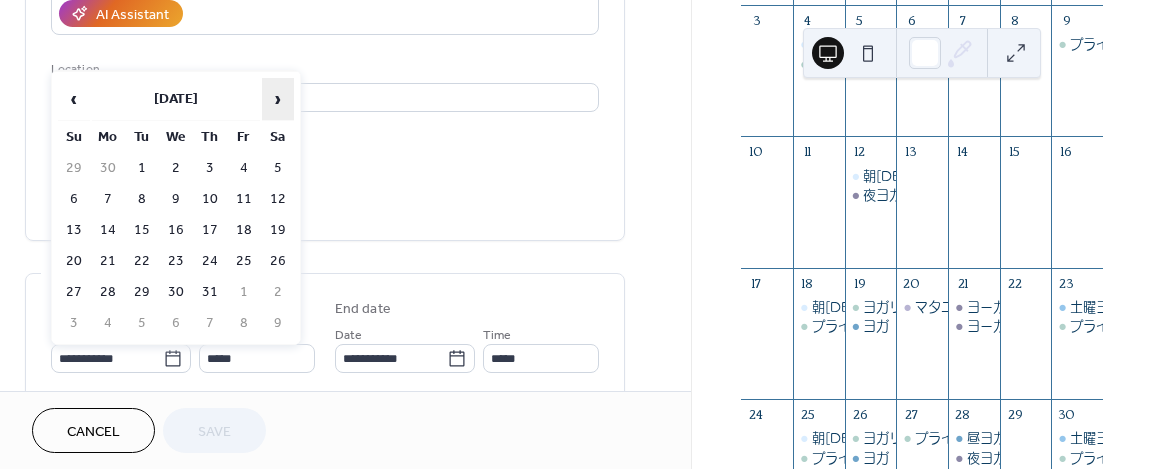 click on "›" at bounding box center (278, 99) 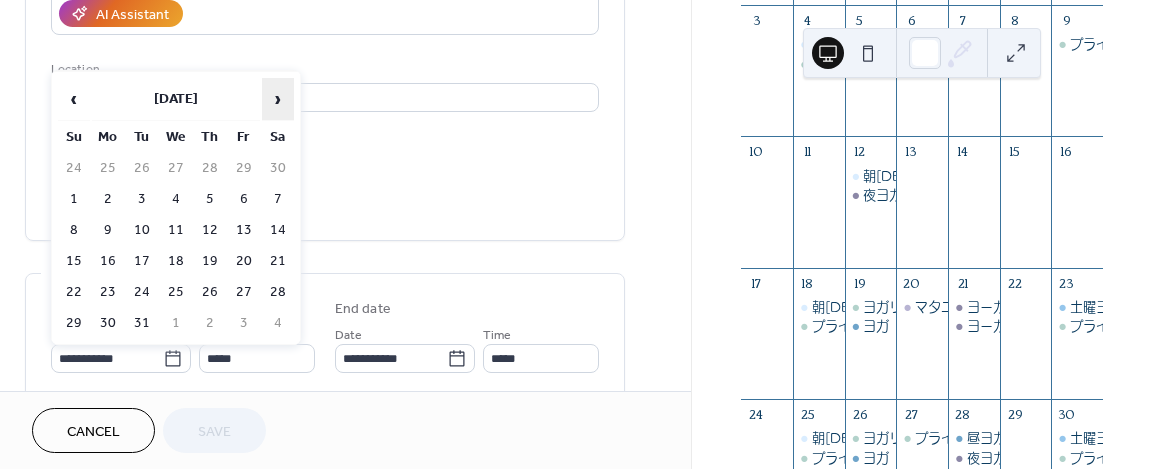 click on "›" at bounding box center [278, 99] 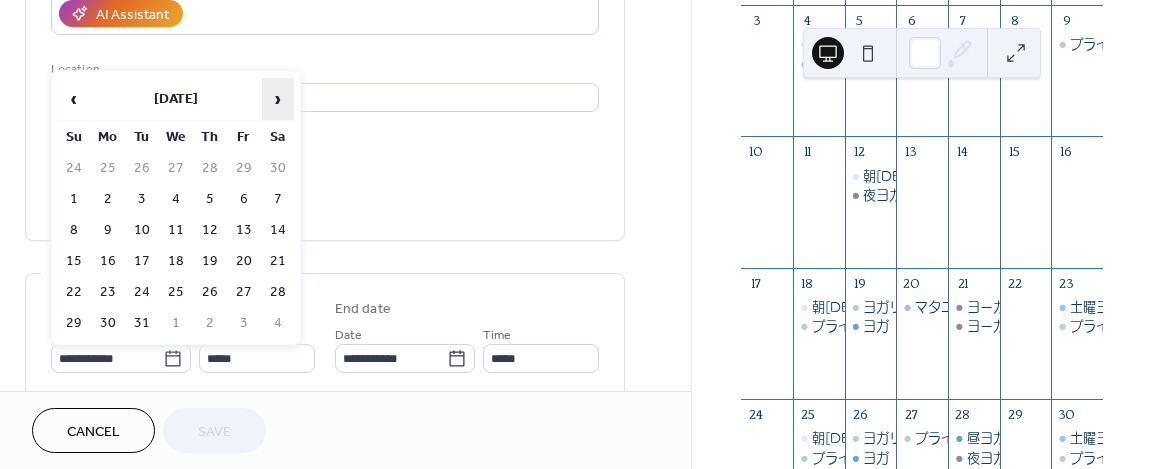 click on "›" at bounding box center (278, 99) 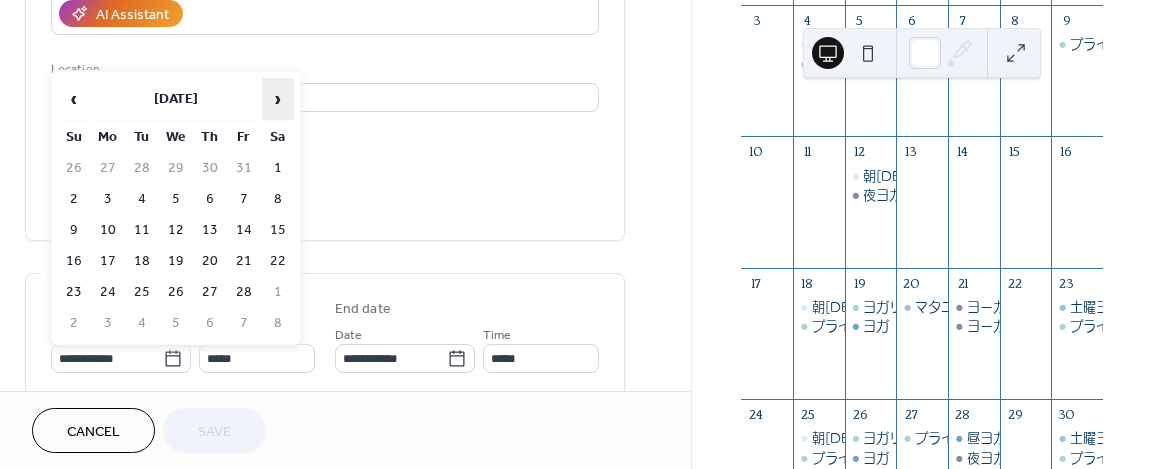 click on "›" at bounding box center (278, 99) 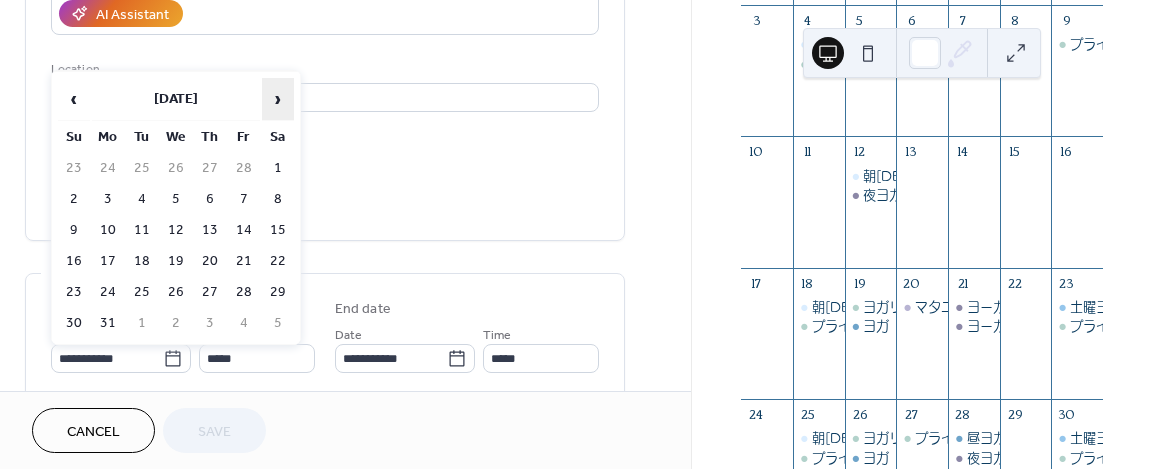 click on "›" at bounding box center [278, 99] 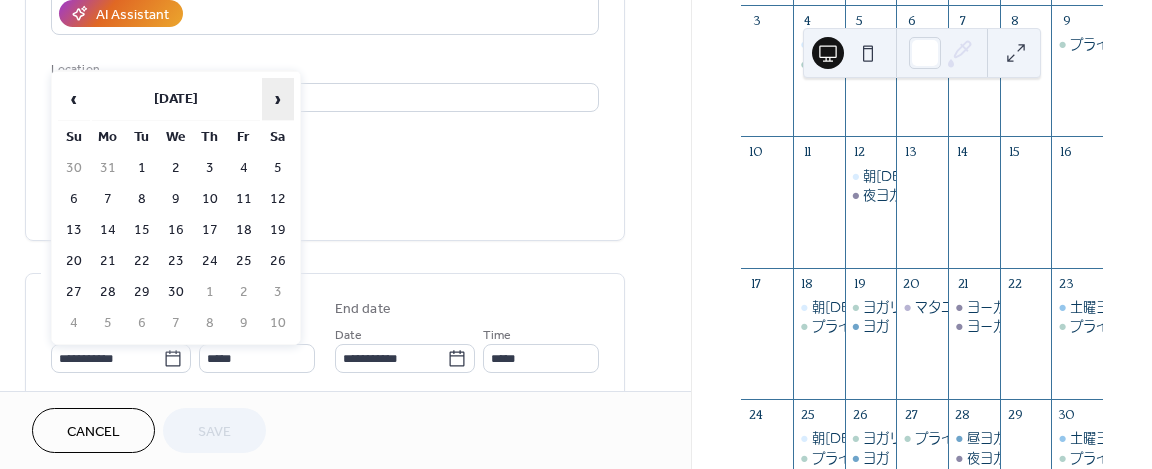 click on "›" at bounding box center (278, 99) 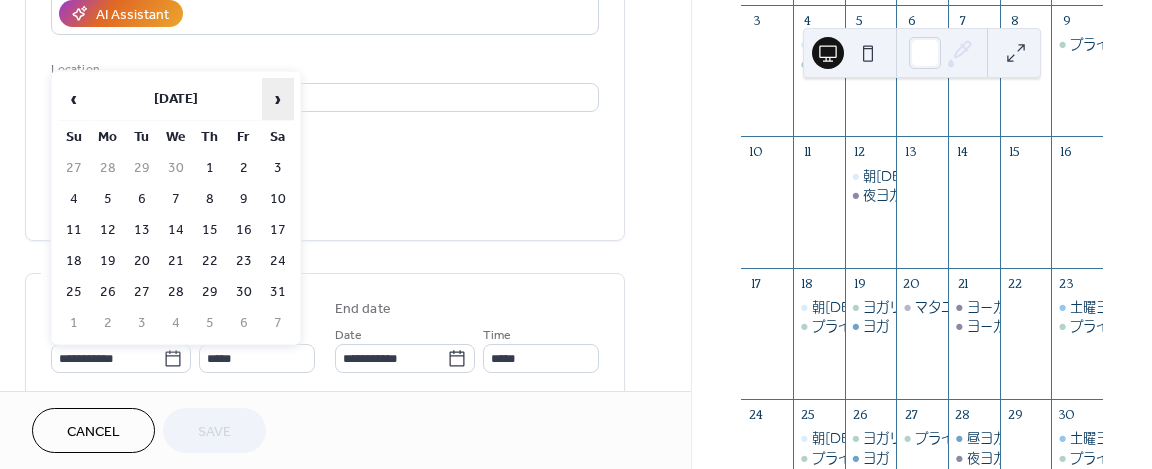 click on "›" at bounding box center (278, 99) 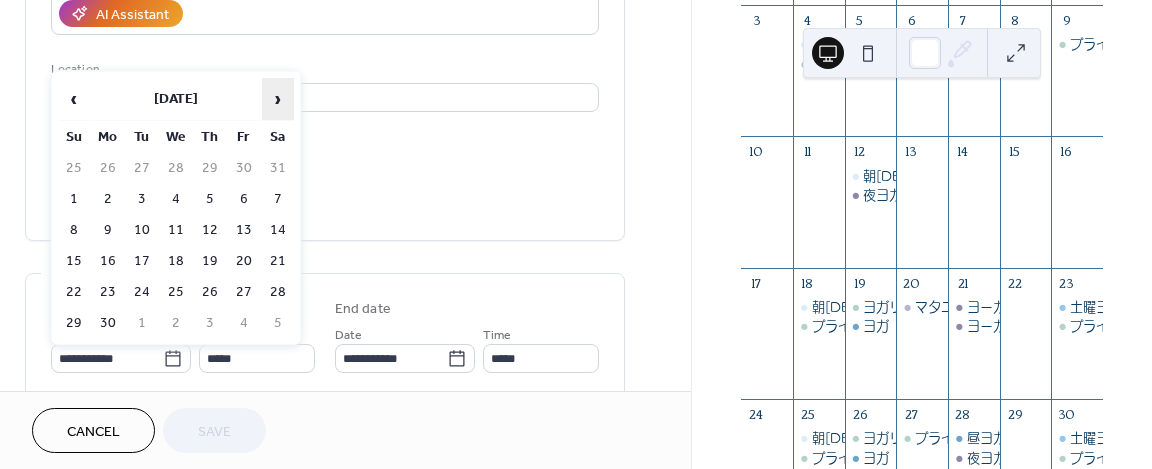 click on "›" at bounding box center (278, 99) 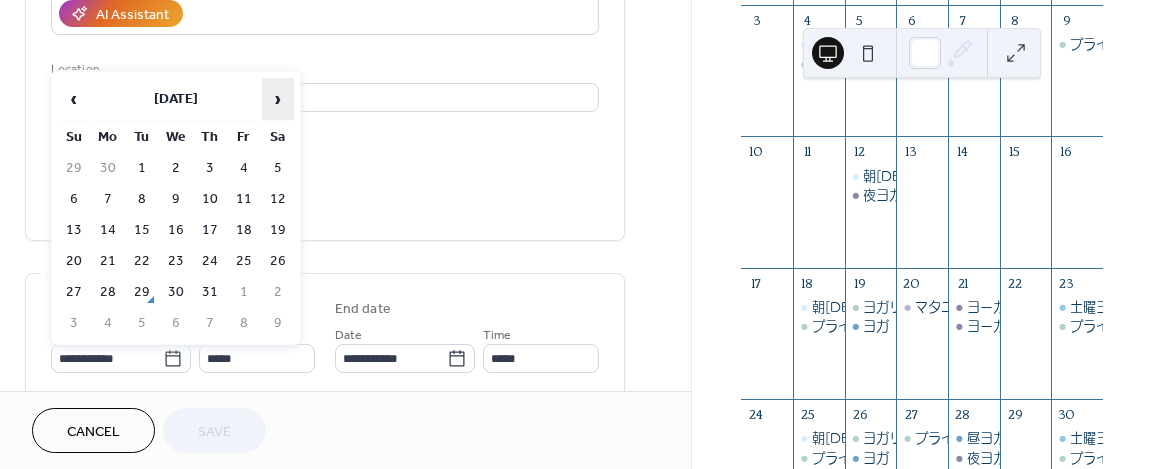 click on "›" at bounding box center [278, 99] 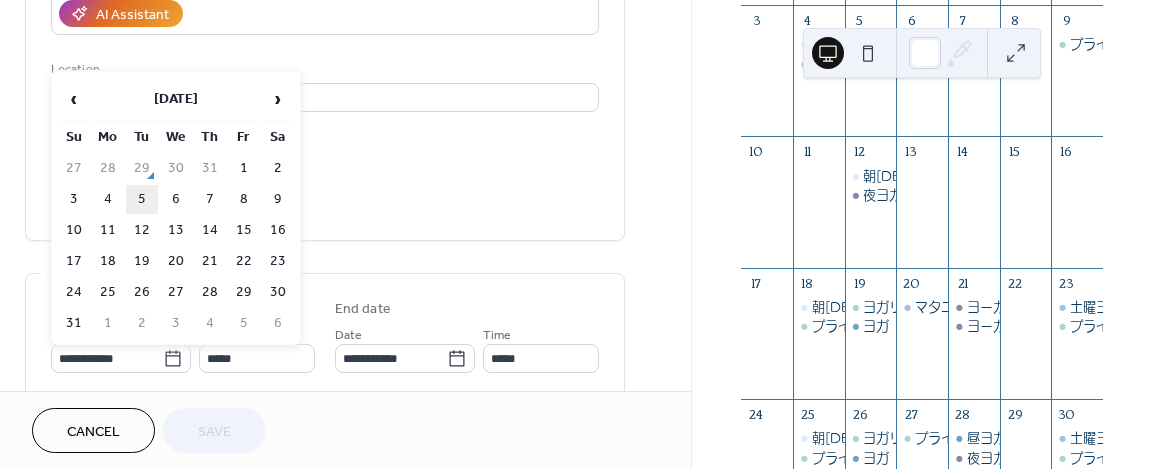 click on "5" at bounding box center (142, 199) 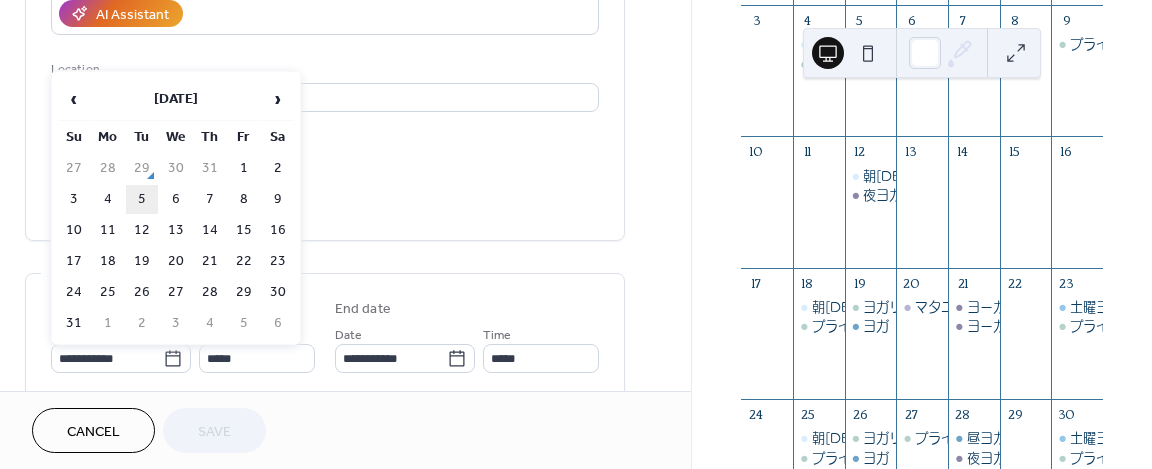 type on "**********" 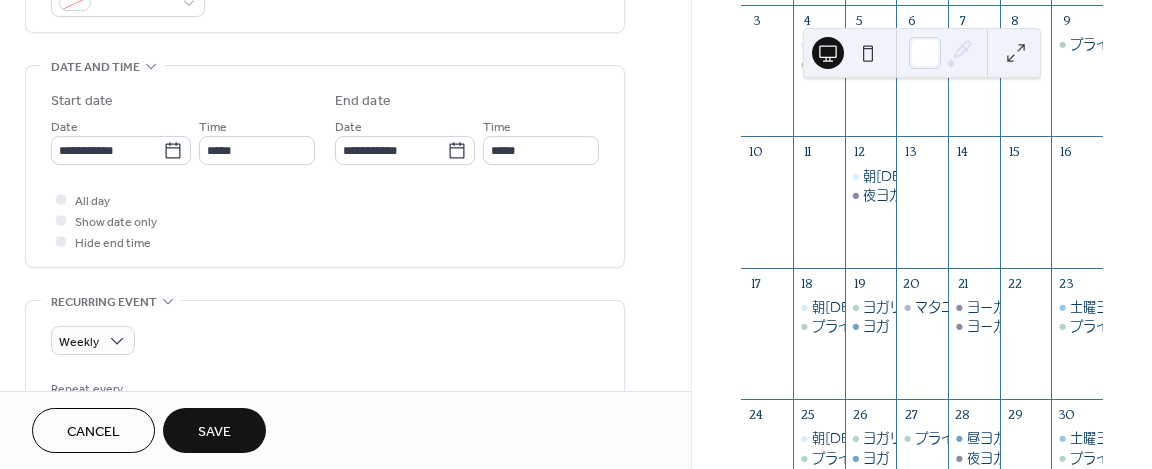 scroll, scrollTop: 763, scrollLeft: 0, axis: vertical 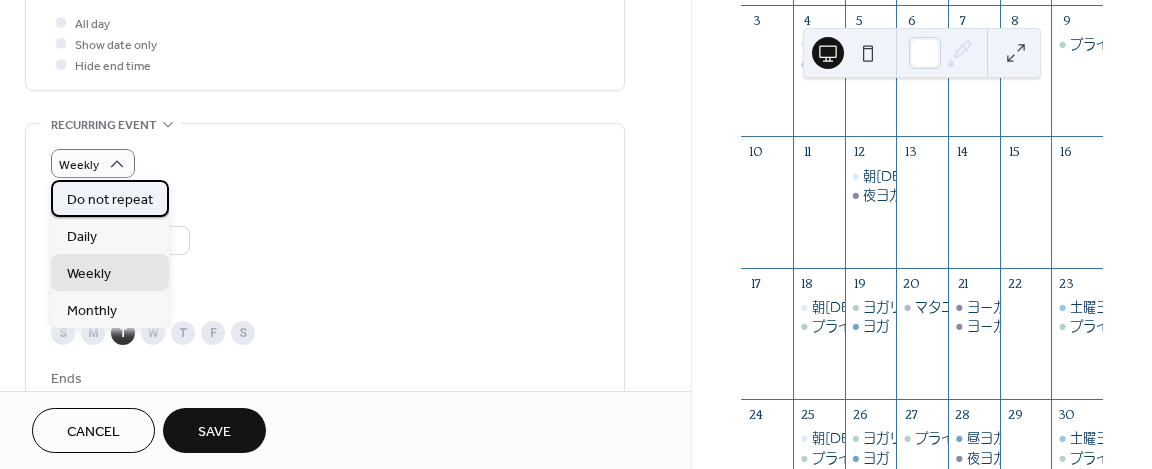 click on "Do not repeat" at bounding box center (110, 199) 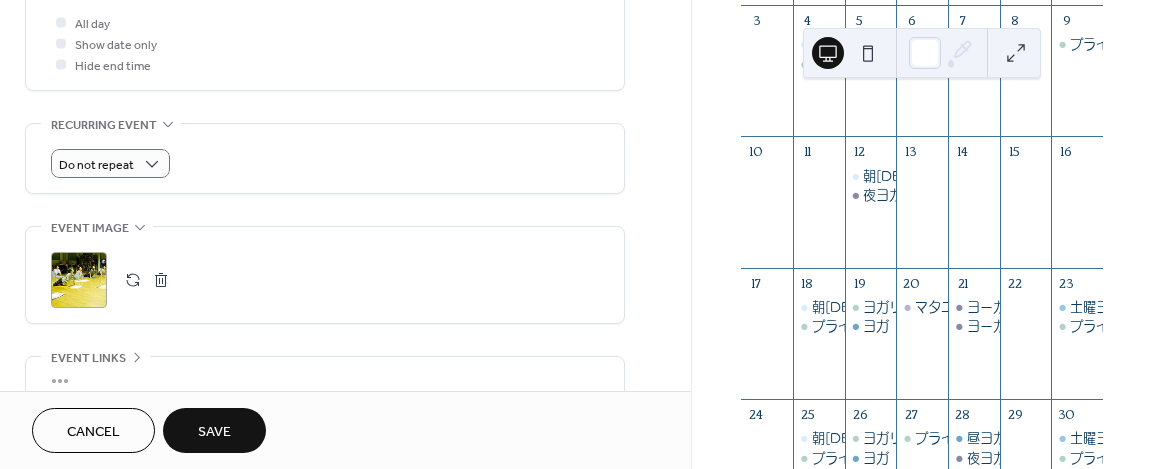 click on "Save" at bounding box center [214, 432] 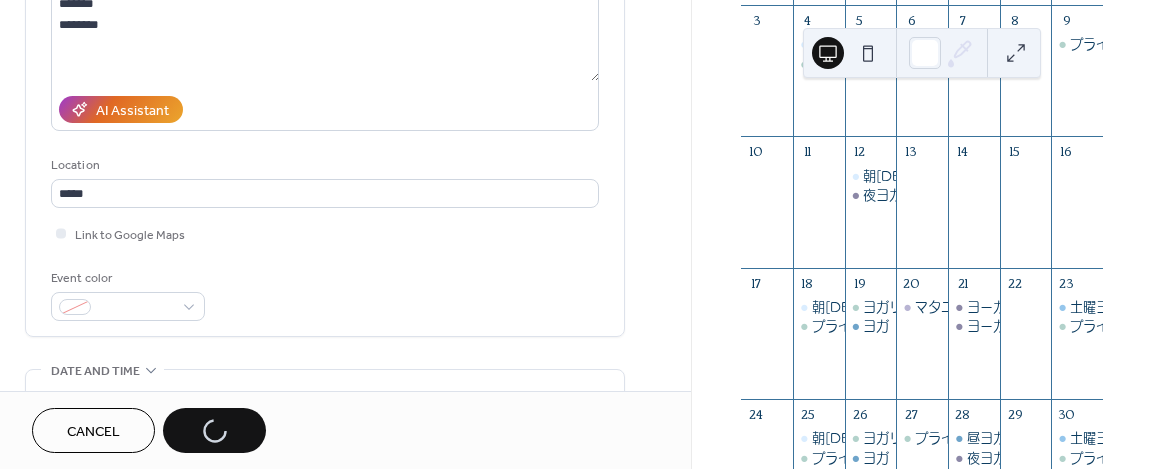 scroll, scrollTop: 383, scrollLeft: 0, axis: vertical 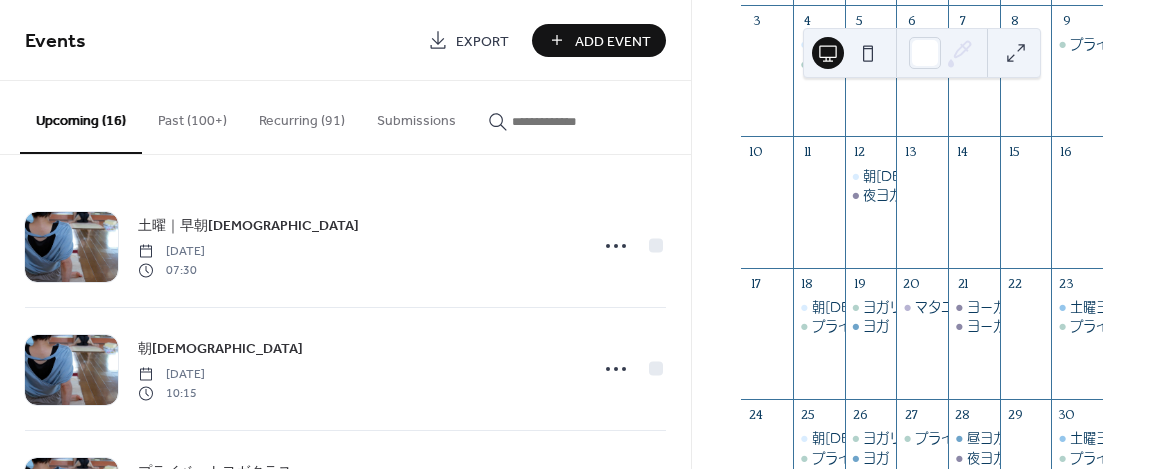click on "Recurring (91)" at bounding box center (302, 116) 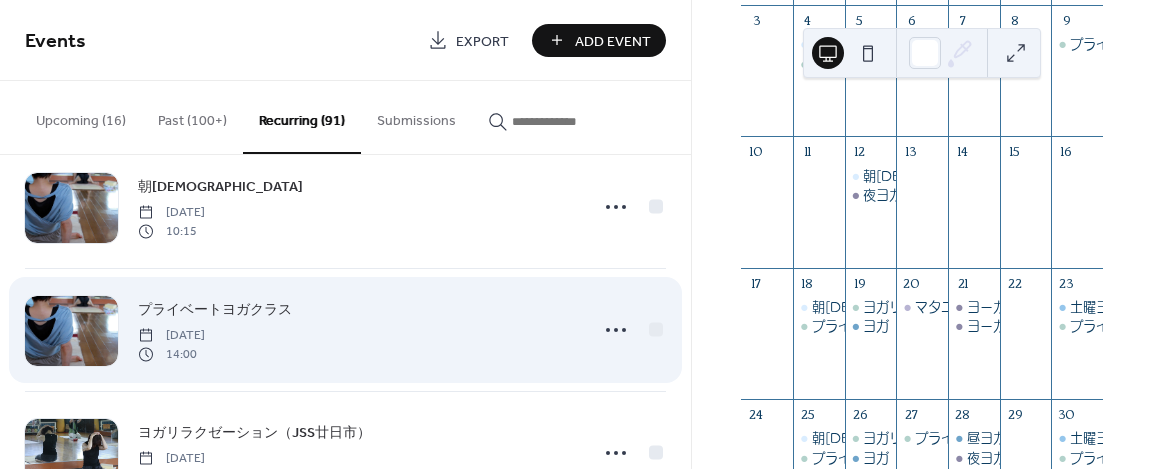 scroll, scrollTop: 40, scrollLeft: 0, axis: vertical 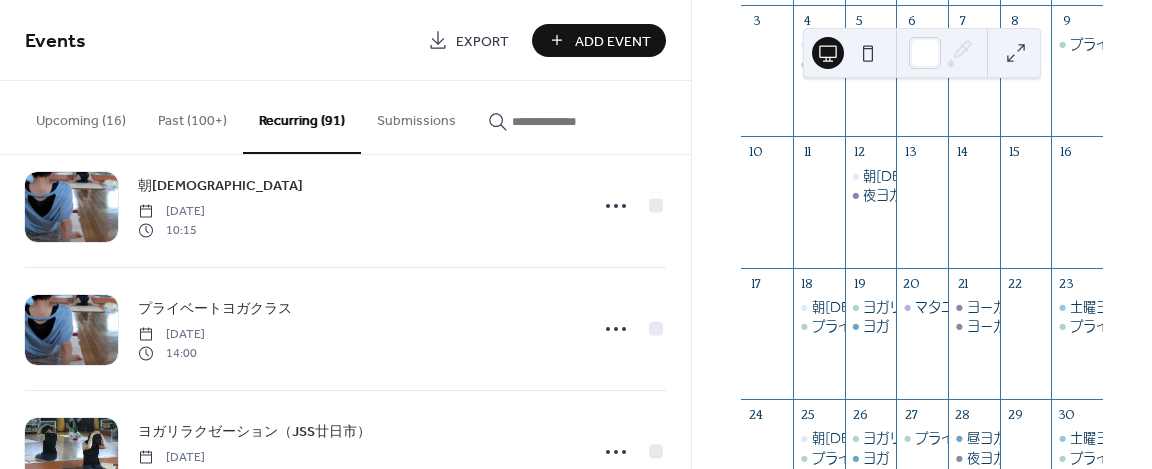 click on "Past (100+)" at bounding box center (192, 116) 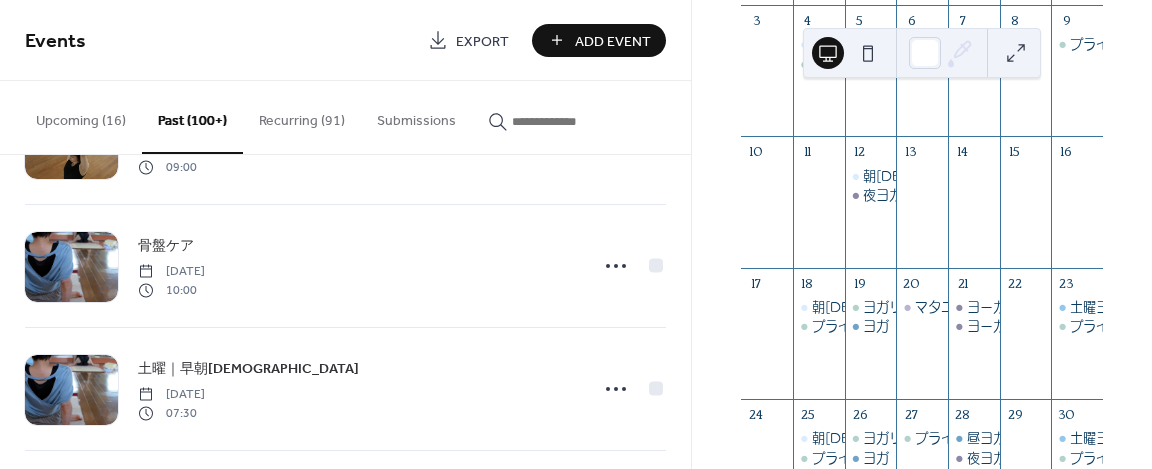 scroll, scrollTop: 367, scrollLeft: 0, axis: vertical 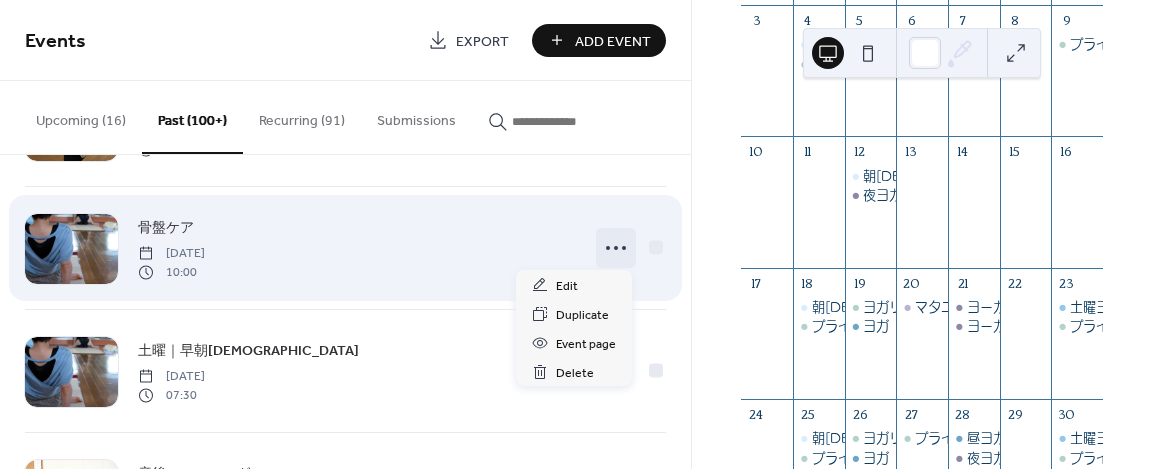 click 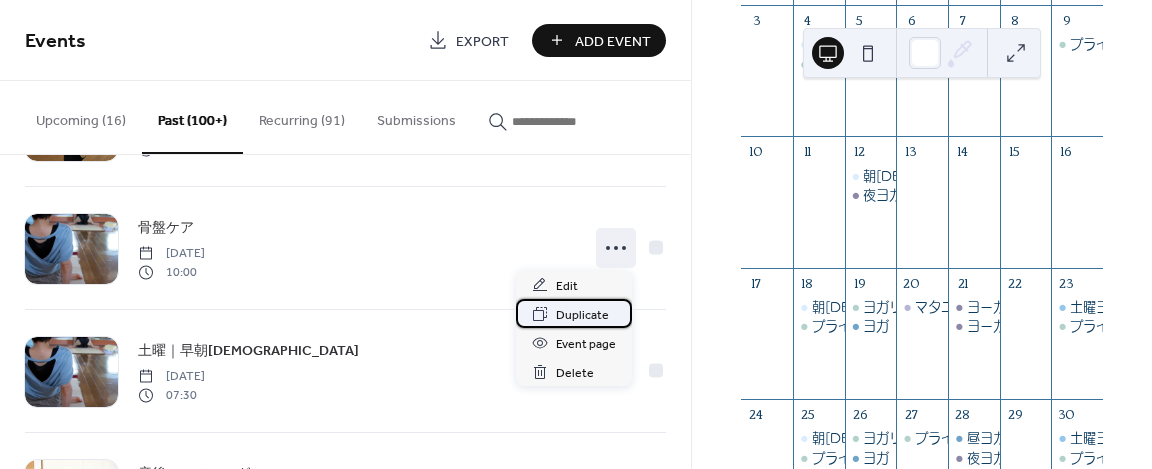 click on "Duplicate" at bounding box center [574, 313] 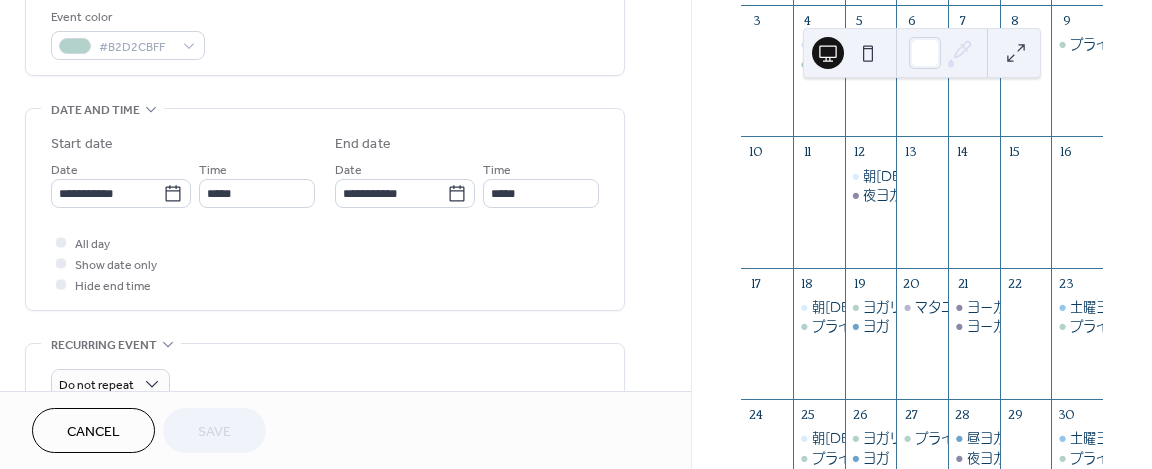 scroll, scrollTop: 544, scrollLeft: 0, axis: vertical 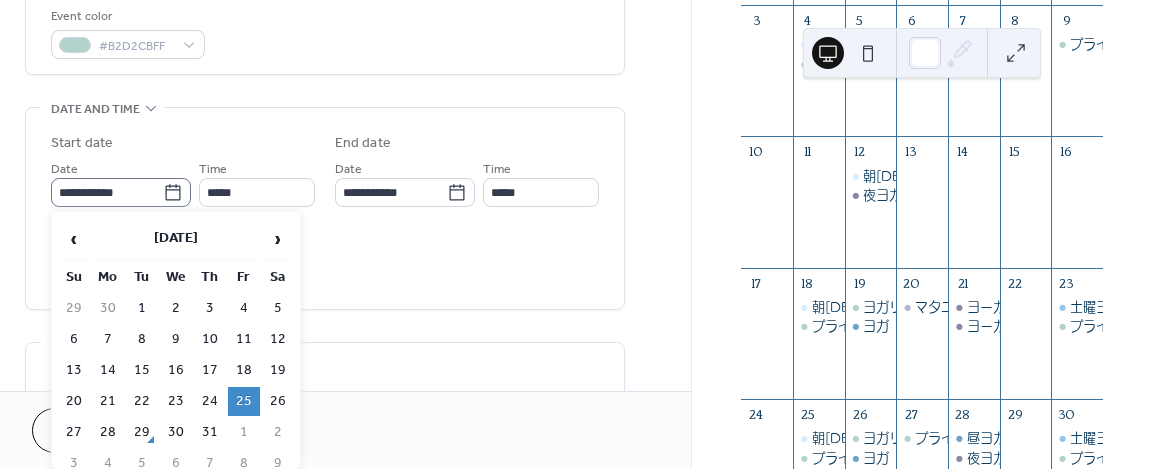 click 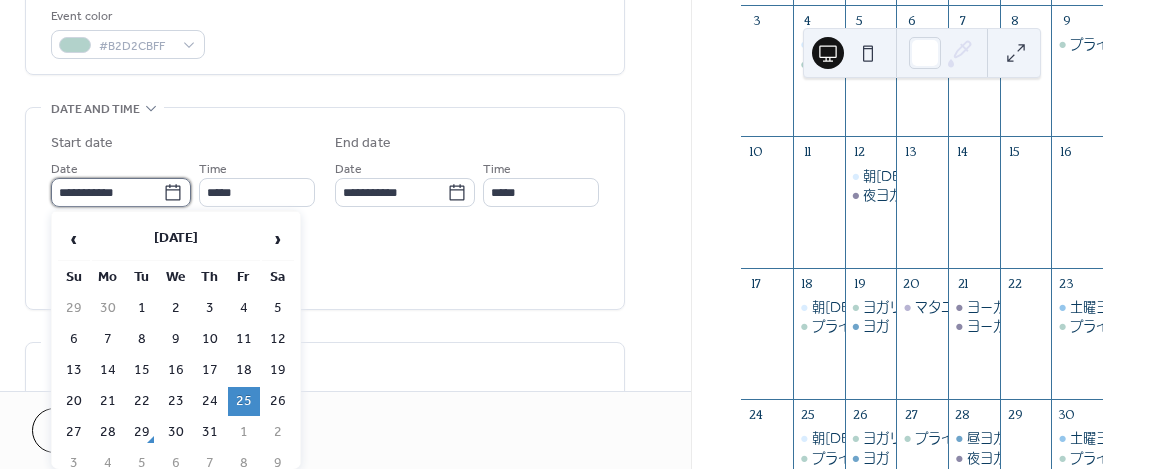 click on "**********" at bounding box center (107, 192) 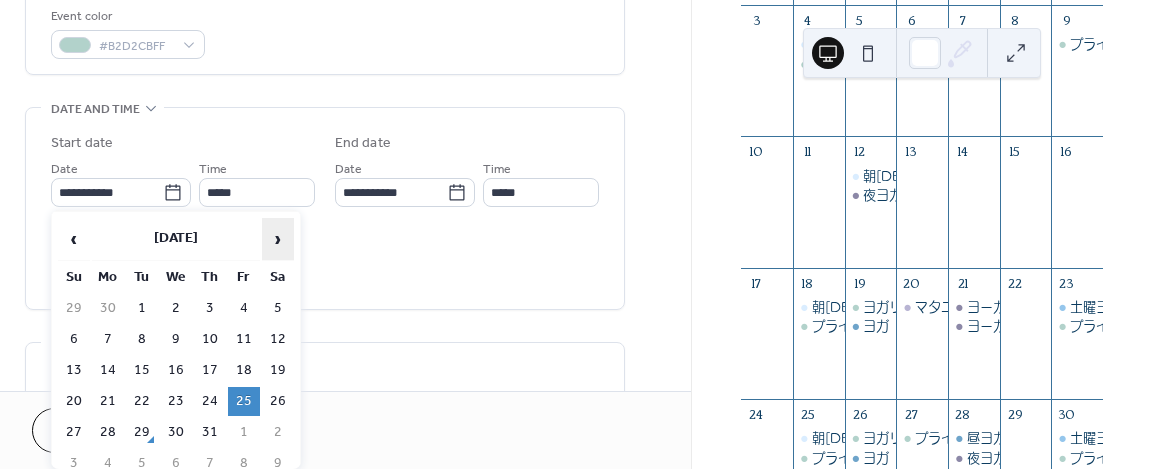 click on "›" at bounding box center [278, 239] 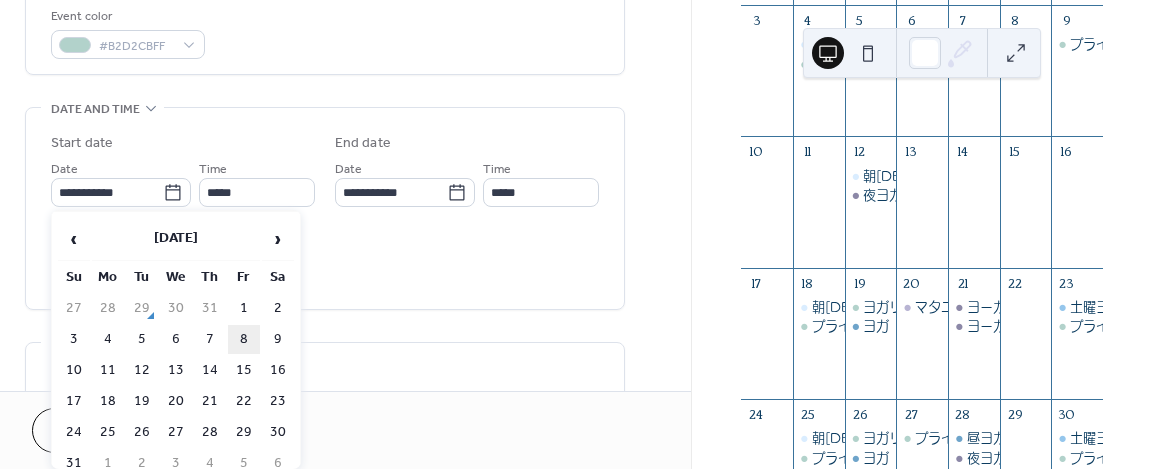 click on "8" at bounding box center [244, 339] 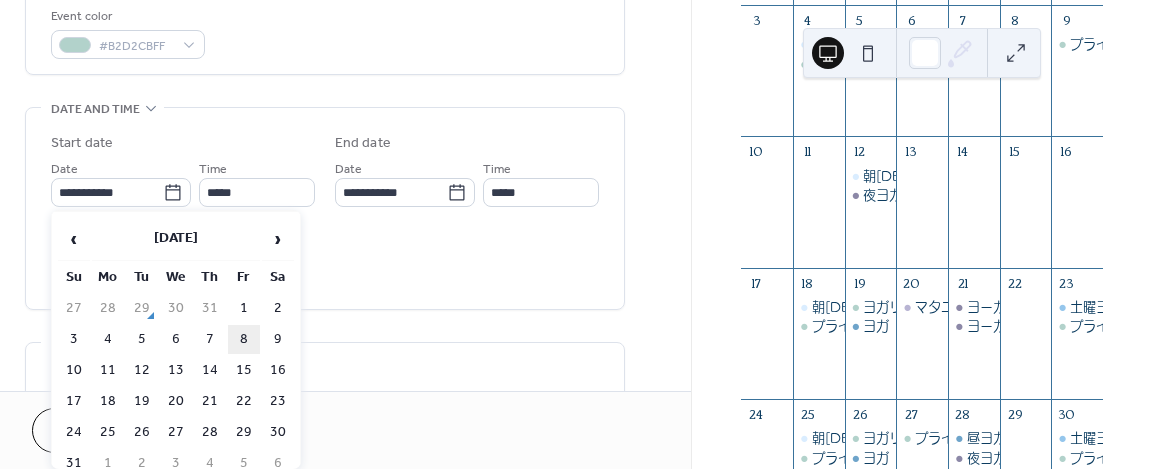 type on "**********" 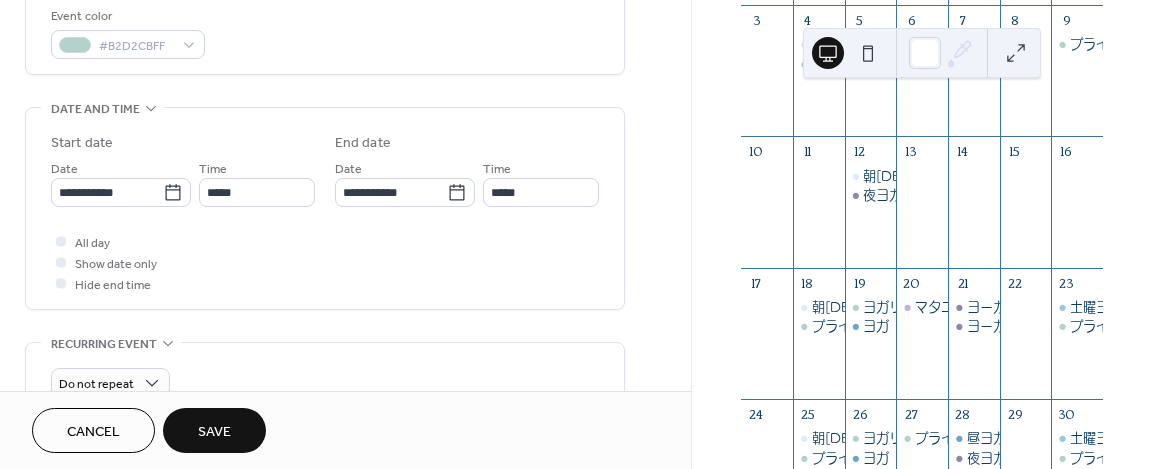 click on "Save" at bounding box center [214, 430] 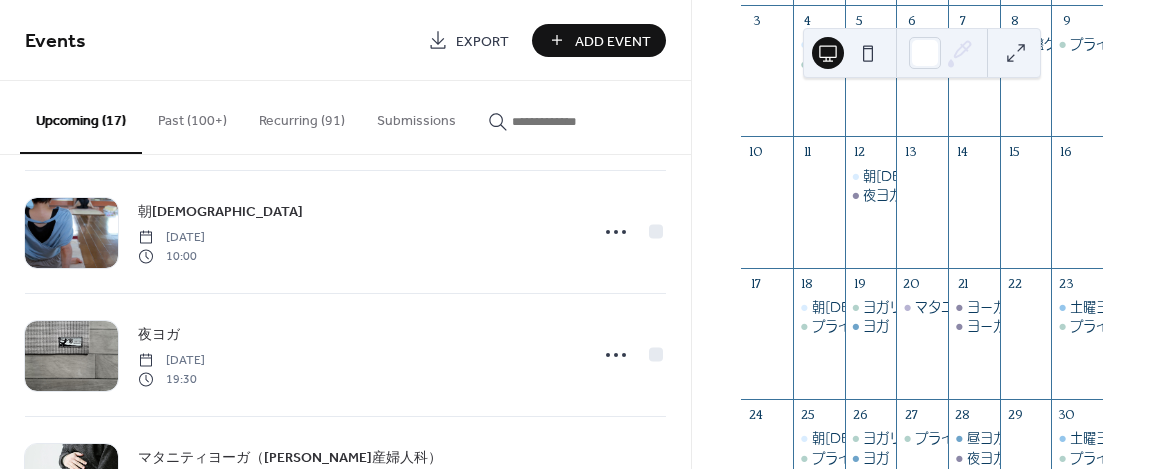 scroll, scrollTop: 969, scrollLeft: 0, axis: vertical 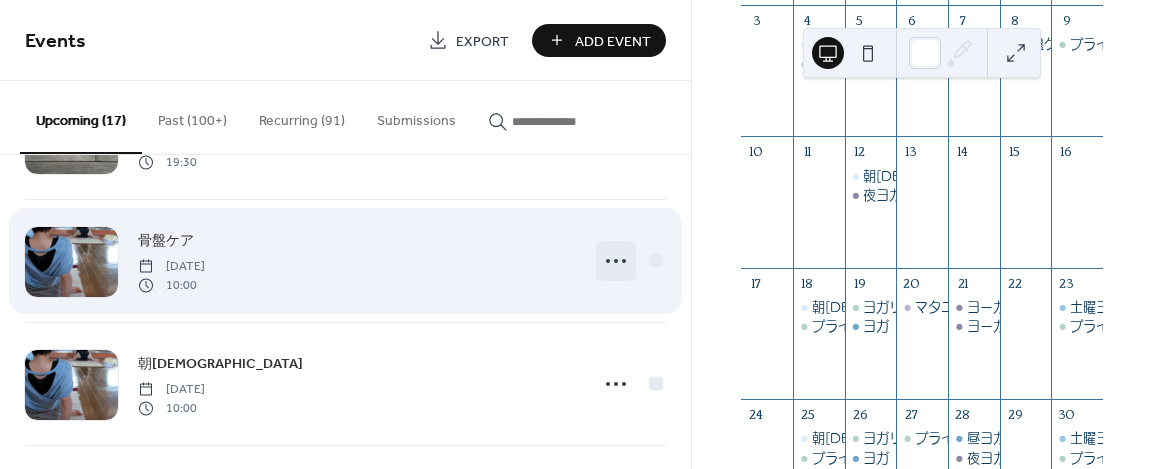 click 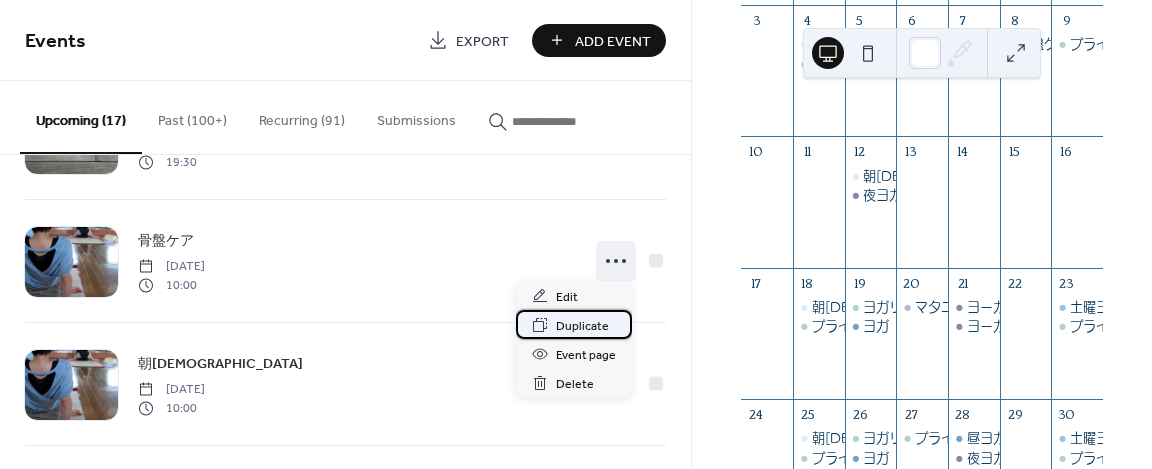 click on "Duplicate" at bounding box center (582, 326) 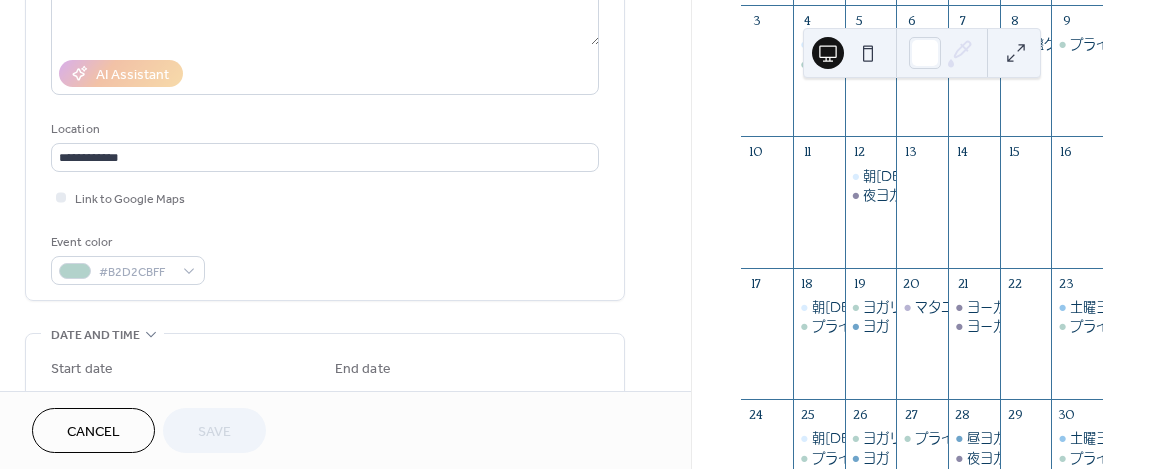 scroll, scrollTop: 483, scrollLeft: 0, axis: vertical 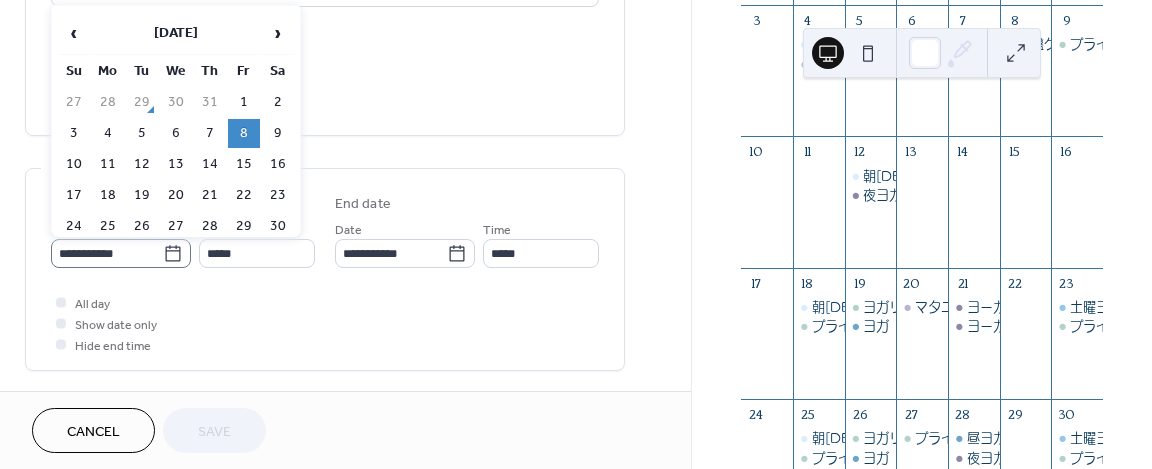 click 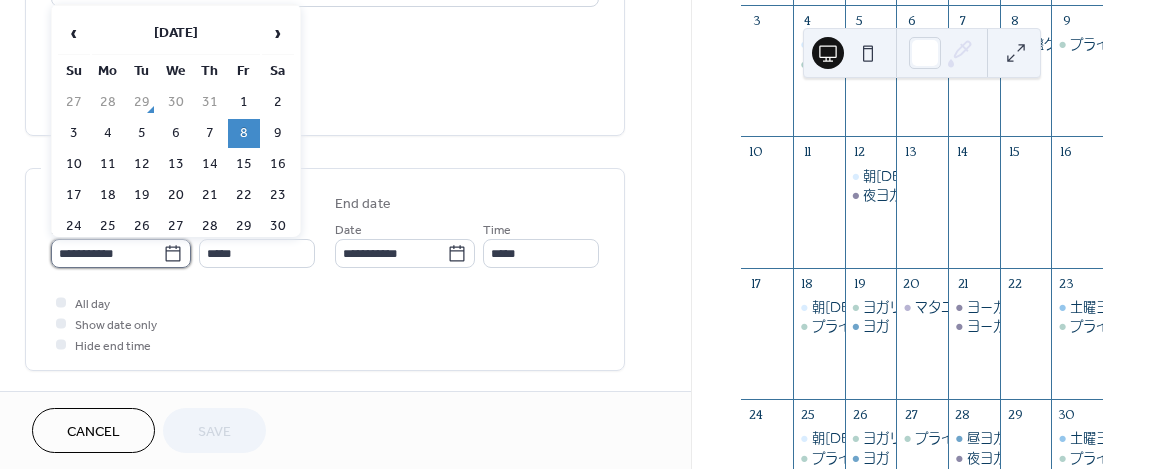 click on "**********" at bounding box center (107, 253) 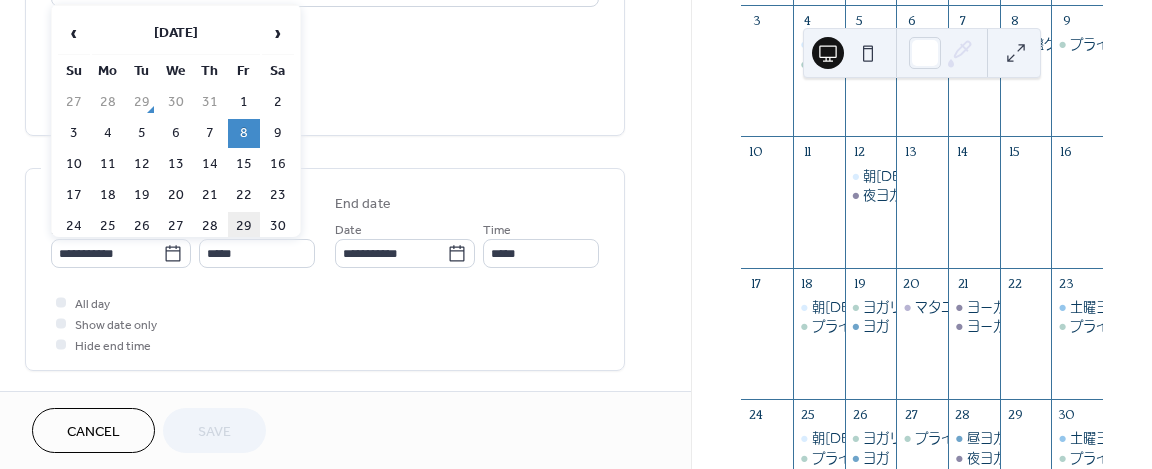 click on "29" at bounding box center [244, 226] 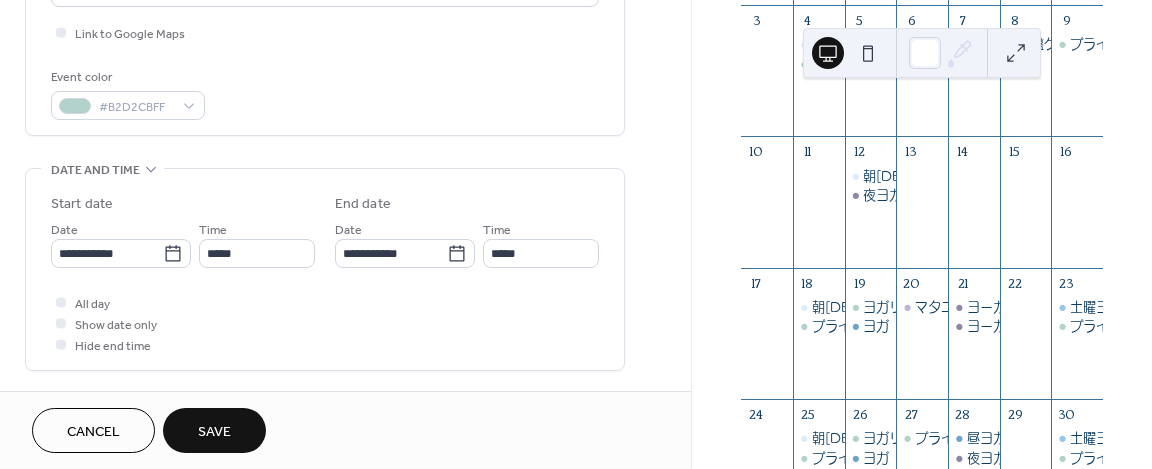 click on "Save" at bounding box center (214, 432) 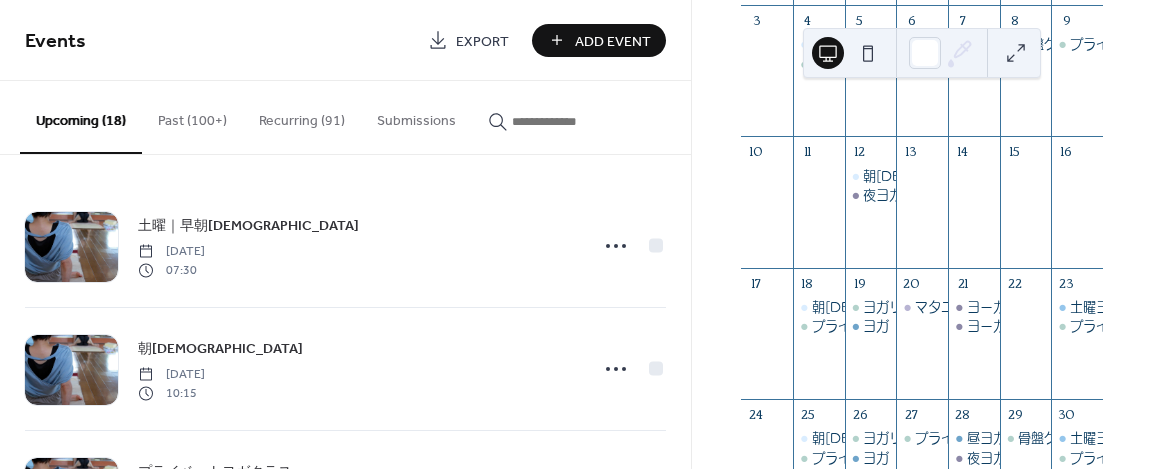 click on "Past (100+)" at bounding box center (192, 116) 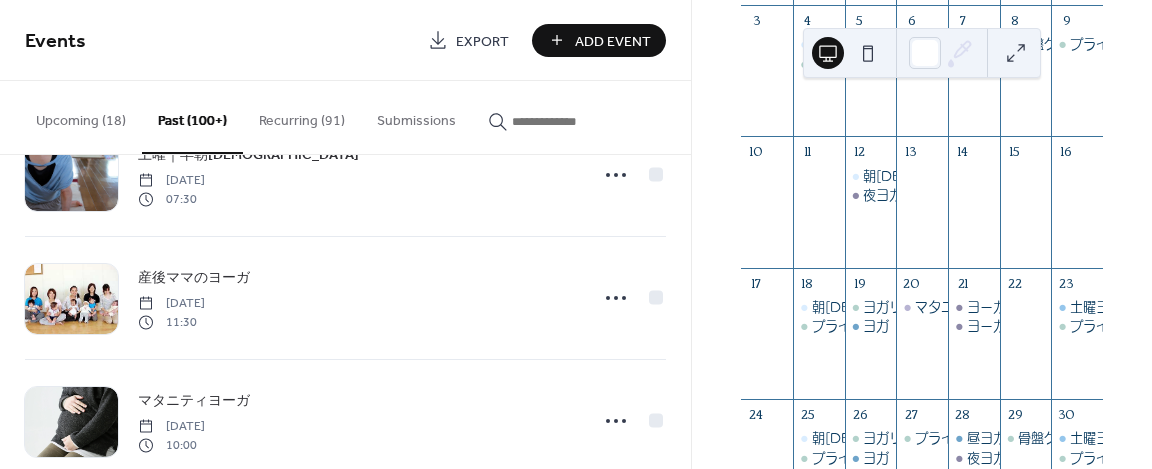 scroll, scrollTop: 564, scrollLeft: 0, axis: vertical 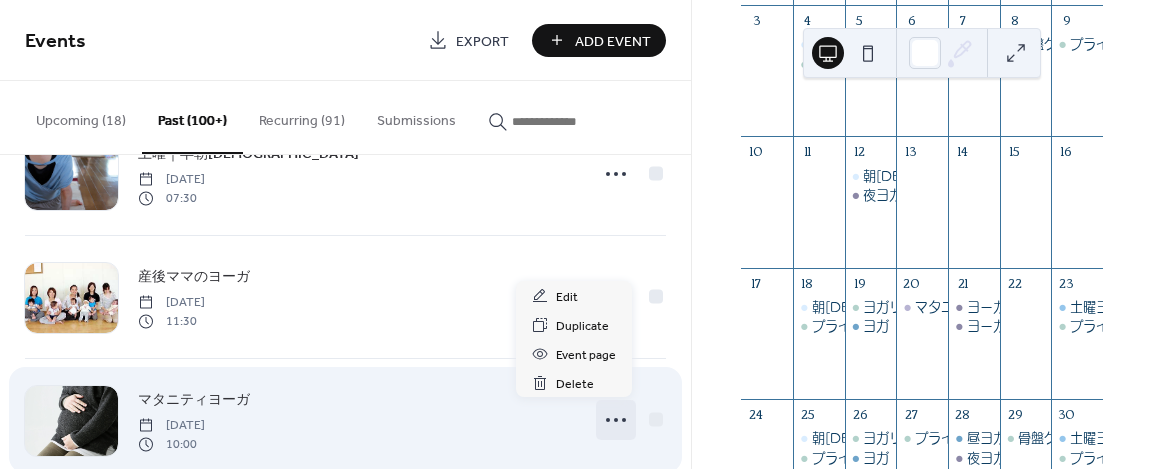 click 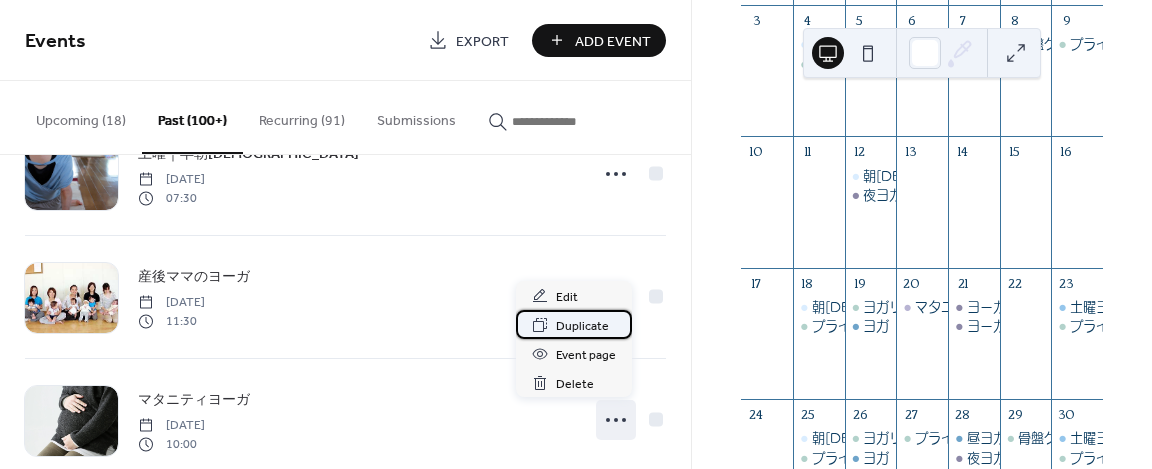 click on "Duplicate" at bounding box center [574, 324] 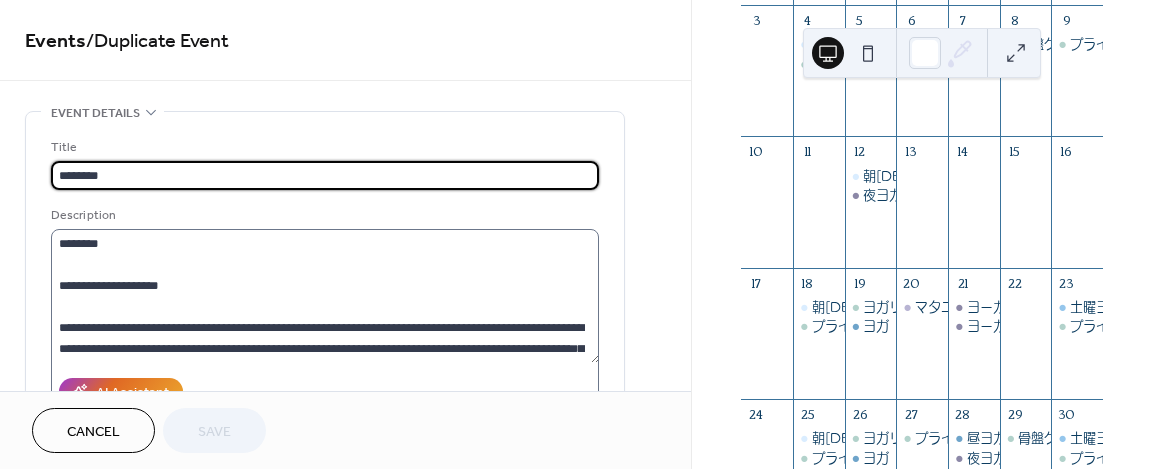 scroll, scrollTop: 84, scrollLeft: 0, axis: vertical 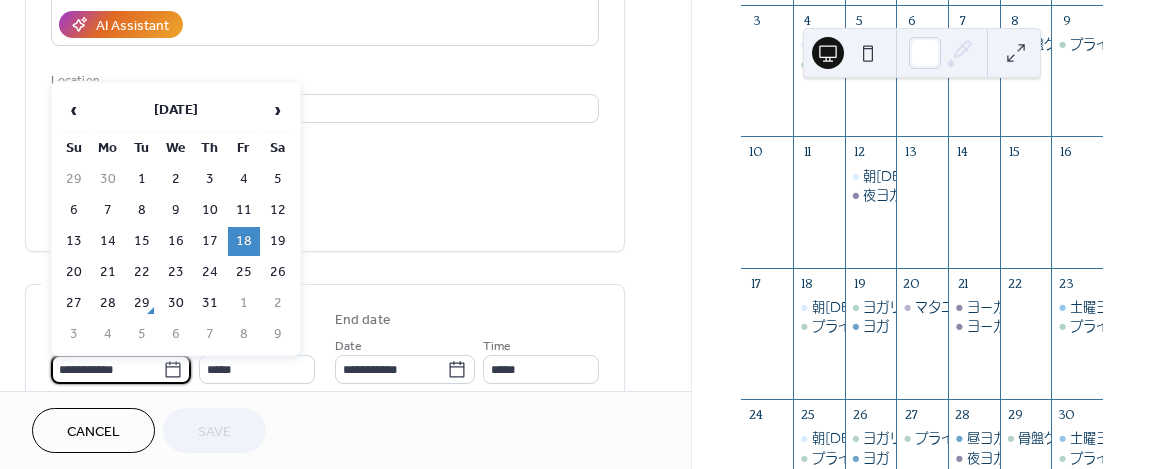 click on "**********" at bounding box center (107, 369) 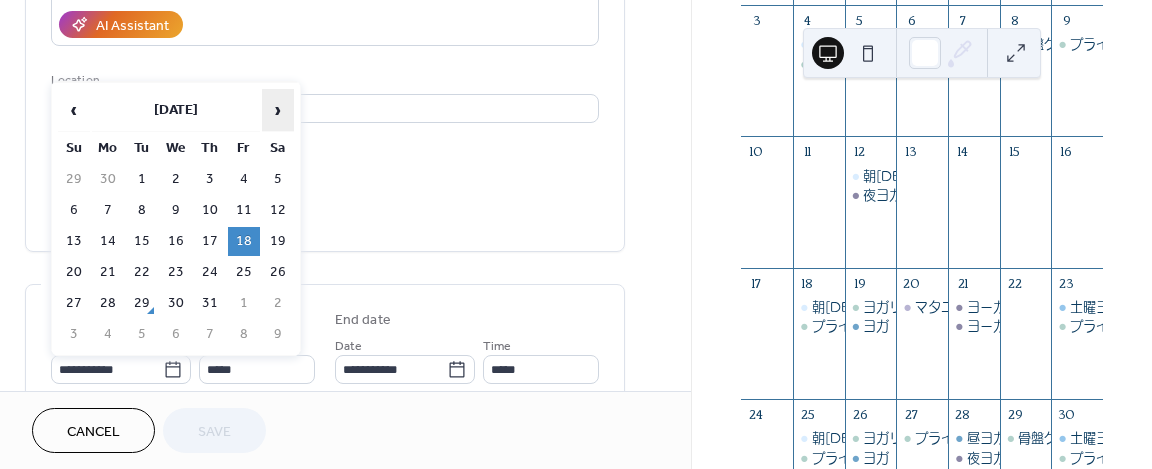 click on "›" at bounding box center [278, 110] 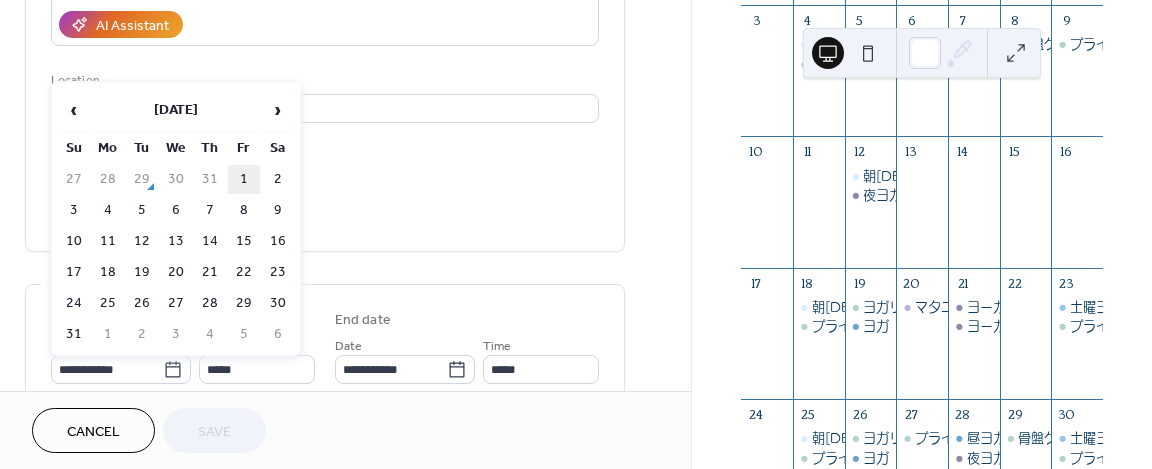 click on "1" at bounding box center [244, 179] 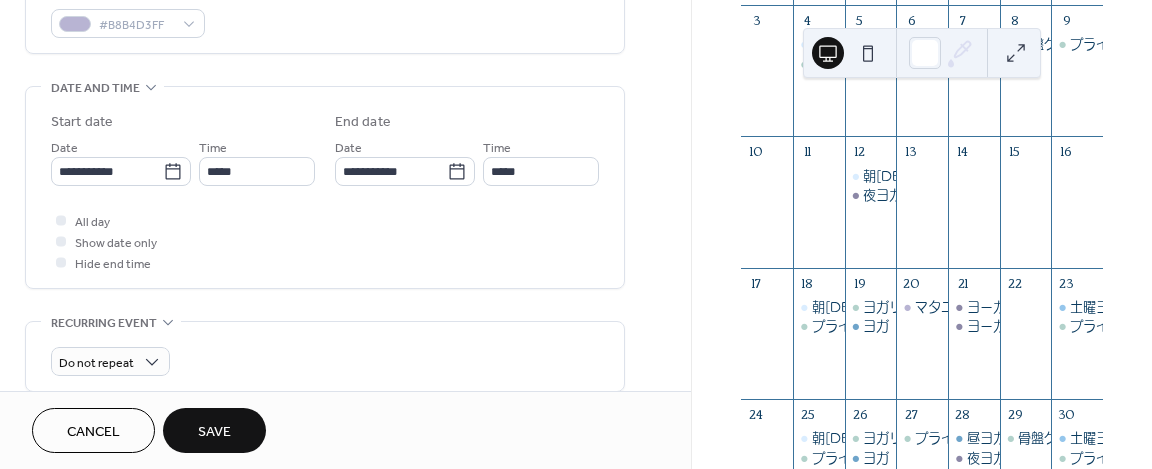 scroll, scrollTop: 566, scrollLeft: 0, axis: vertical 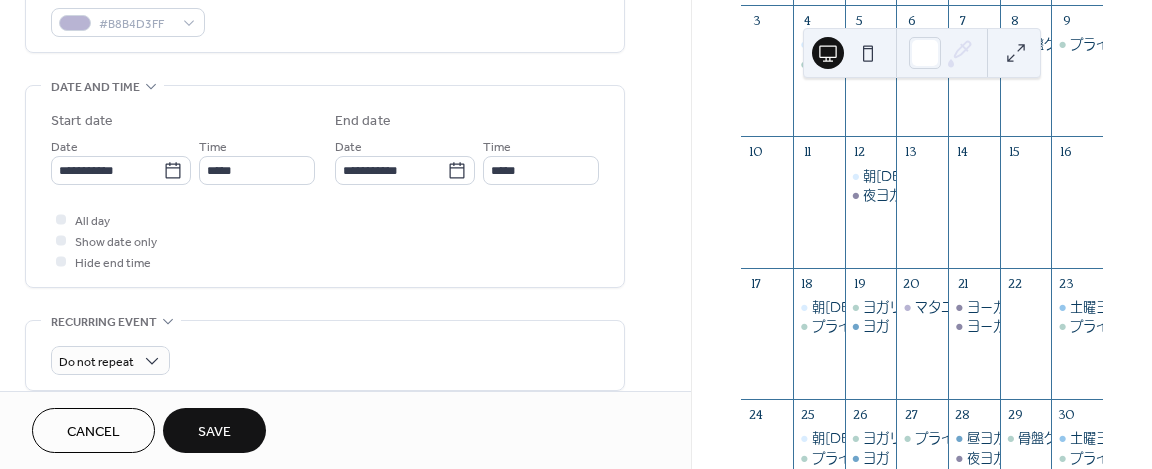 click on "Save" at bounding box center [214, 430] 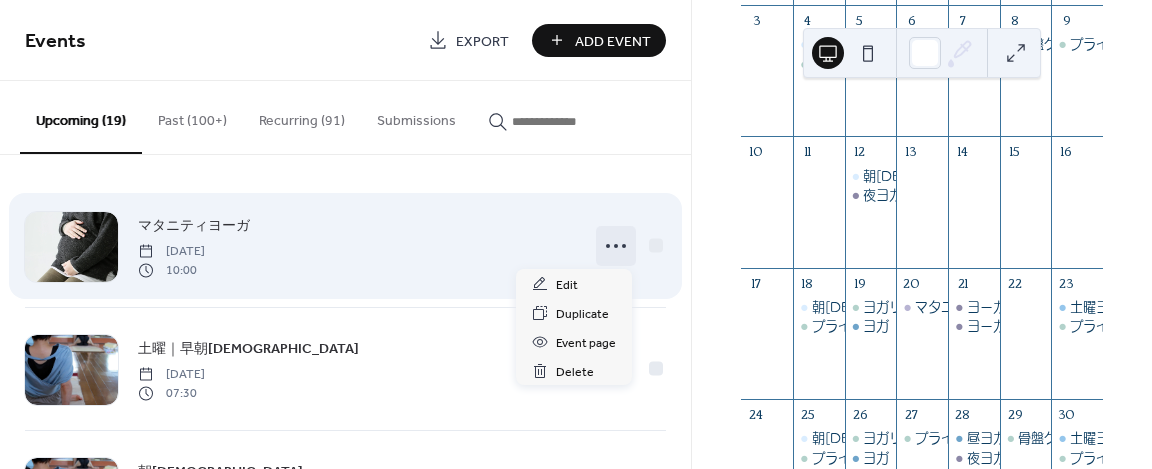 click 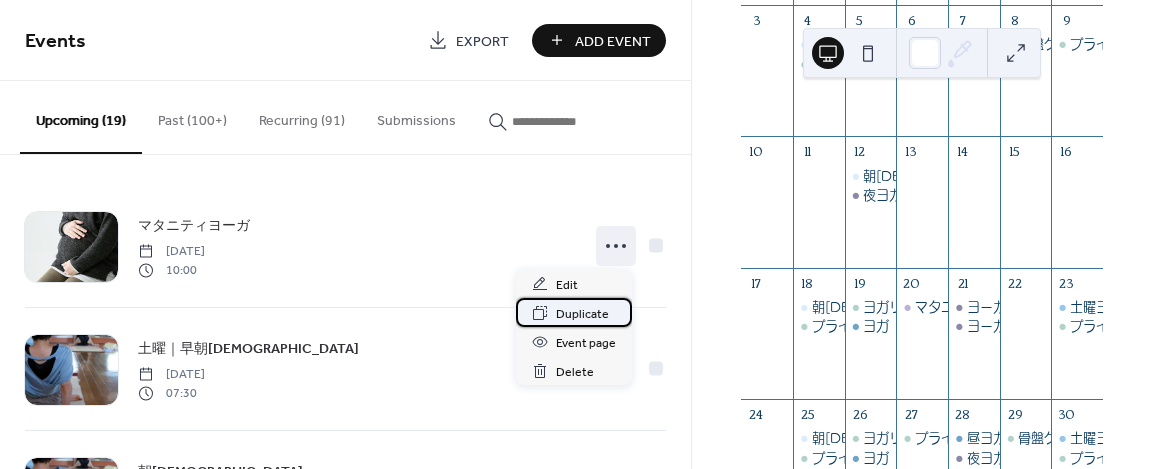 click on "Duplicate" at bounding box center (582, 314) 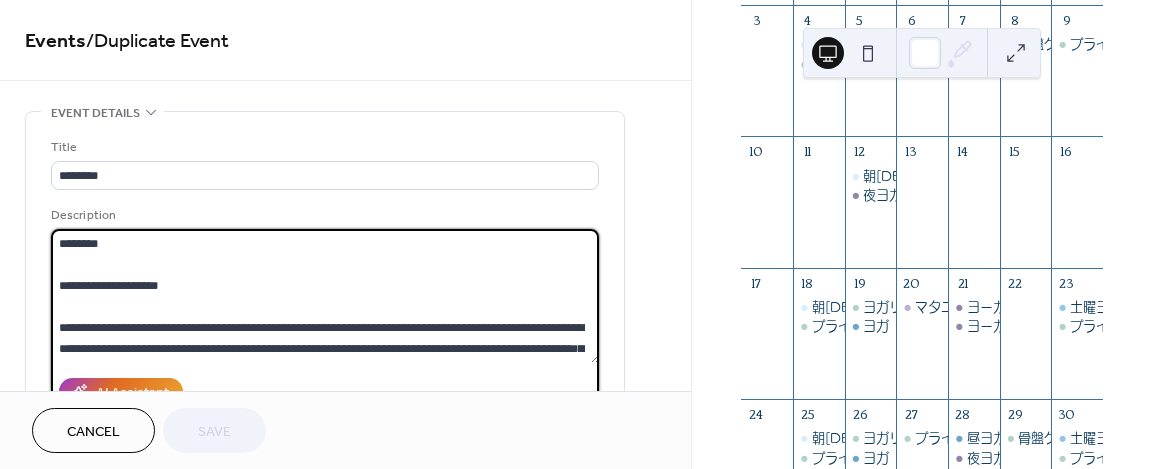 click on "**********" at bounding box center (325, 296) 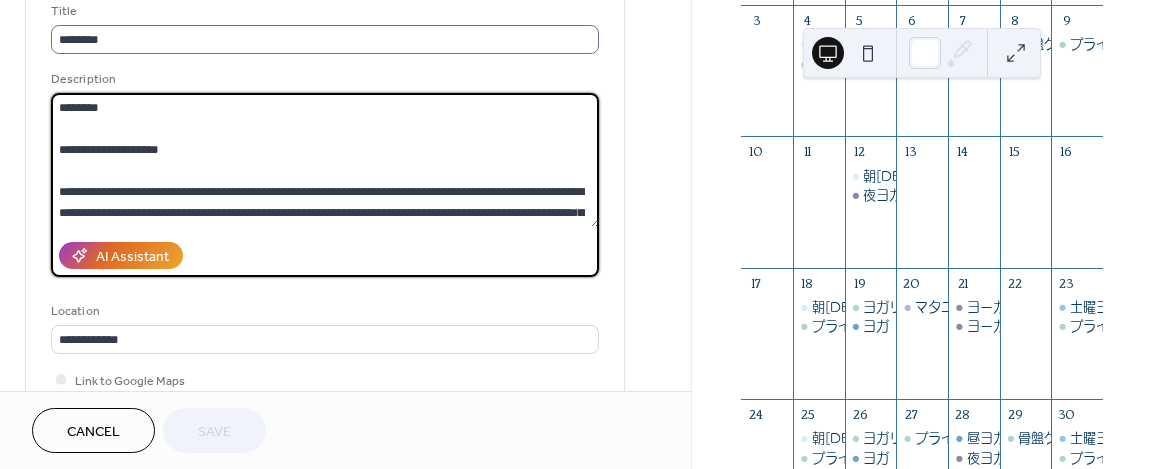 scroll, scrollTop: 143, scrollLeft: 0, axis: vertical 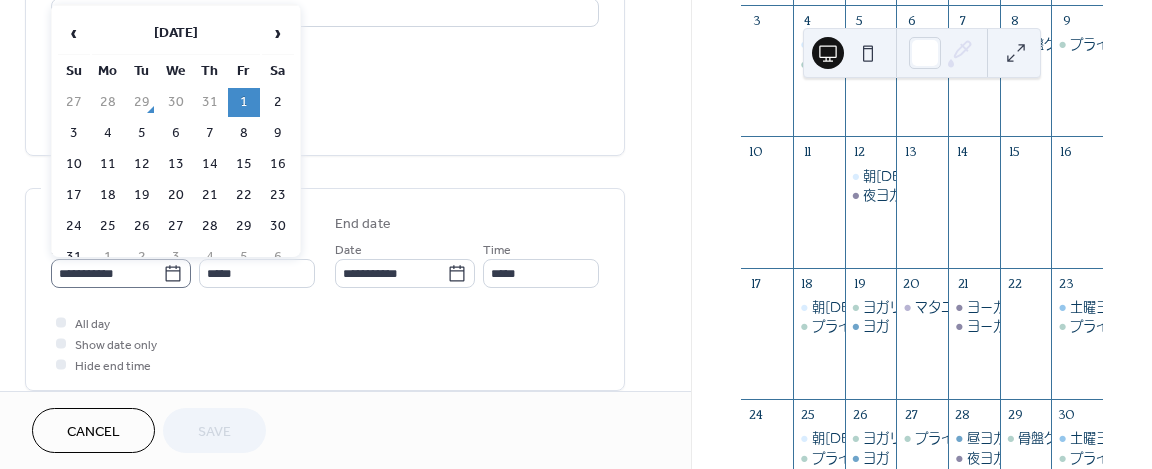 click 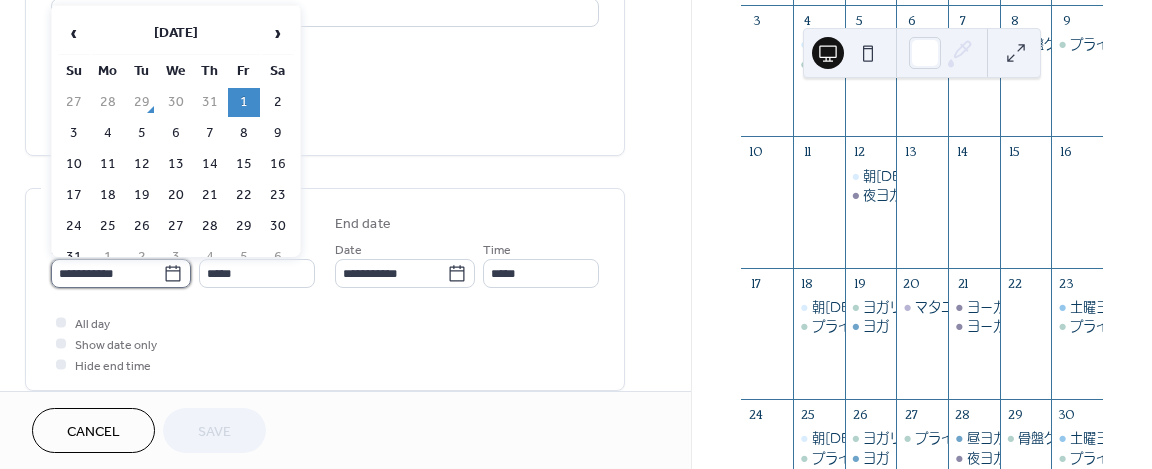 click on "**********" at bounding box center [107, 273] 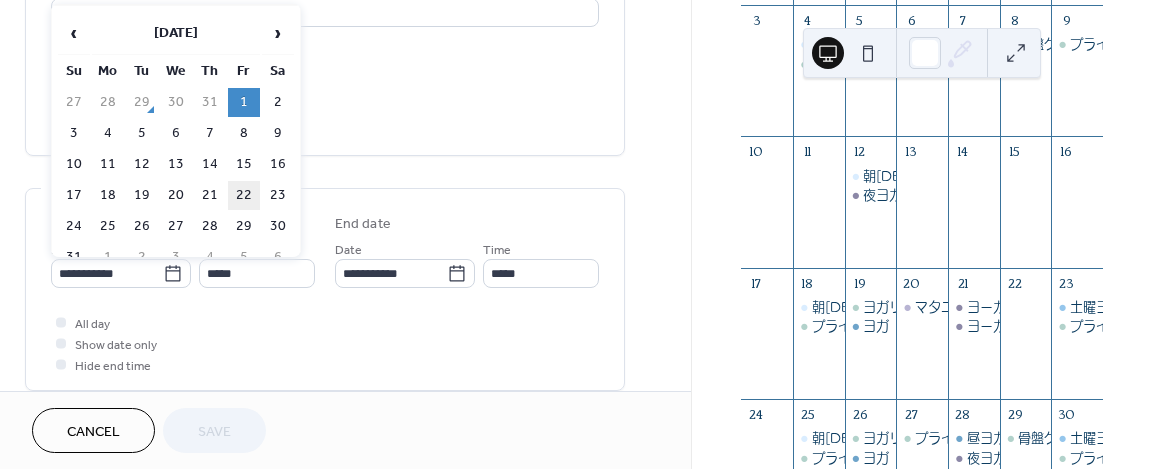 click on "22" at bounding box center (244, 195) 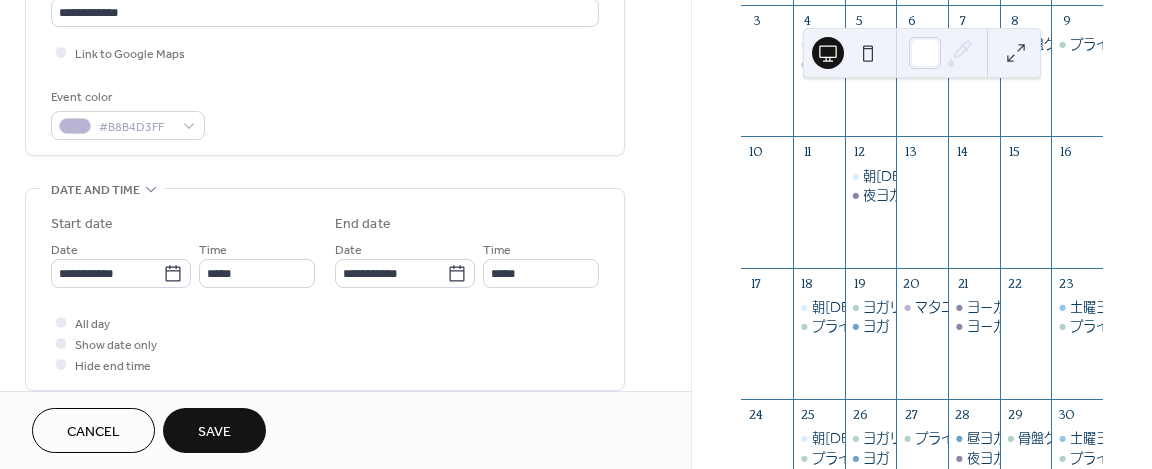 click on "Save" at bounding box center [214, 432] 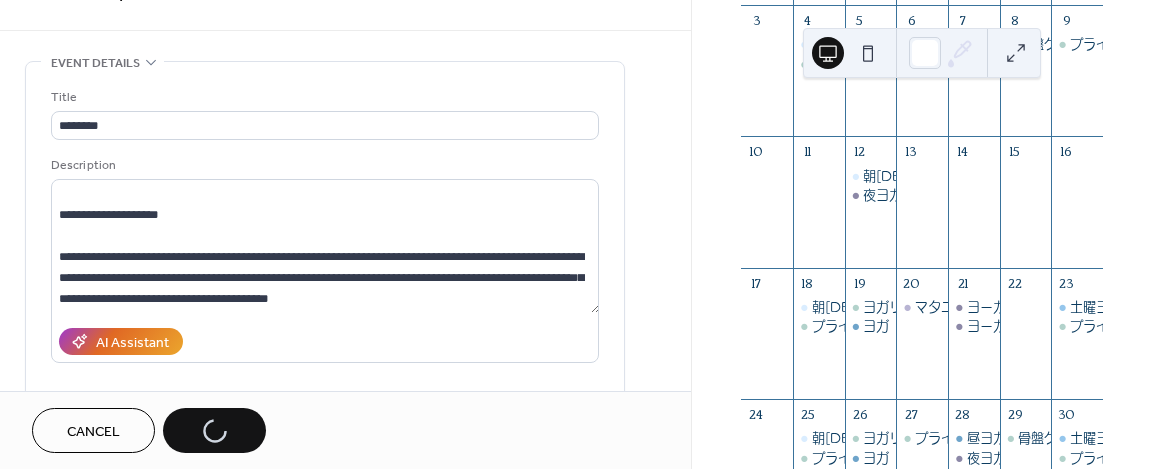 scroll, scrollTop: 33, scrollLeft: 0, axis: vertical 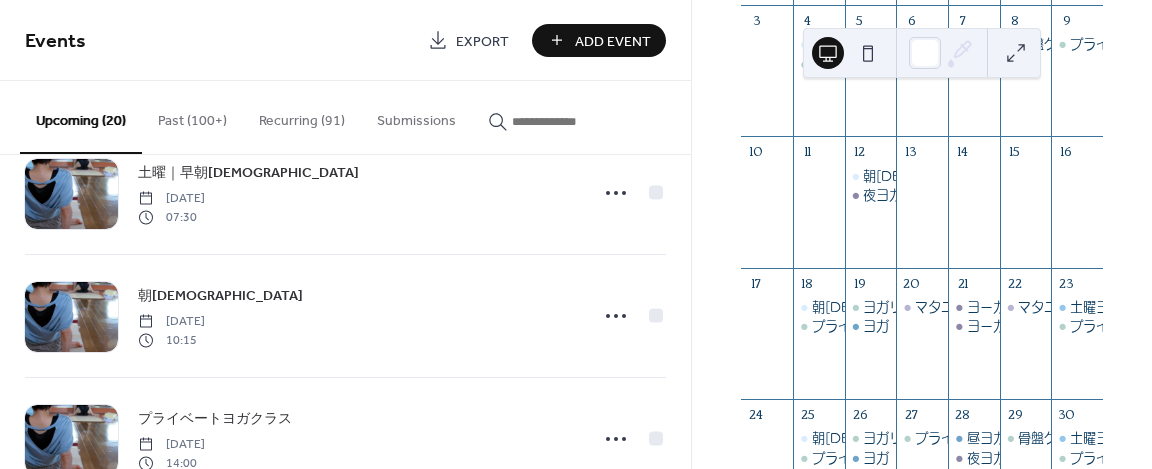 click on "Past (100+)" at bounding box center [192, 116] 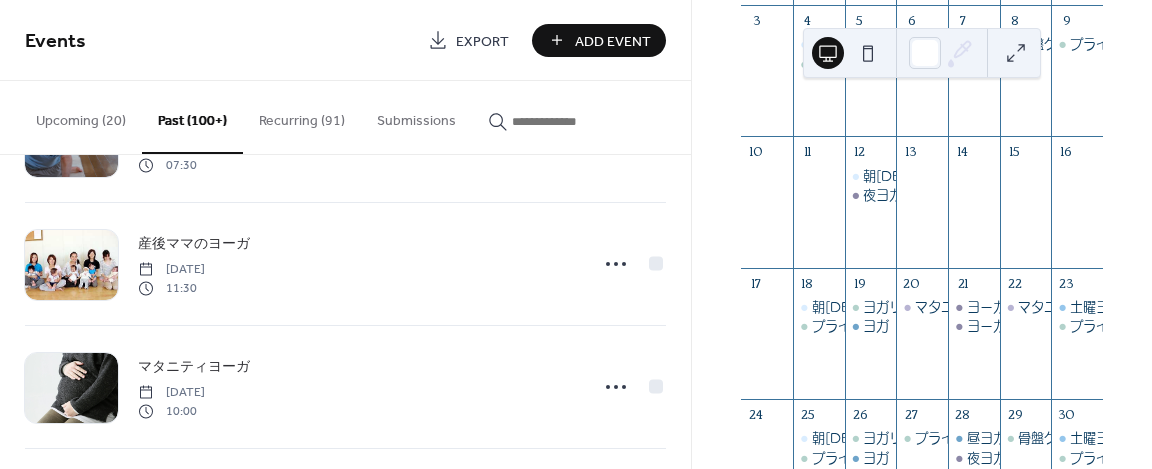 scroll, scrollTop: 596, scrollLeft: 0, axis: vertical 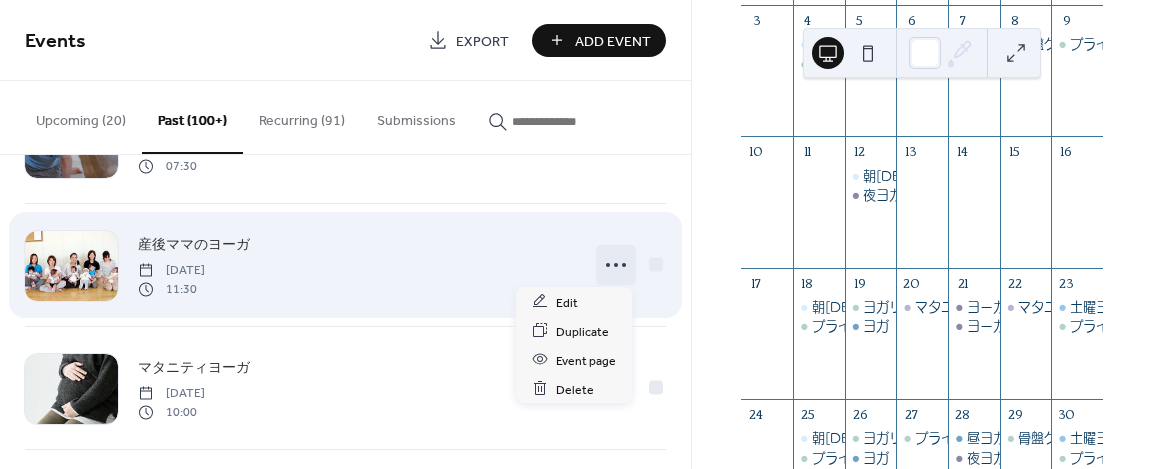 click 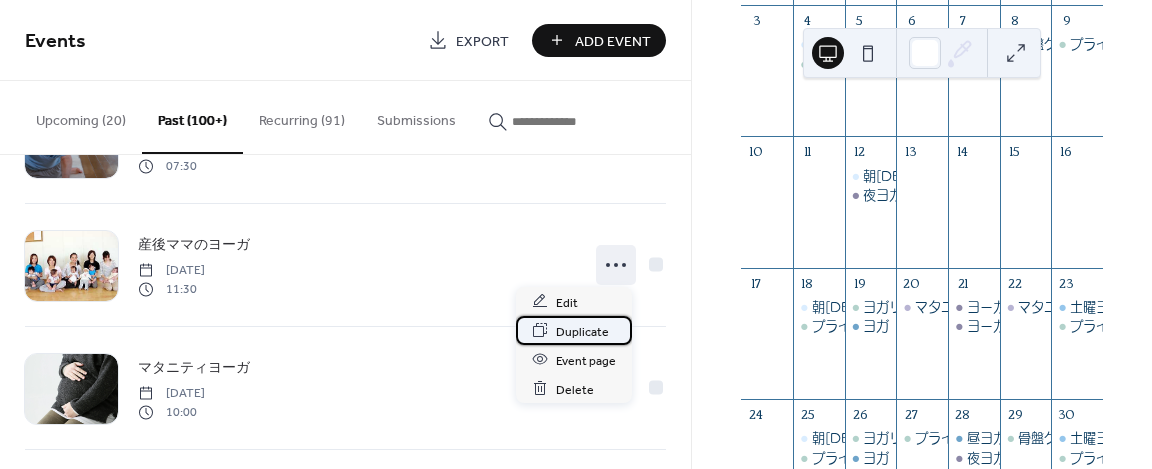 click on "Duplicate" at bounding box center (582, 331) 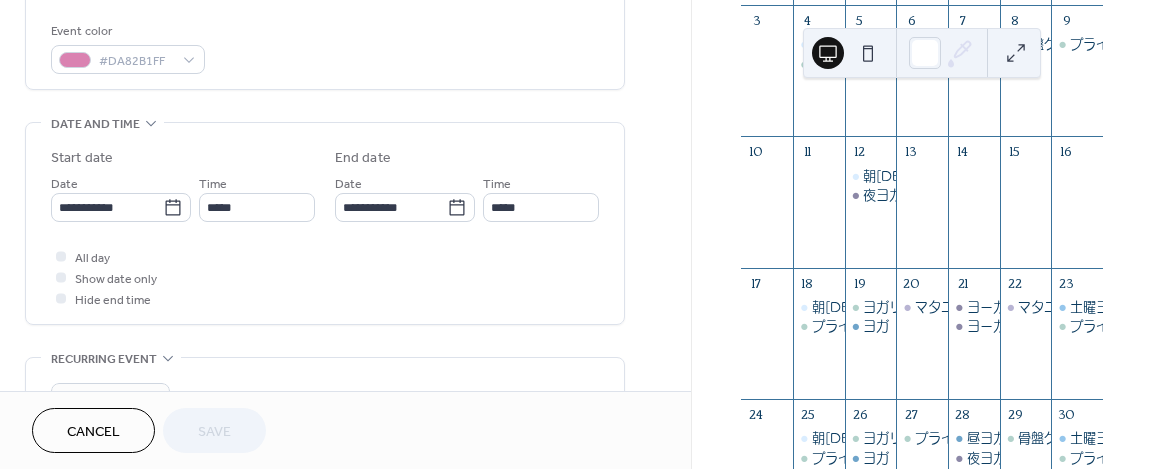 scroll, scrollTop: 530, scrollLeft: 0, axis: vertical 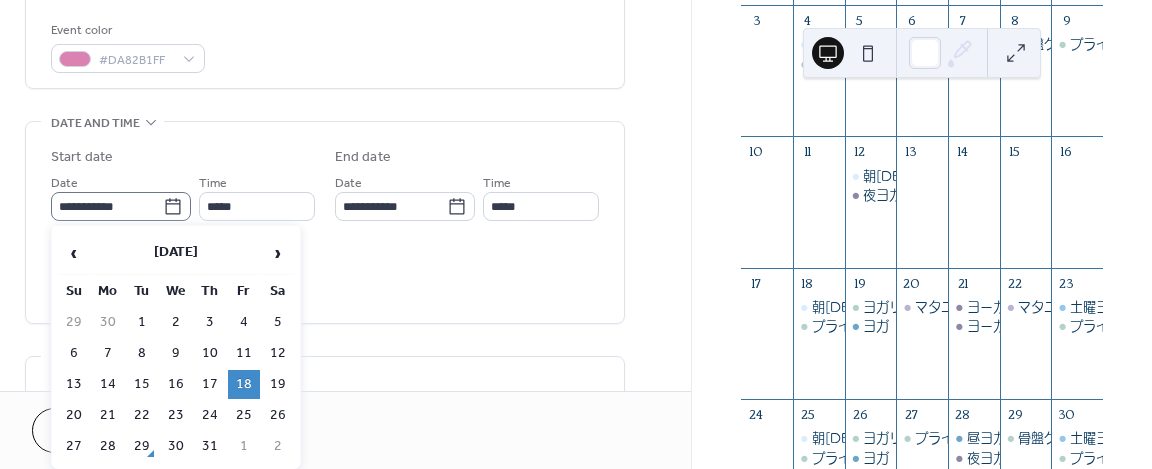 click 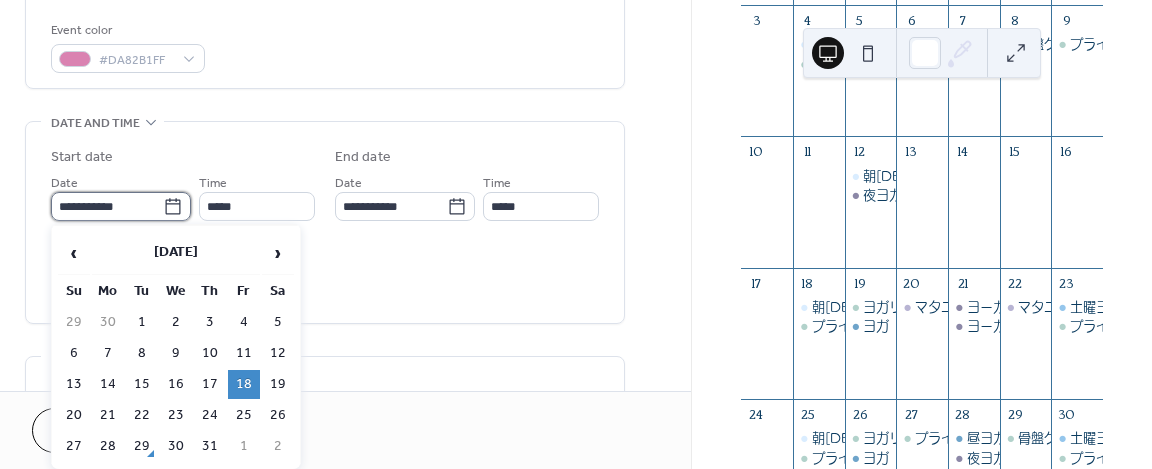 click on "**********" at bounding box center (107, 206) 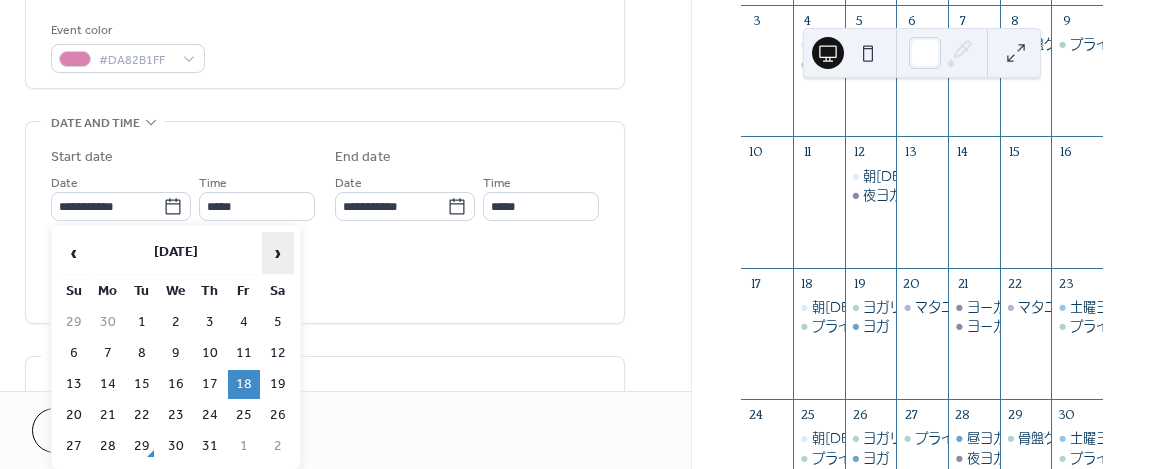 click on "›" at bounding box center (278, 253) 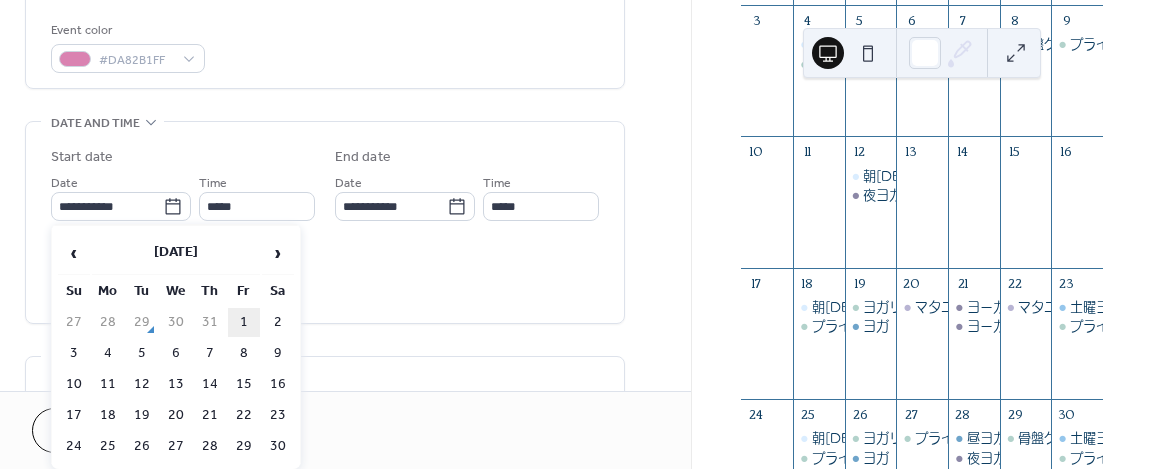 click on "1" at bounding box center (244, 322) 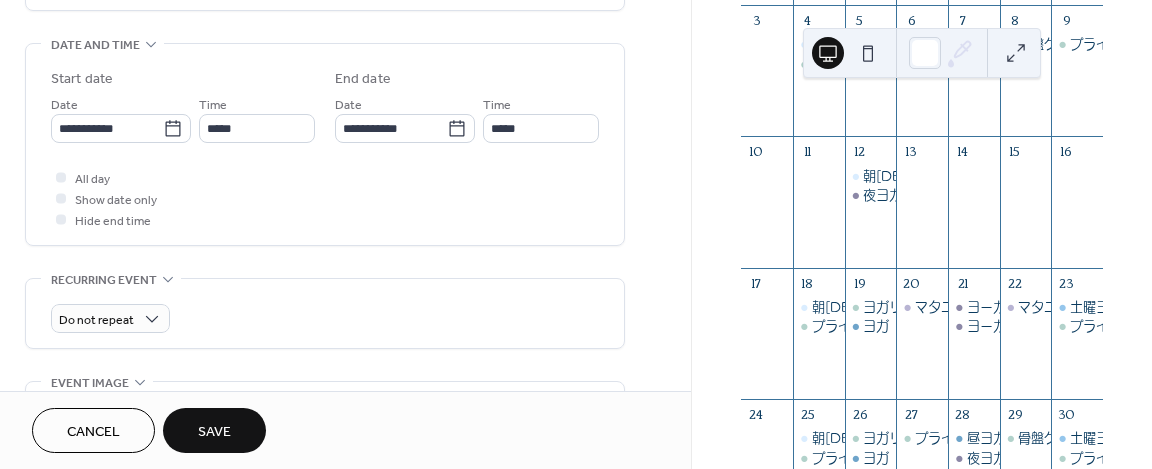 scroll, scrollTop: 610, scrollLeft: 0, axis: vertical 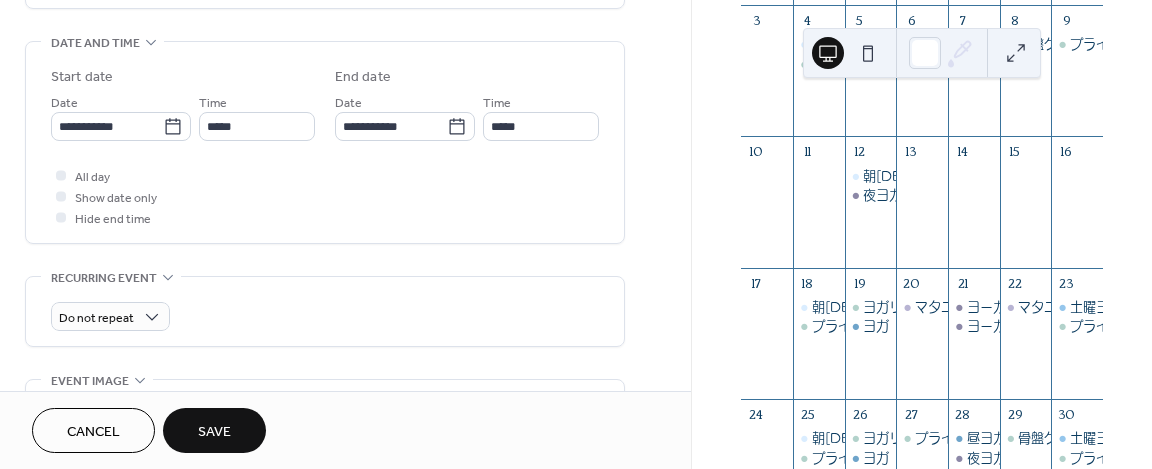 click on "Save" at bounding box center [214, 432] 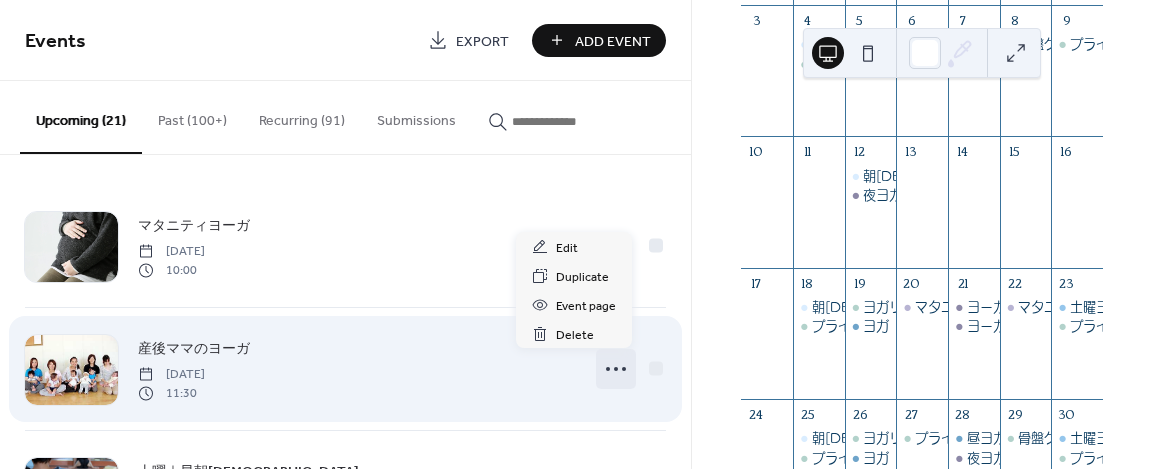 click 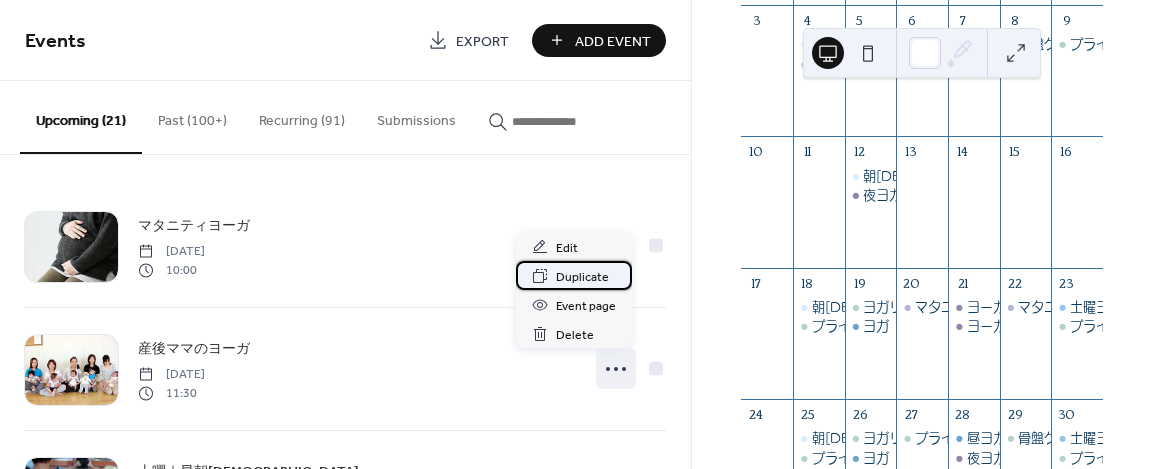 click on "Duplicate" at bounding box center (582, 277) 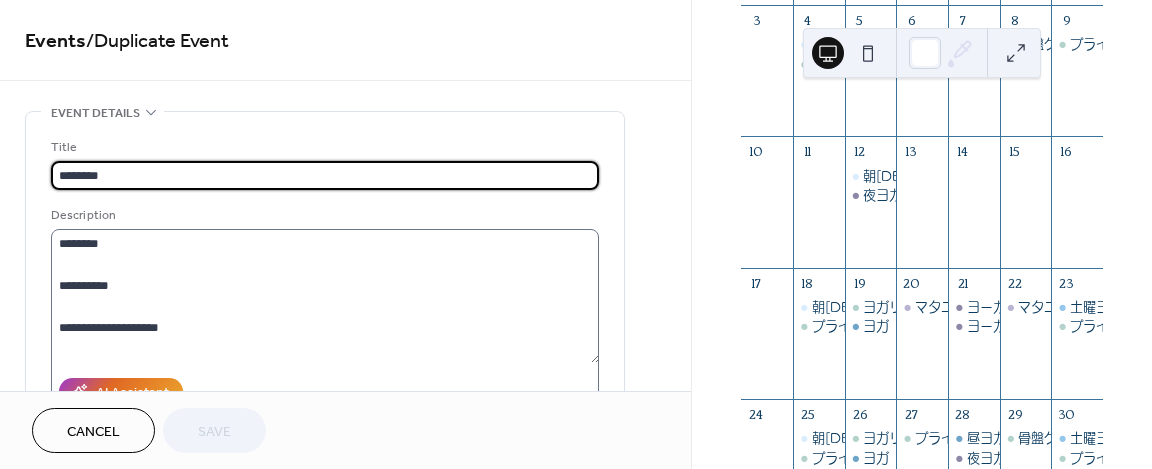 scroll, scrollTop: 126, scrollLeft: 0, axis: vertical 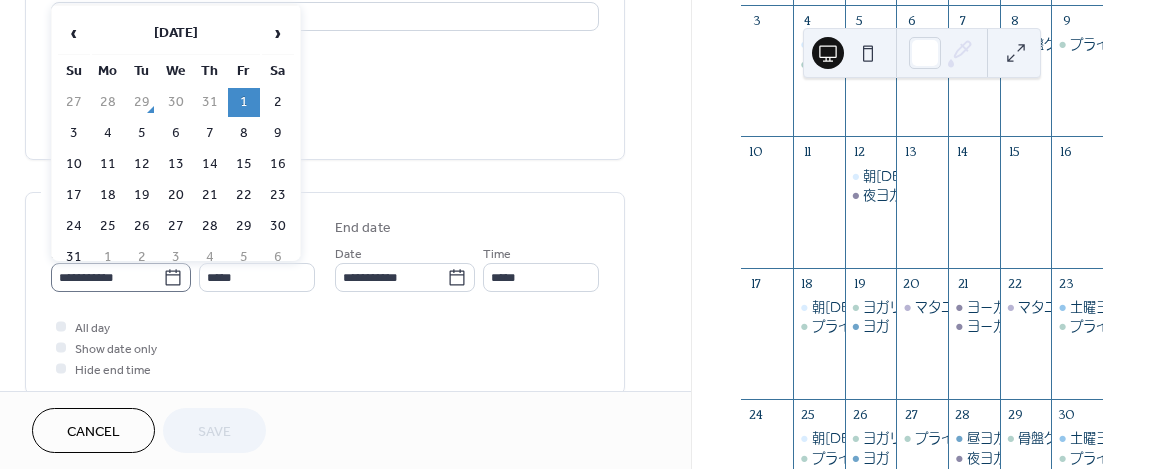 click 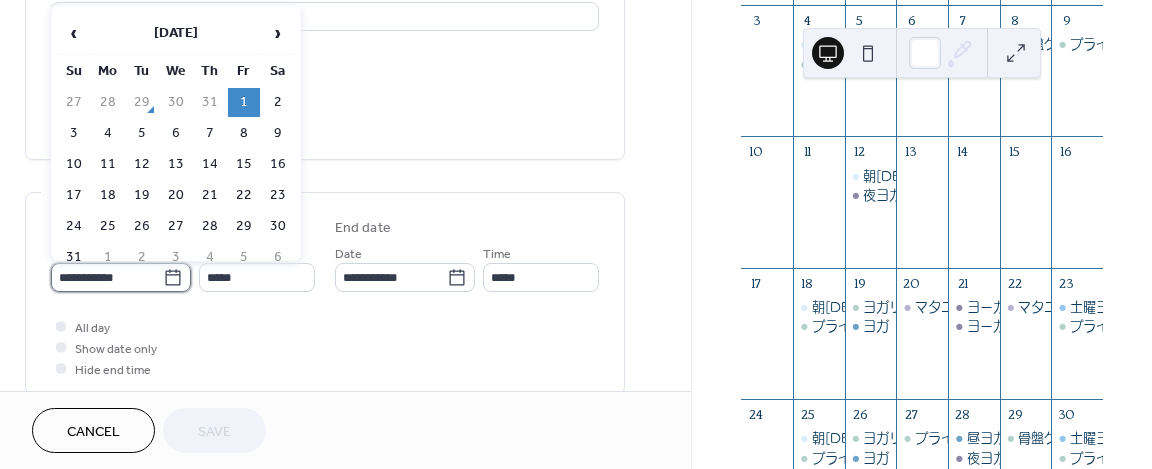 click on "**********" at bounding box center [107, 277] 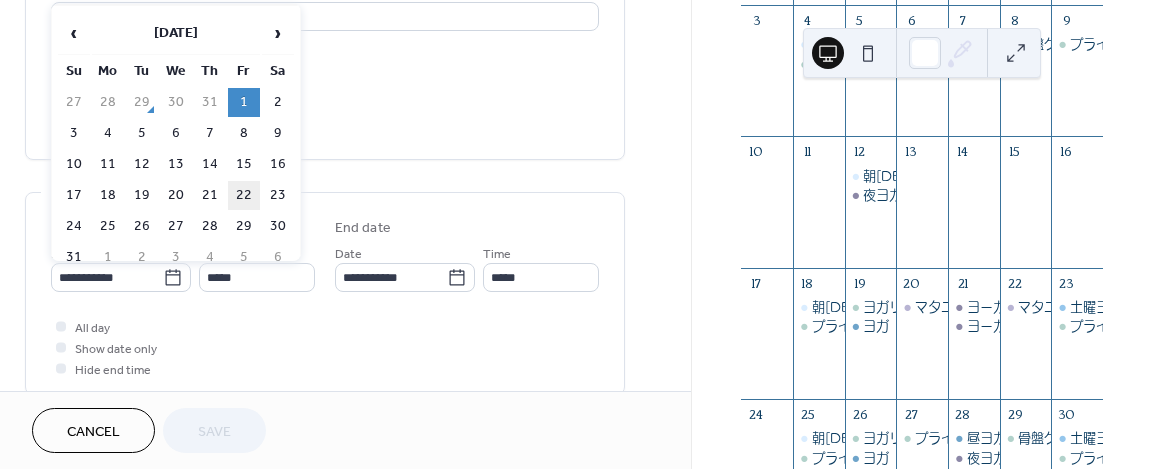 click on "22" at bounding box center (244, 195) 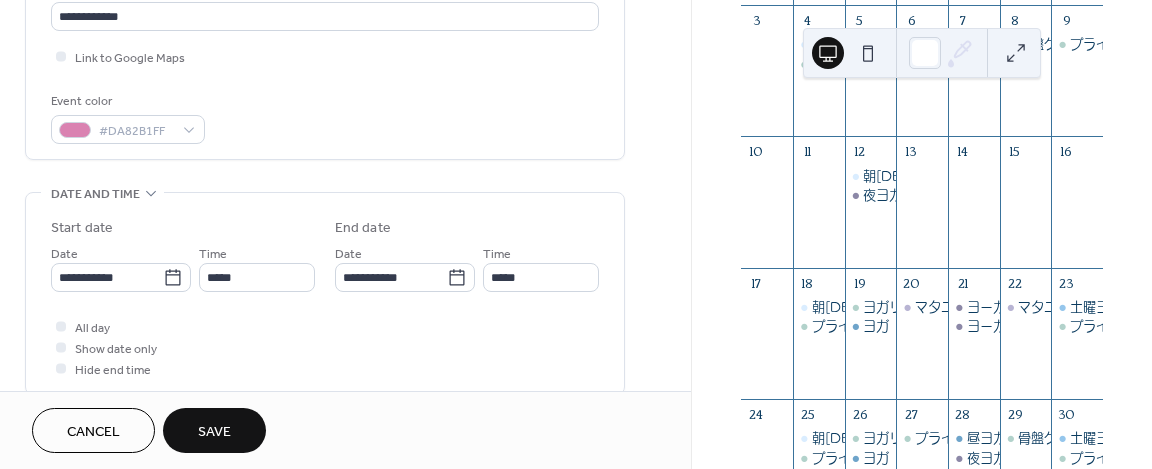 click on "Save" at bounding box center [214, 430] 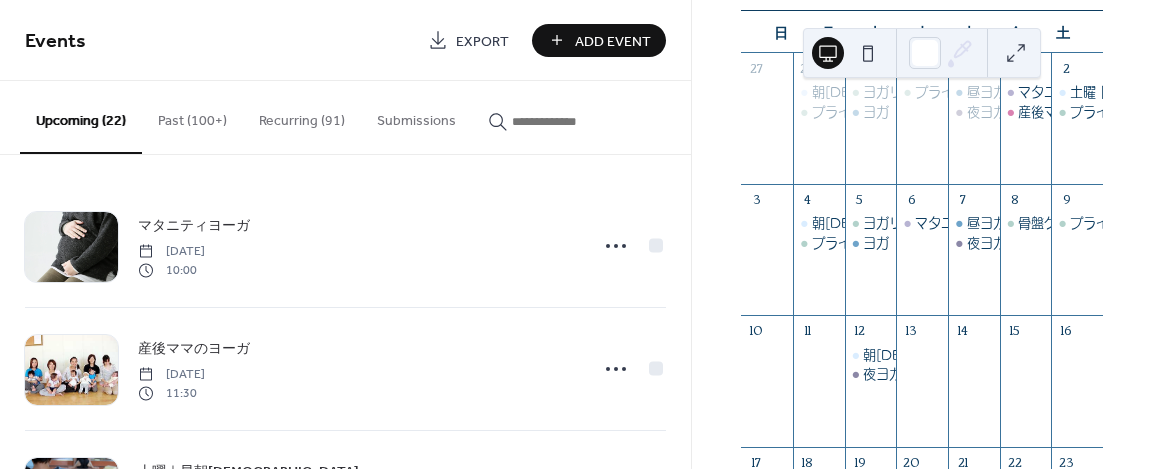 scroll, scrollTop: 170, scrollLeft: 0, axis: vertical 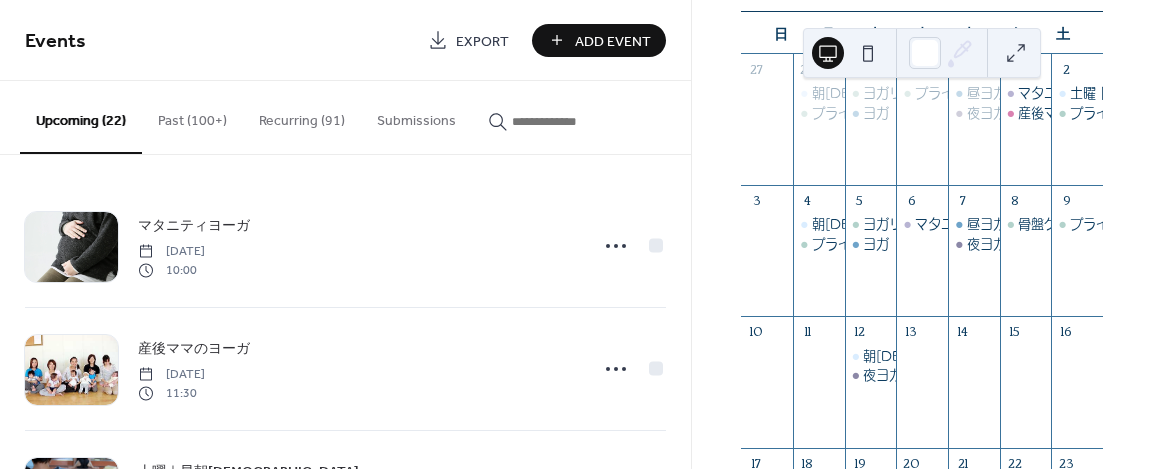 click on "Past (100+)" at bounding box center [192, 116] 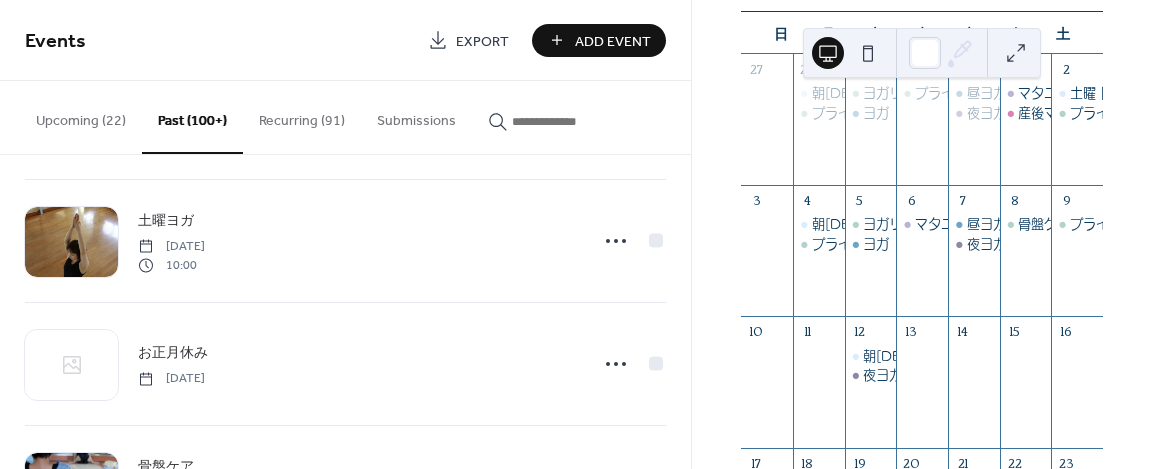 scroll, scrollTop: 12010, scrollLeft: 0, axis: vertical 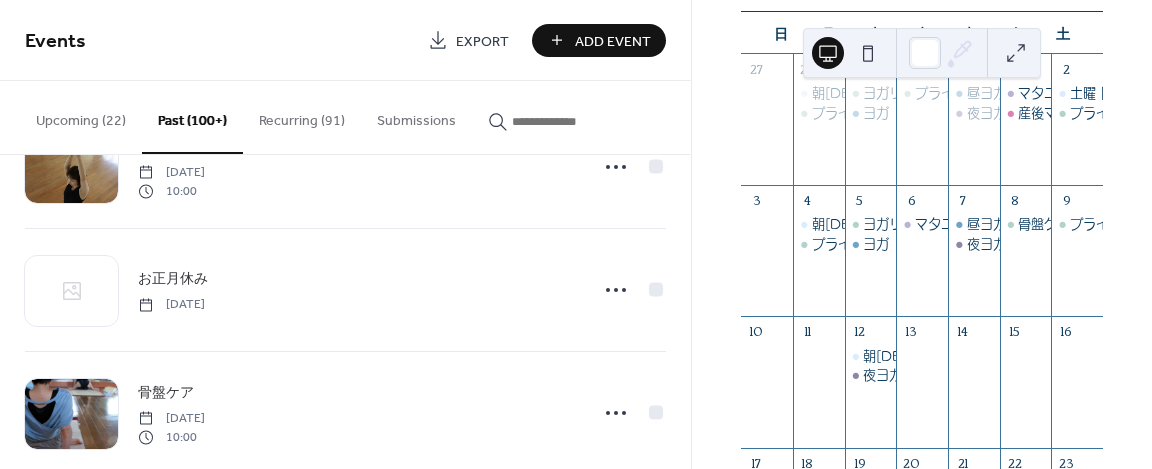 click on "お正月休み [DATE]" at bounding box center [345, 290] 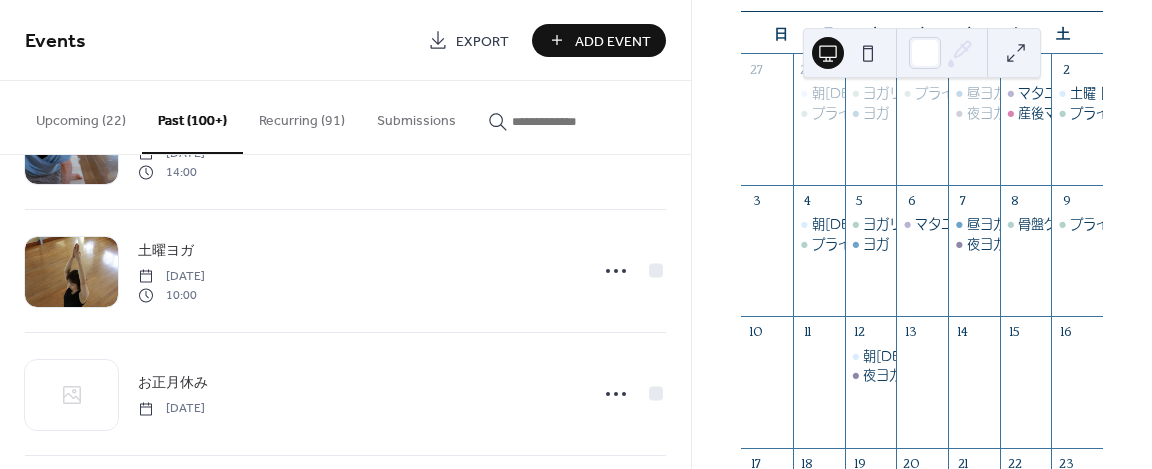 scroll, scrollTop: 11908, scrollLeft: 0, axis: vertical 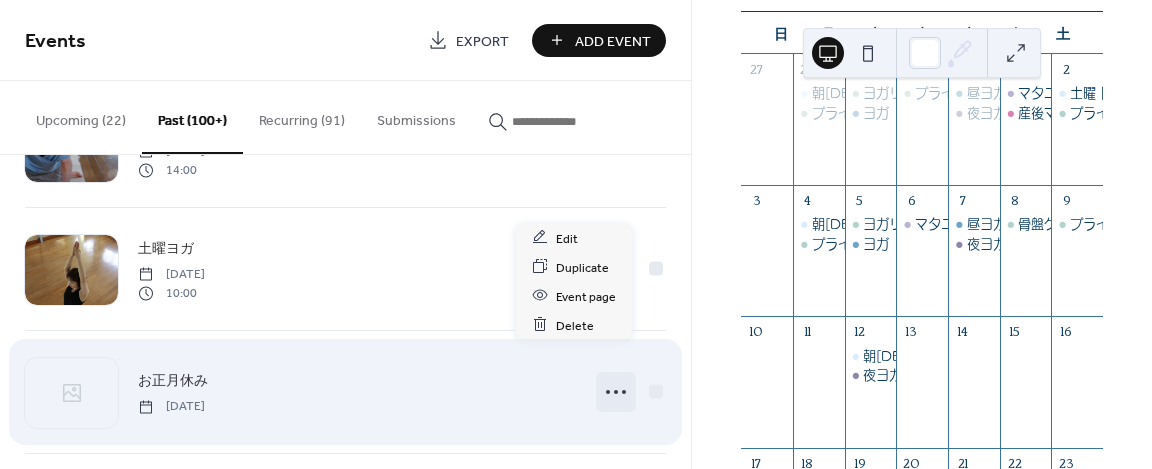 click 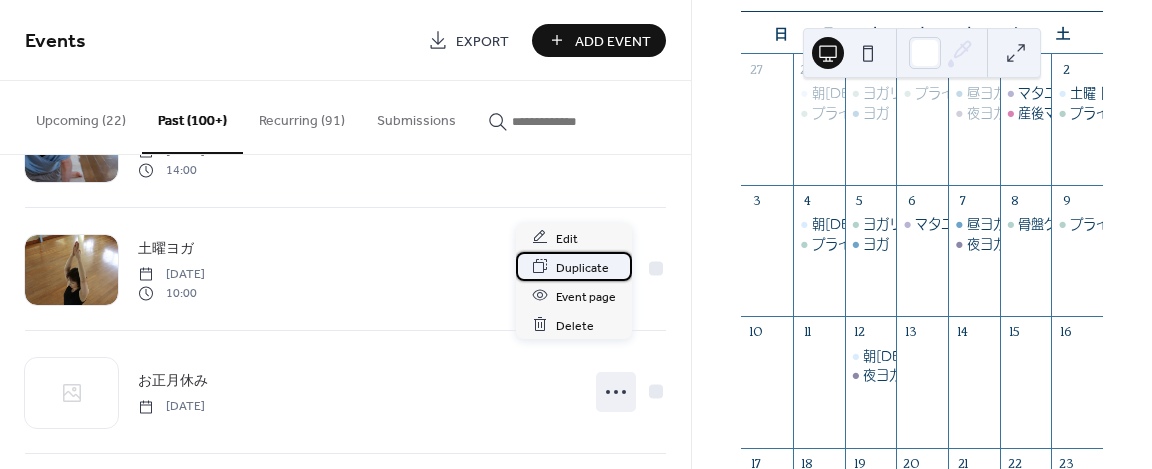 click on "Duplicate" at bounding box center [582, 267] 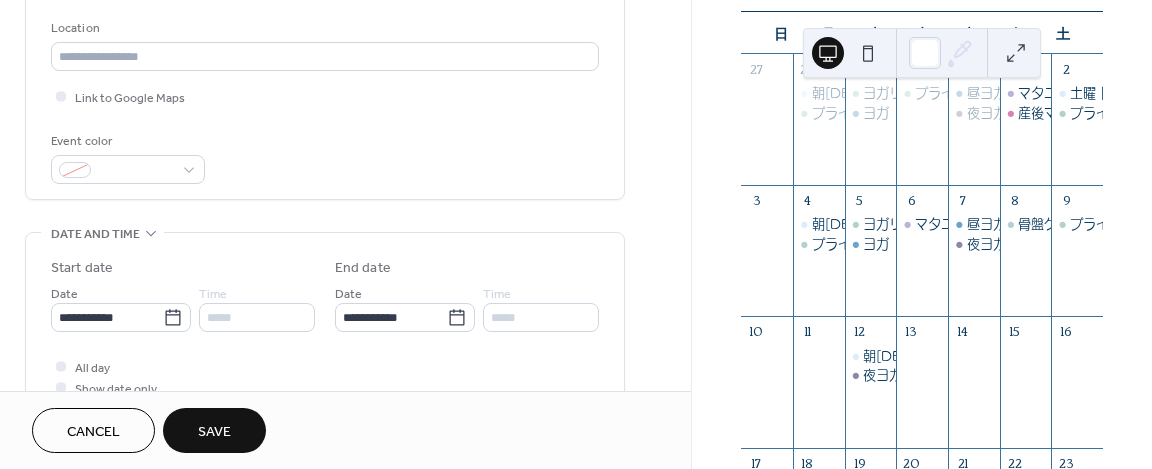 scroll, scrollTop: 420, scrollLeft: 0, axis: vertical 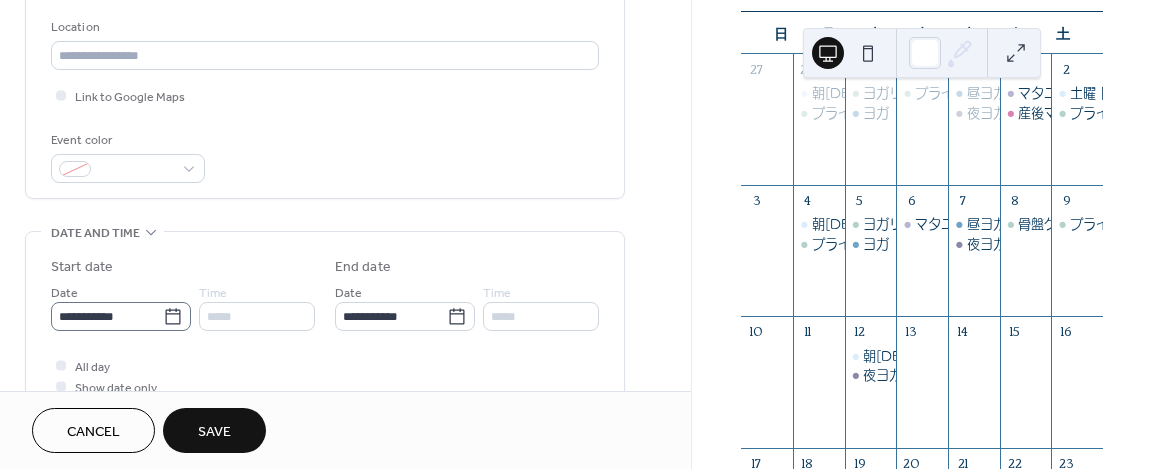 type on "****" 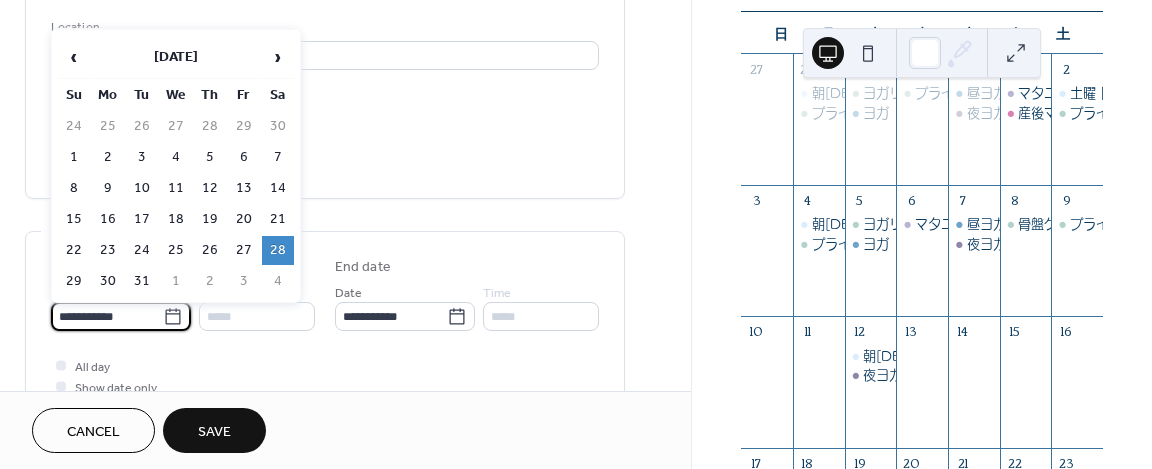 click on "**********" at bounding box center (107, 316) 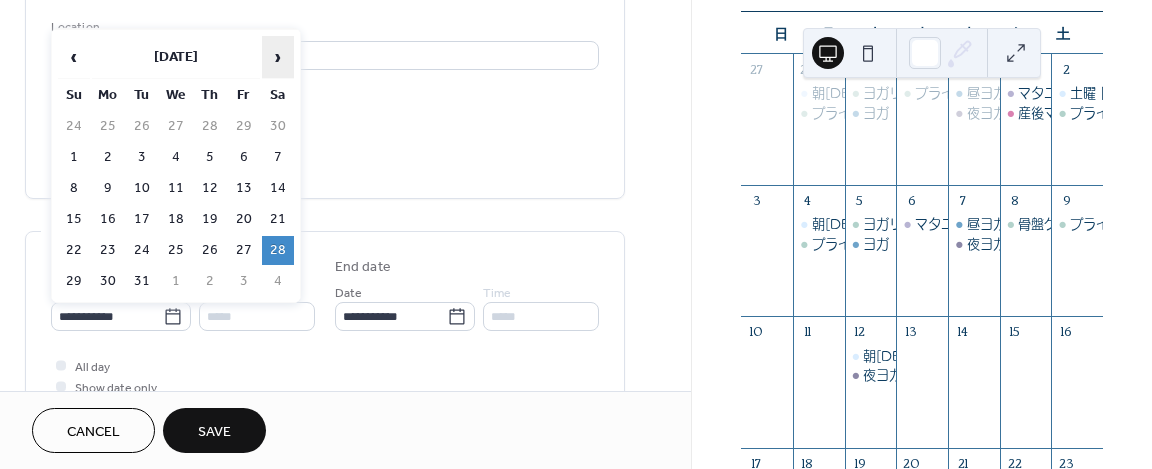 click on "›" at bounding box center (278, 57) 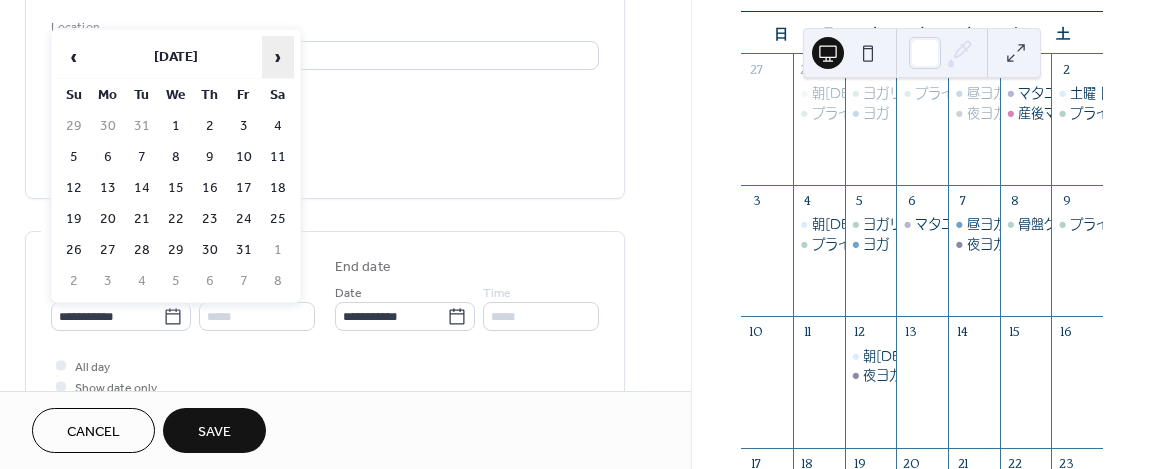 click on "›" at bounding box center (278, 57) 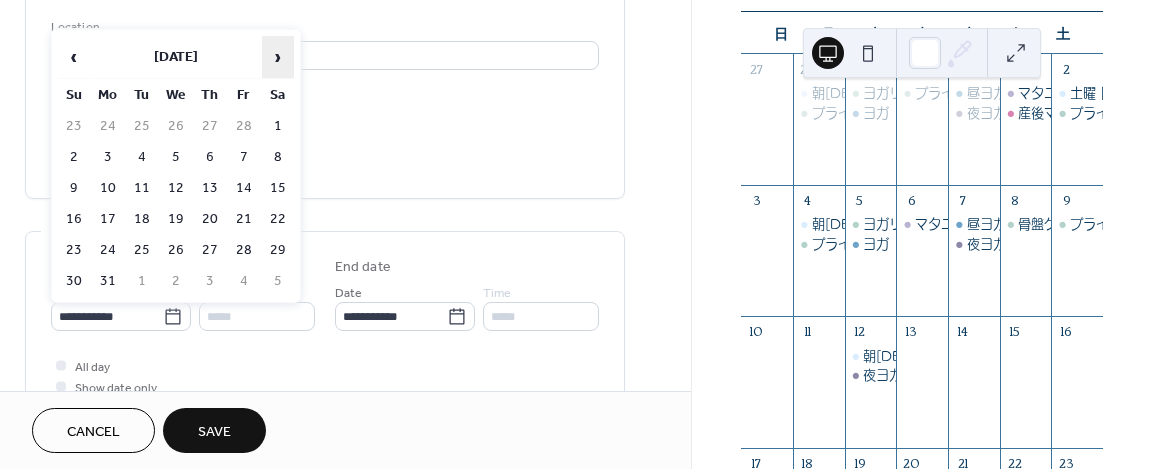 click on "›" at bounding box center [278, 57] 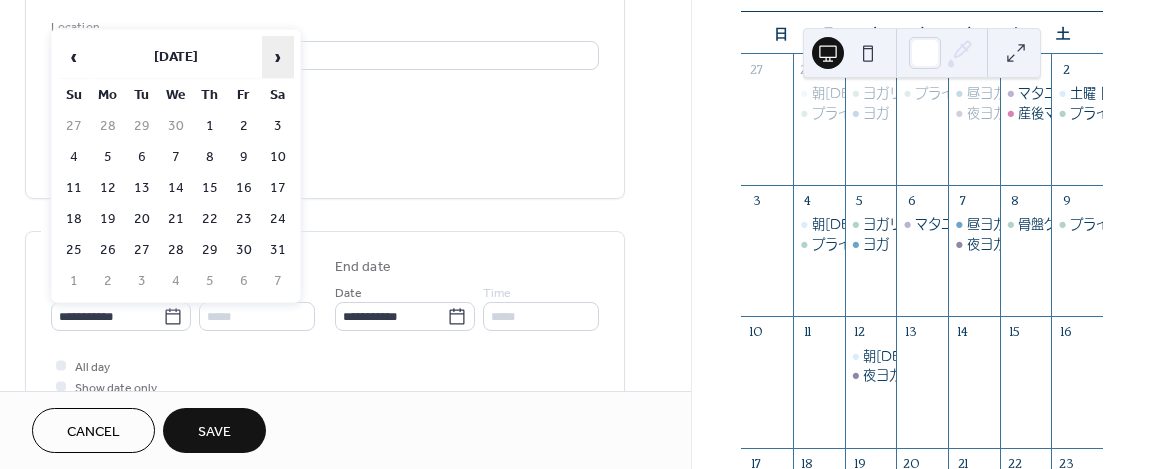 click on "›" at bounding box center [278, 57] 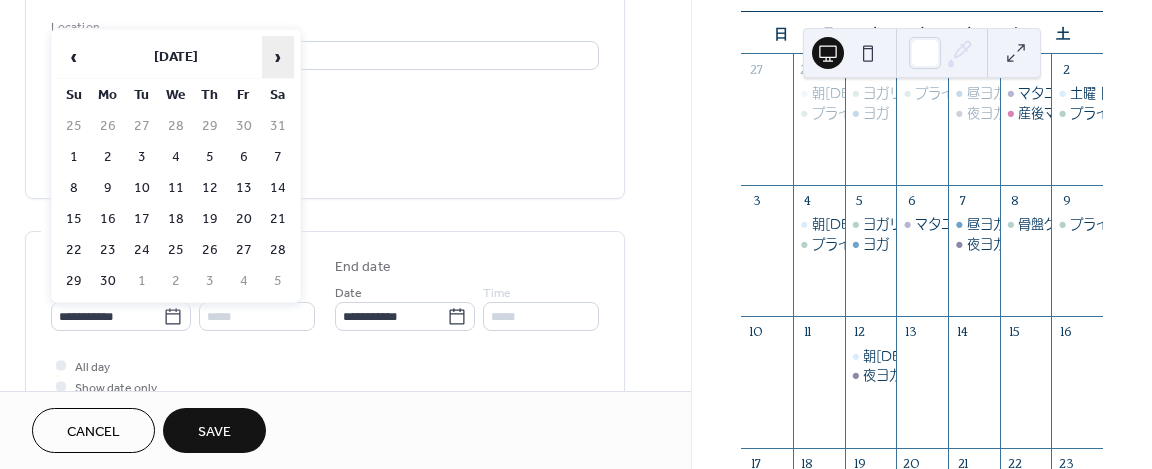 click on "›" at bounding box center (278, 57) 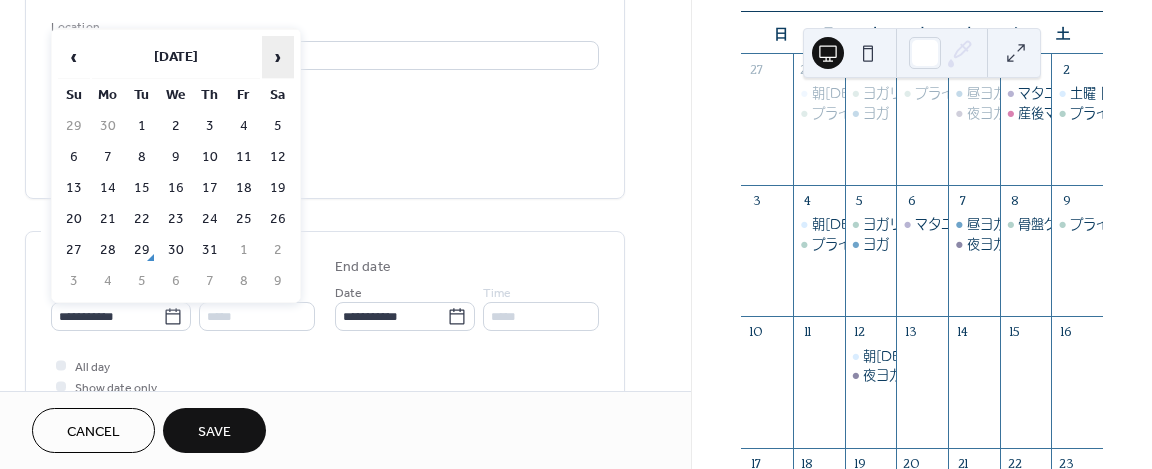 click on "›" at bounding box center [278, 57] 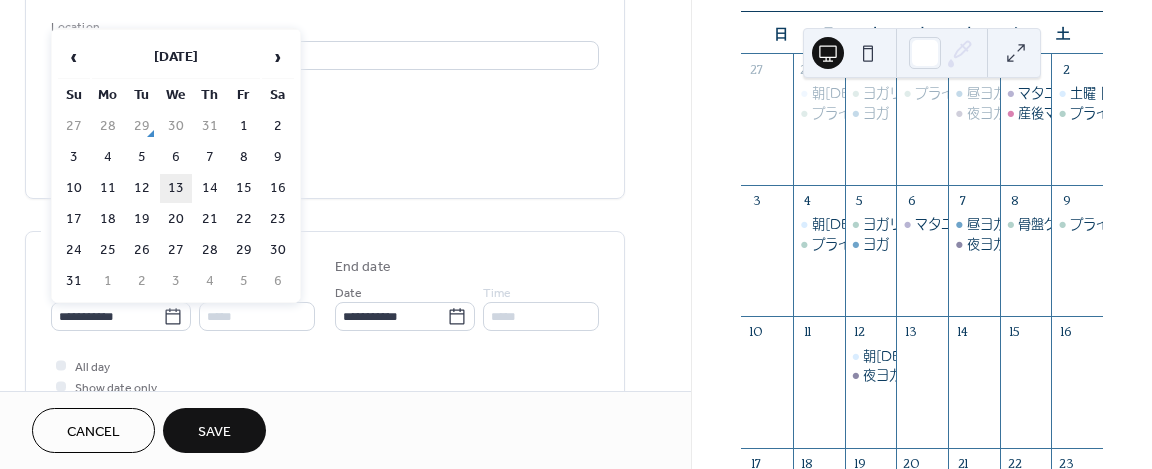 click on "13" at bounding box center [176, 188] 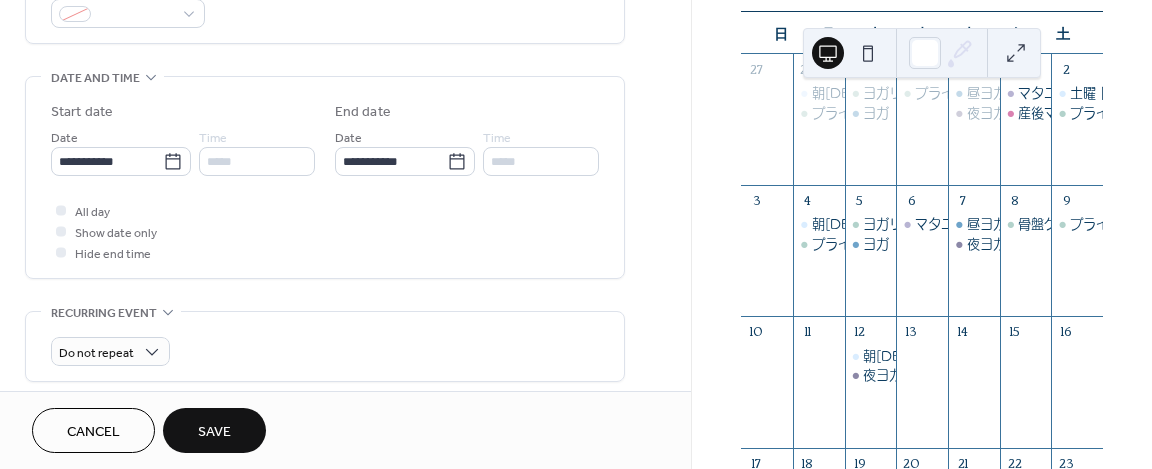 scroll, scrollTop: 573, scrollLeft: 0, axis: vertical 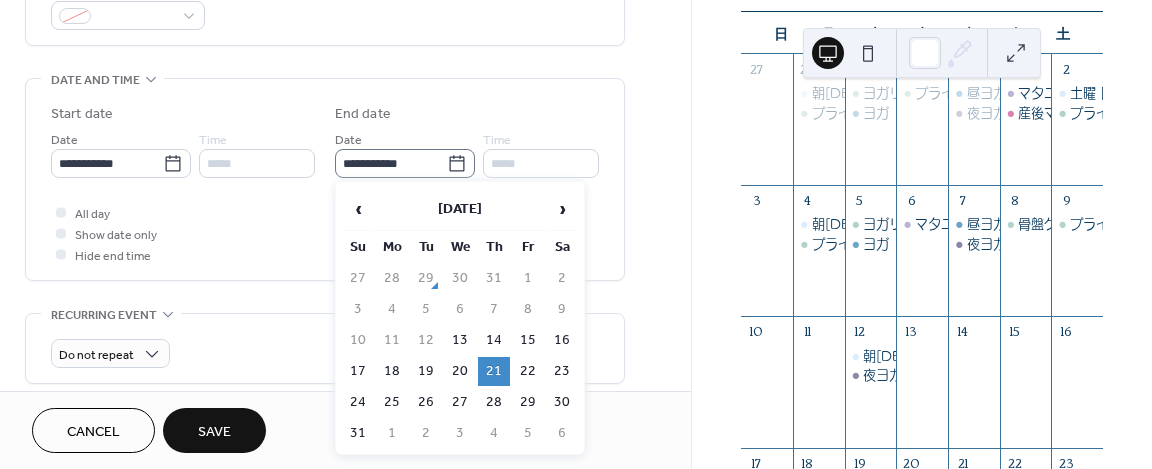 click 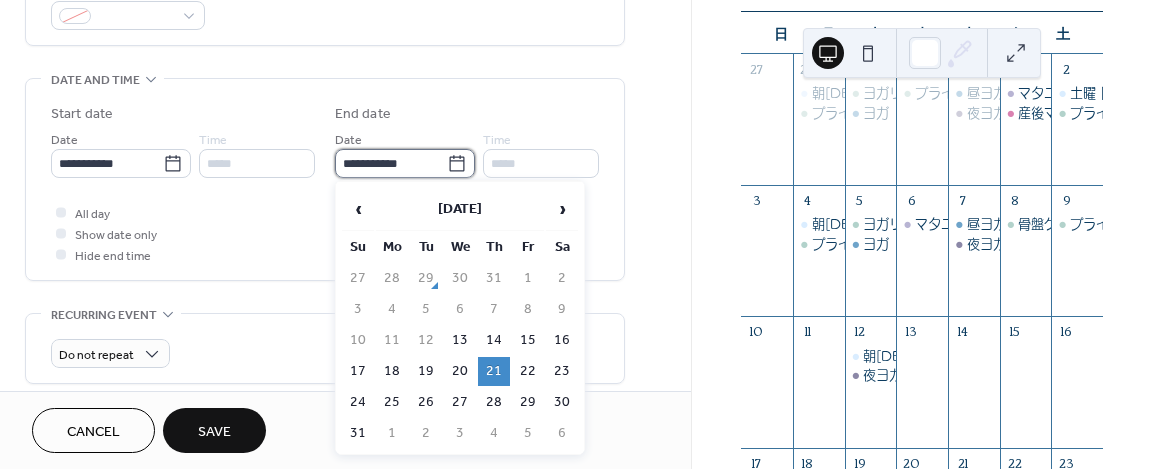 click on "**********" at bounding box center (391, 163) 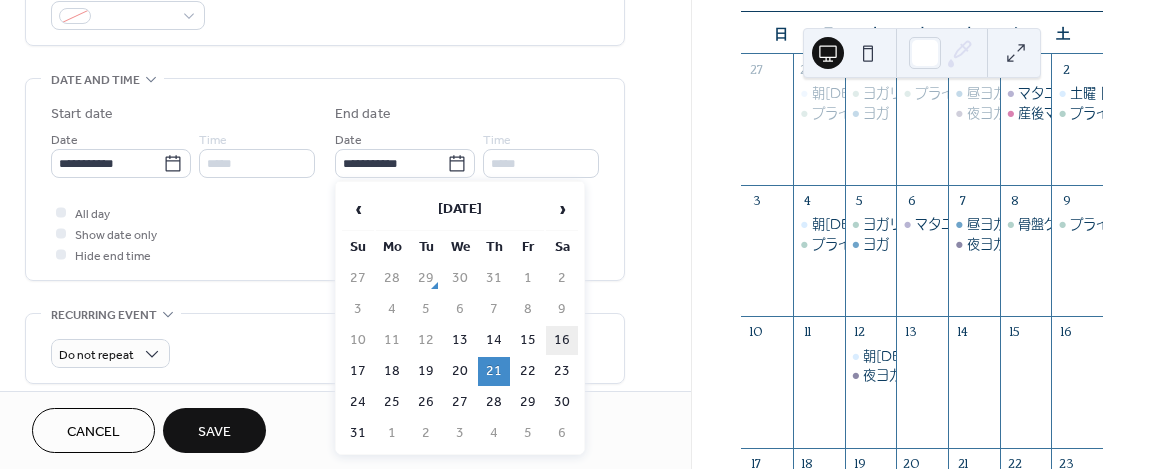 click on "16" at bounding box center [562, 340] 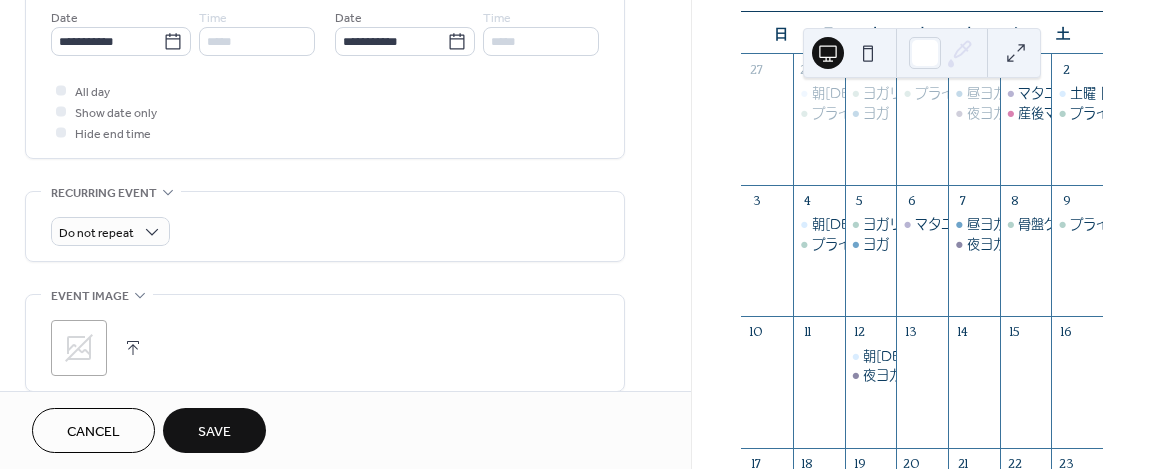 scroll, scrollTop: 699, scrollLeft: 0, axis: vertical 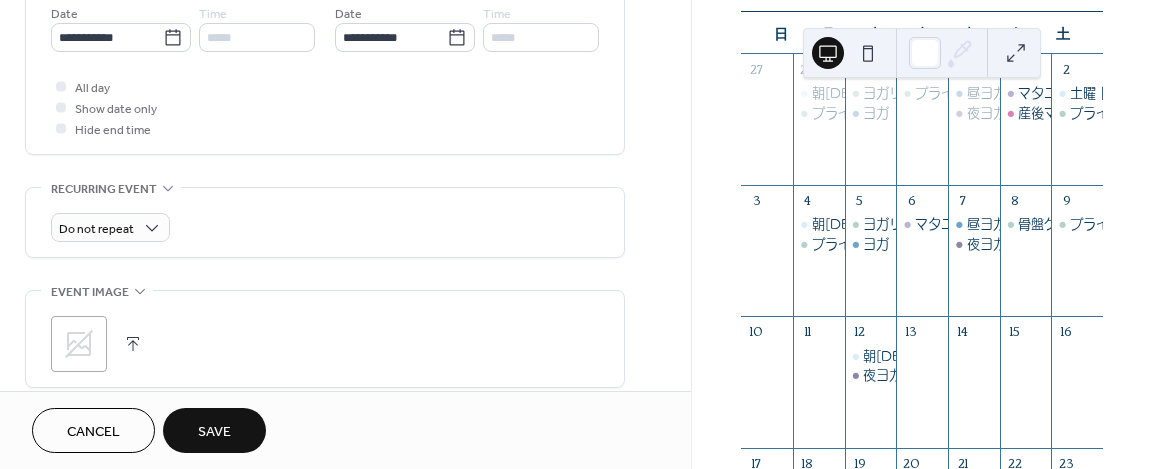 click on "Save" at bounding box center (214, 430) 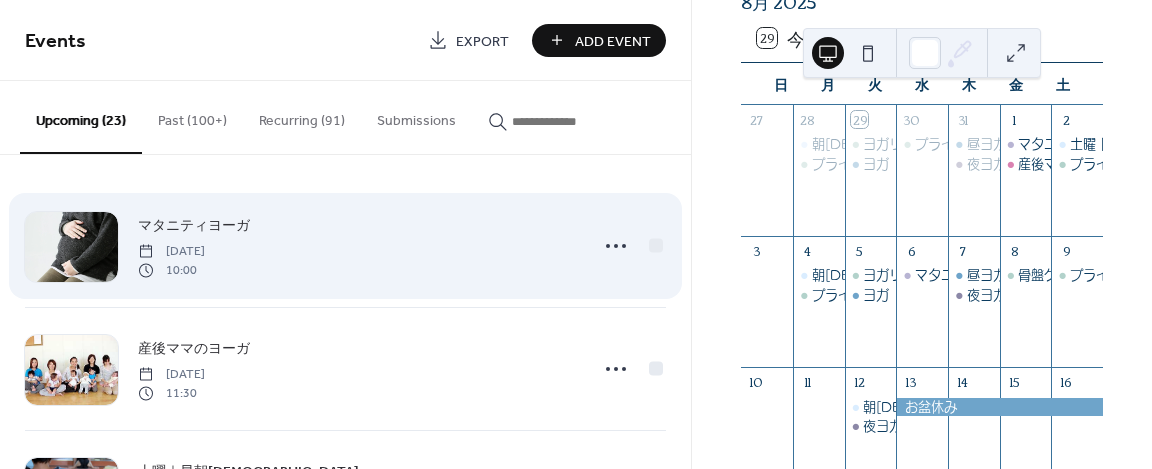 scroll, scrollTop: 118, scrollLeft: 0, axis: vertical 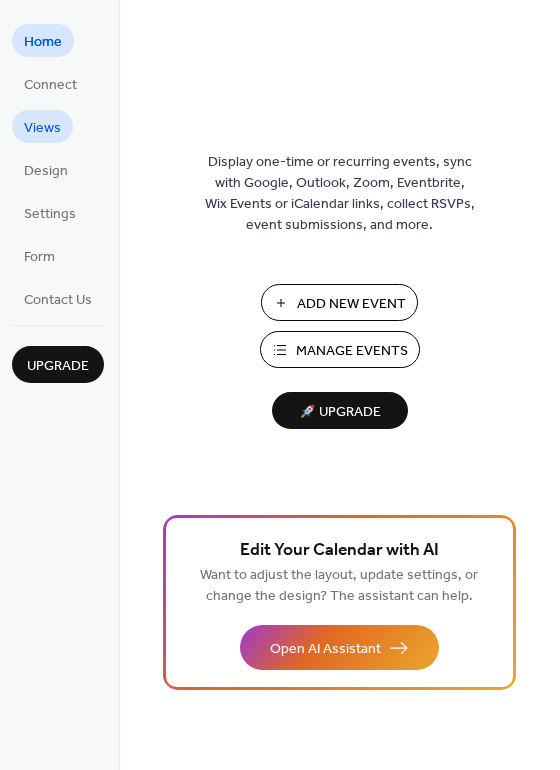 click on "Views" at bounding box center (42, 128) 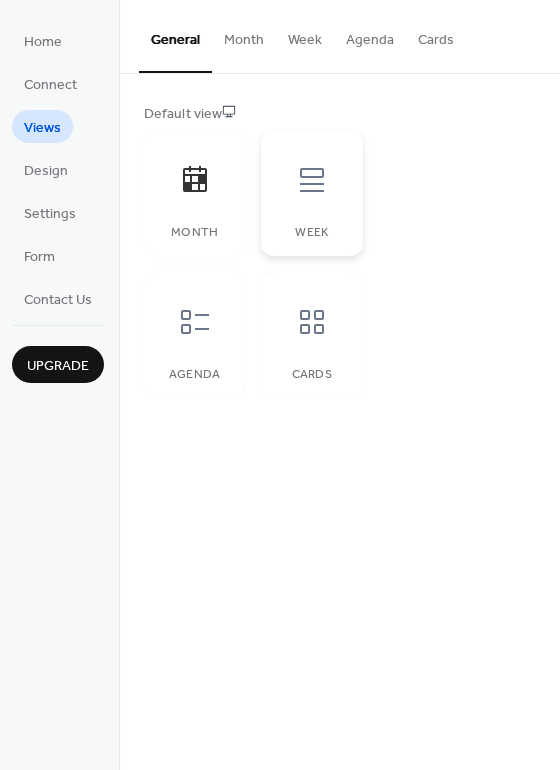 click at bounding box center [312, 180] 